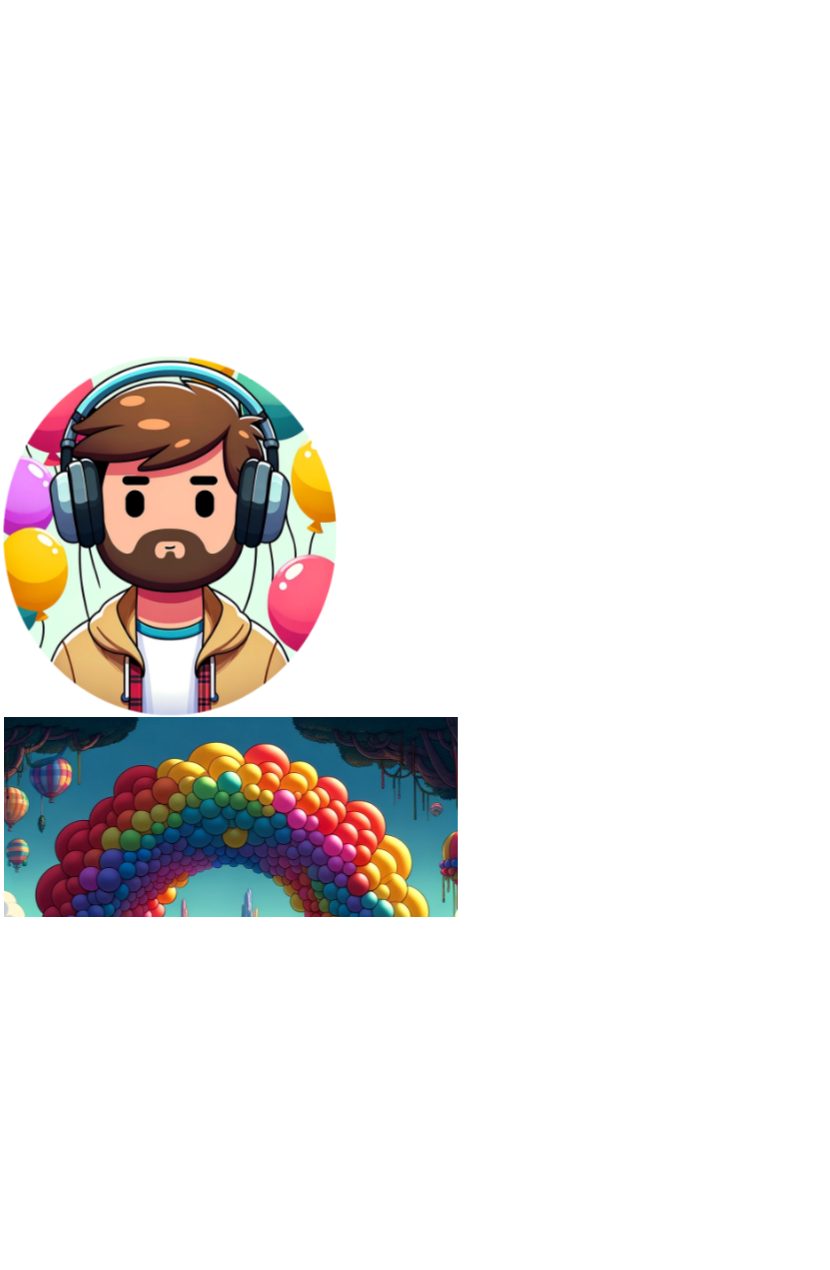 scroll, scrollTop: 0, scrollLeft: 0, axis: both 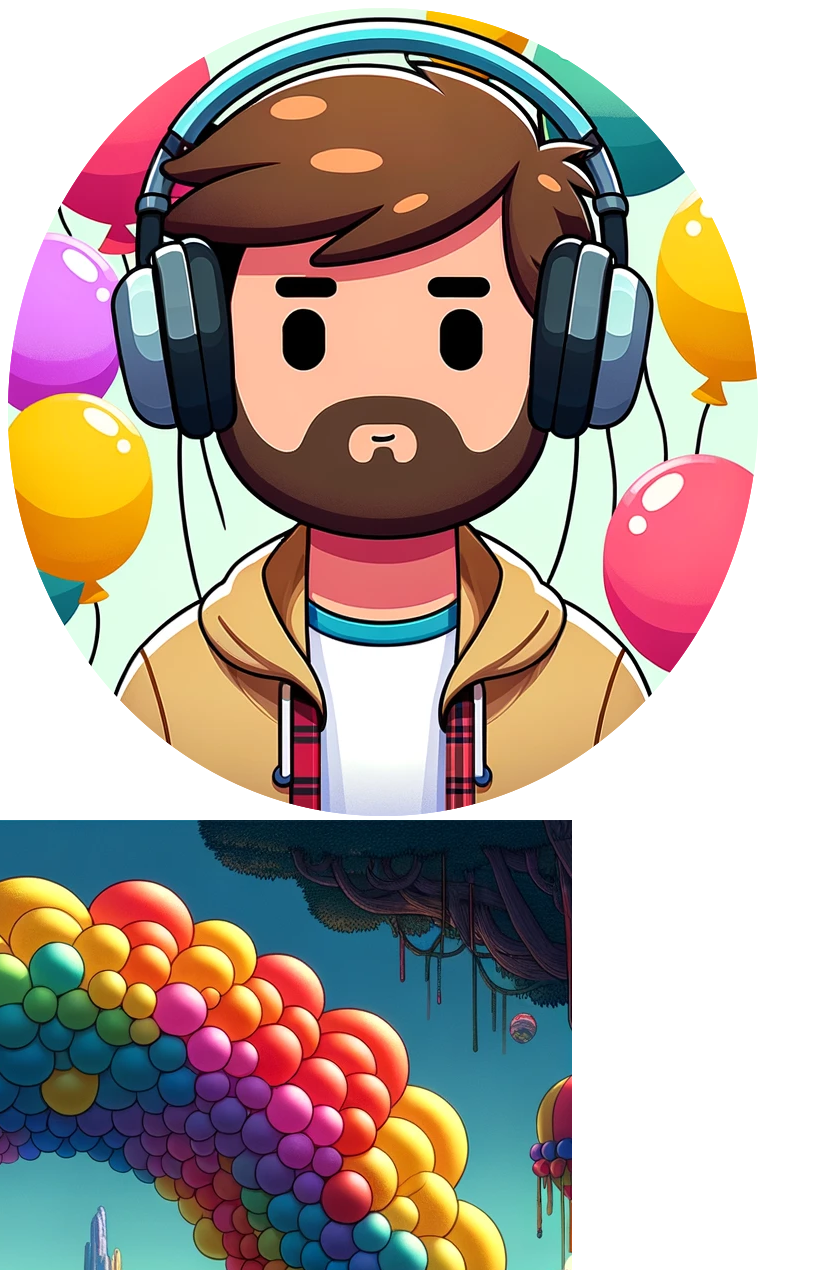click on "Start Designing & Book Now" at bounding box center [103, 4988] 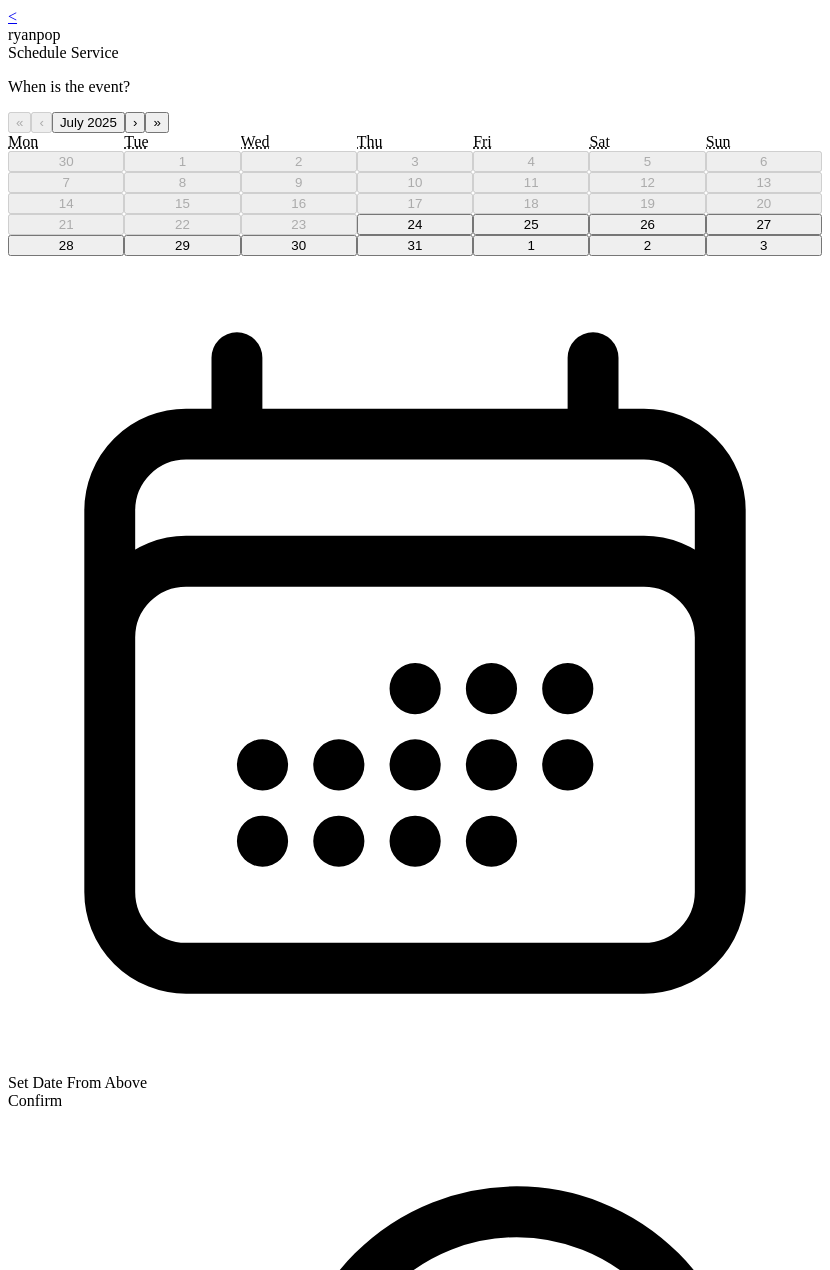 click on "25" at bounding box center (531, 224) 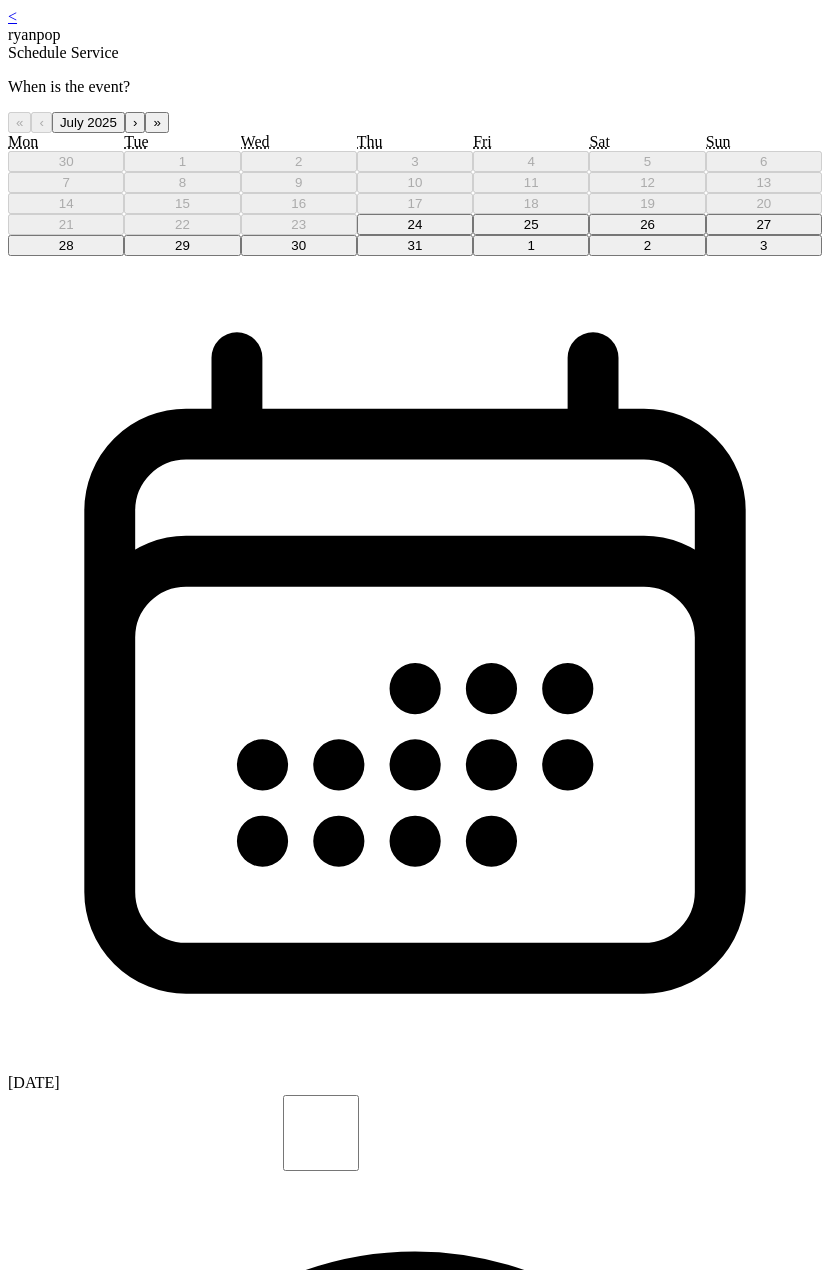 click on "10:00 am" at bounding box center (415, 2020) 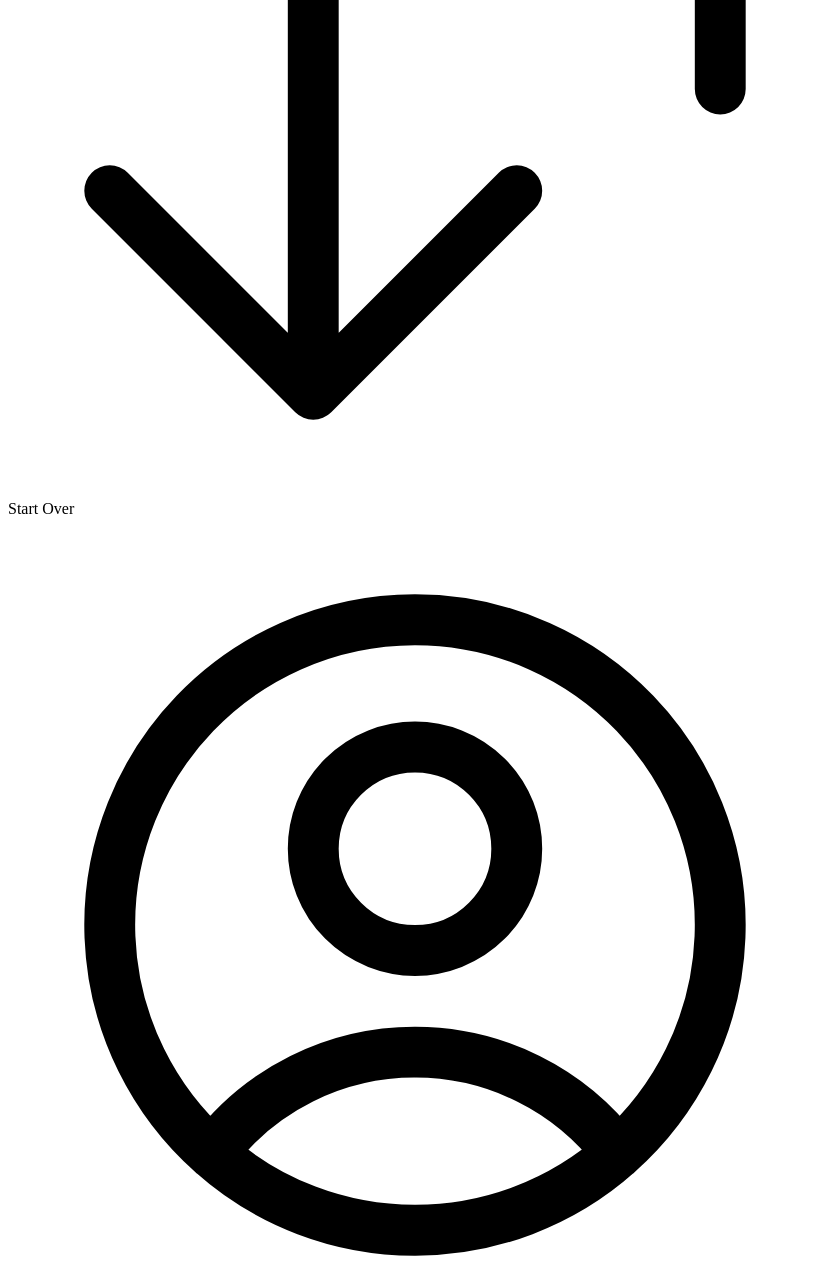 click at bounding box center (8, -700) 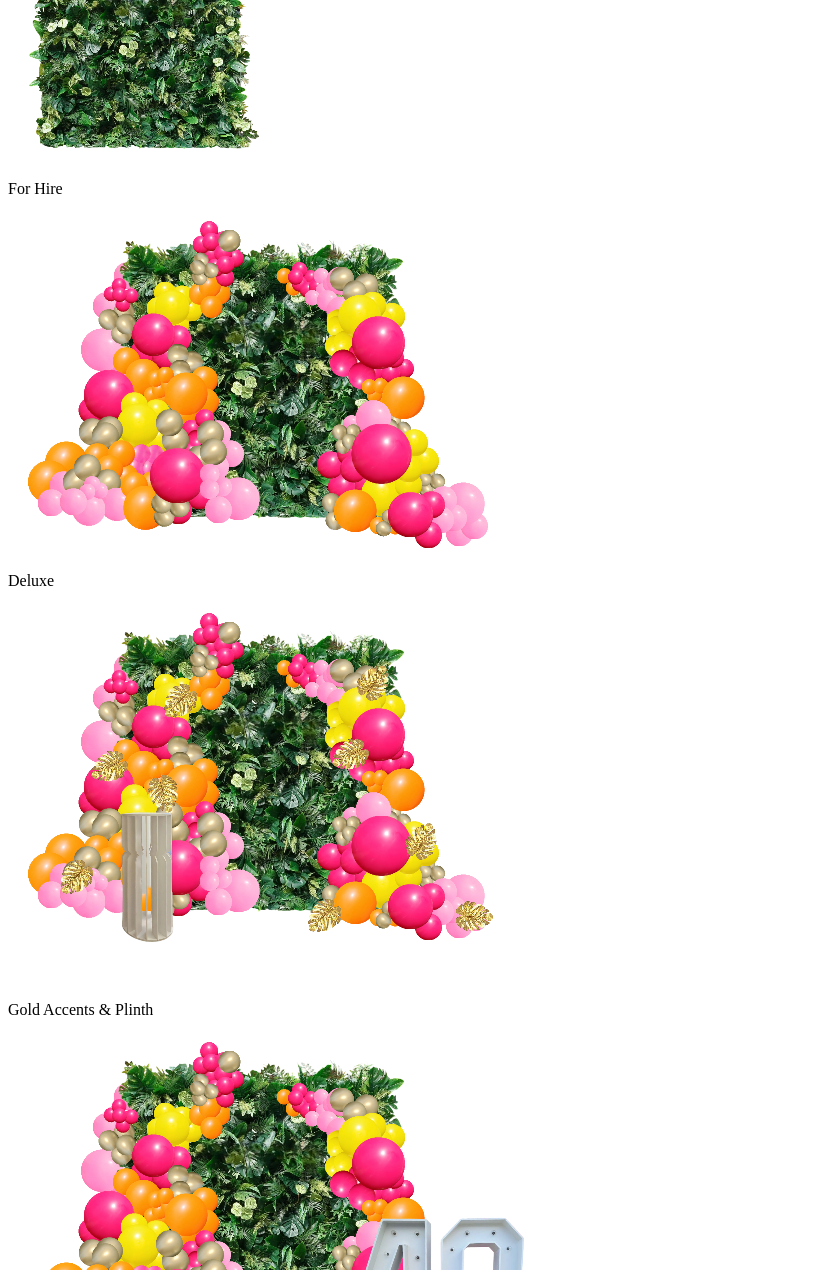 scroll, scrollTop: 691, scrollLeft: 0, axis: vertical 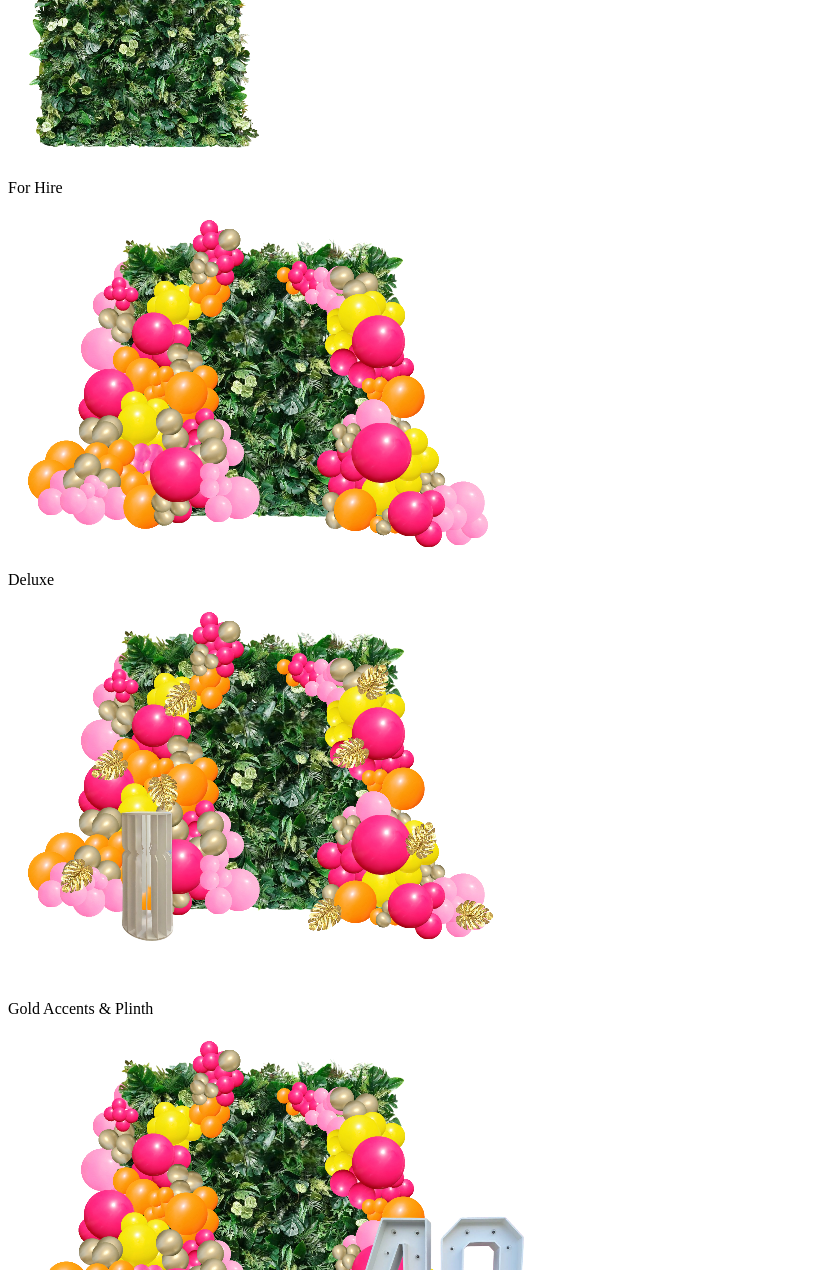 click on "Continue" at bounding box center (37, 2611) 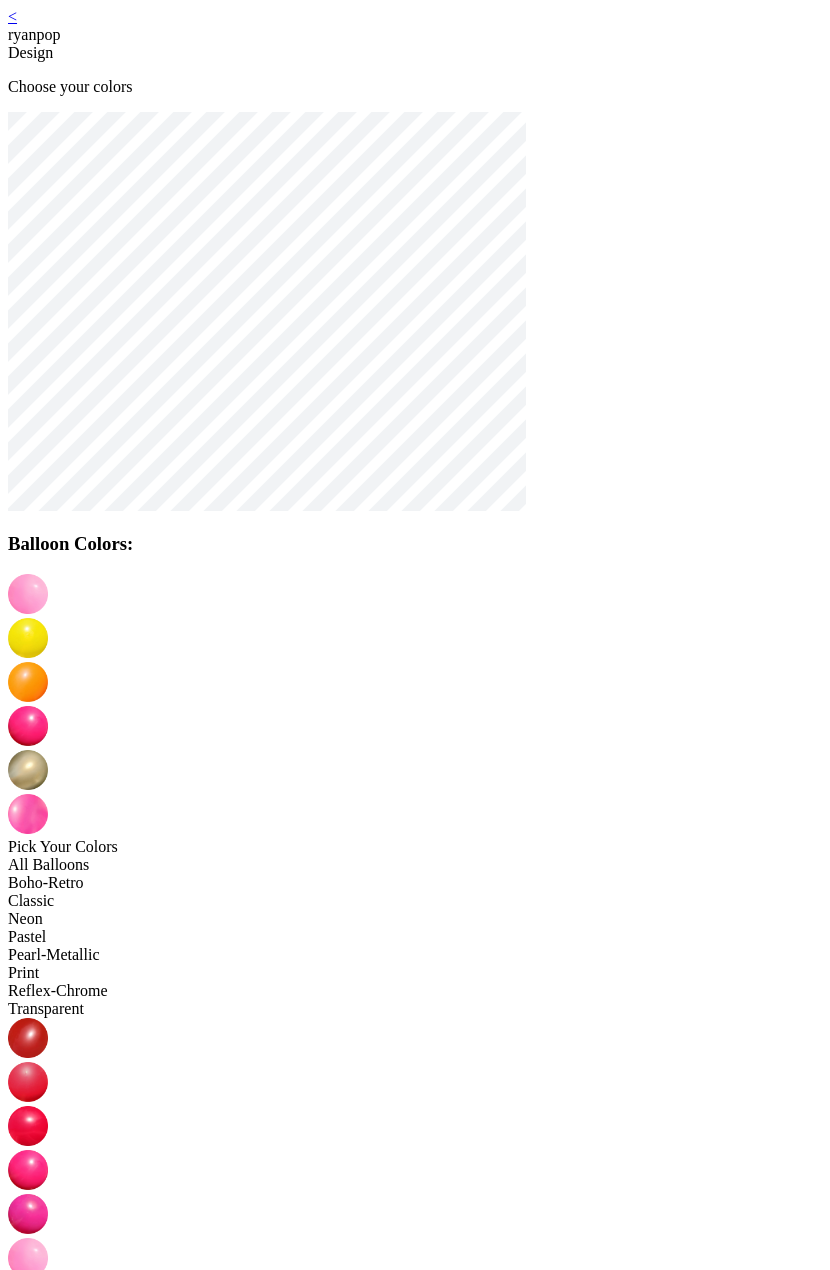 click at bounding box center [28, 638] 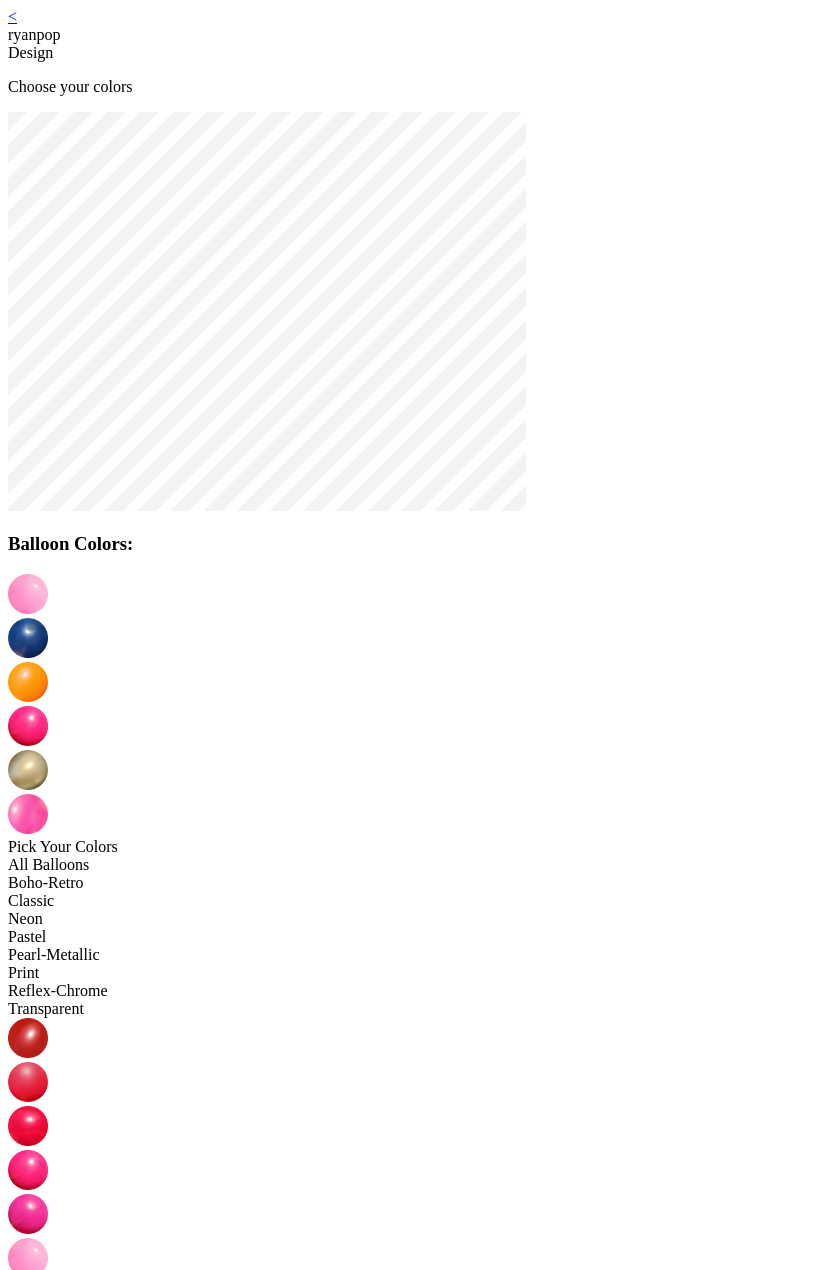 drag, startPoint x: 317, startPoint y: 1105, endPoint x: 517, endPoint y: 1012, distance: 220.56519 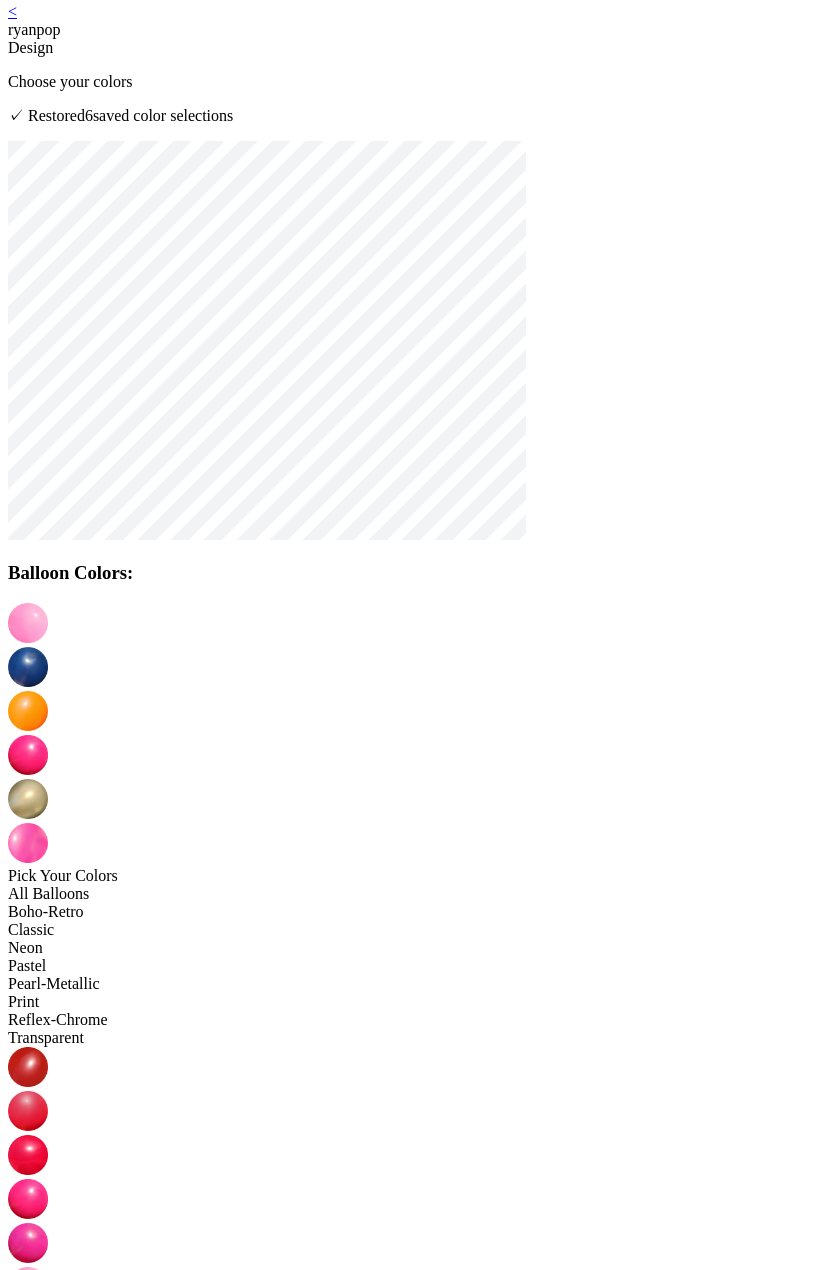 scroll, scrollTop: 186, scrollLeft: 0, axis: vertical 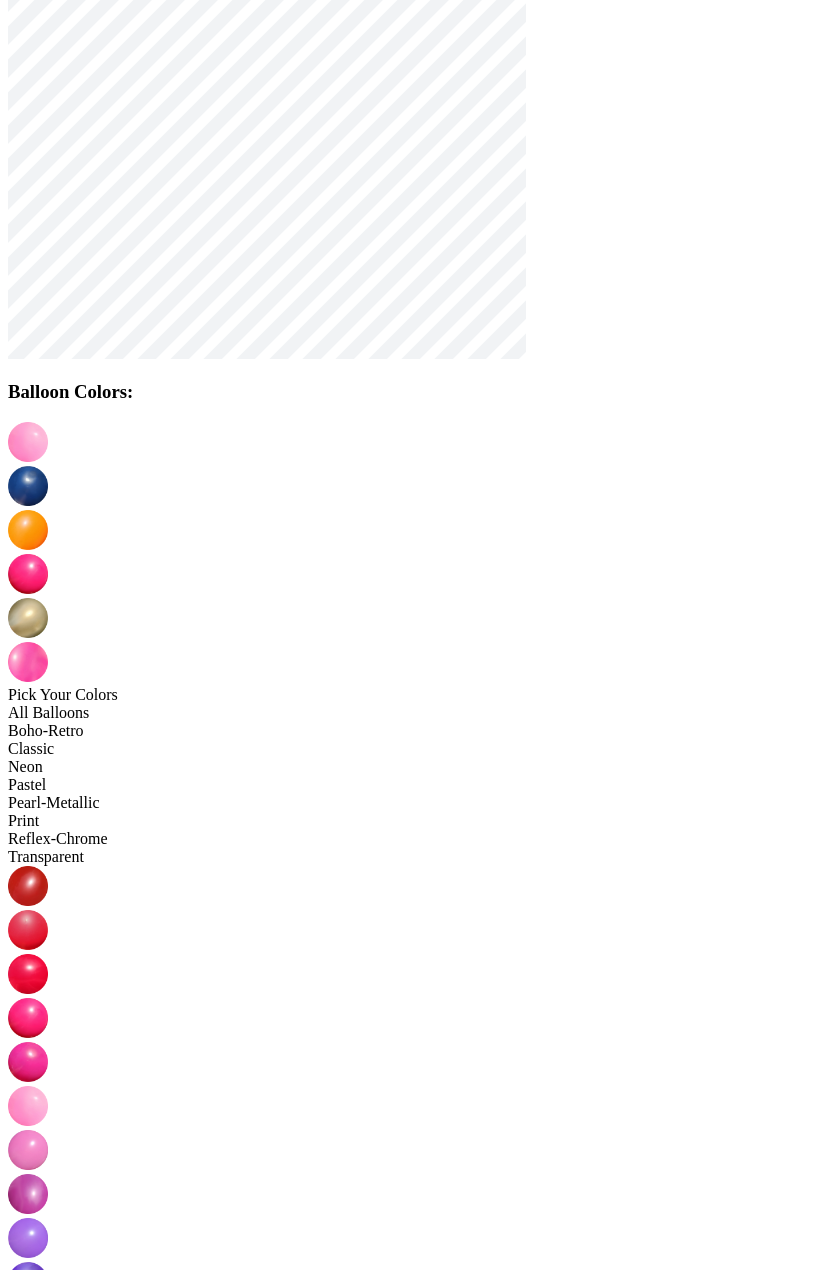 click on "Continue" at bounding box center (128, 176853) 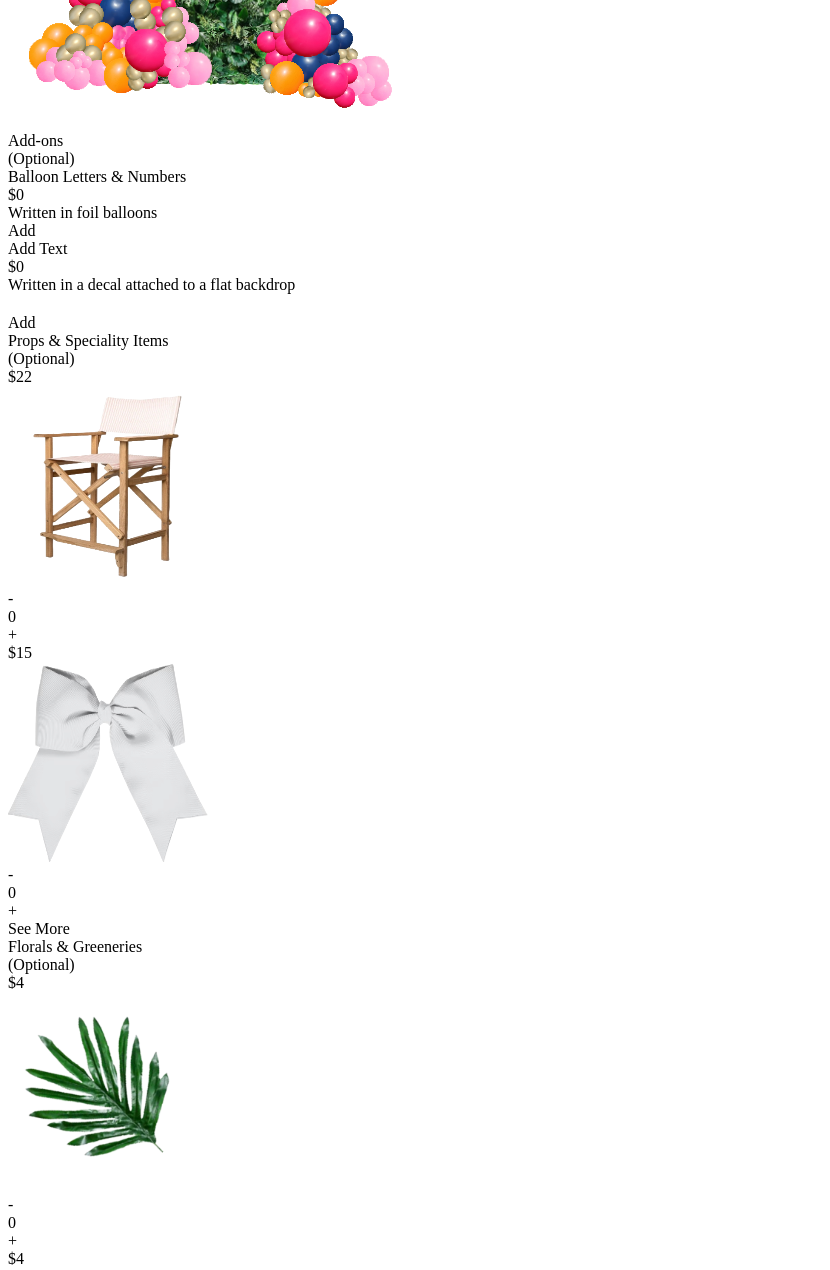scroll, scrollTop: 522, scrollLeft: 0, axis: vertical 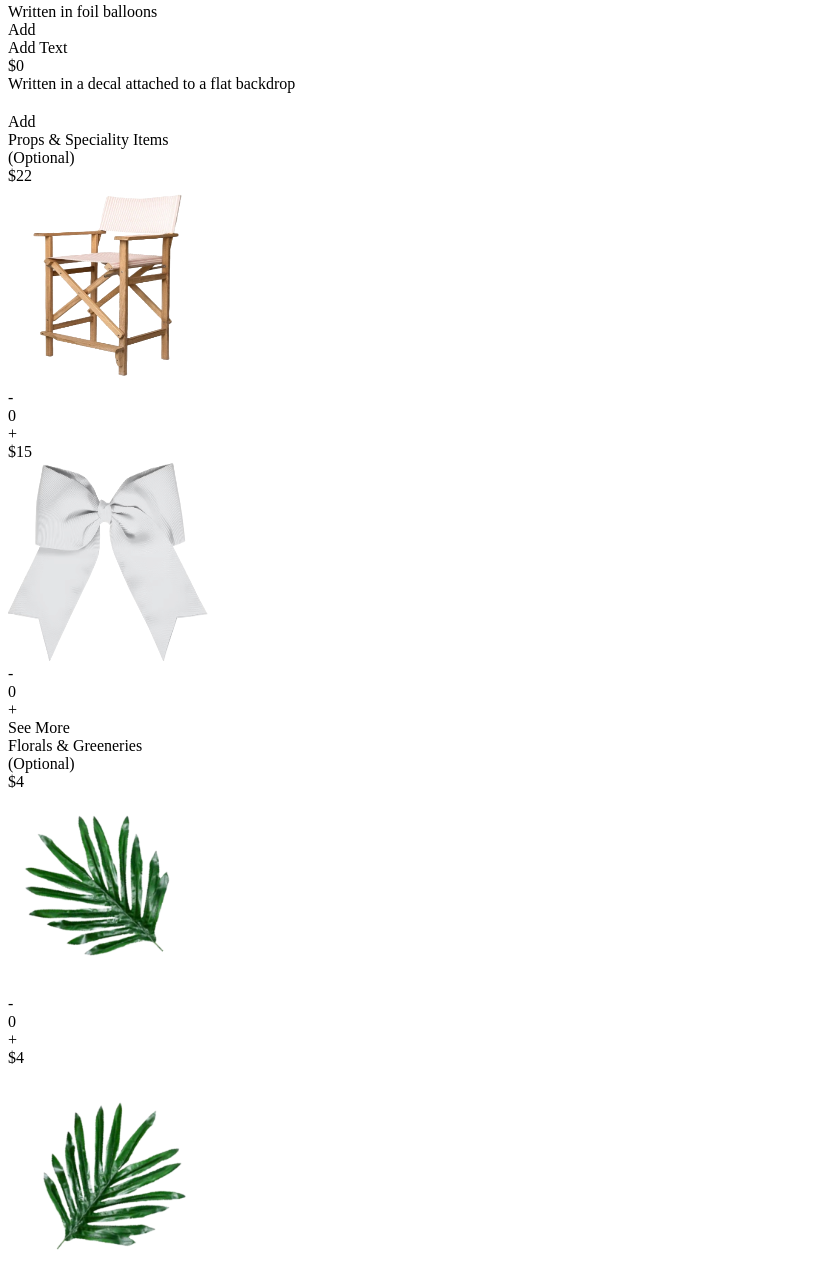 click on "+" at bounding box center [415, 434] 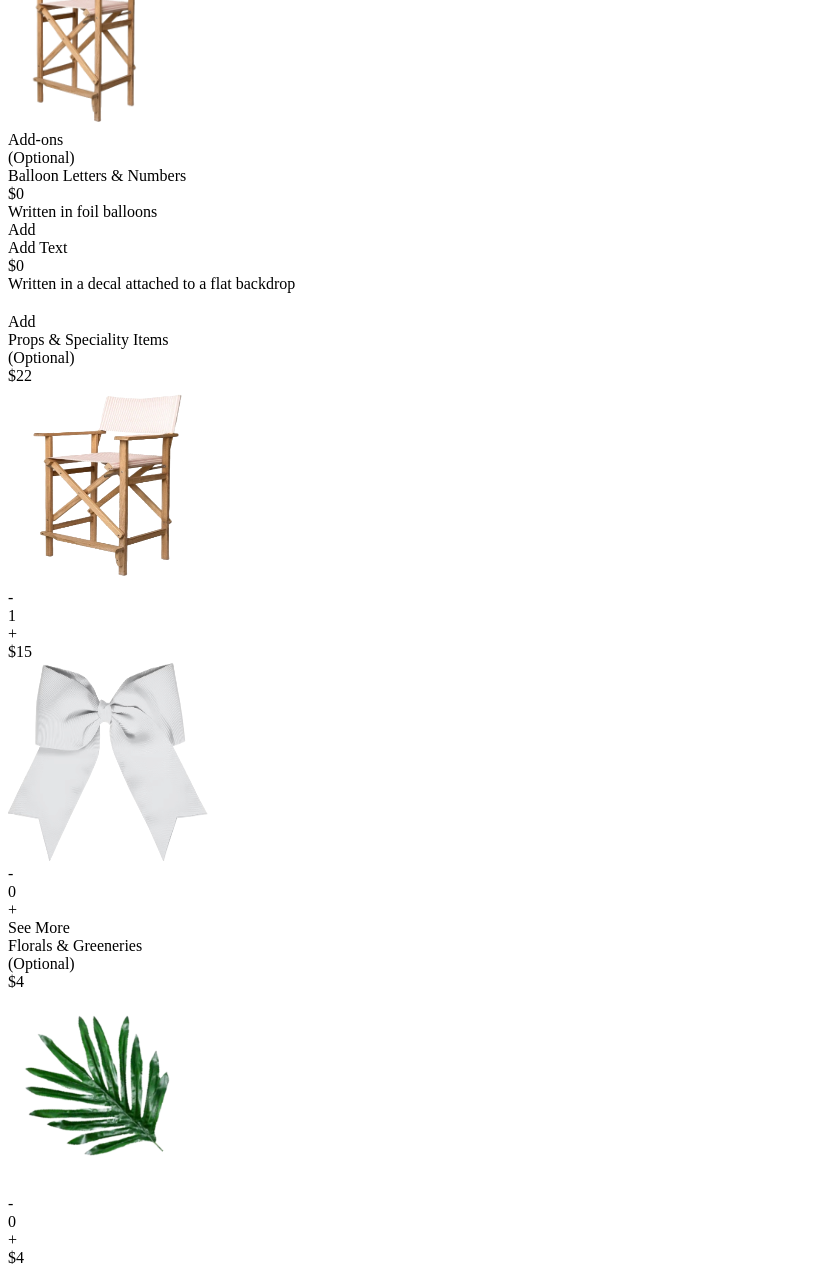 scroll, scrollTop: 0, scrollLeft: 0, axis: both 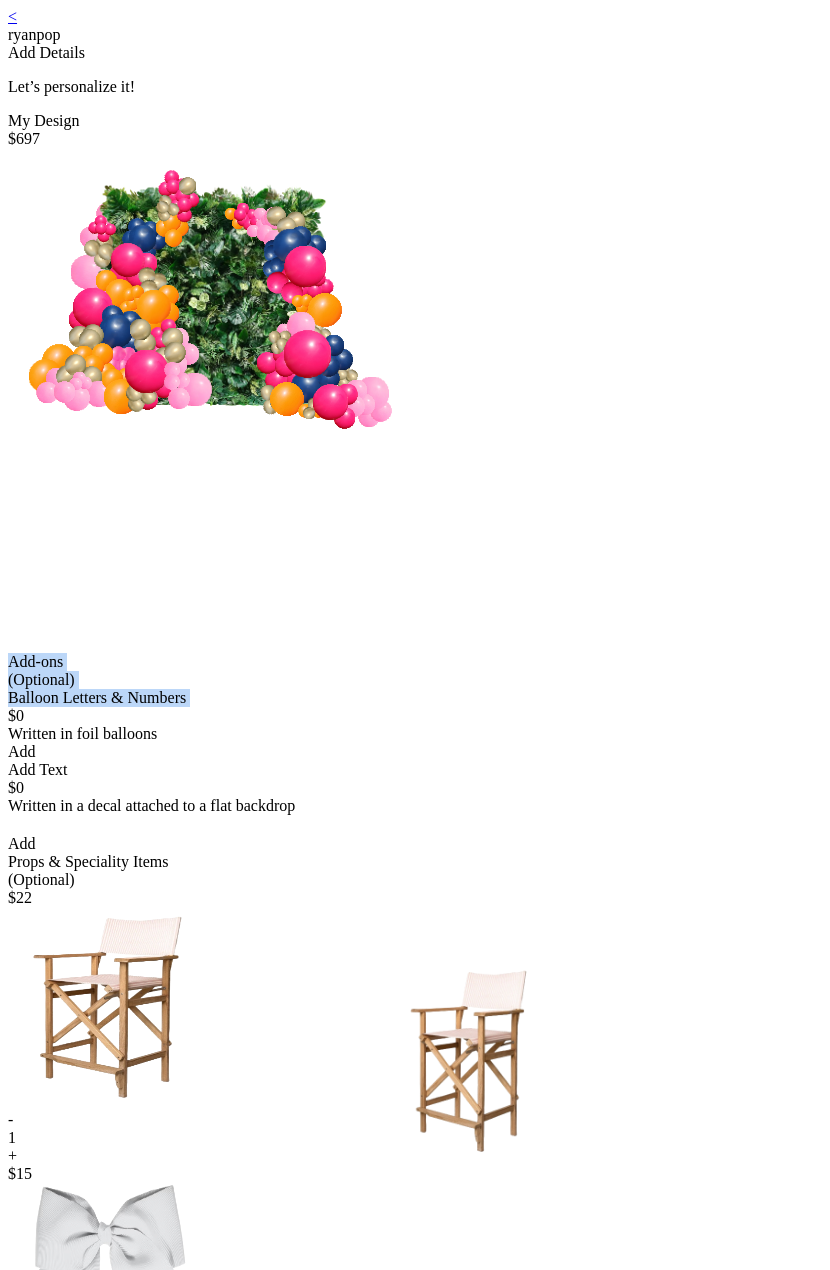 drag, startPoint x: 295, startPoint y: 325, endPoint x: 545, endPoint y: 694, distance: 445.71402 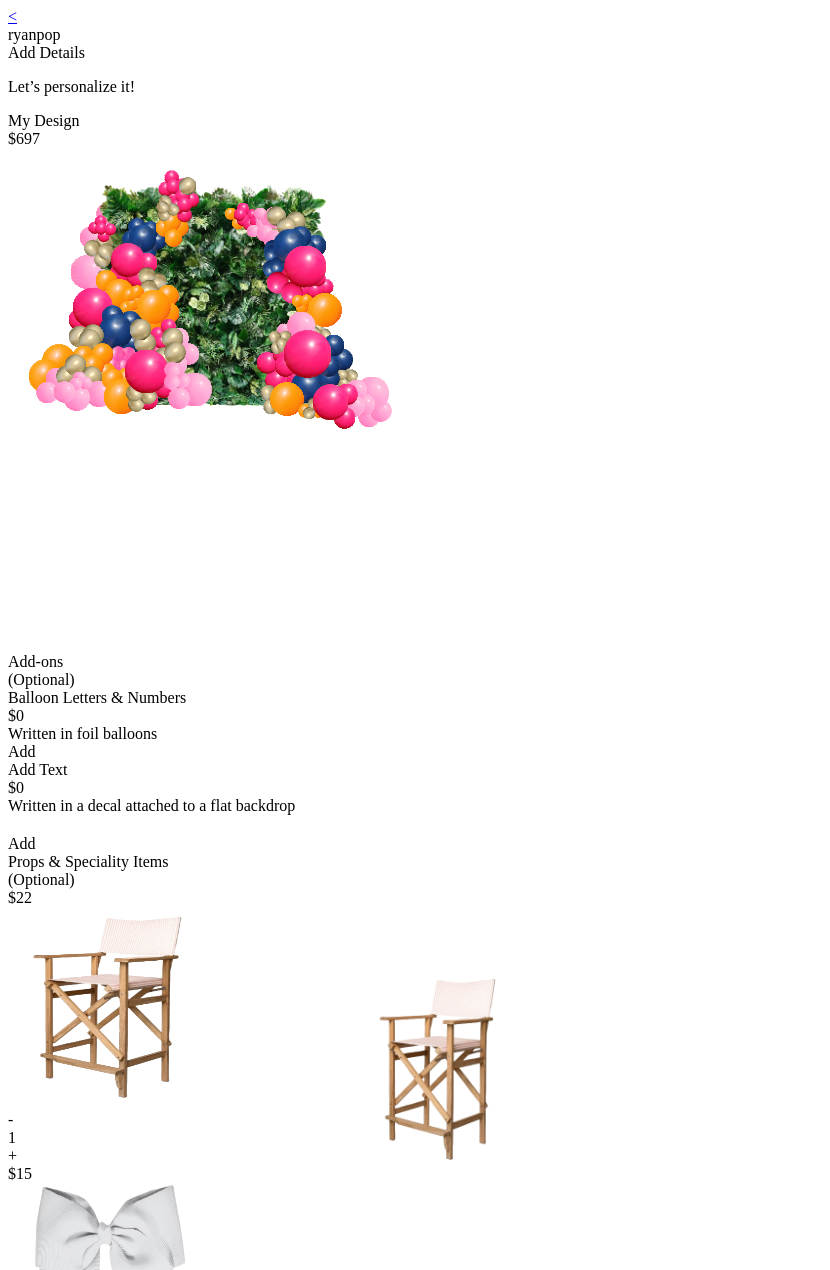 drag, startPoint x: 403, startPoint y: 483, endPoint x: 567, endPoint y: 573, distance: 187.07217 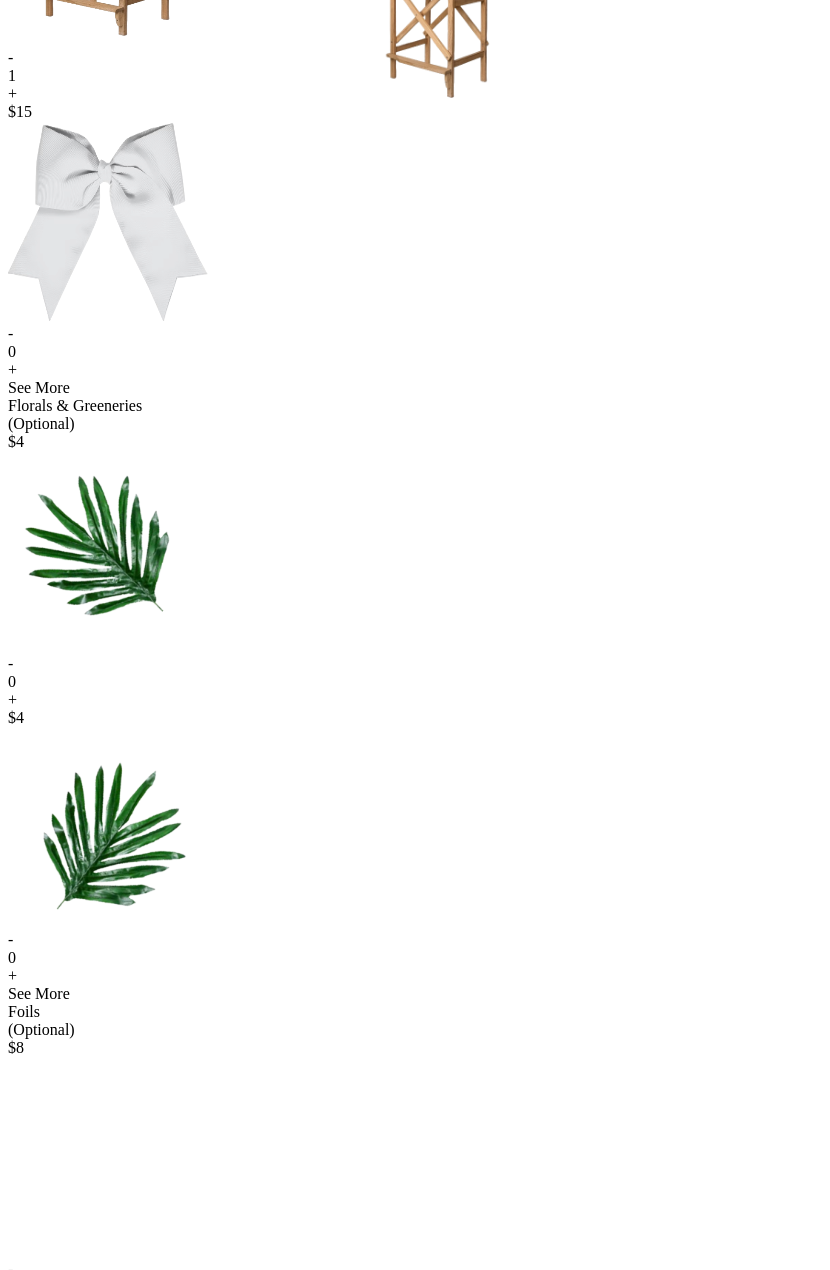 scroll, scrollTop: 1098, scrollLeft: 0, axis: vertical 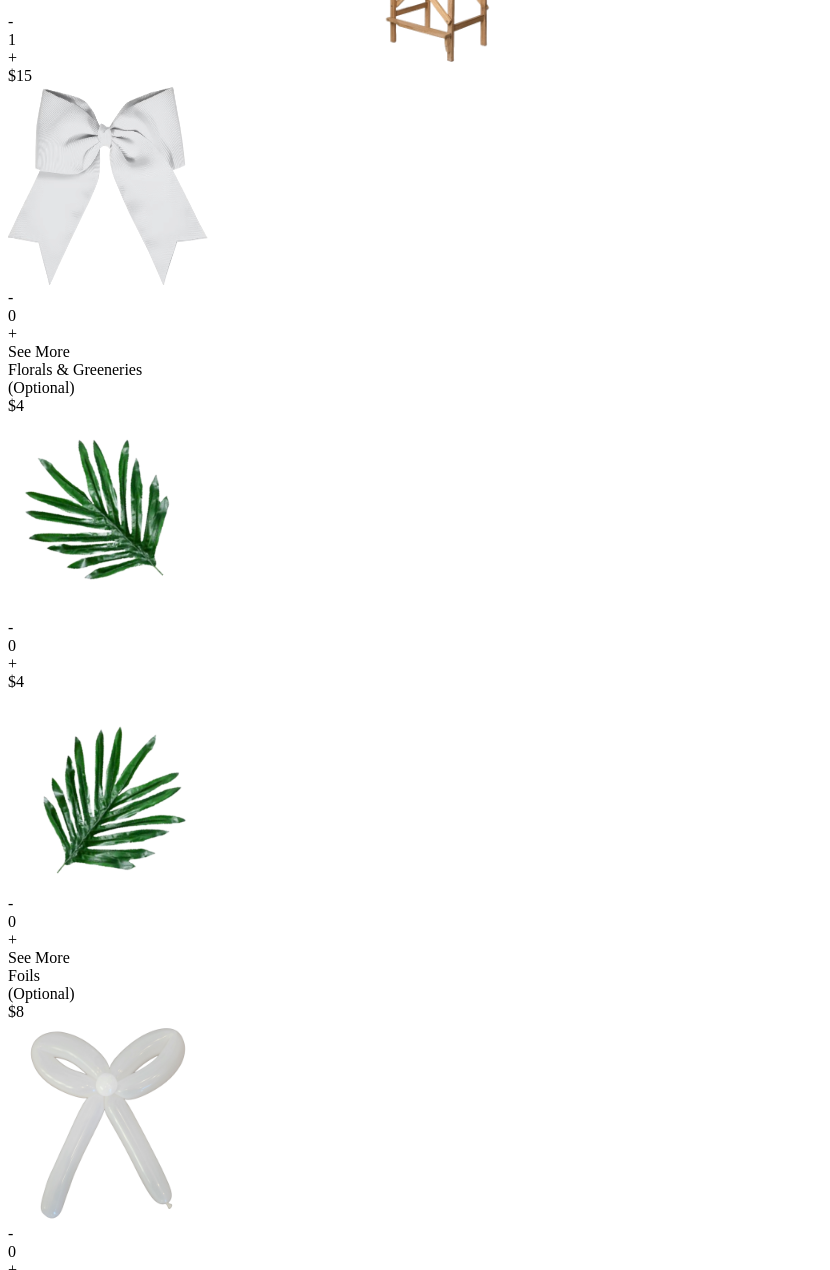 drag, startPoint x: 403, startPoint y: 1107, endPoint x: 413, endPoint y: 1102, distance: 11.18034 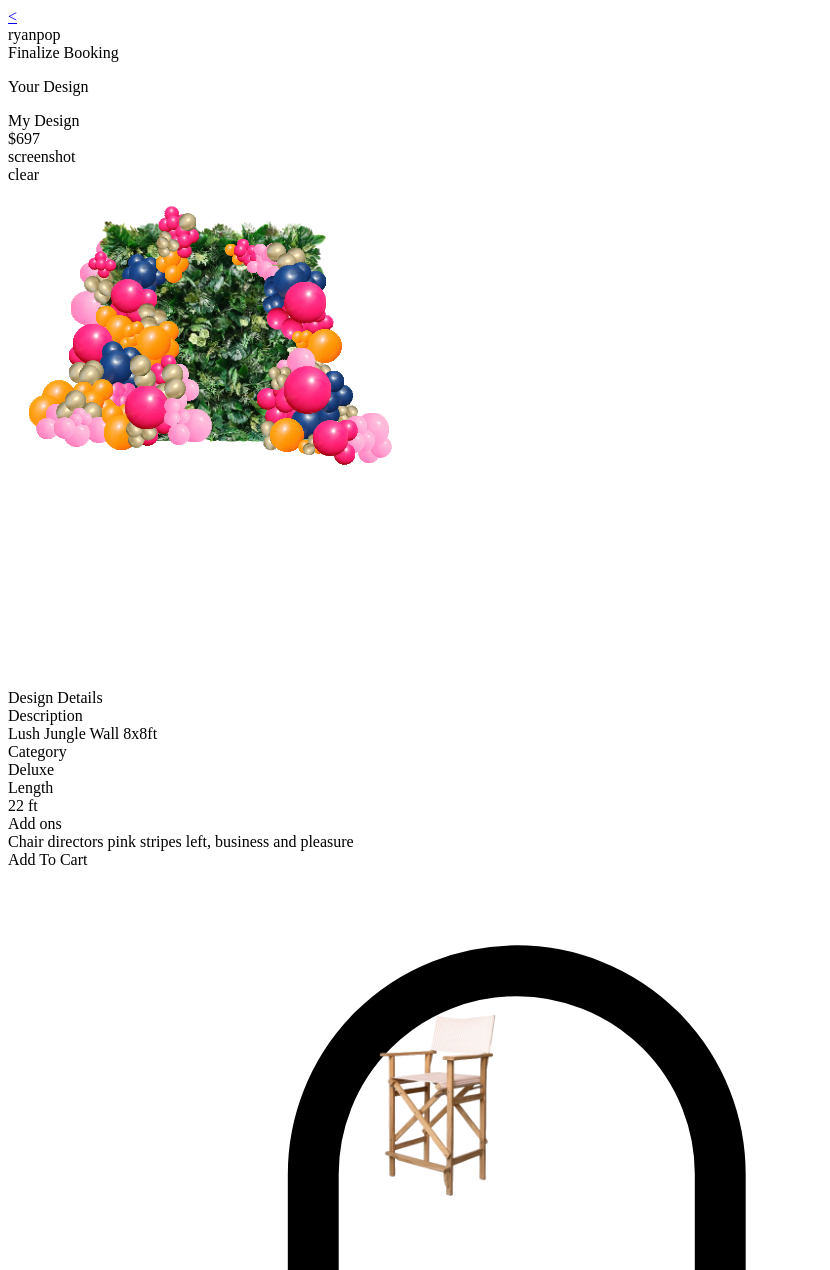 scroll, scrollTop: 0, scrollLeft: 0, axis: both 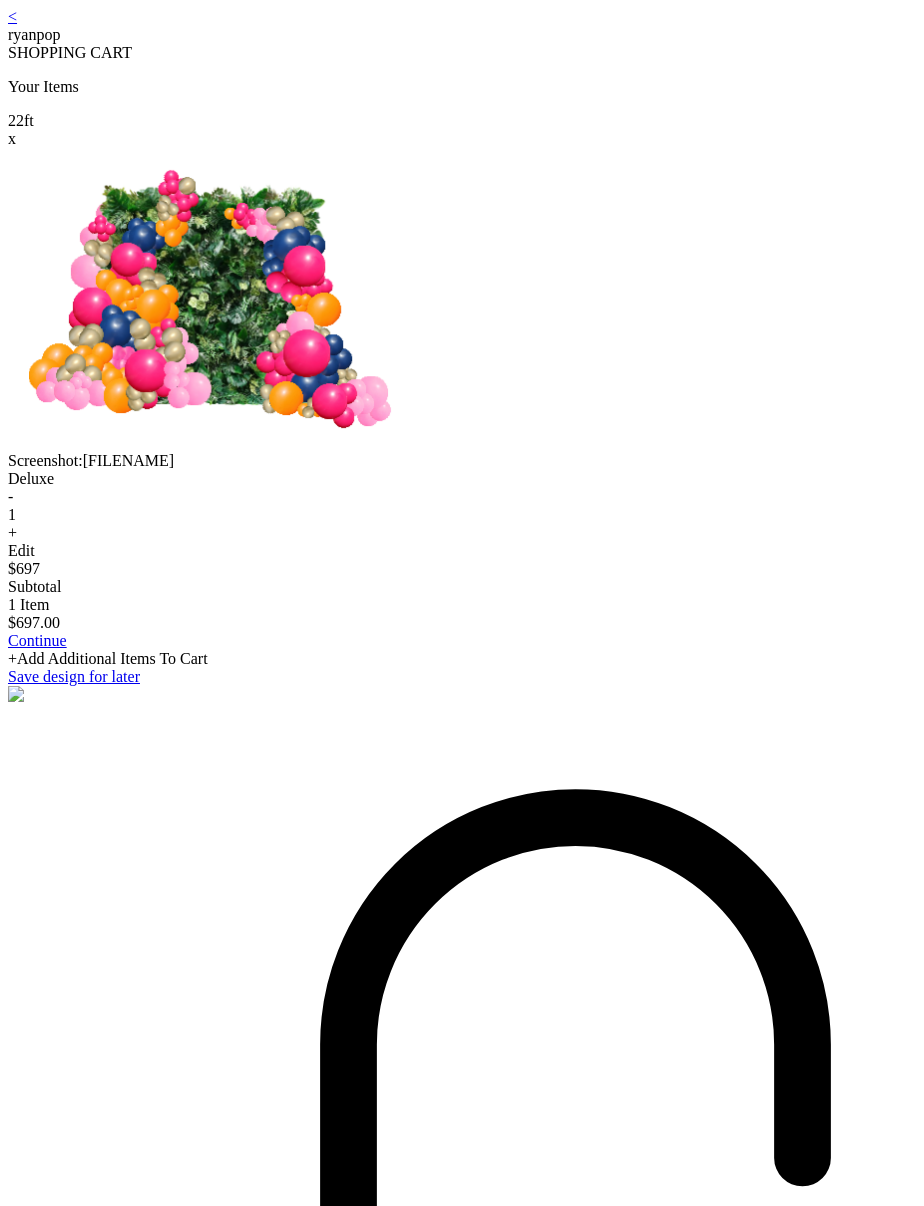 click on "< [NAME] SHOPPING CART Your Items 22 ft x Screenshot: [FILENAME] Deluxe - 1 + Edit $697 Subtotal 1 Item $697.00 Continue +Add Additional Items To Cart Save design for later Start Over Profile Cart" at bounding box center [462, 1751] 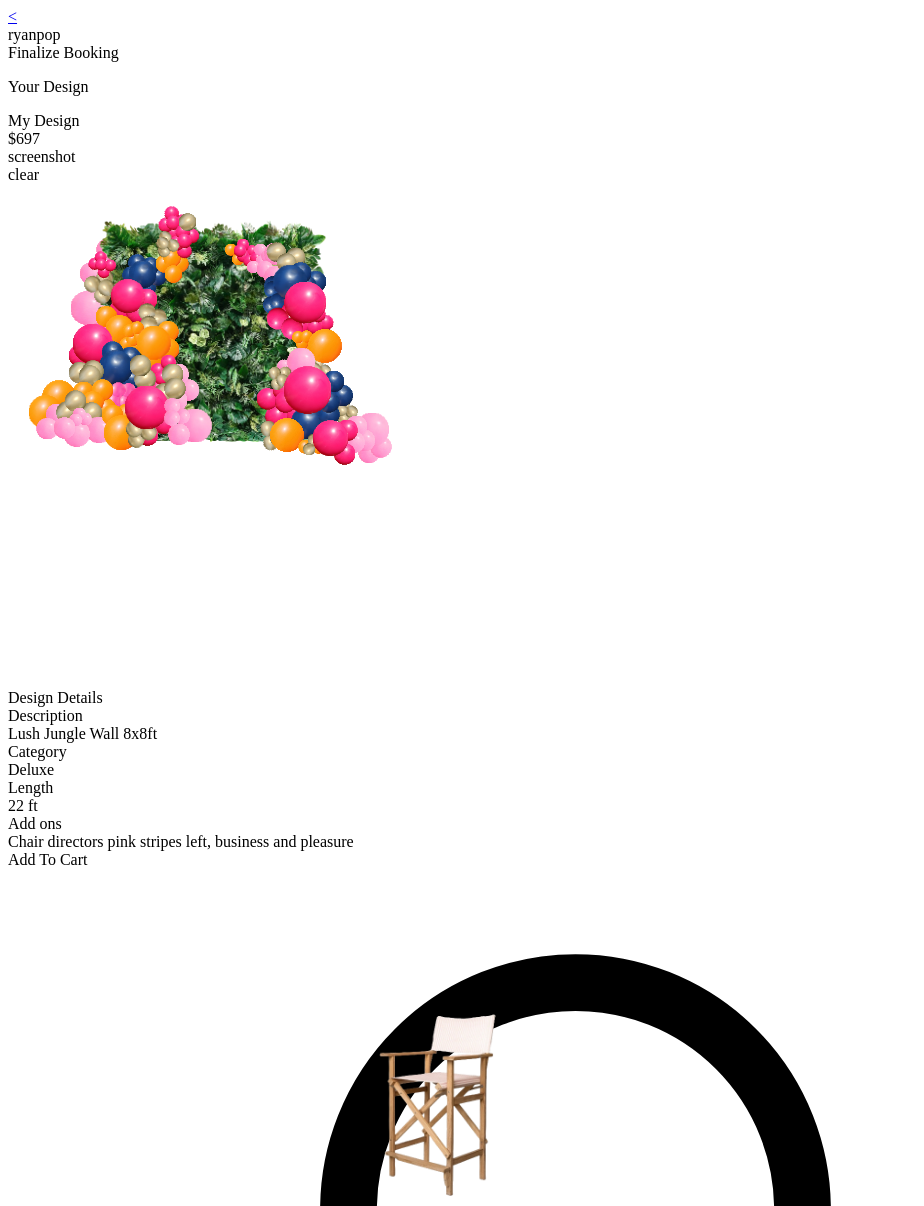 click on "<" at bounding box center [12, 16] 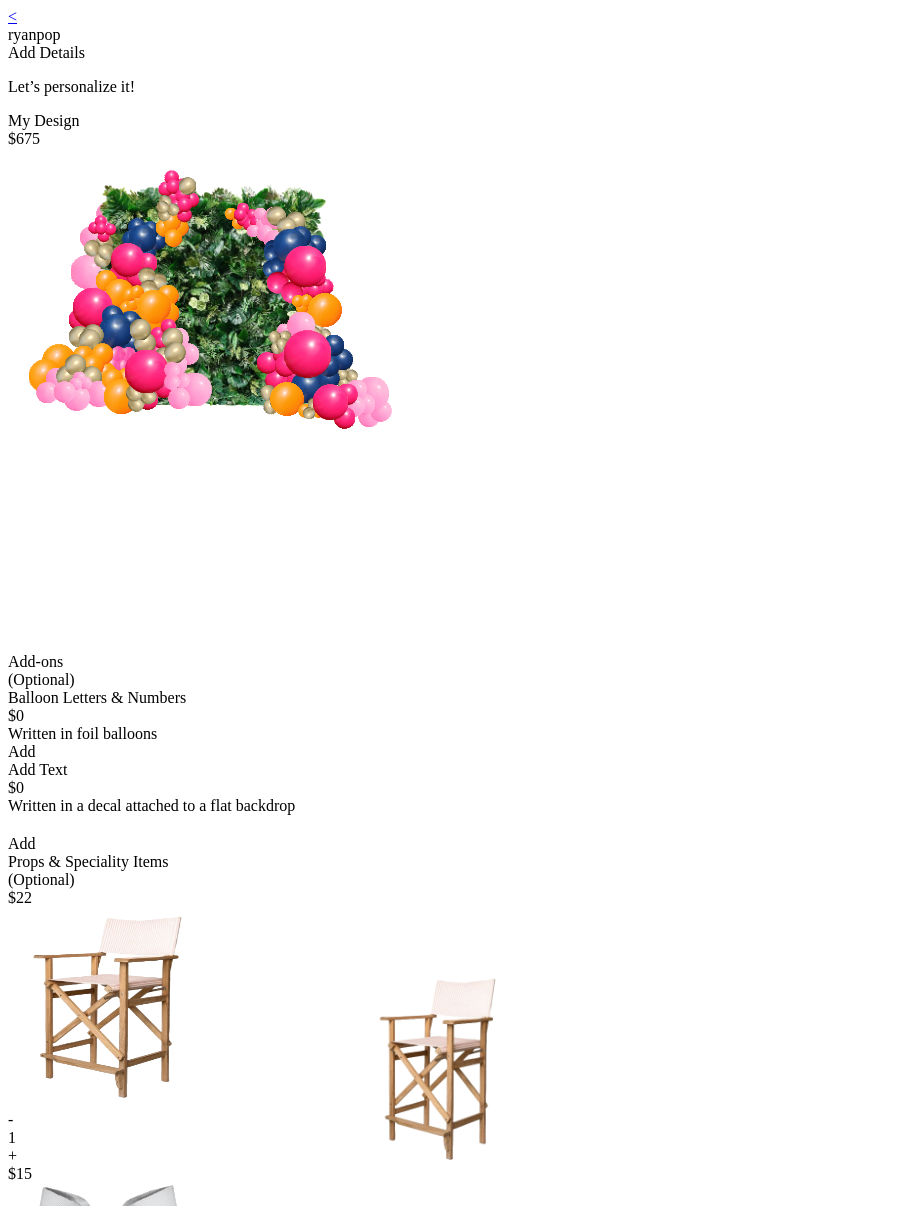 click on "< ryanpop Add Details Let’s personalize it! My Design $675 Add-ons (Optional) Balloon Letters & Numbers $0 Written in foil balloons Generate Letter Color Number Color Size S M L Save Close Add Add Text $0 Written in a decal attached to a flat backdrop select font Color Size S M L Save Close Add Props & Speciality Items (Optional) $ 22 - 1 + $ 15 - 0 + See More Florals & Greeneries (Optional) $ 4 - 0 + $ 4 - 0 + See More Foils (Optional) $ 8 - 0 + $ 13 - 0 + See More Not seeing what you are looking for? Add & Continue Start Over Profile Cart" at bounding box center (462, 2771) 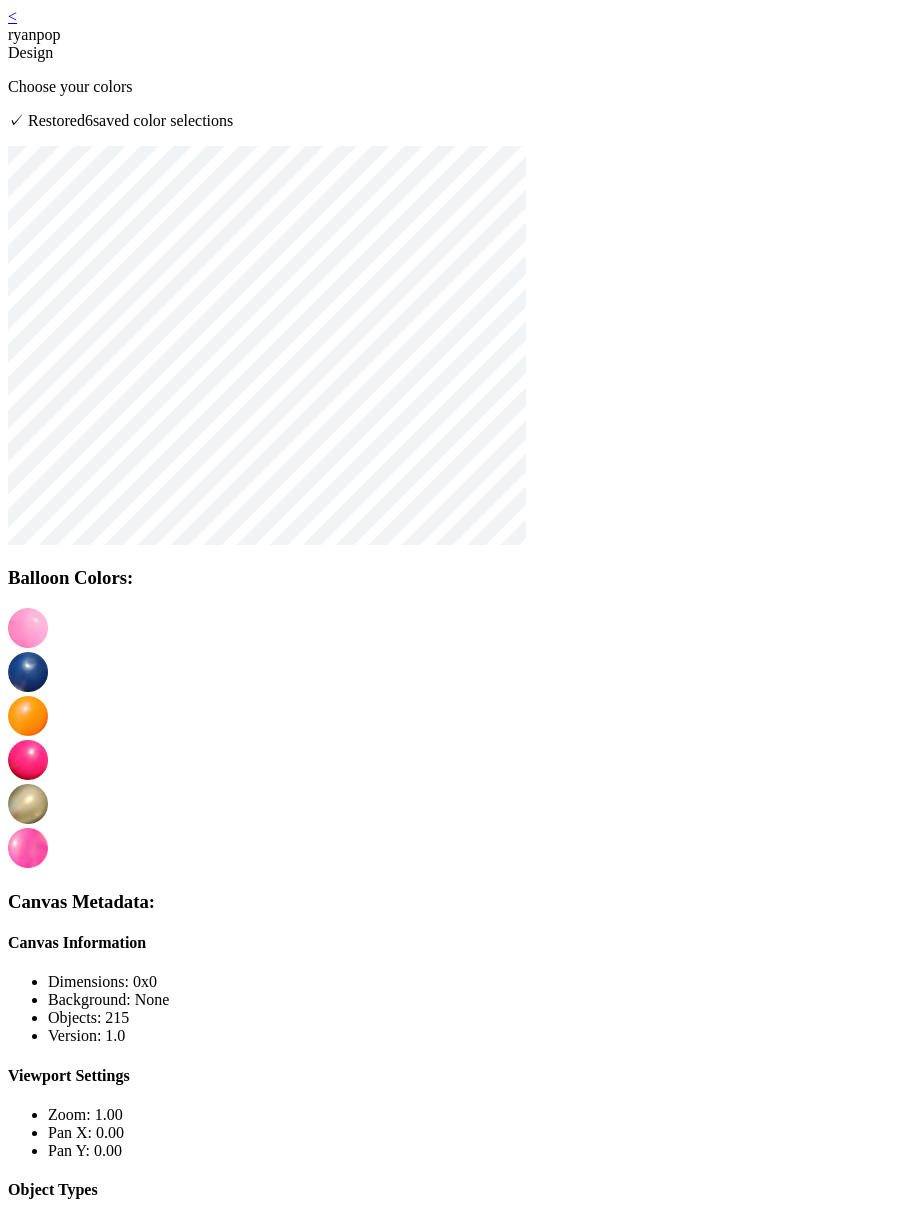 click at bounding box center [28, 672] 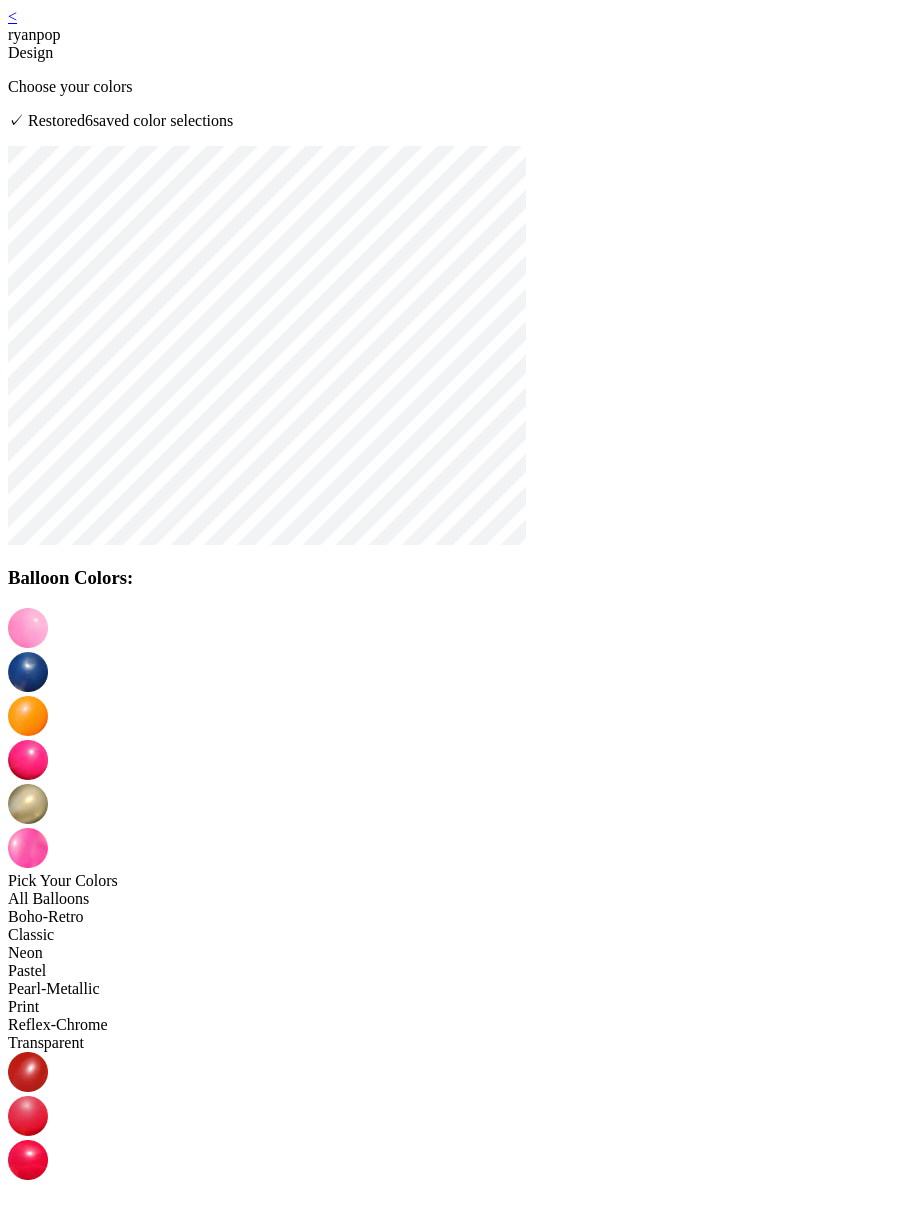 click at bounding box center (28, 1468) 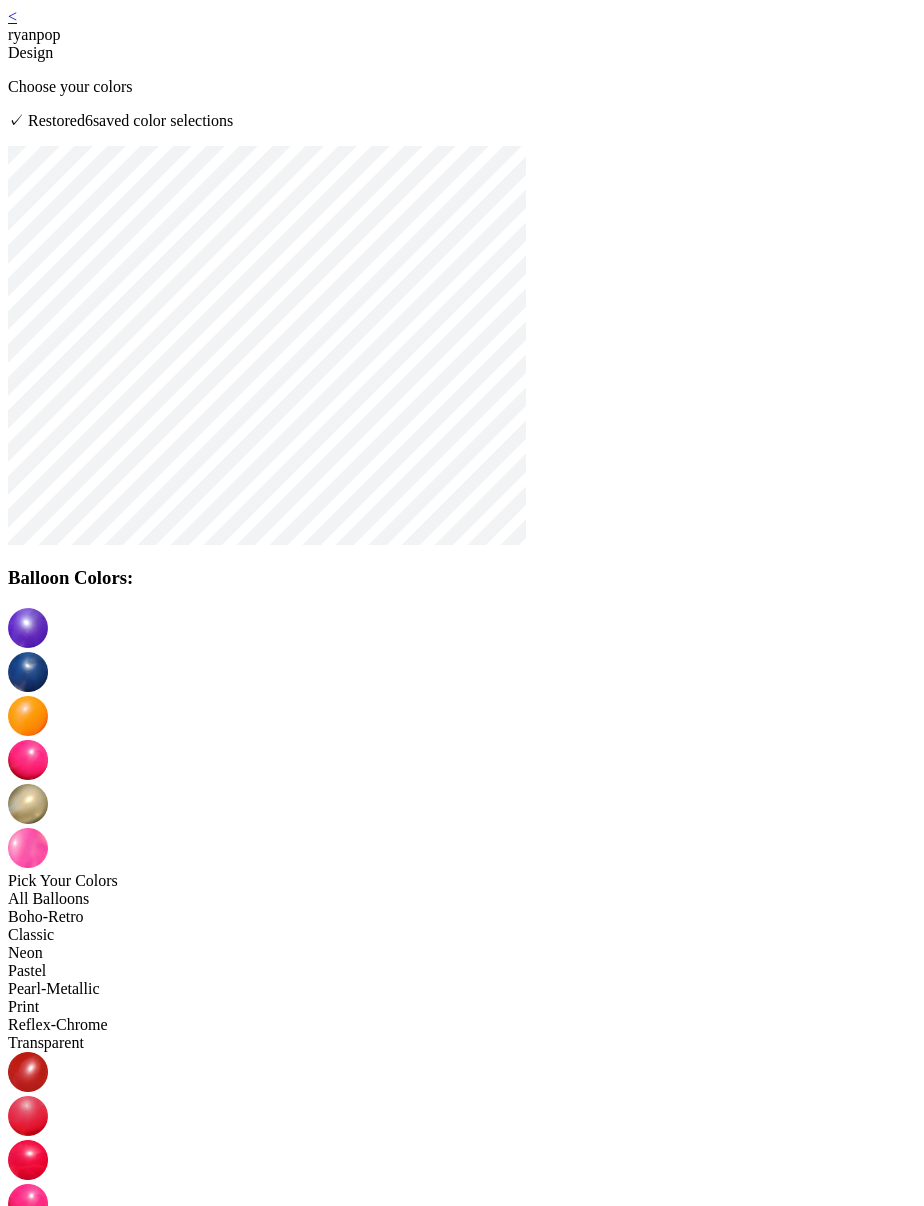 click at bounding box center (28, 672) 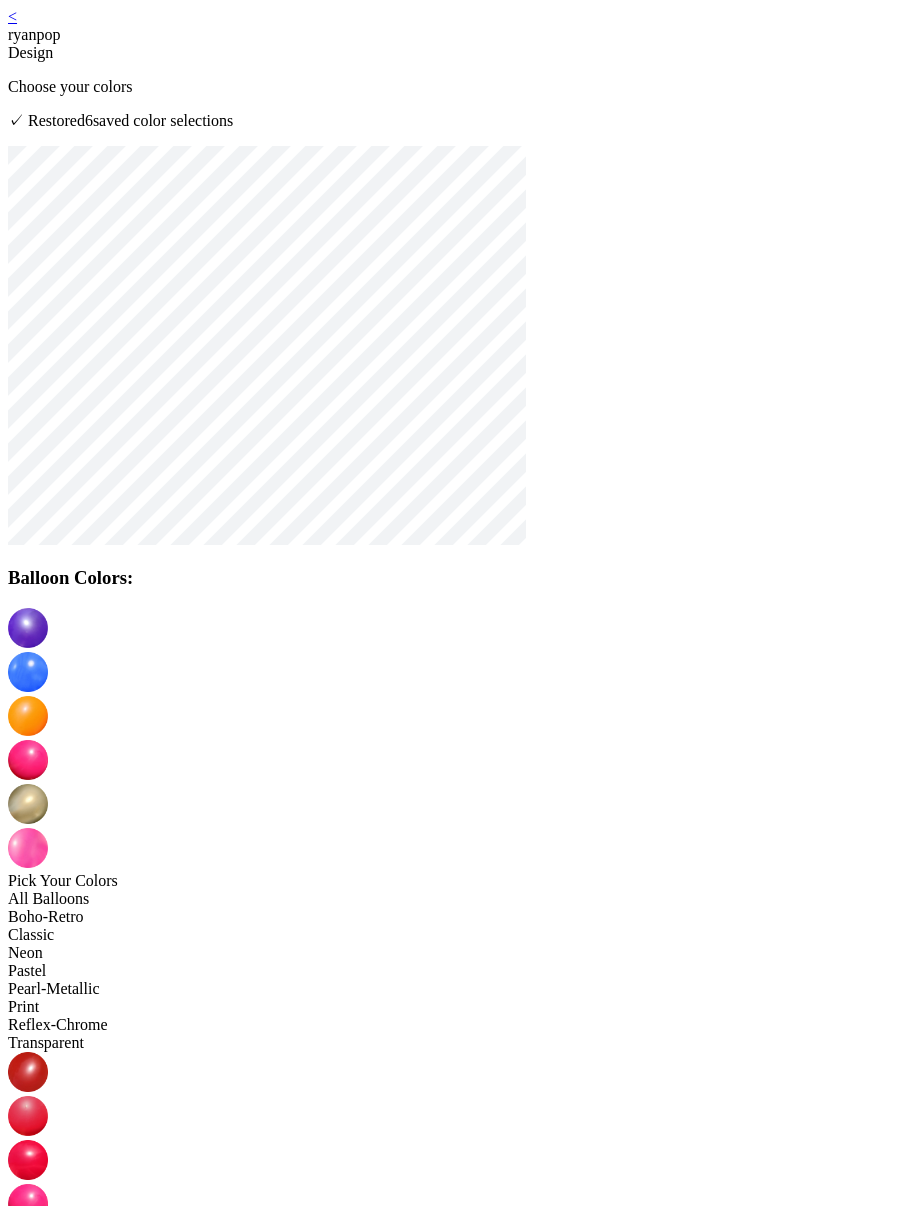 click on "Pastel" at bounding box center [462, 971] 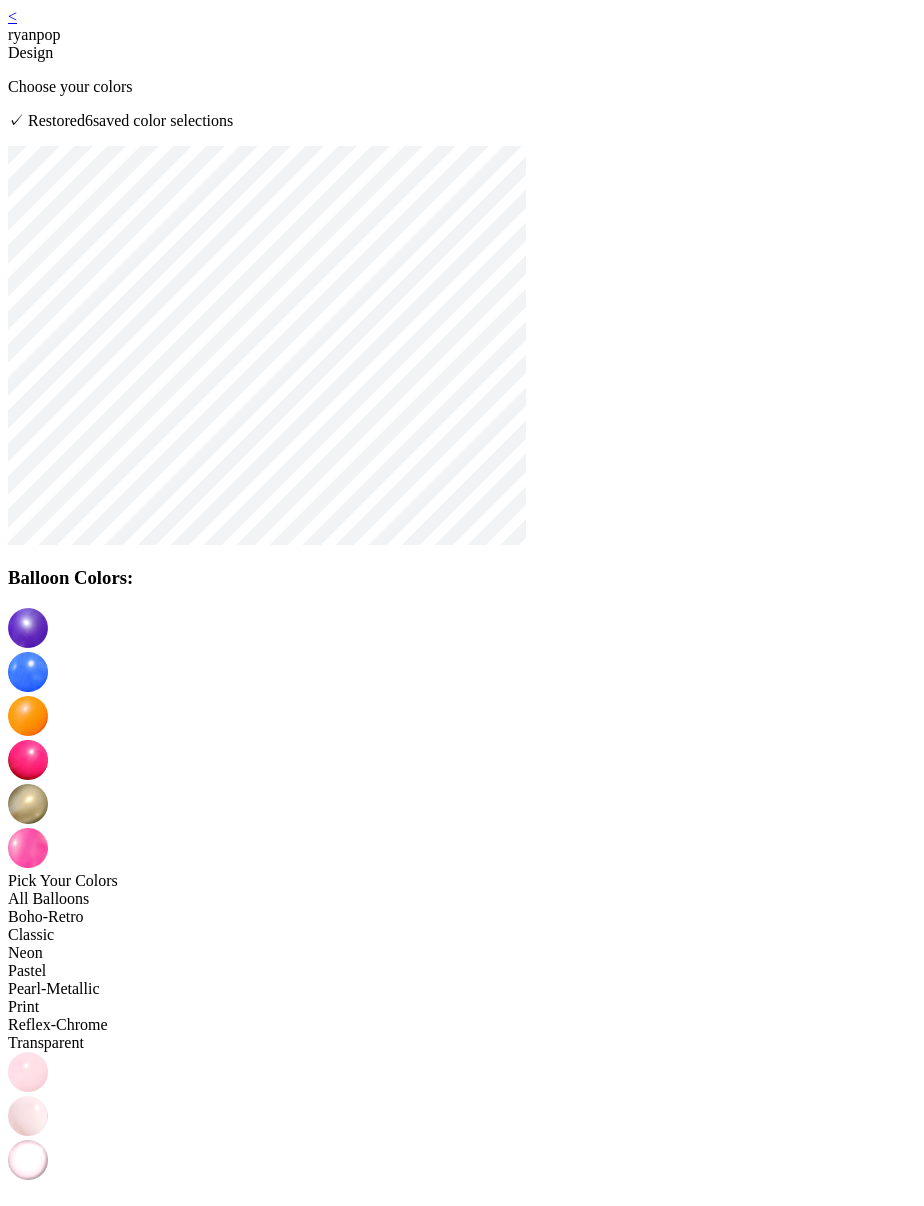 click at bounding box center [28, 760] 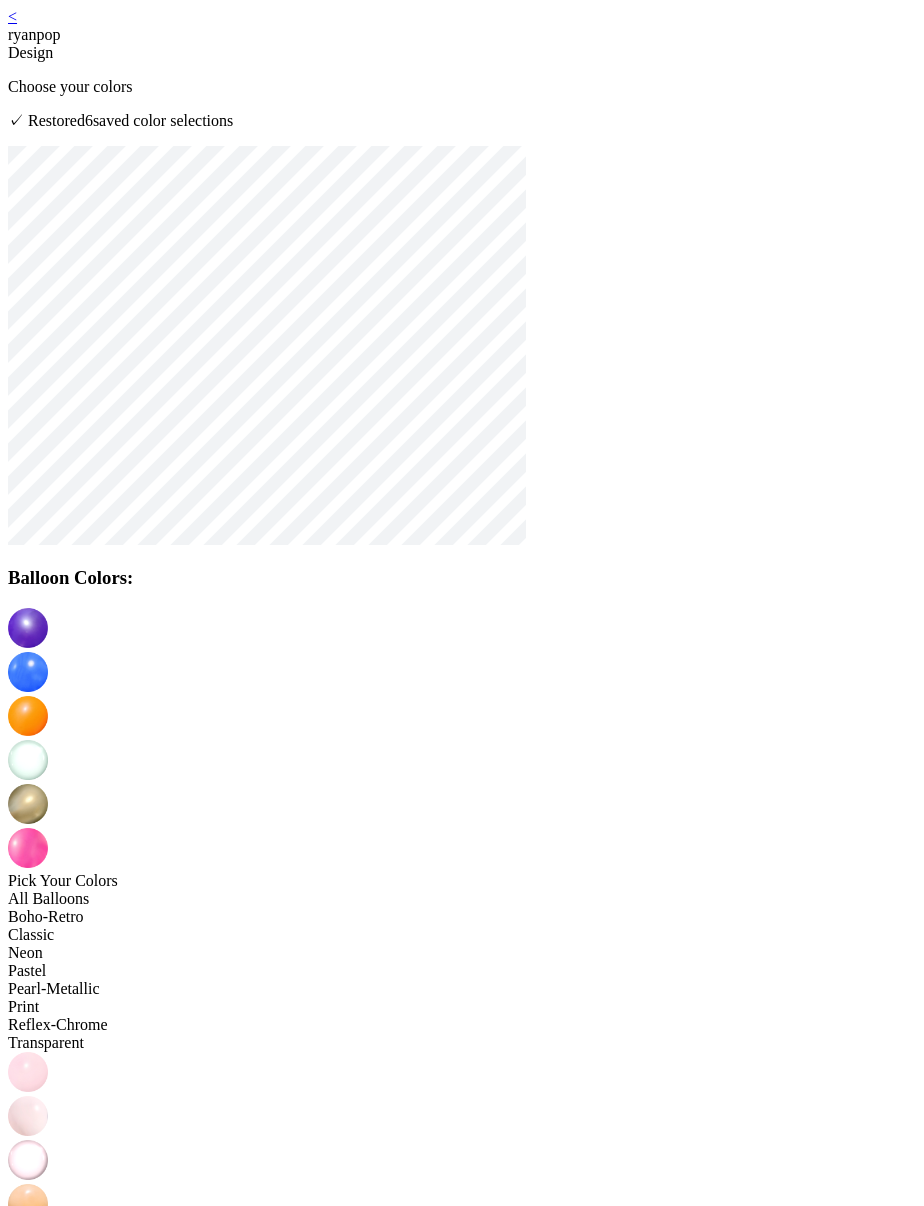 click at bounding box center (462, 806) 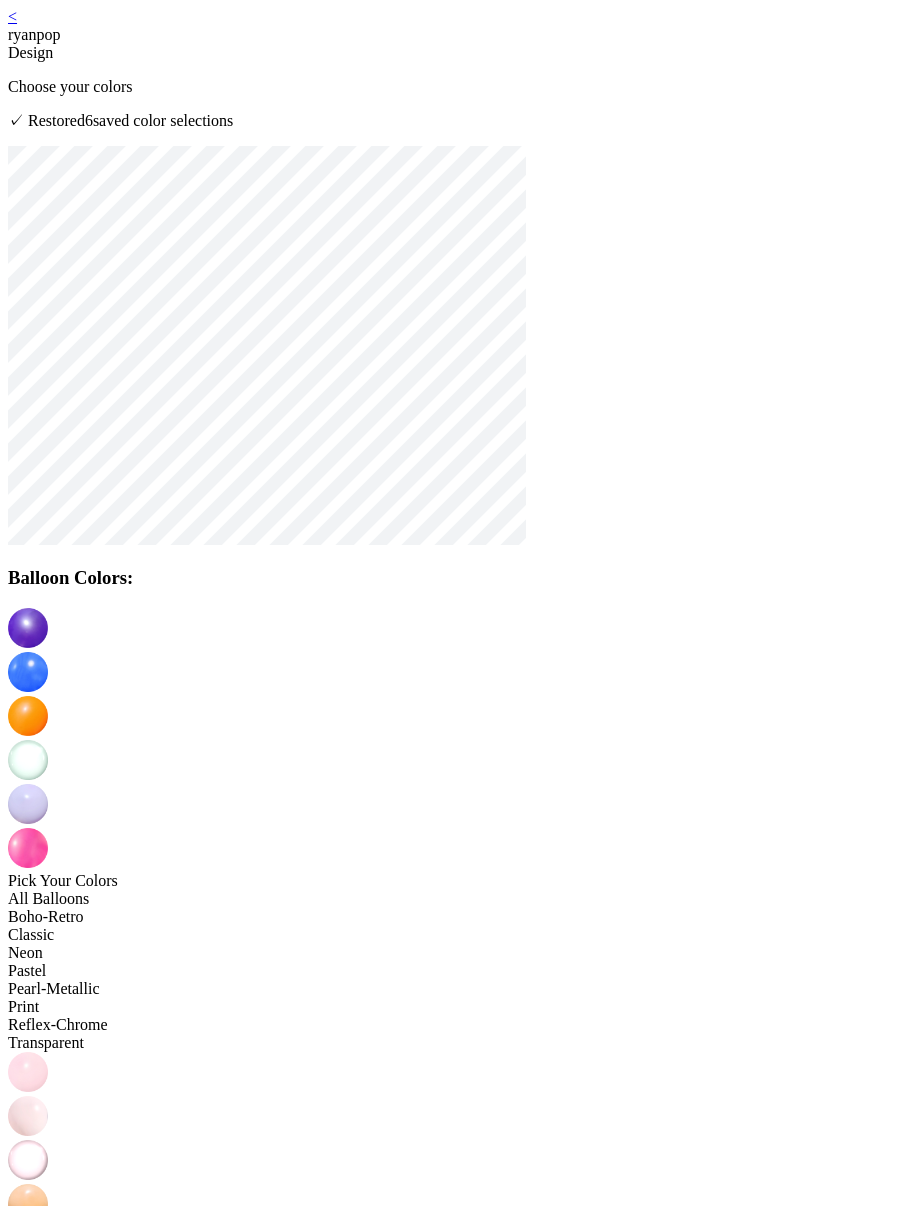 click on "Create New" at bounding box center (51, 176555) 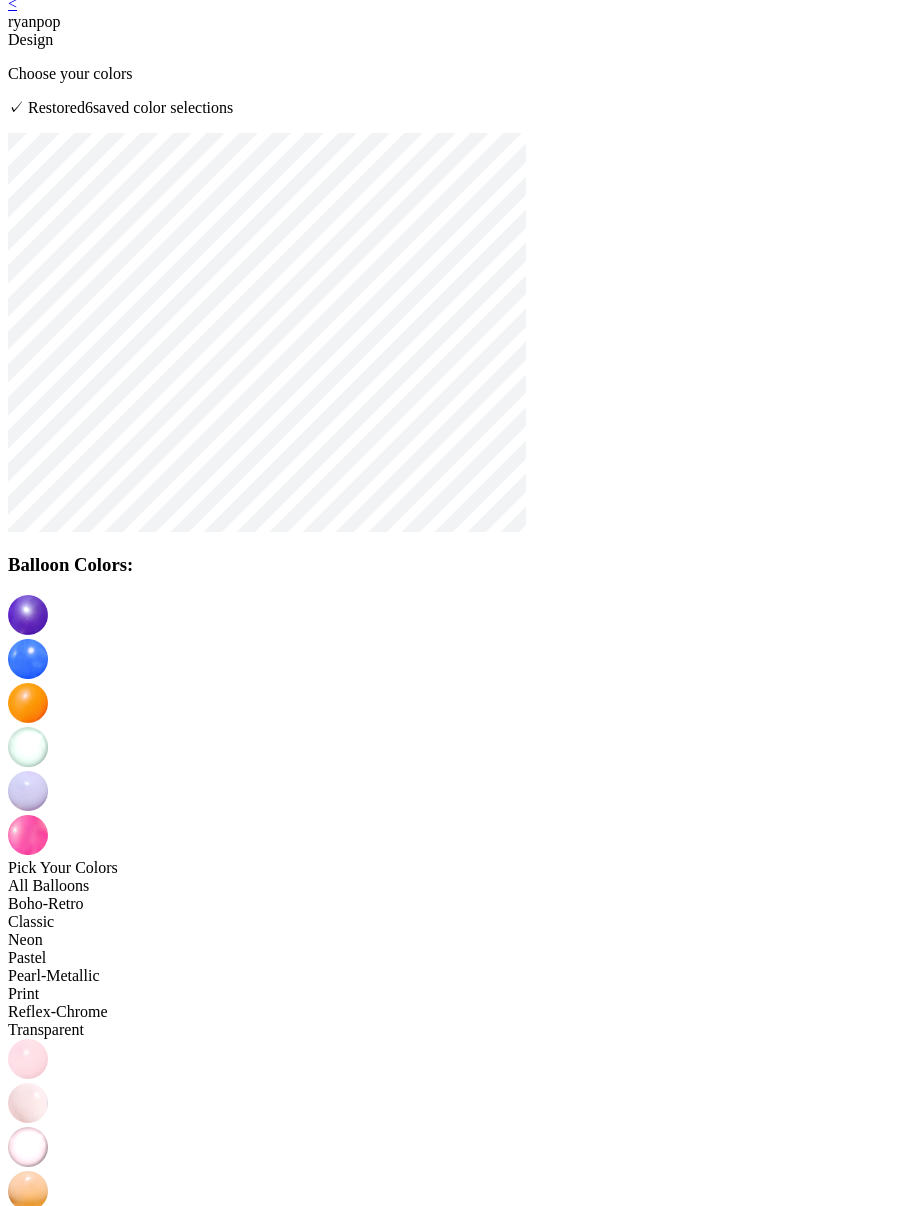 scroll, scrollTop: 40, scrollLeft: 0, axis: vertical 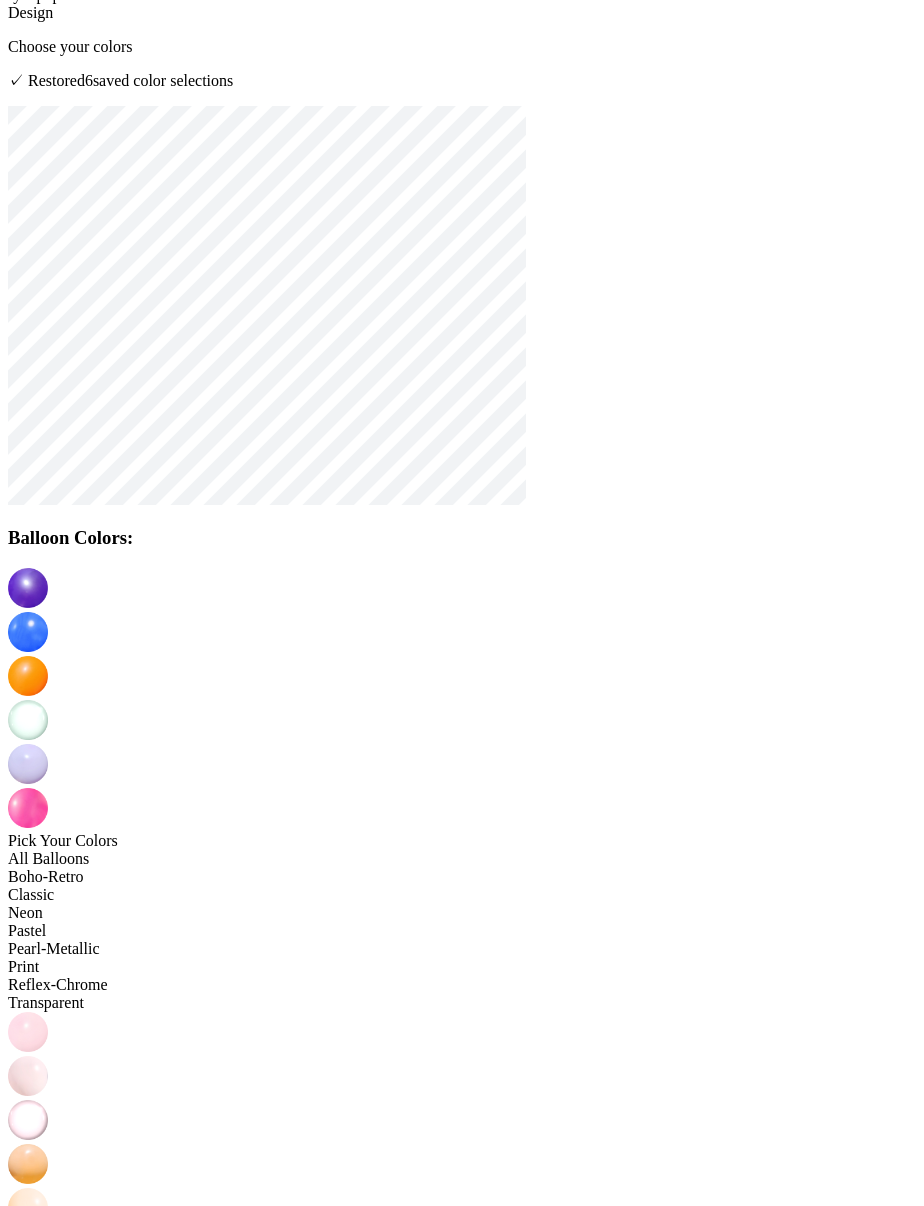 click on "Continue" at bounding box center (462, 176495) 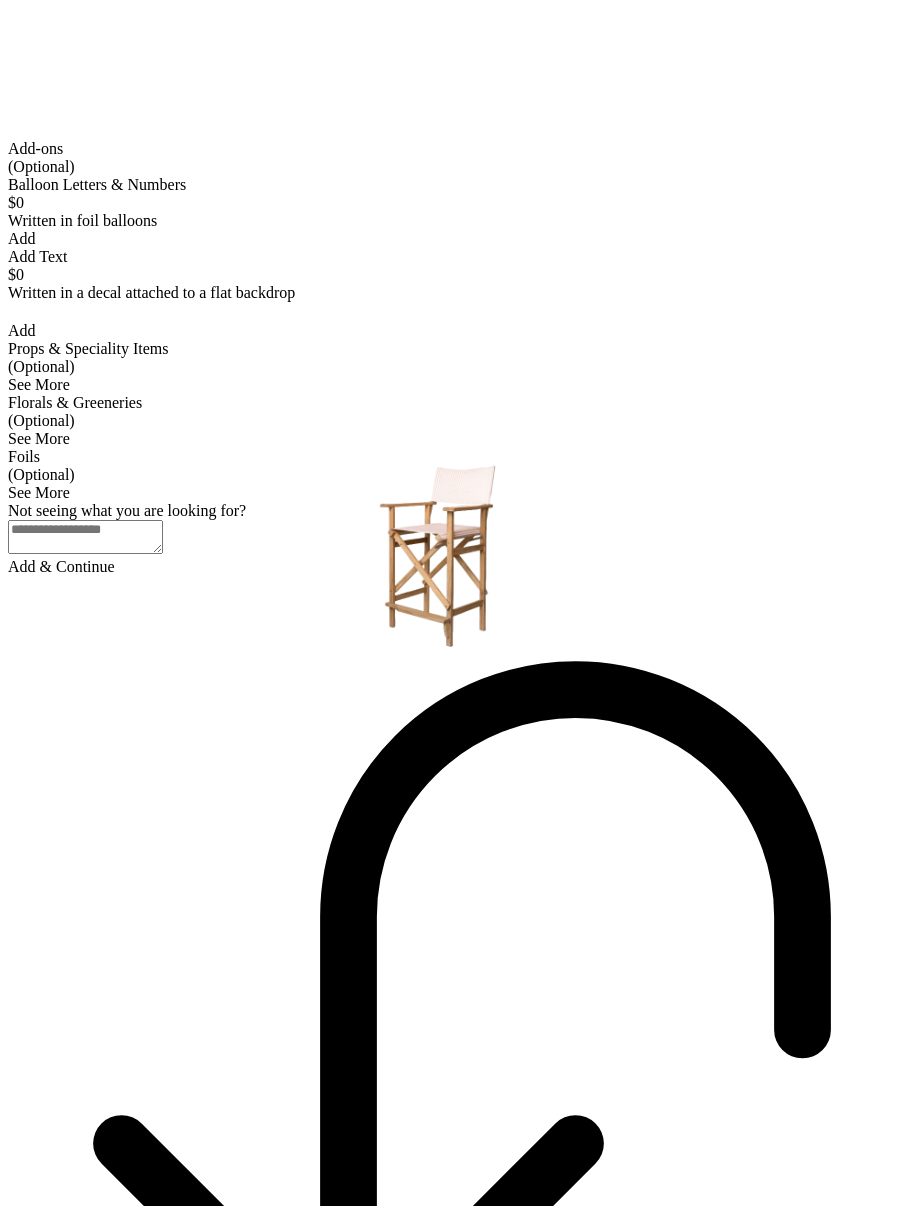 scroll, scrollTop: 0, scrollLeft: 0, axis: both 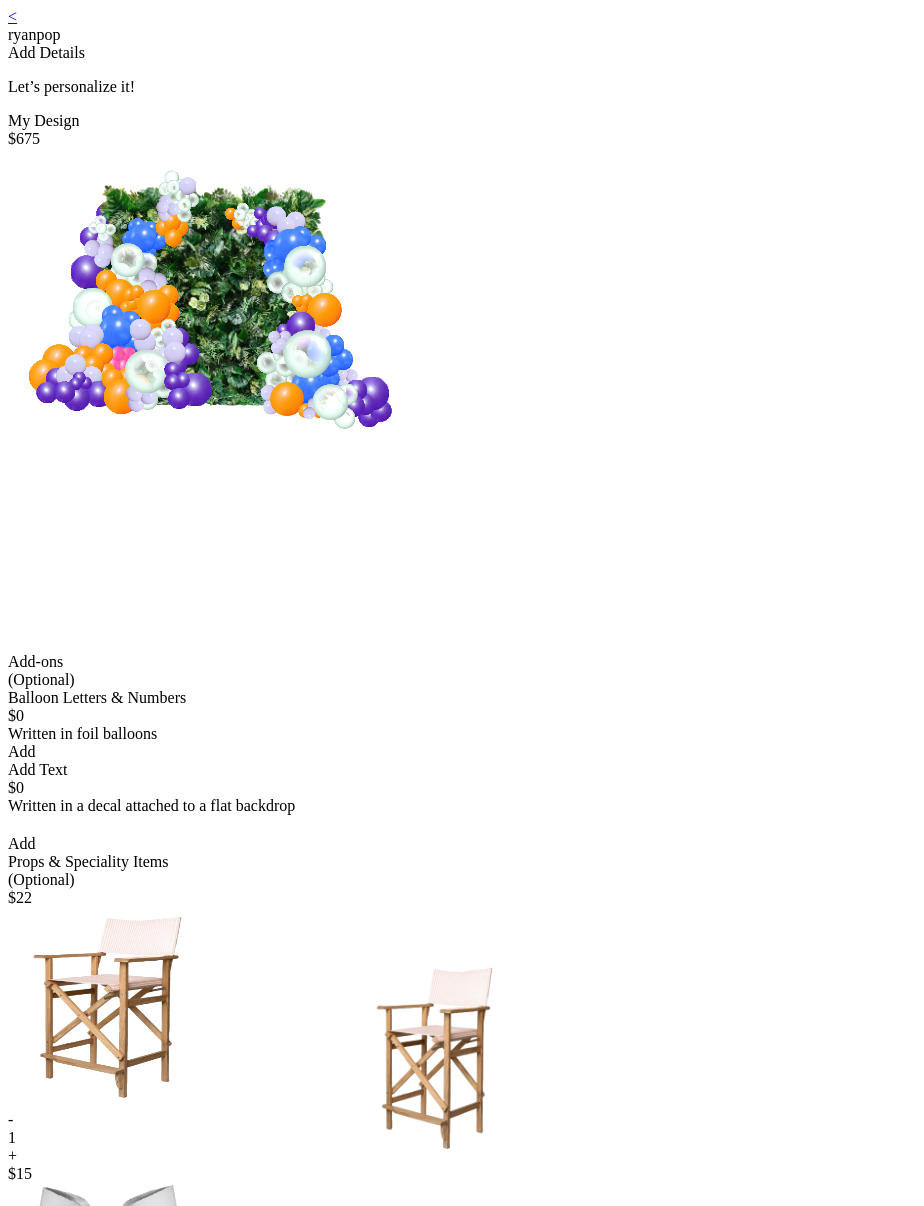 drag, startPoint x: 450, startPoint y: 472, endPoint x: 446, endPoint y: 461, distance: 11.7046995 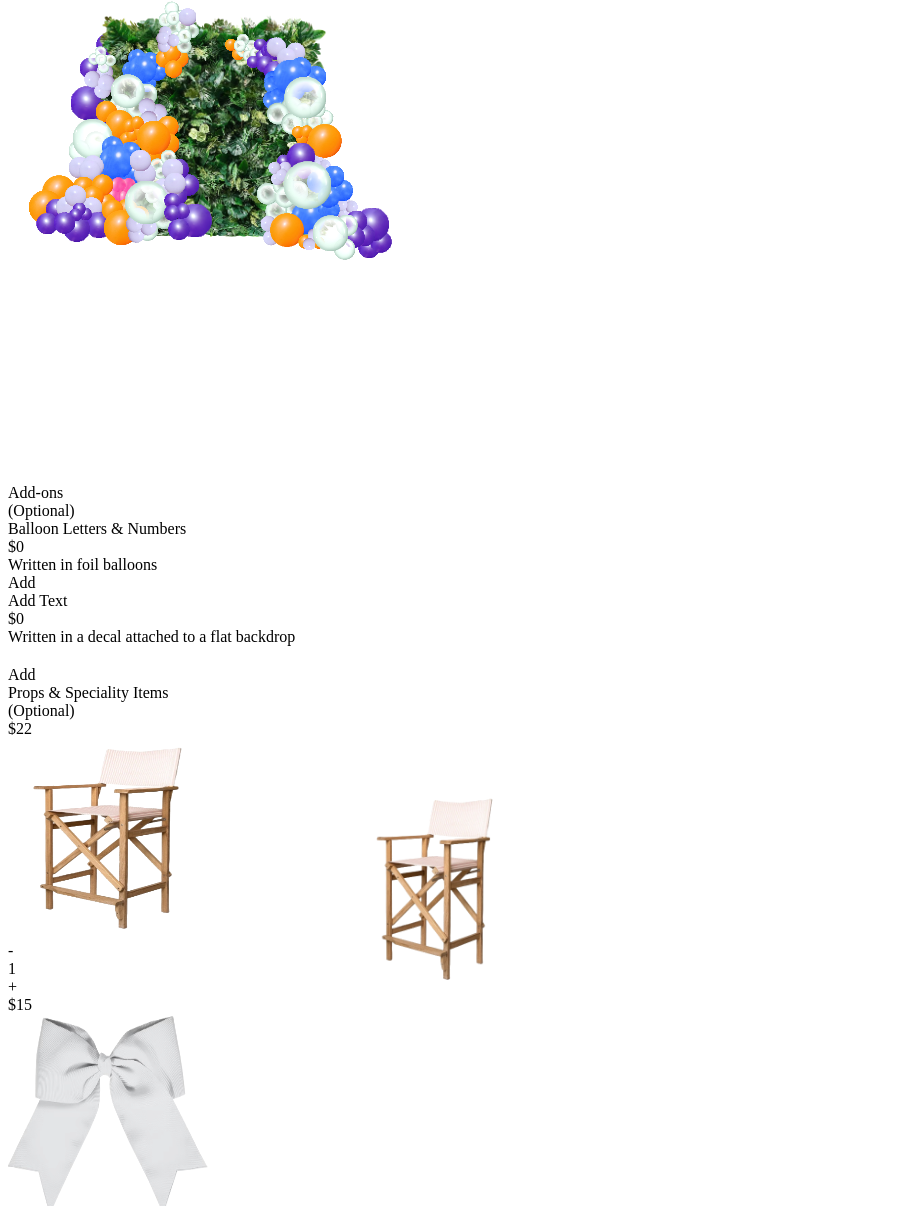 scroll, scrollTop: 598, scrollLeft: 0, axis: vertical 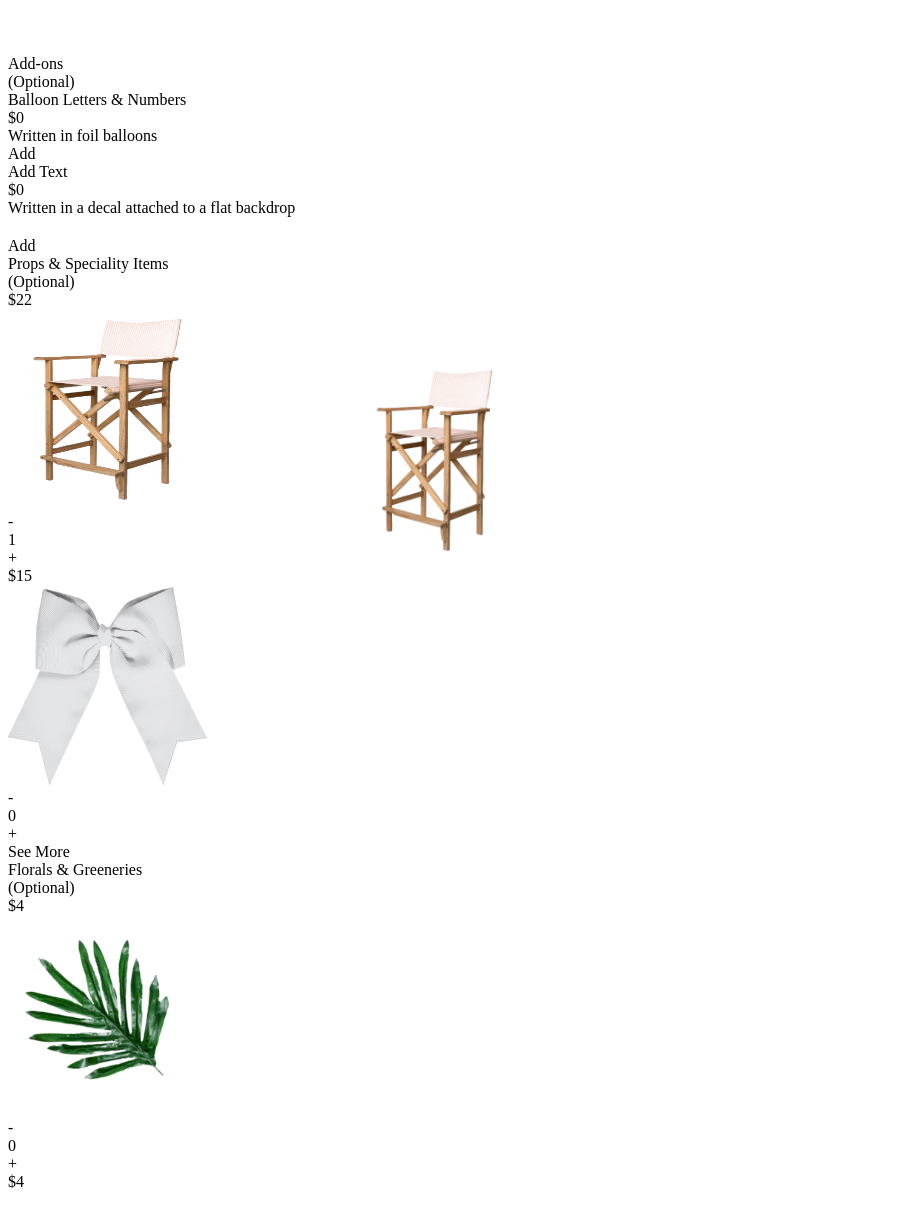 click at bounding box center (108, 685) 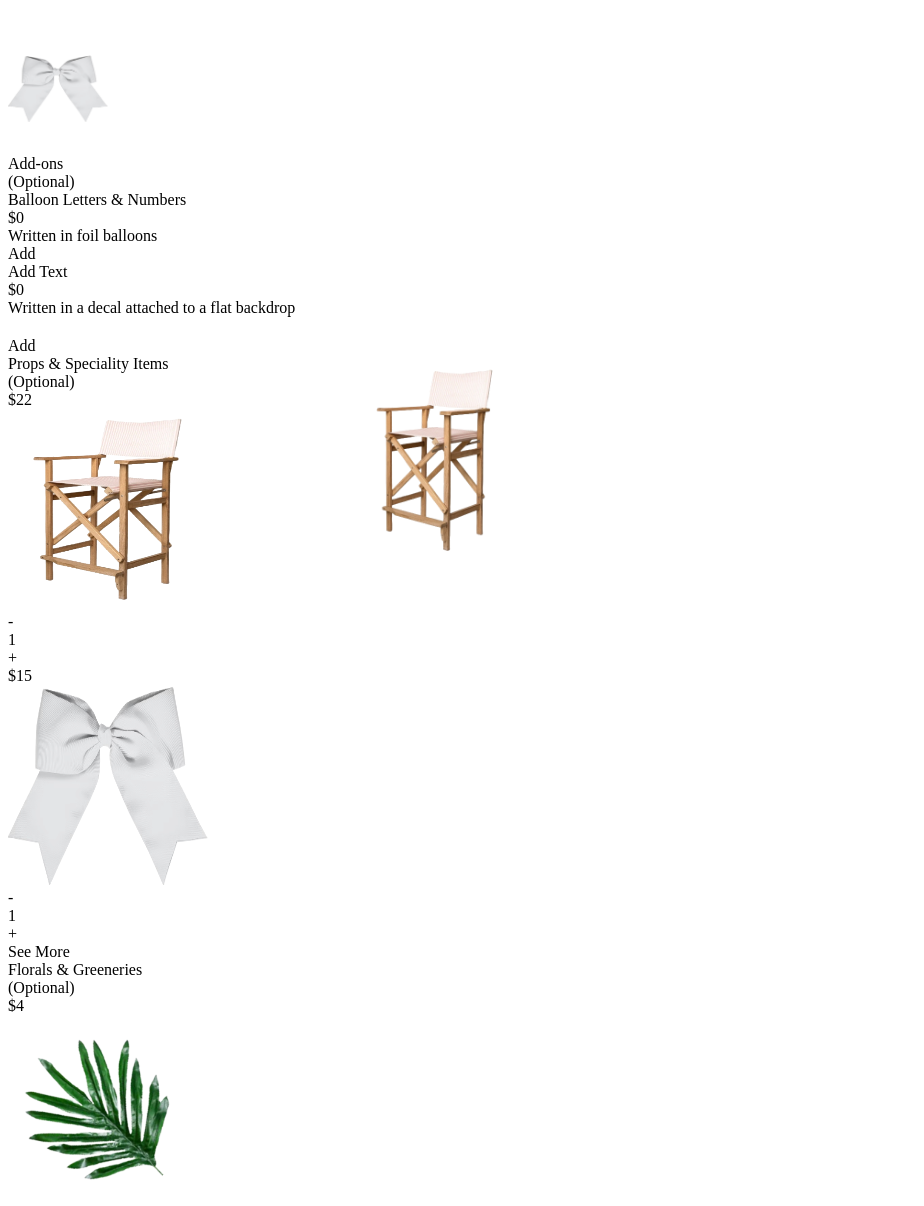 scroll, scrollTop: 0, scrollLeft: 0, axis: both 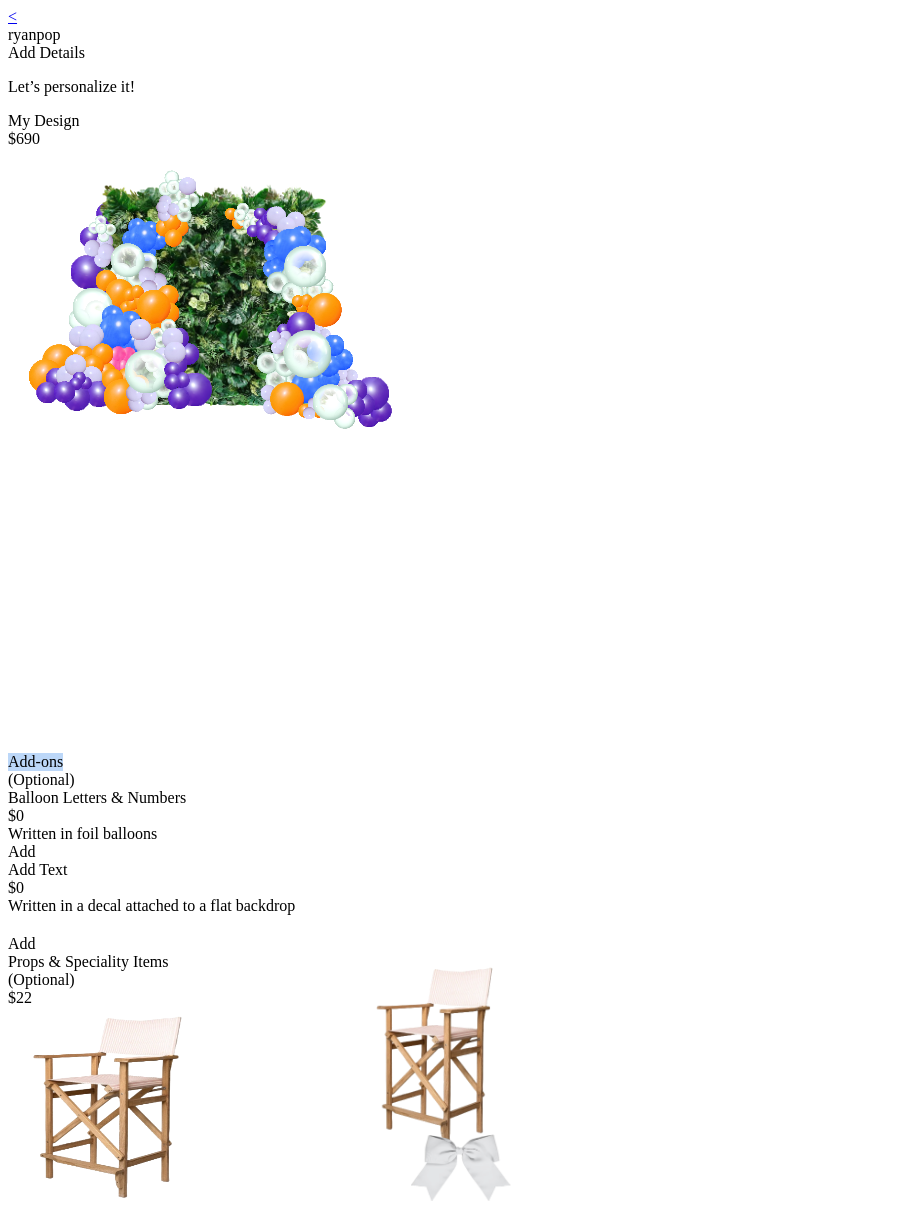 drag, startPoint x: 279, startPoint y: 198, endPoint x: 683, endPoint y: 679, distance: 628.1536 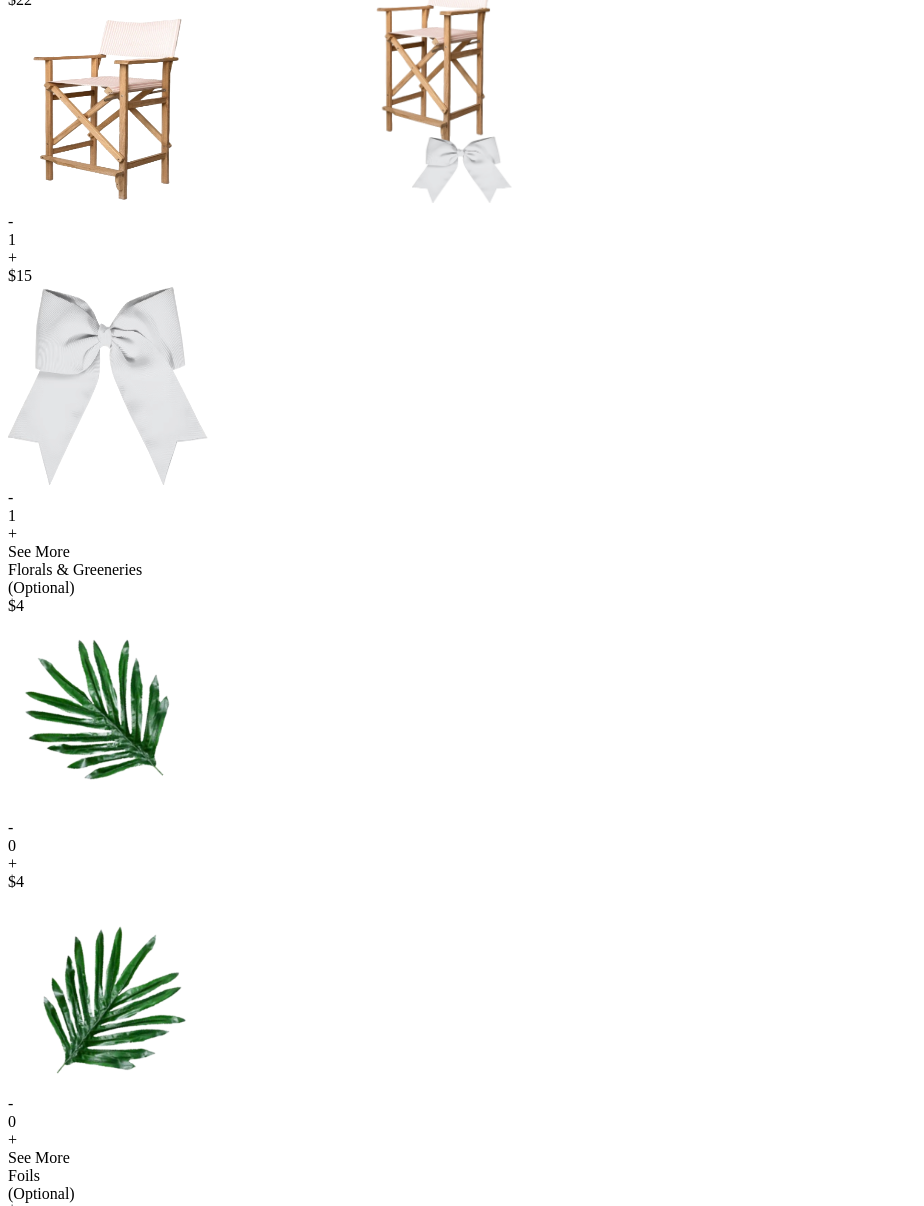 scroll, scrollTop: 1000, scrollLeft: 0, axis: vertical 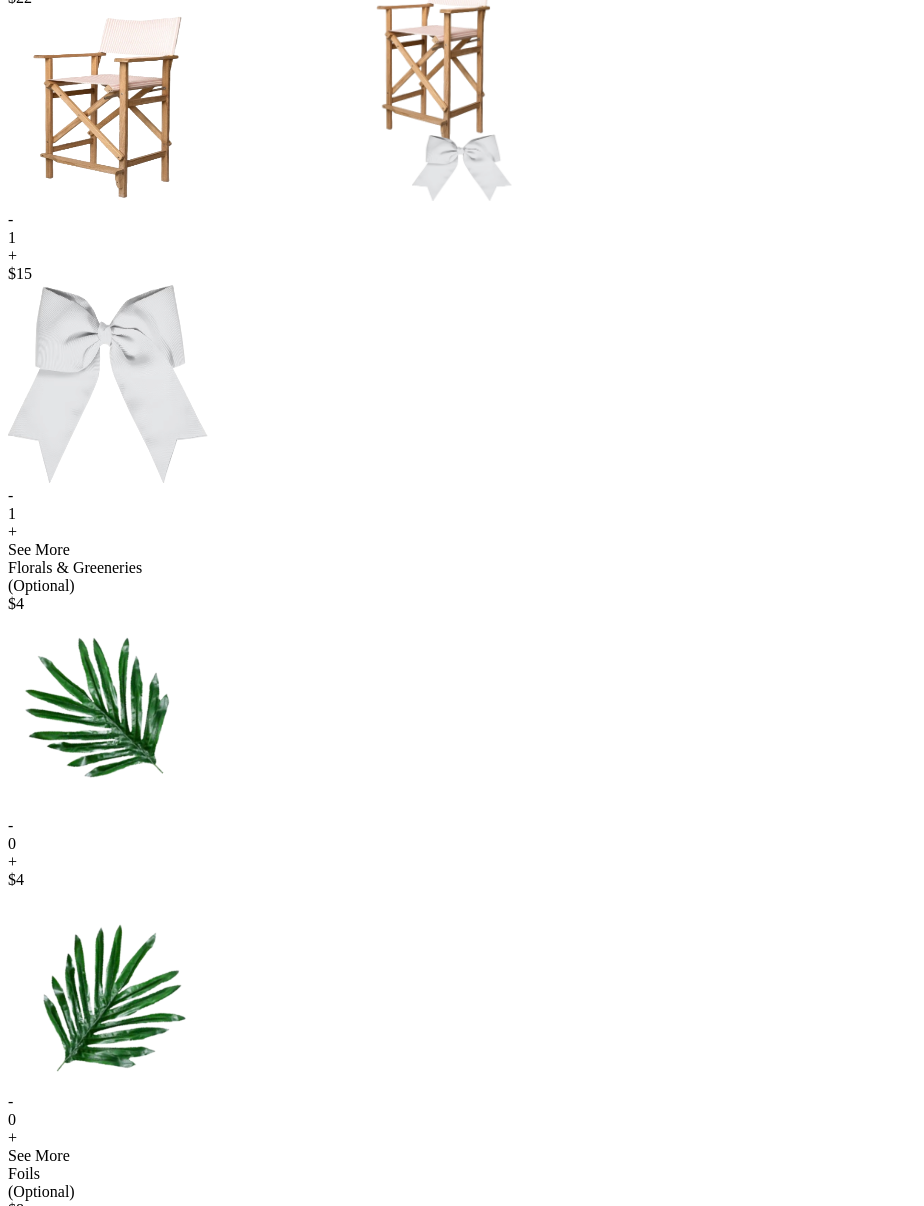click at bounding box center [108, 713] 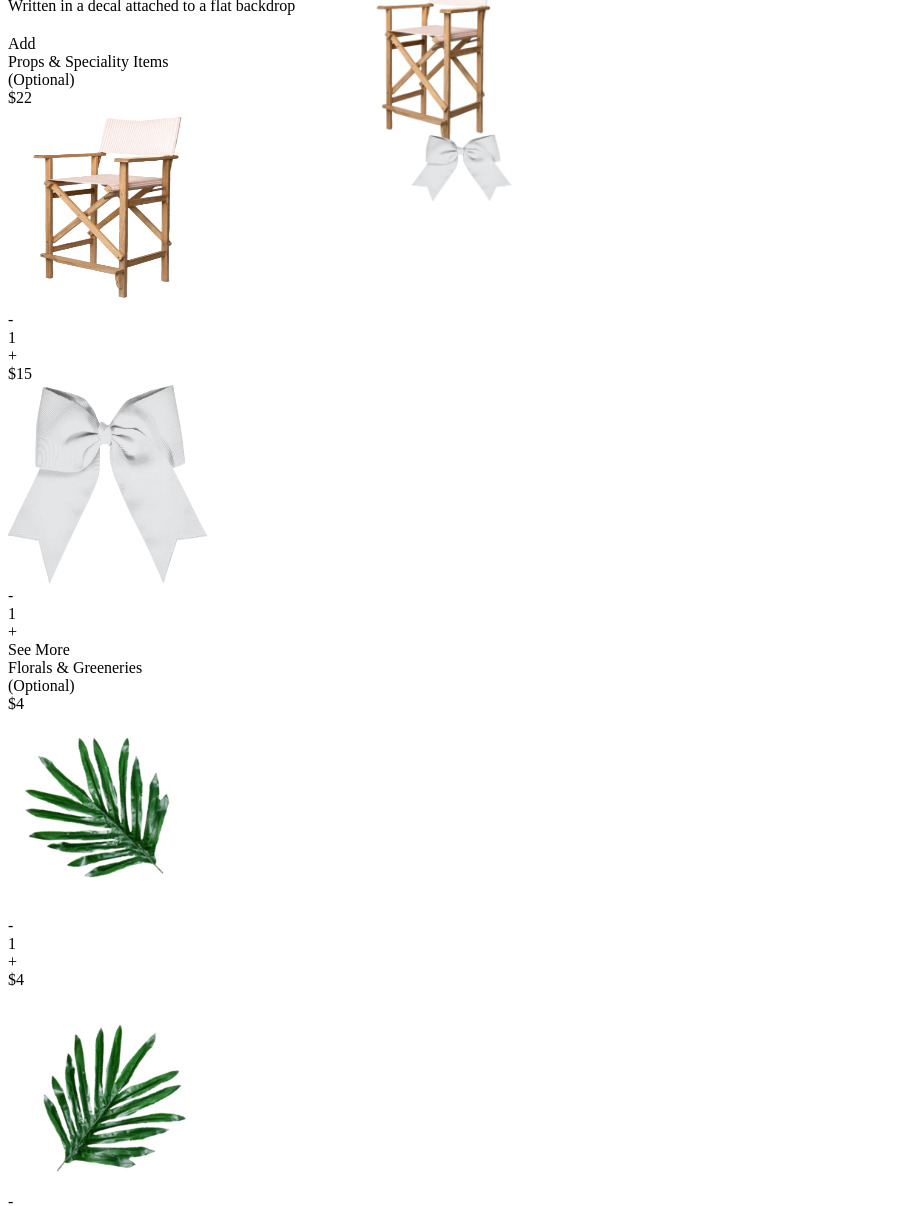 click at bounding box center (108, 1089) 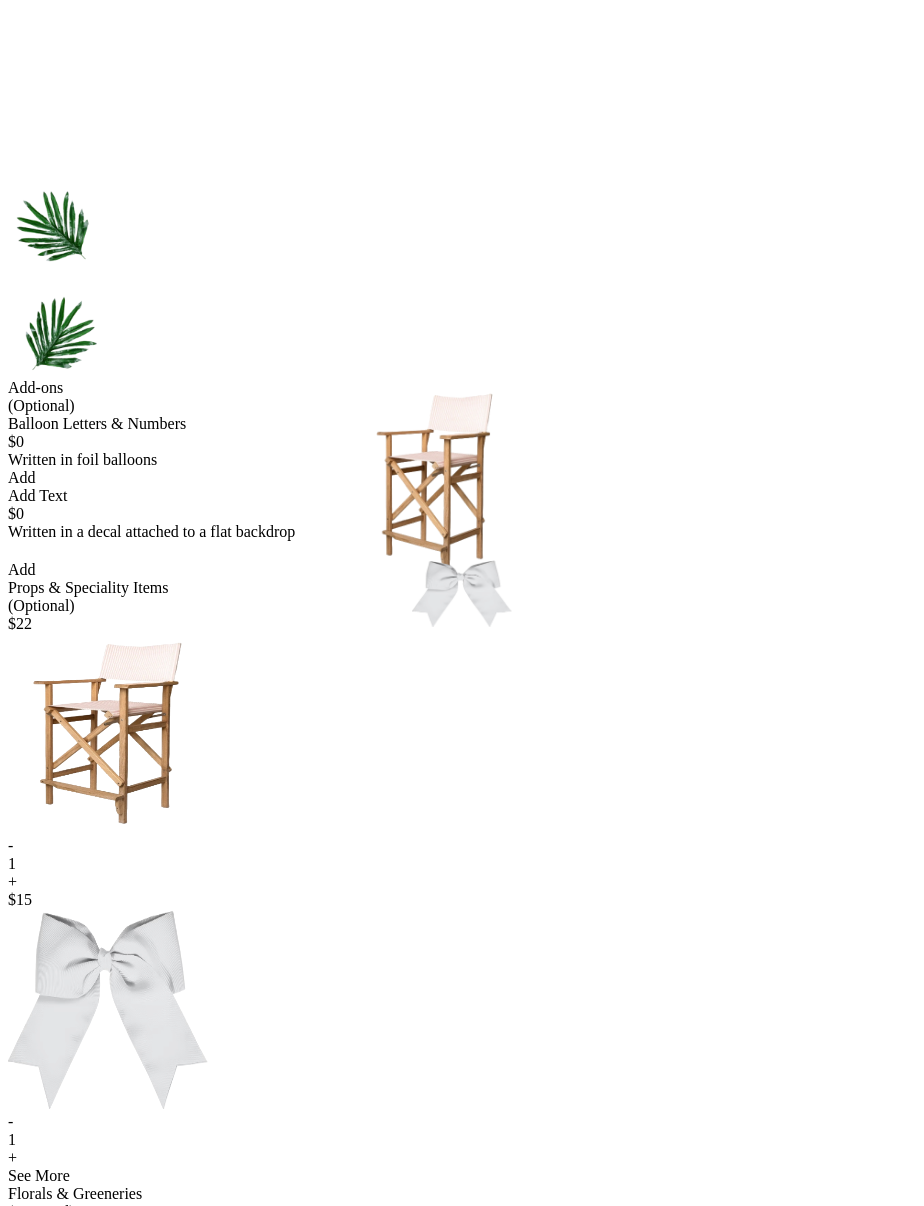 scroll, scrollTop: 0, scrollLeft: 0, axis: both 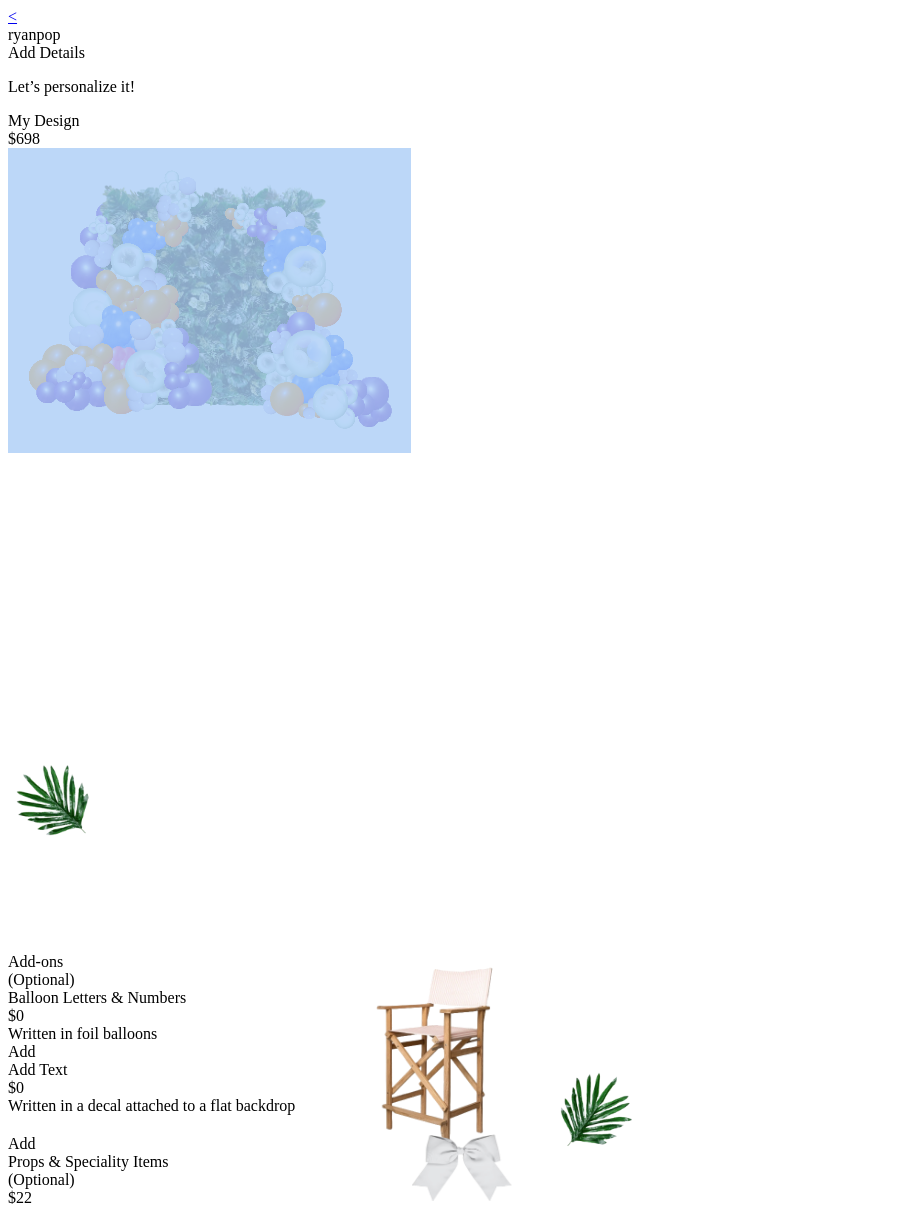 drag, startPoint x: 264, startPoint y: 220, endPoint x: 782, endPoint y: 411, distance: 552.0915 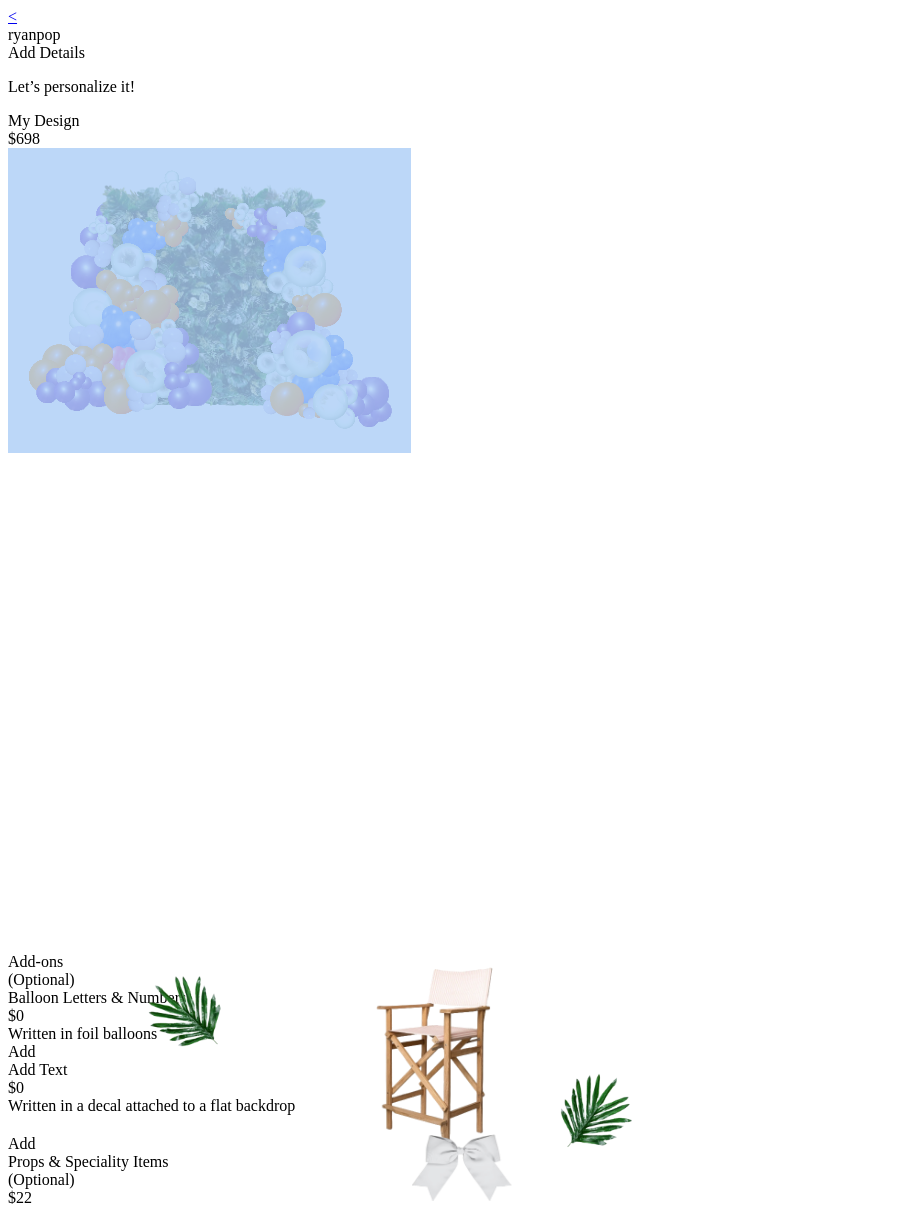 drag, startPoint x: 253, startPoint y: 205, endPoint x: 385, endPoint y: 416, distance: 248.88753 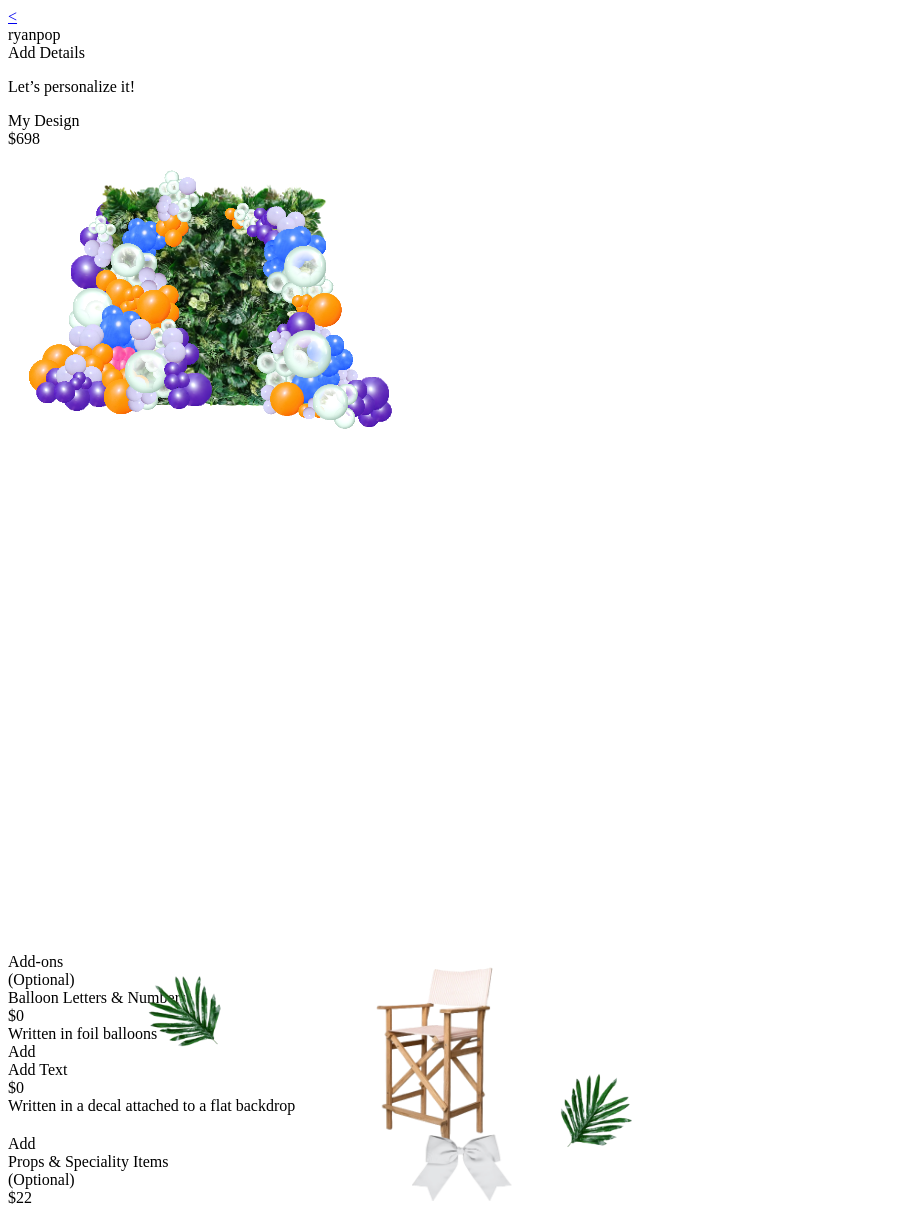 scroll, scrollTop: 1162, scrollLeft: 0, axis: vertical 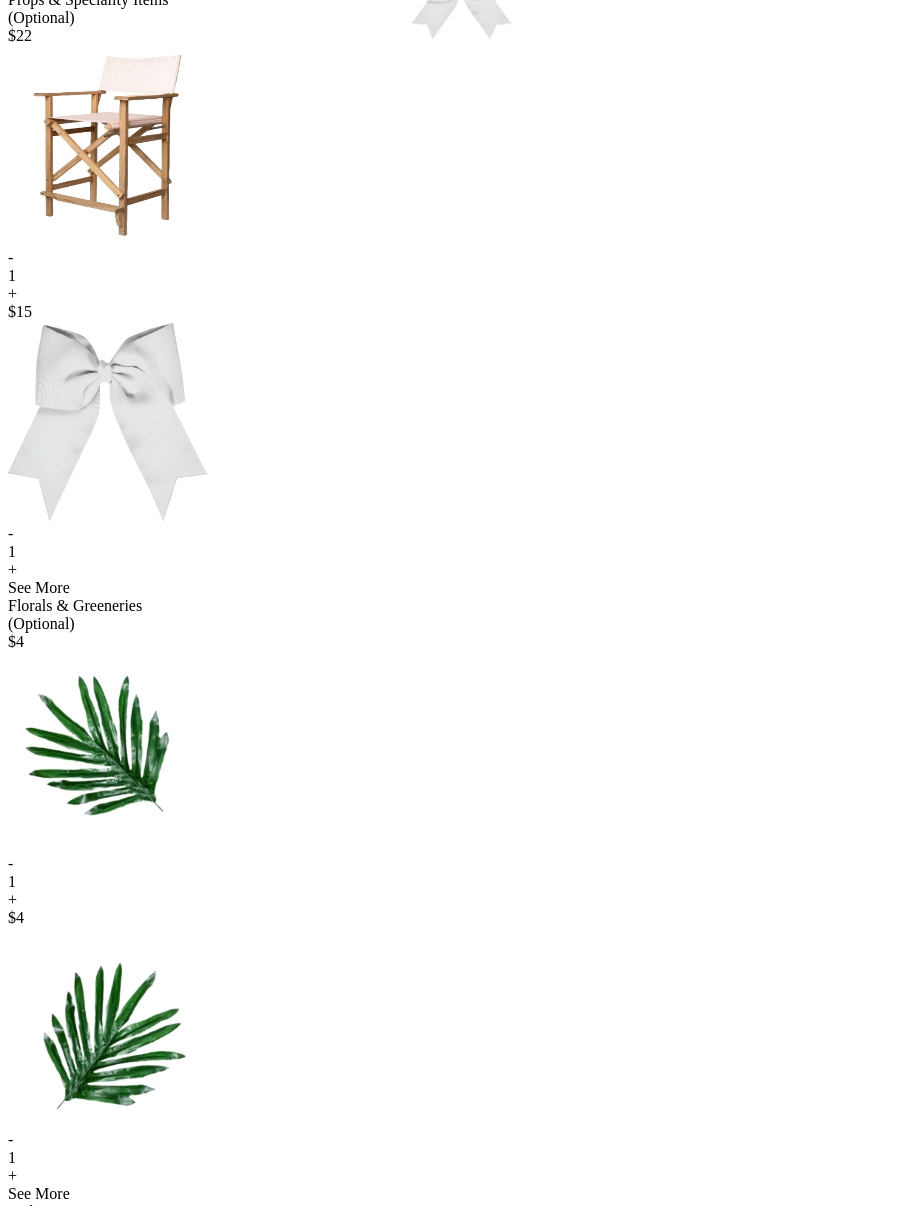 click on "Add & Continue" at bounding box center [462, 1874] 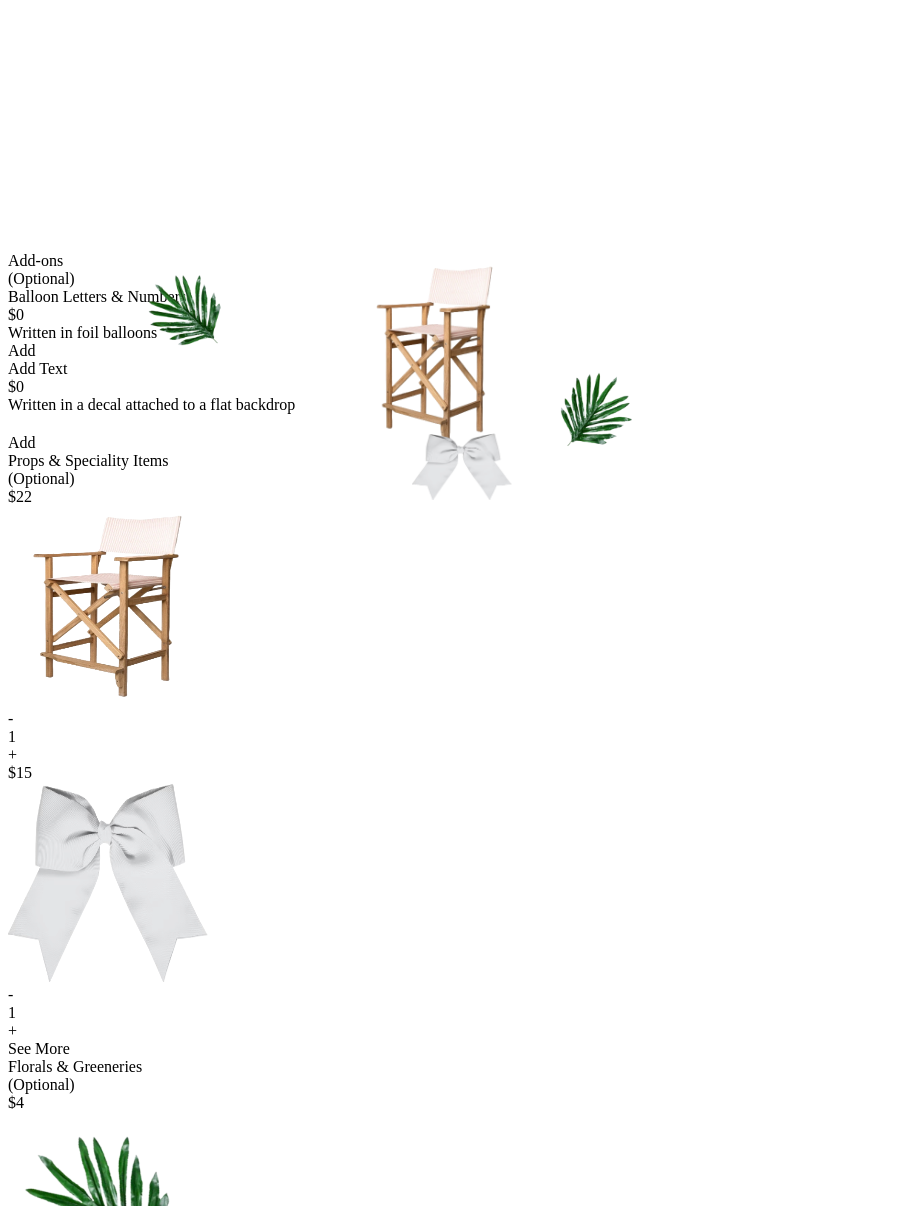 scroll, scrollTop: 0, scrollLeft: 0, axis: both 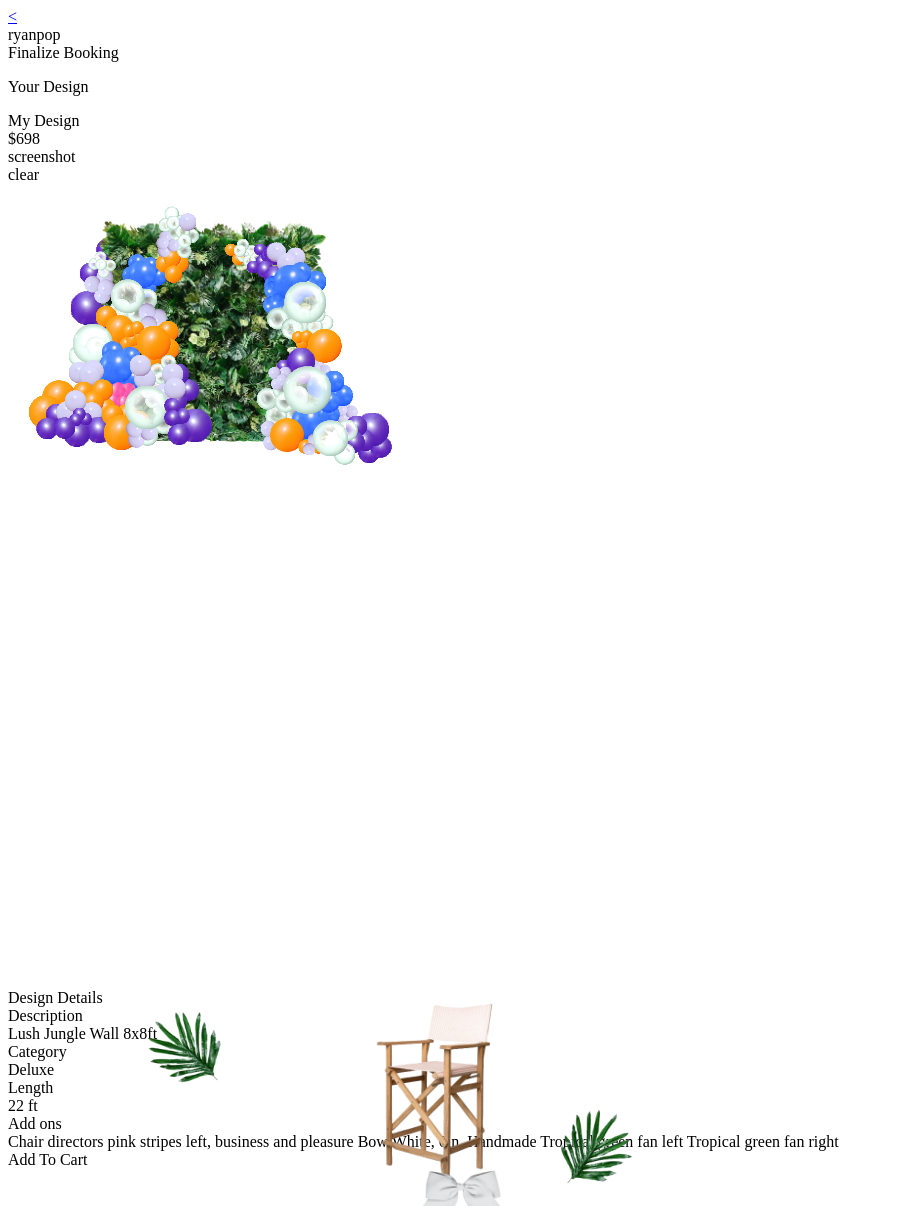 click on "Add To Cart" at bounding box center [462, 1160] 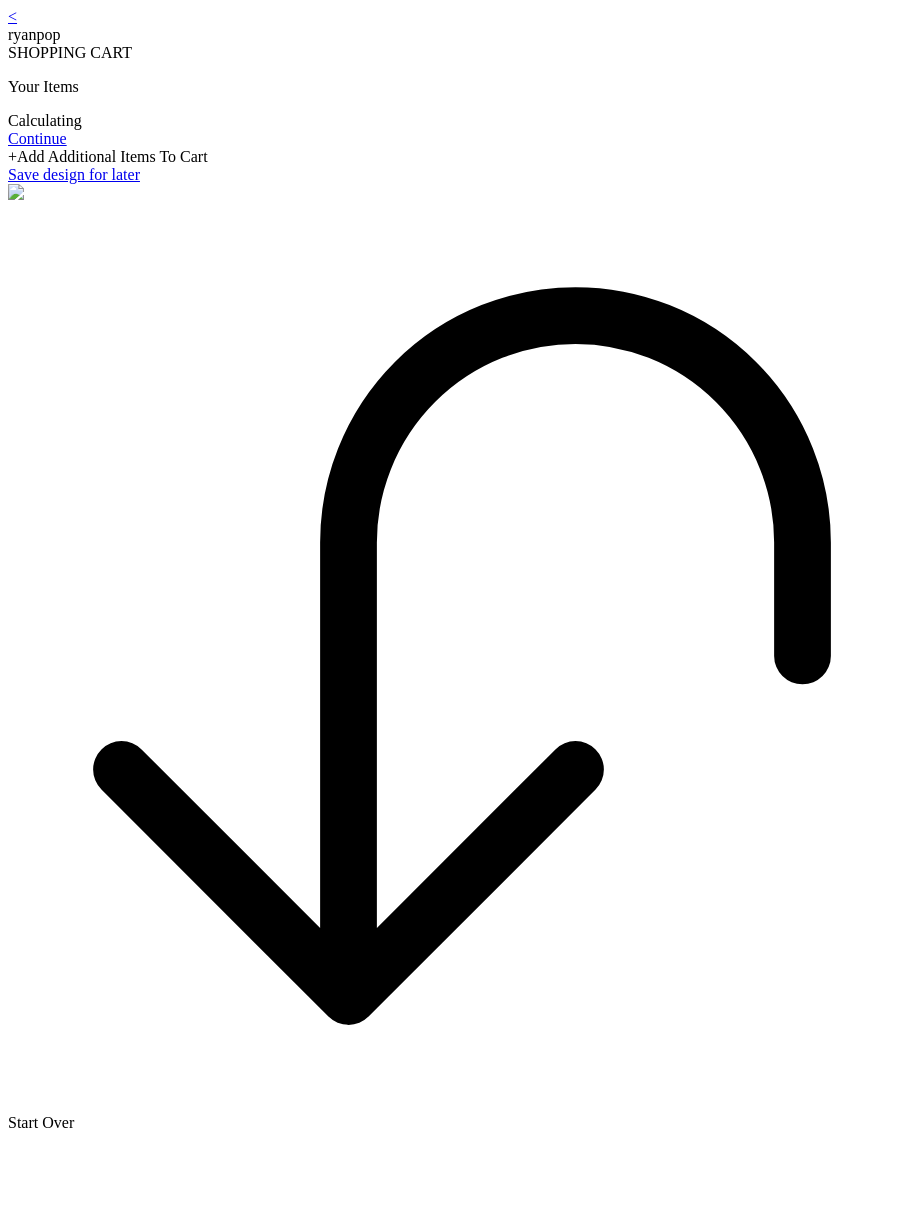 scroll, scrollTop: 0, scrollLeft: 0, axis: both 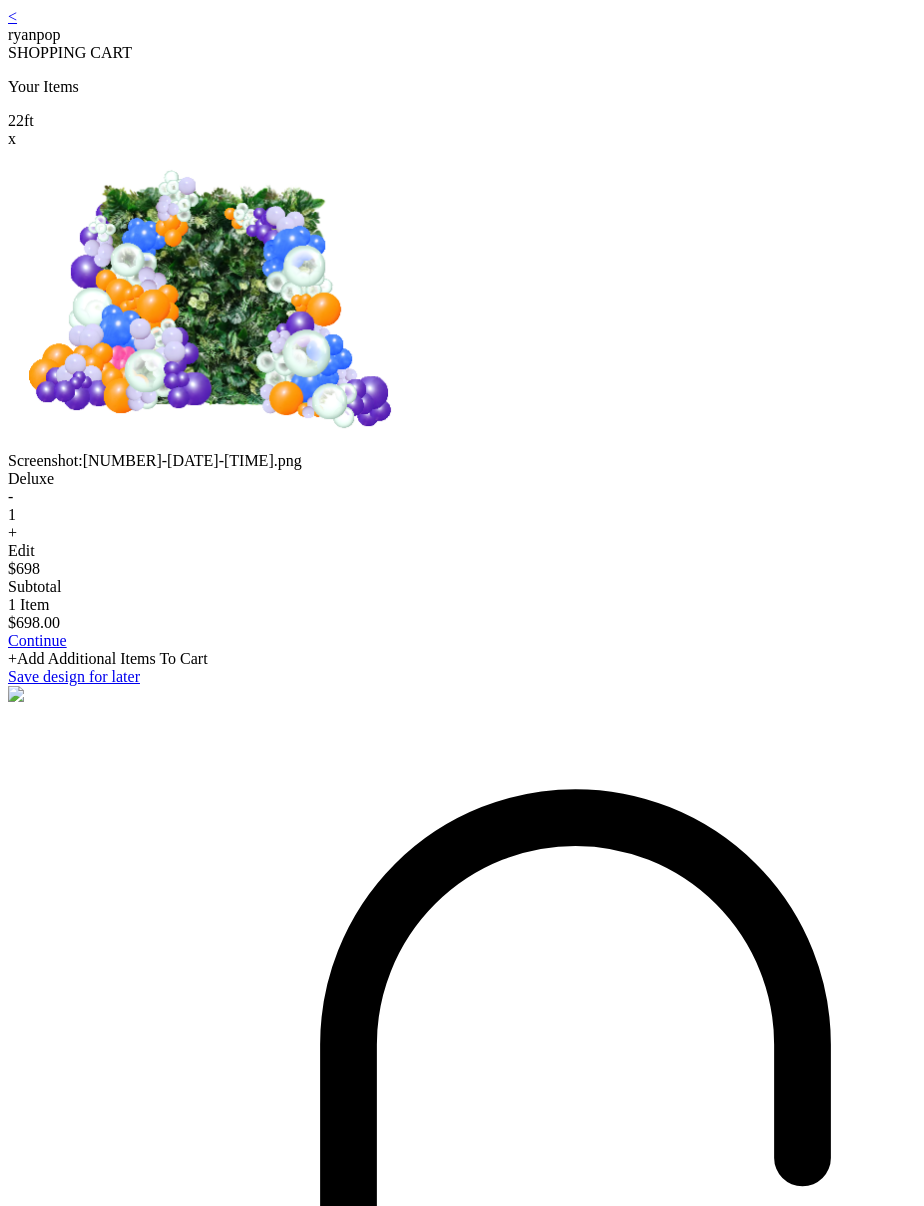 click on "<" at bounding box center (12, 16) 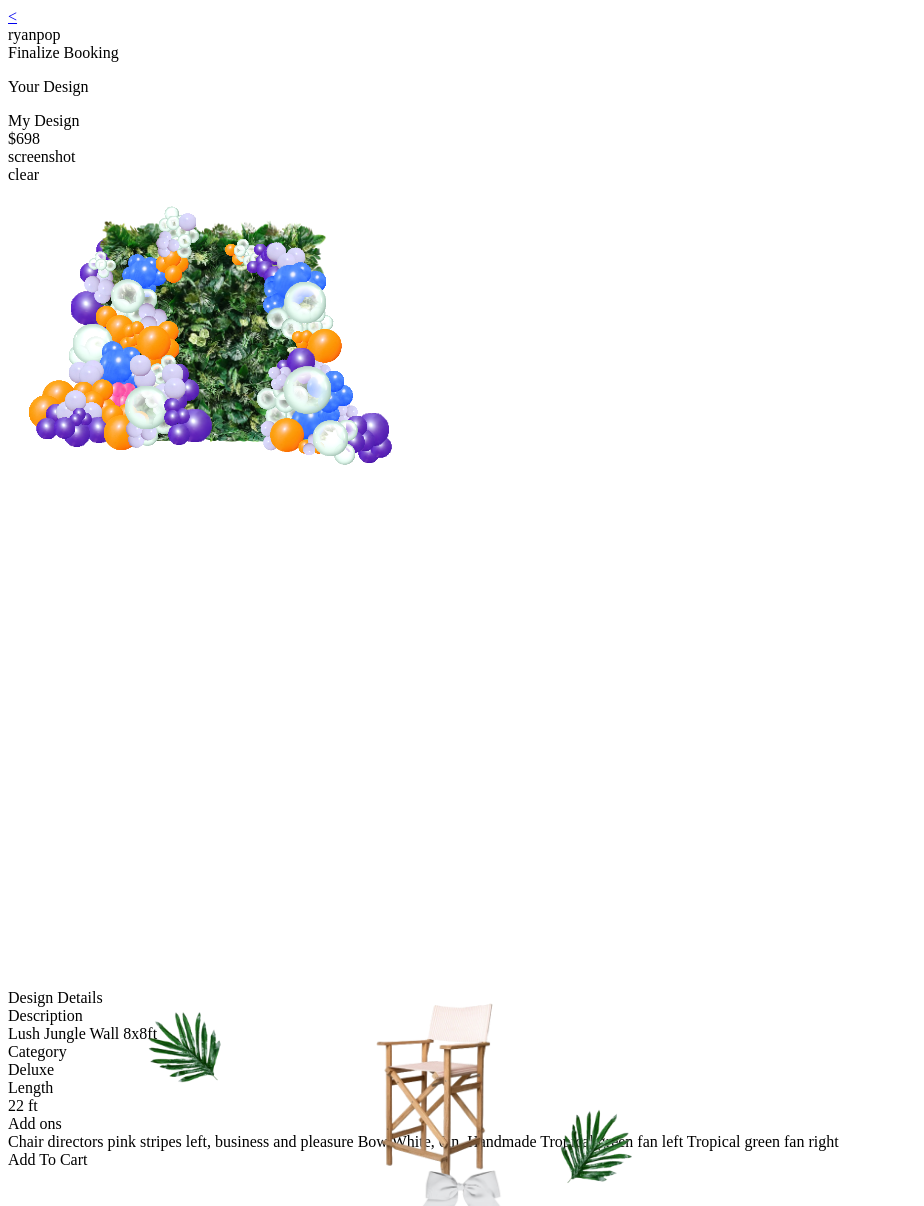 click on "<" at bounding box center [12, 16] 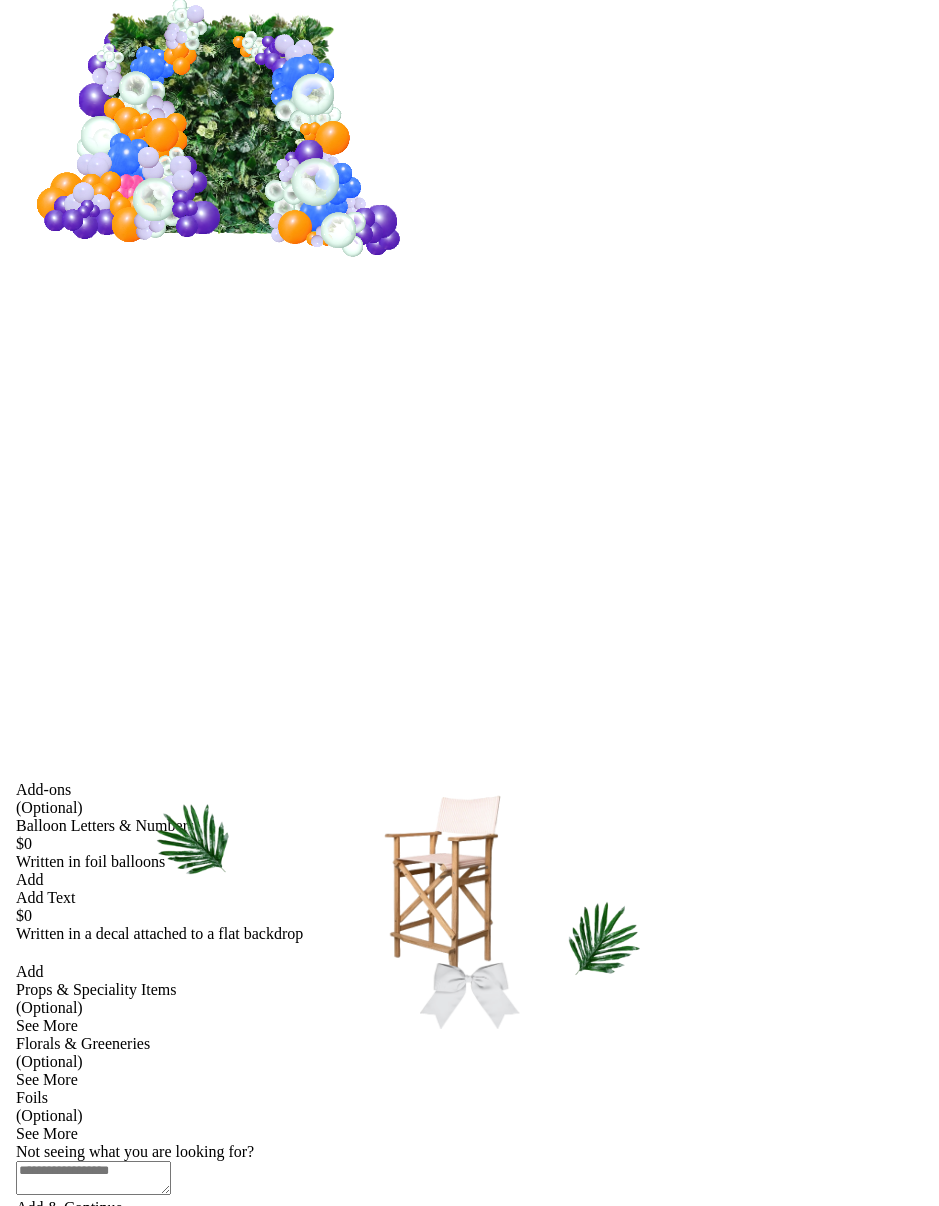 scroll, scrollTop: 0, scrollLeft: 0, axis: both 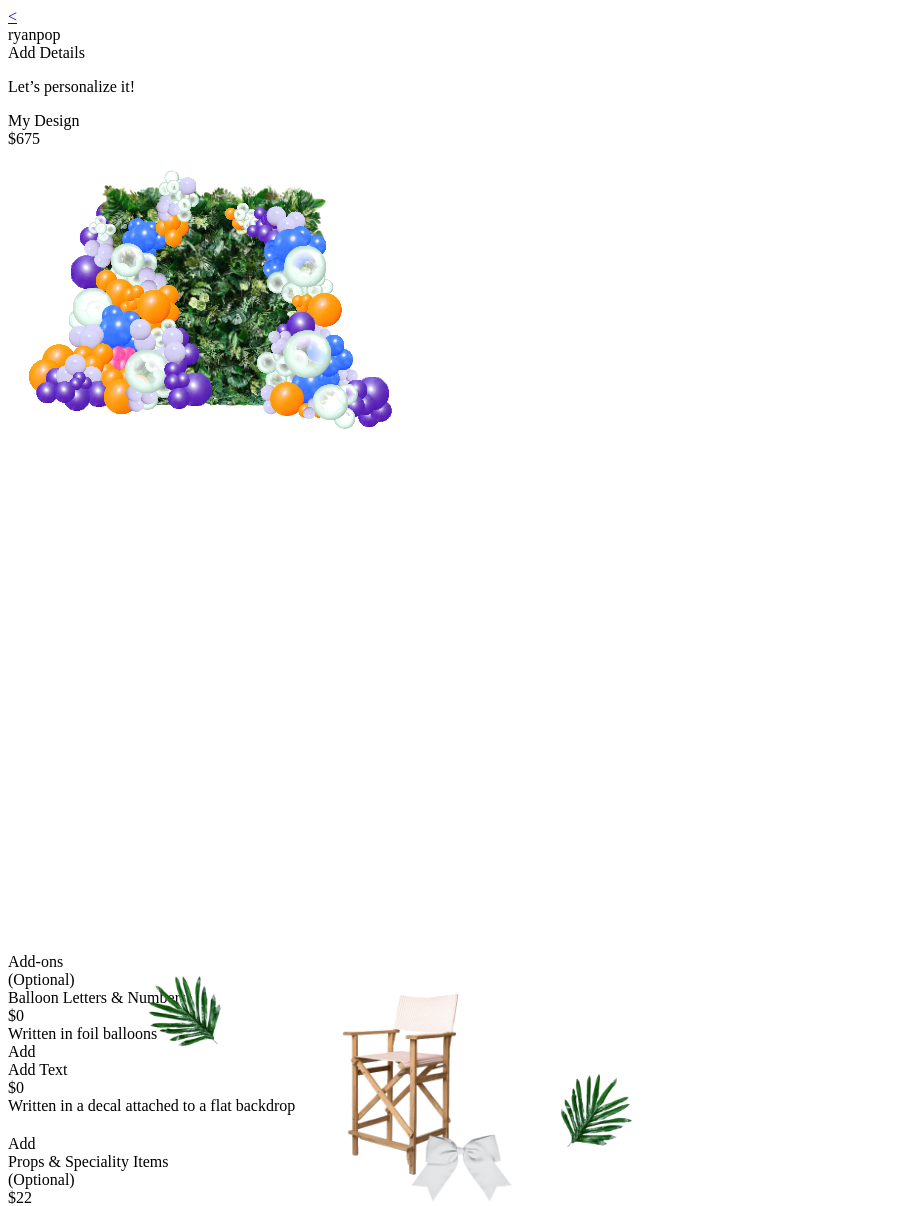 drag, startPoint x: 451, startPoint y: 483, endPoint x: 419, endPoint y: 508, distance: 40.60788 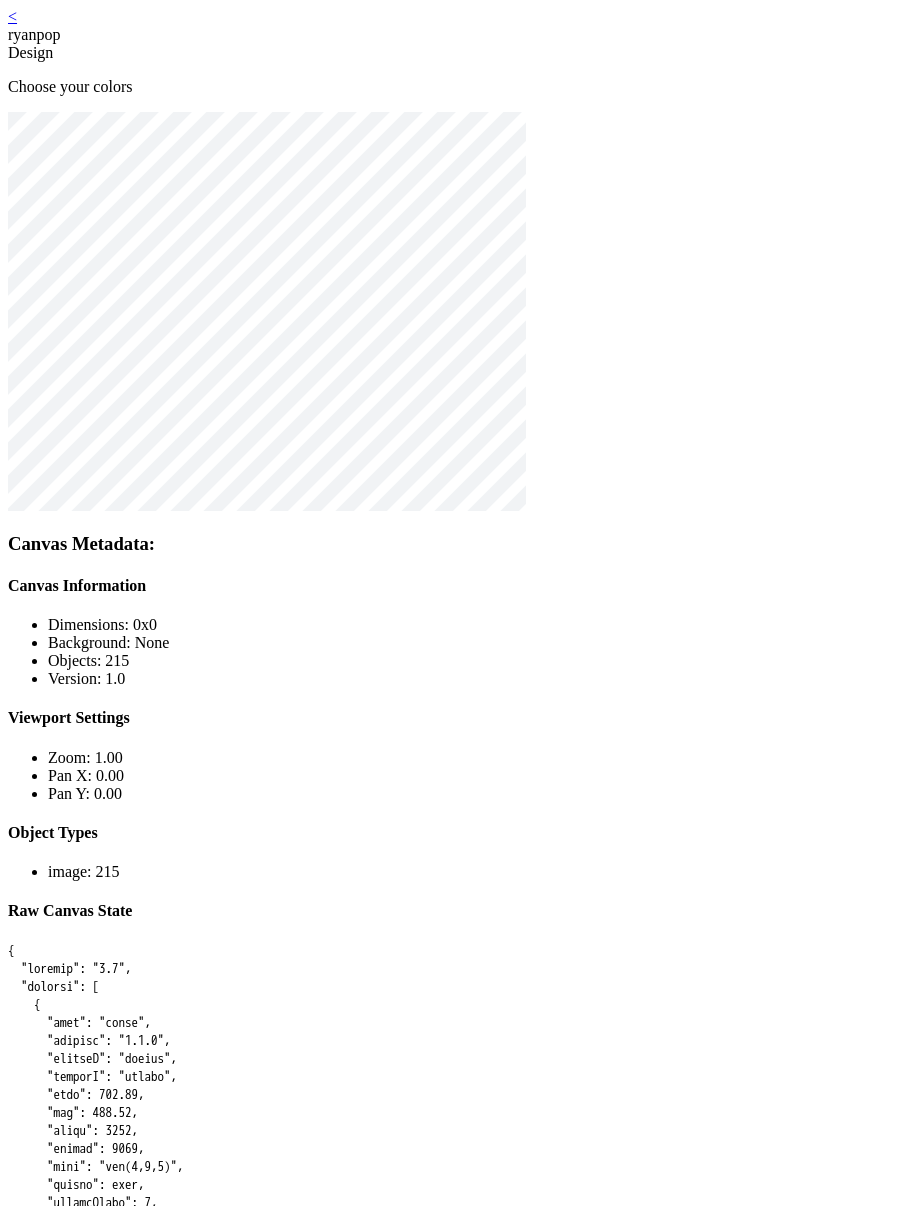 scroll, scrollTop: 40, scrollLeft: 0, axis: vertical 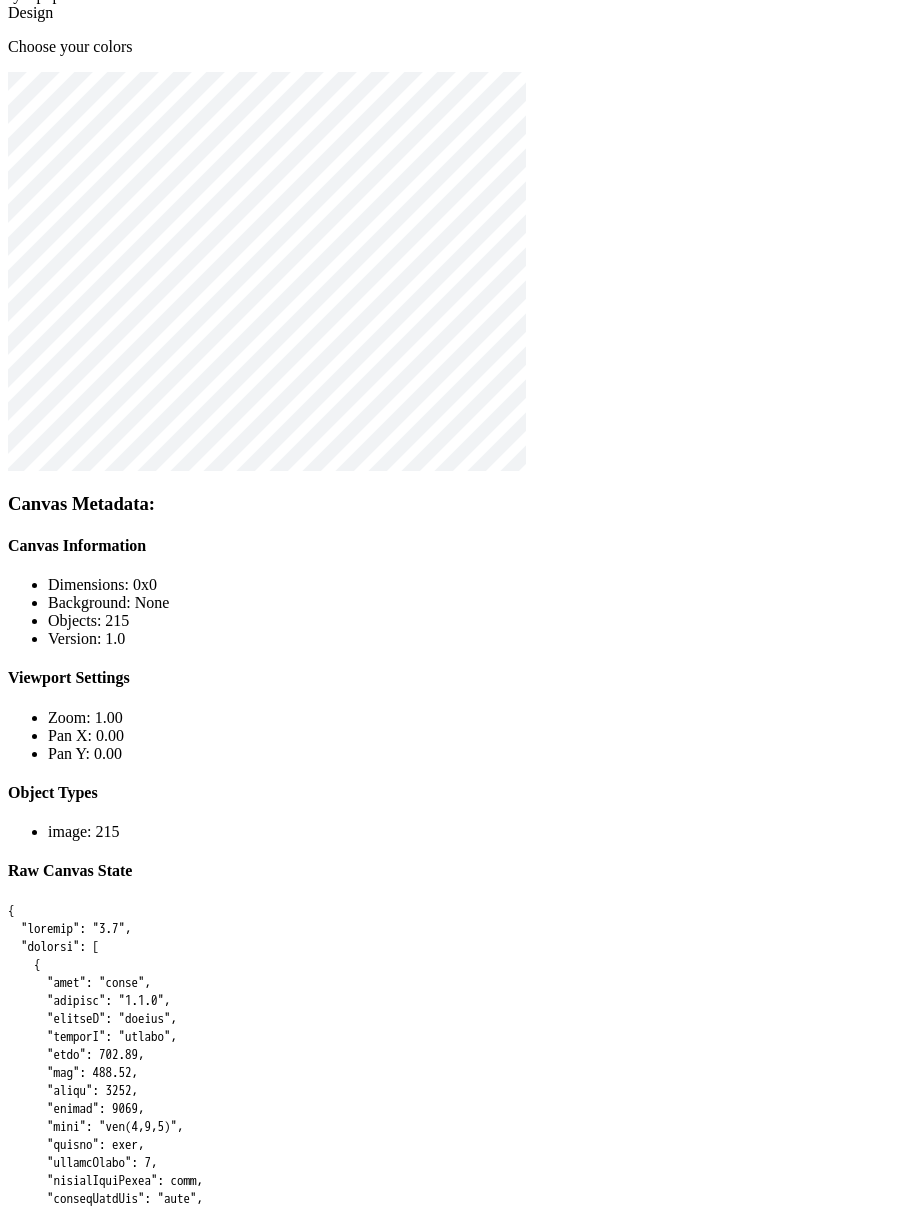 click on "Continue" at bounding box center [462, 175254] 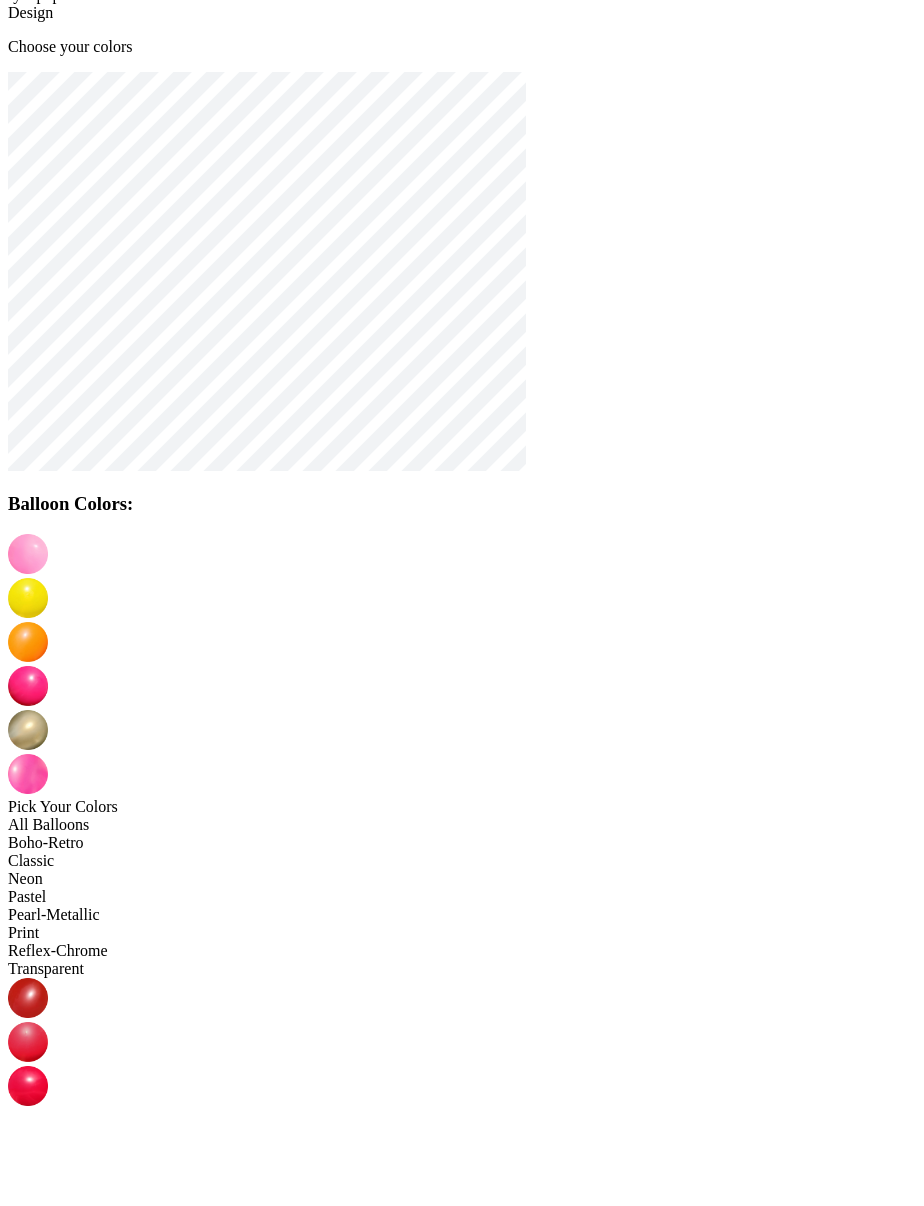 click on "Continue" at bounding box center (128, 176965) 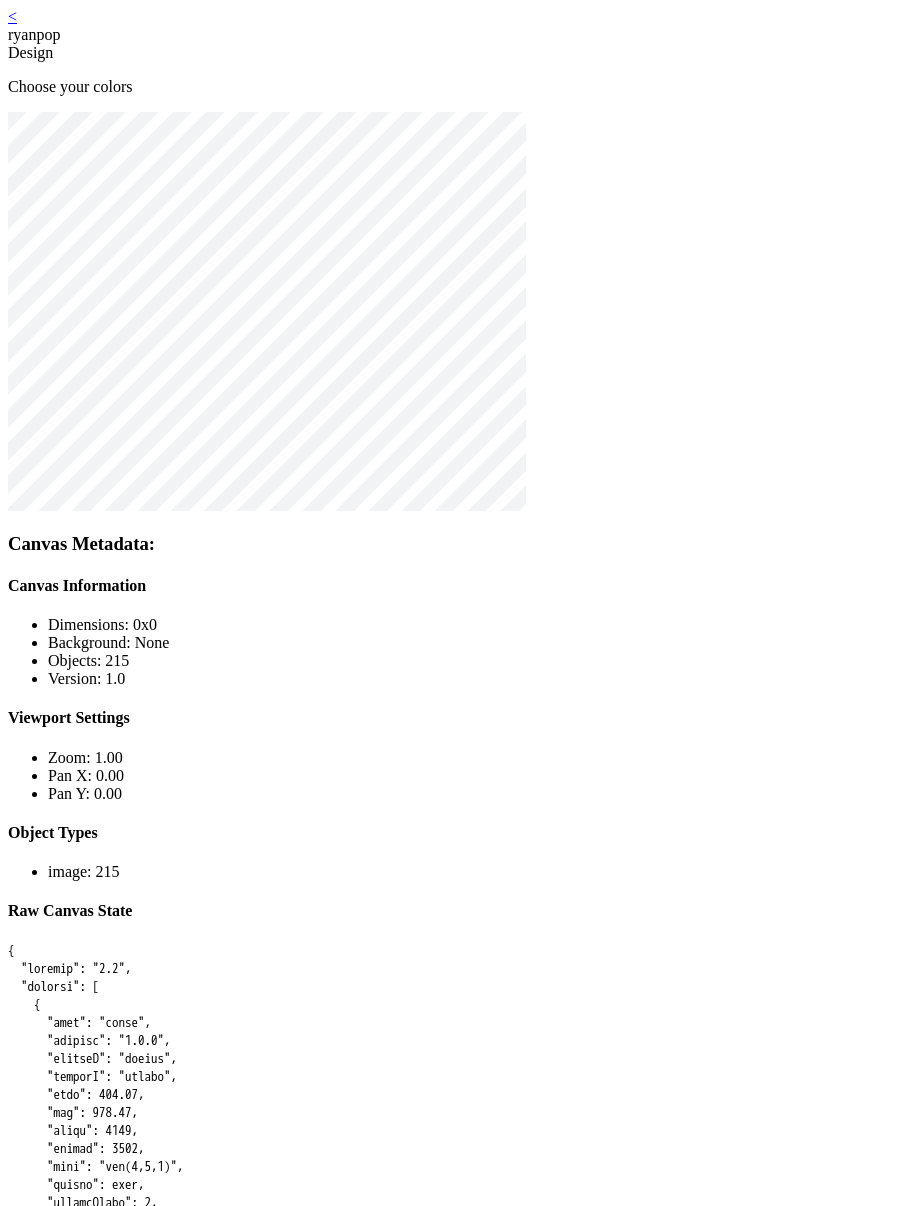 scroll, scrollTop: 40, scrollLeft: 0, axis: vertical 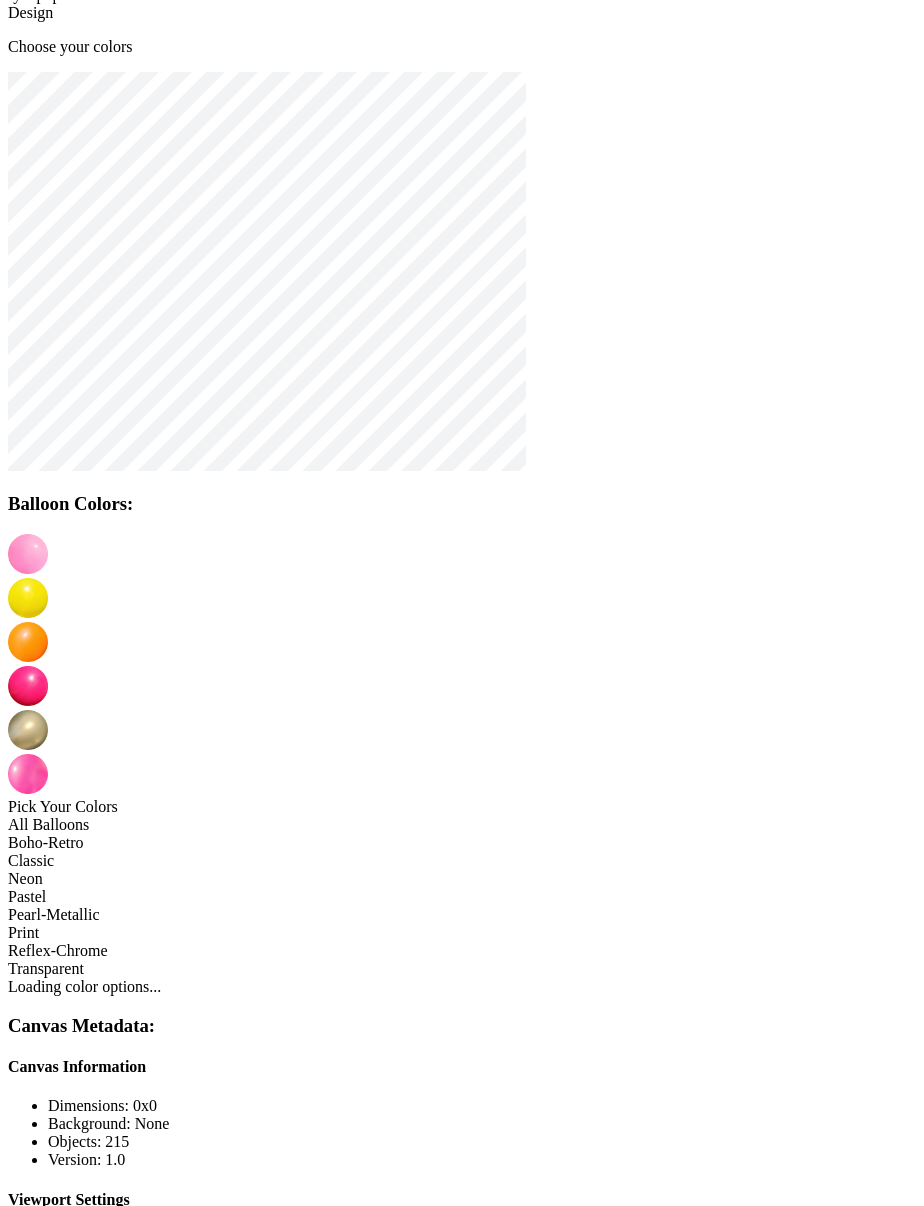 click on "Create New" at bounding box center [51, 175795] 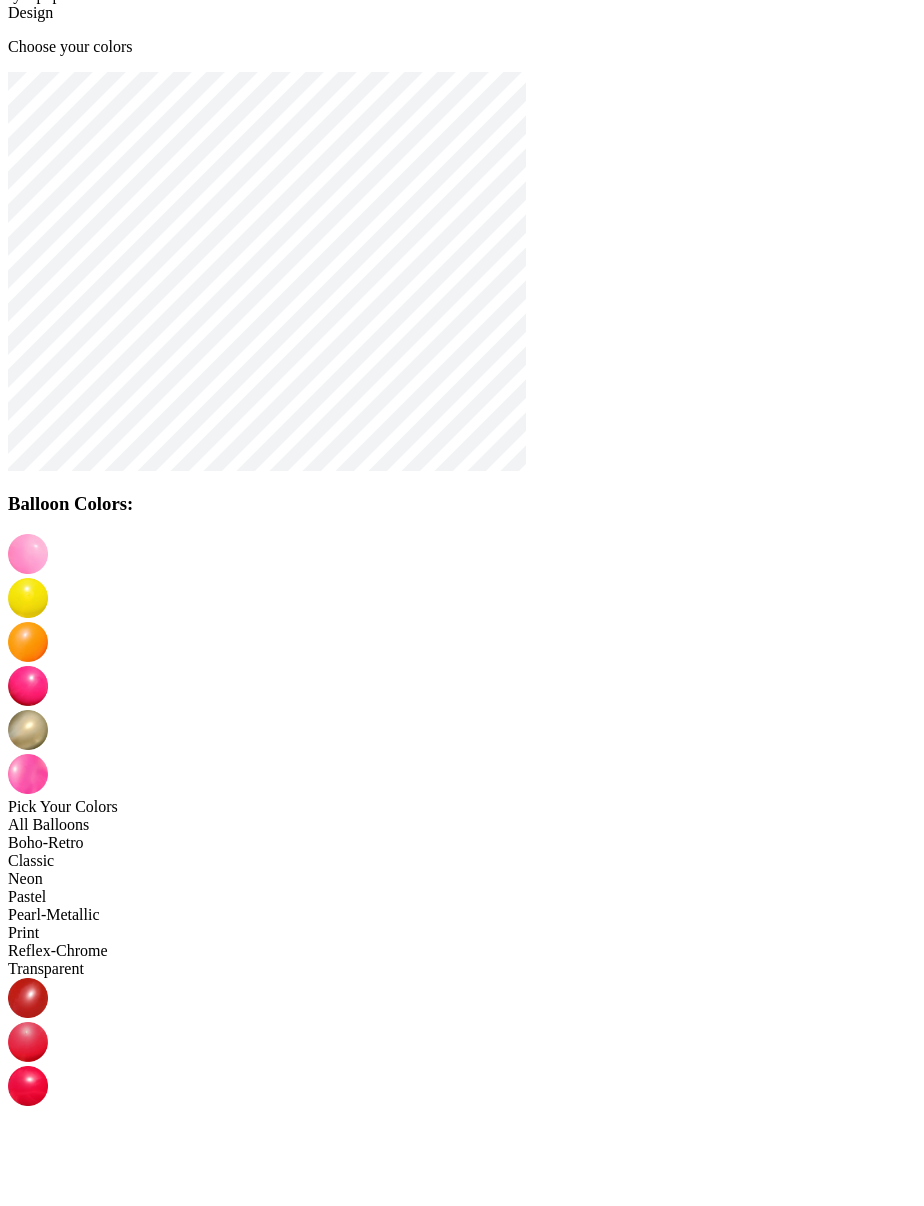 click on "Continue" at bounding box center [462, 176945] 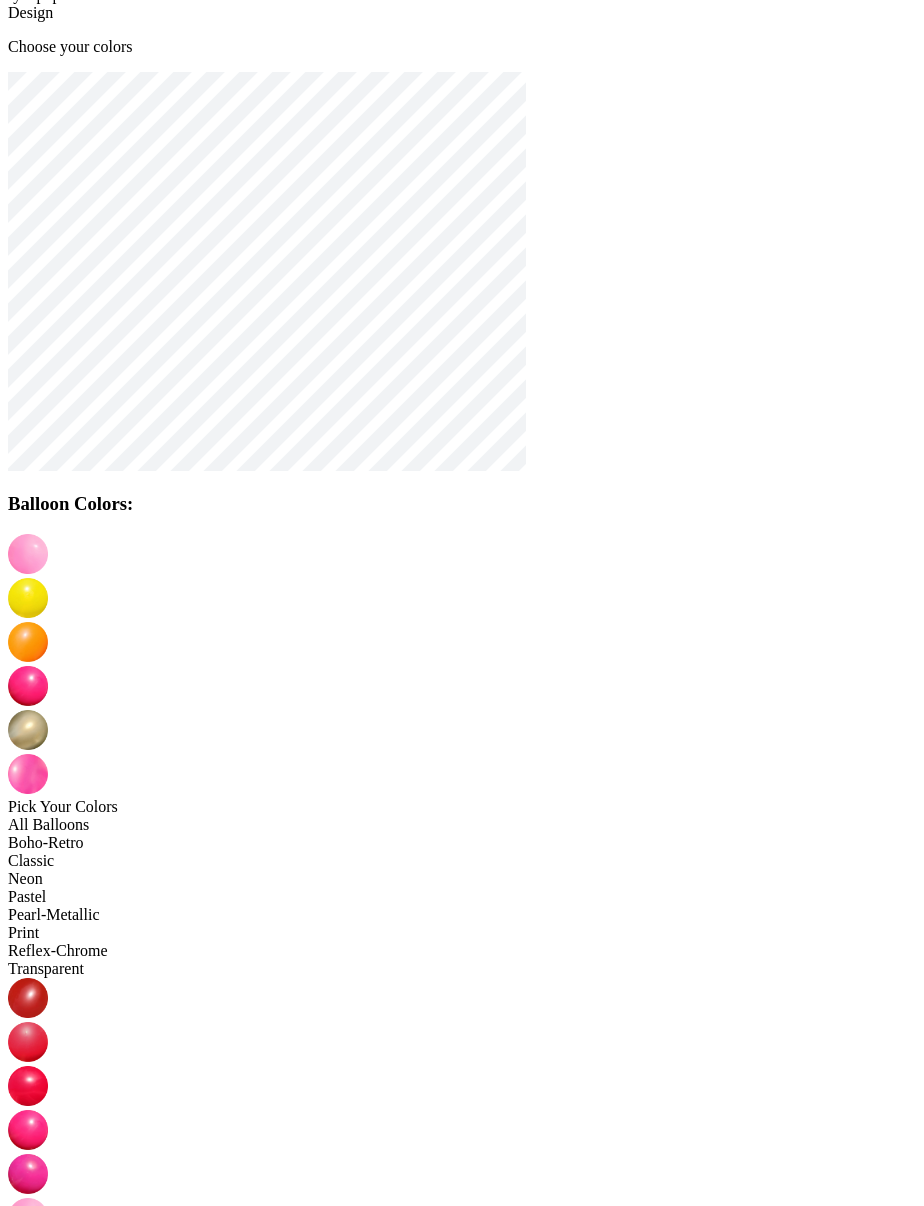 click on "Continue" at bounding box center [128, 176965] 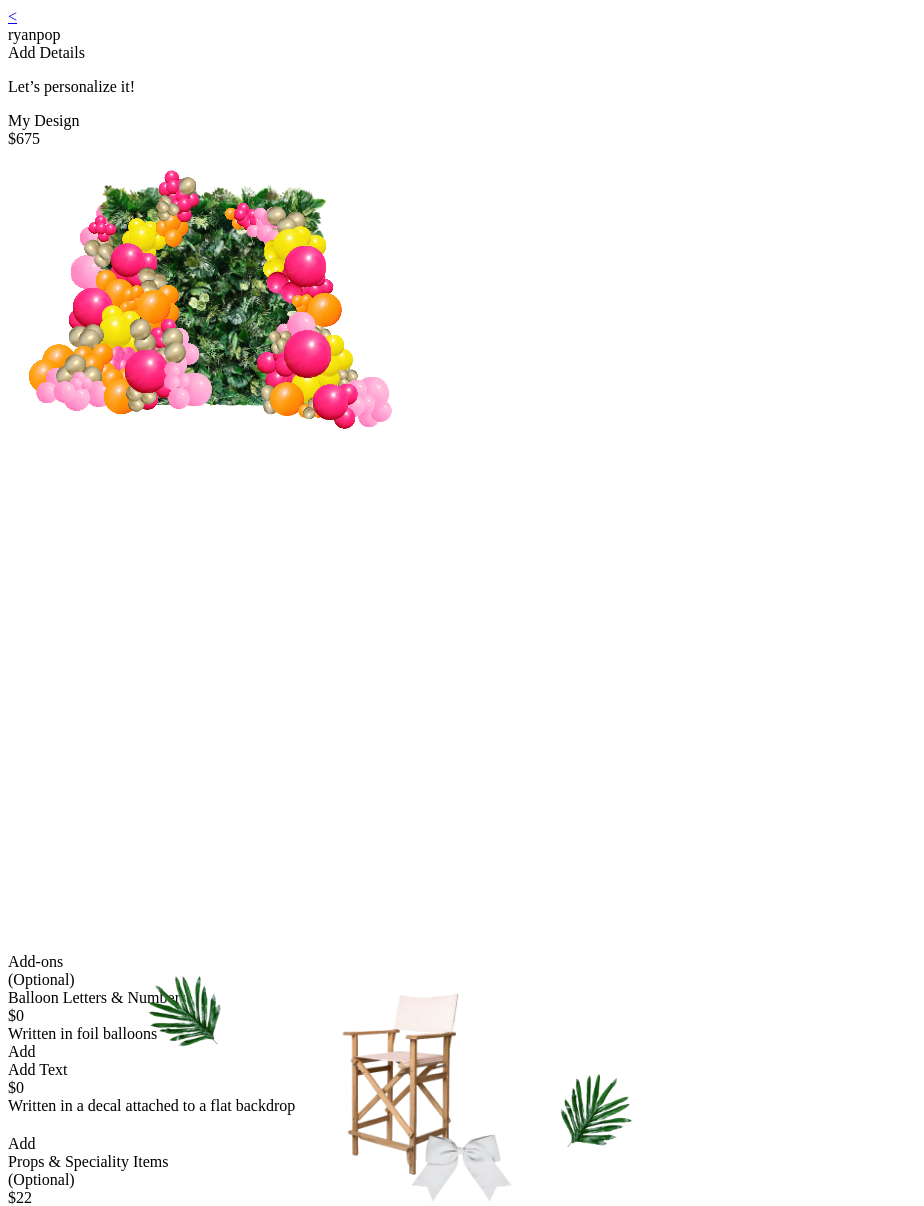 scroll, scrollTop: 1162, scrollLeft: 0, axis: vertical 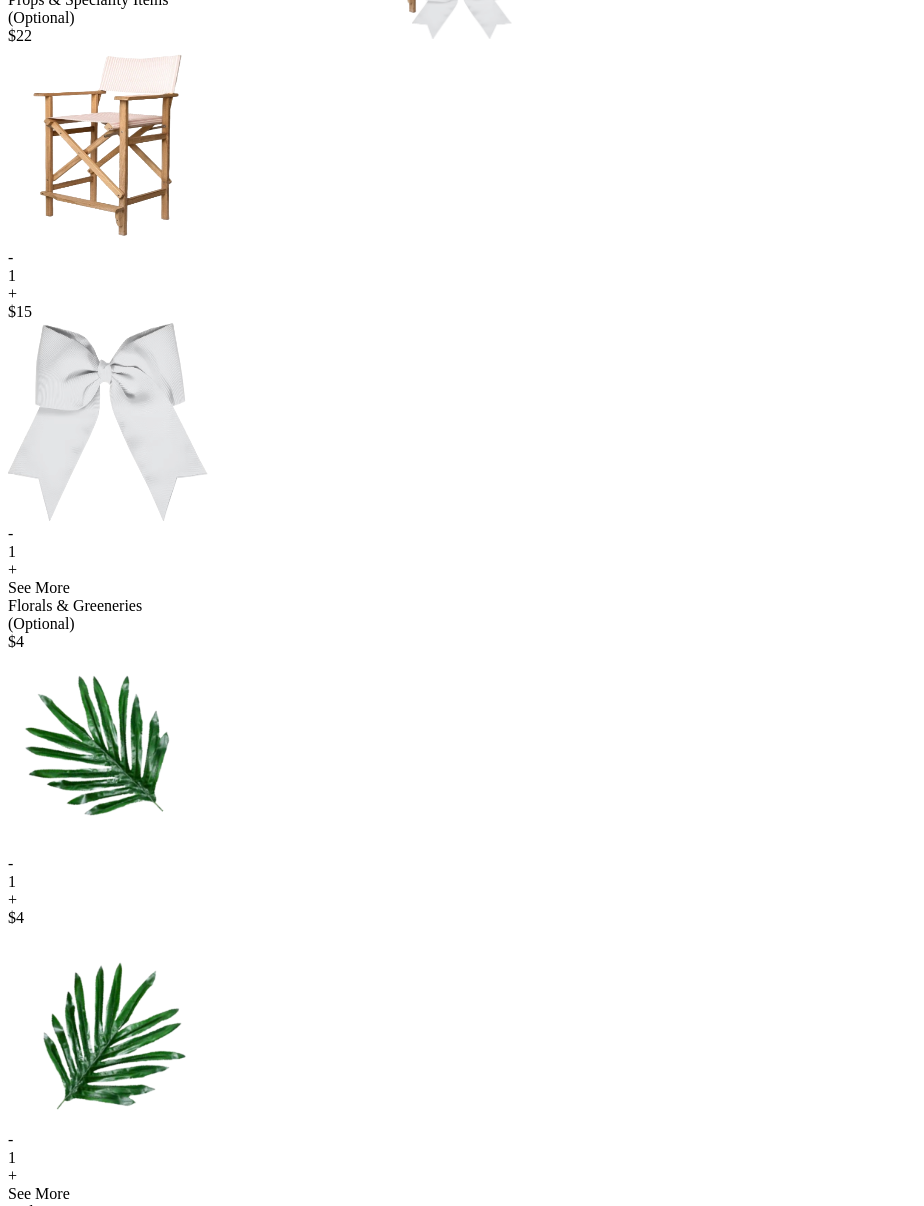 click on "Add & Continue" at bounding box center [462, 1874] 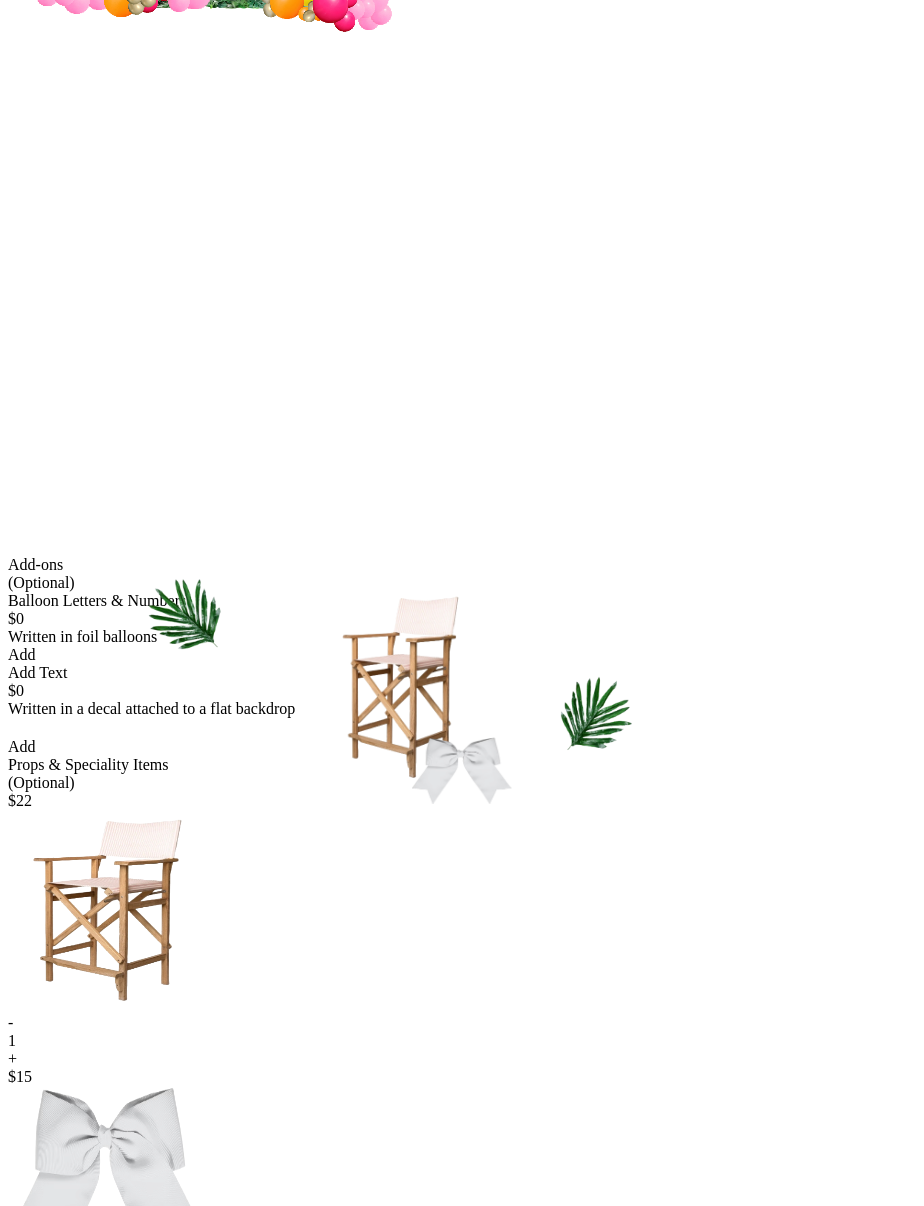 scroll, scrollTop: 1162, scrollLeft: 0, axis: vertical 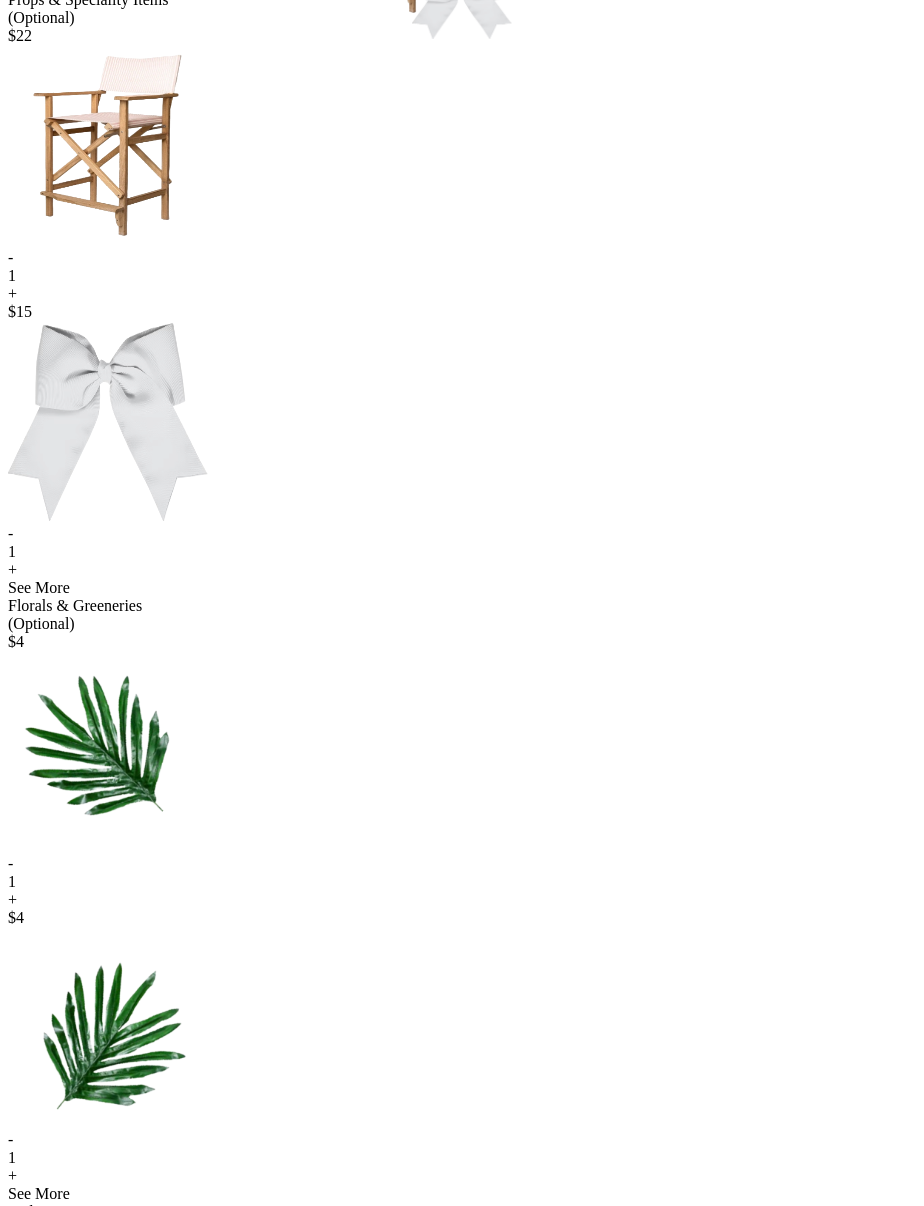 click on "Add & Continue" at bounding box center [462, 1874] 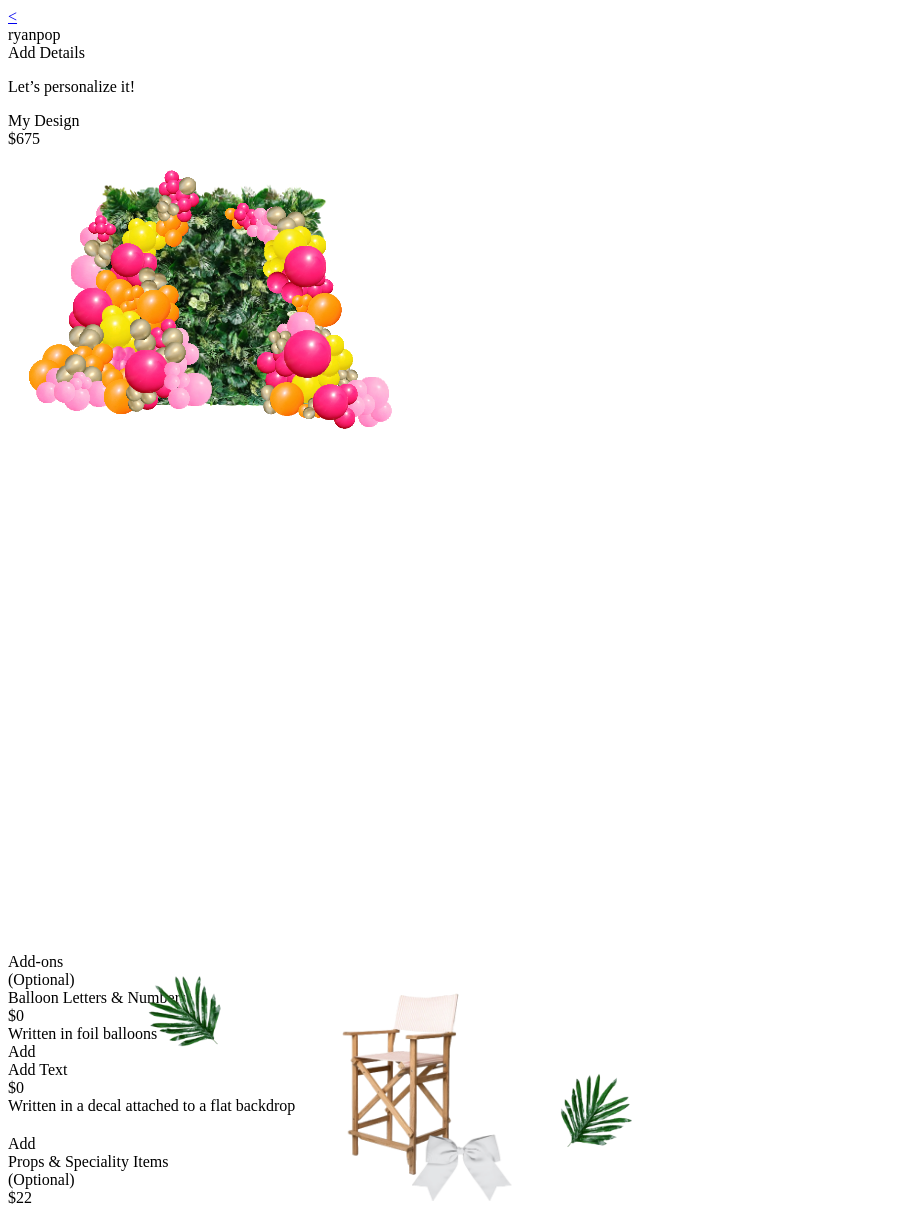 scroll, scrollTop: 1162, scrollLeft: 0, axis: vertical 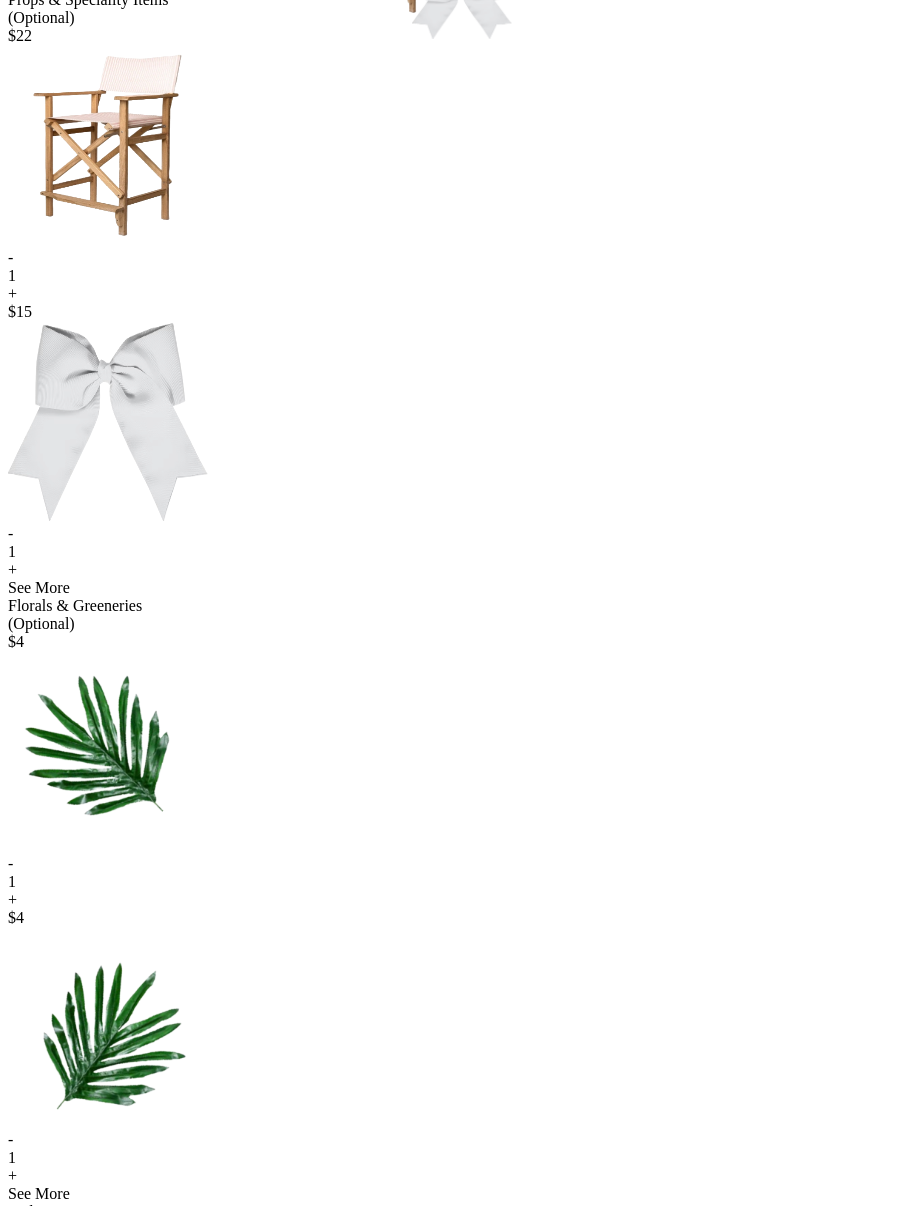 click on "Add & Continue" at bounding box center (462, 1874) 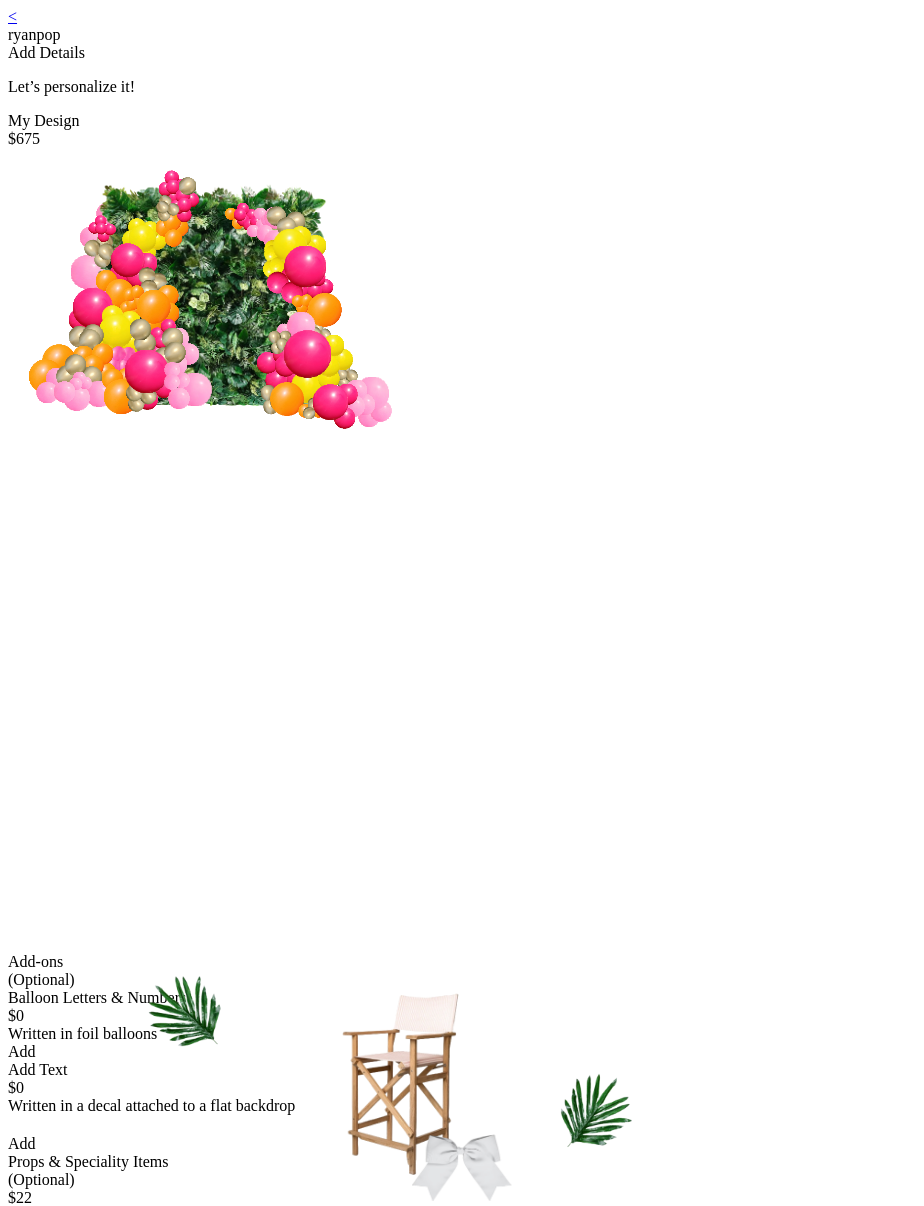 scroll, scrollTop: 1162, scrollLeft: 0, axis: vertical 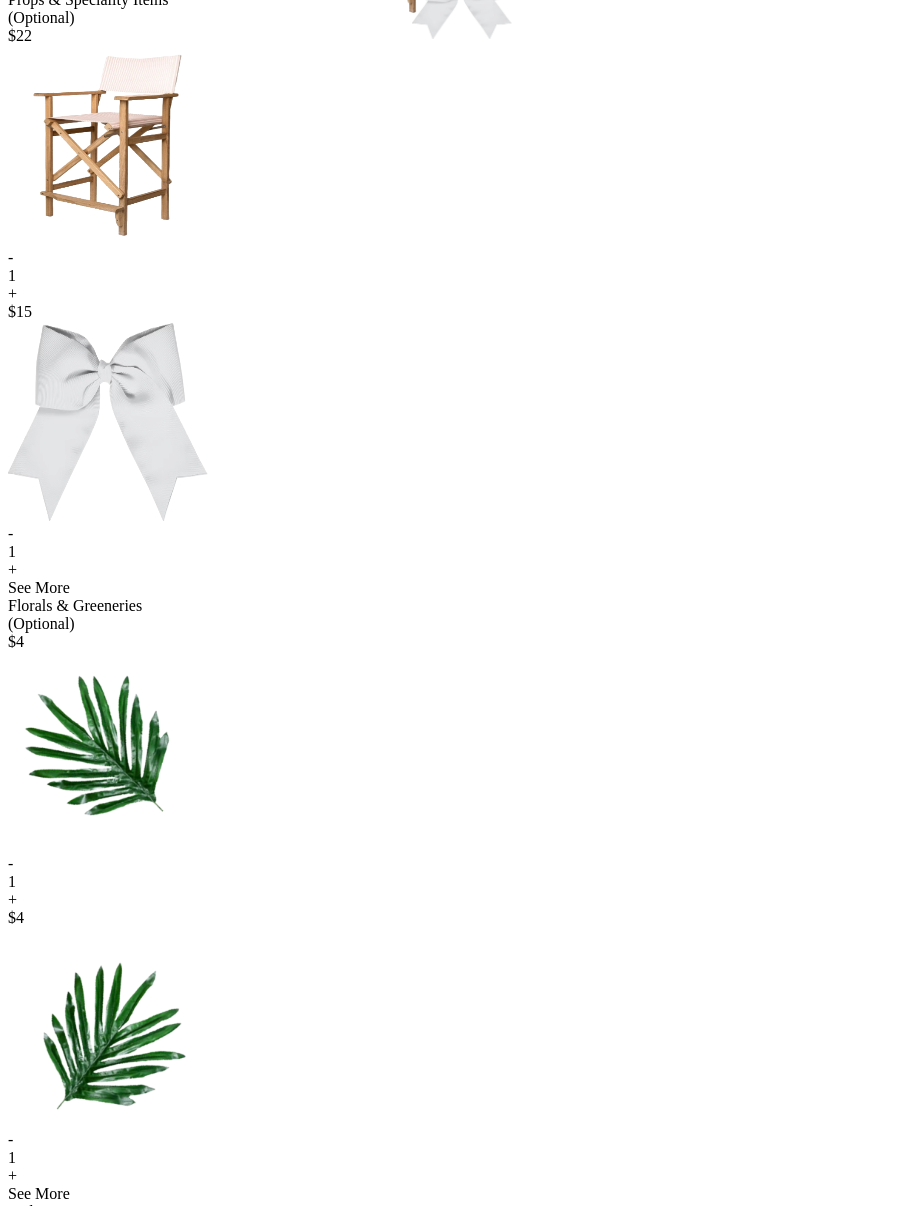 click on "Add & Continue" at bounding box center [462, 1874] 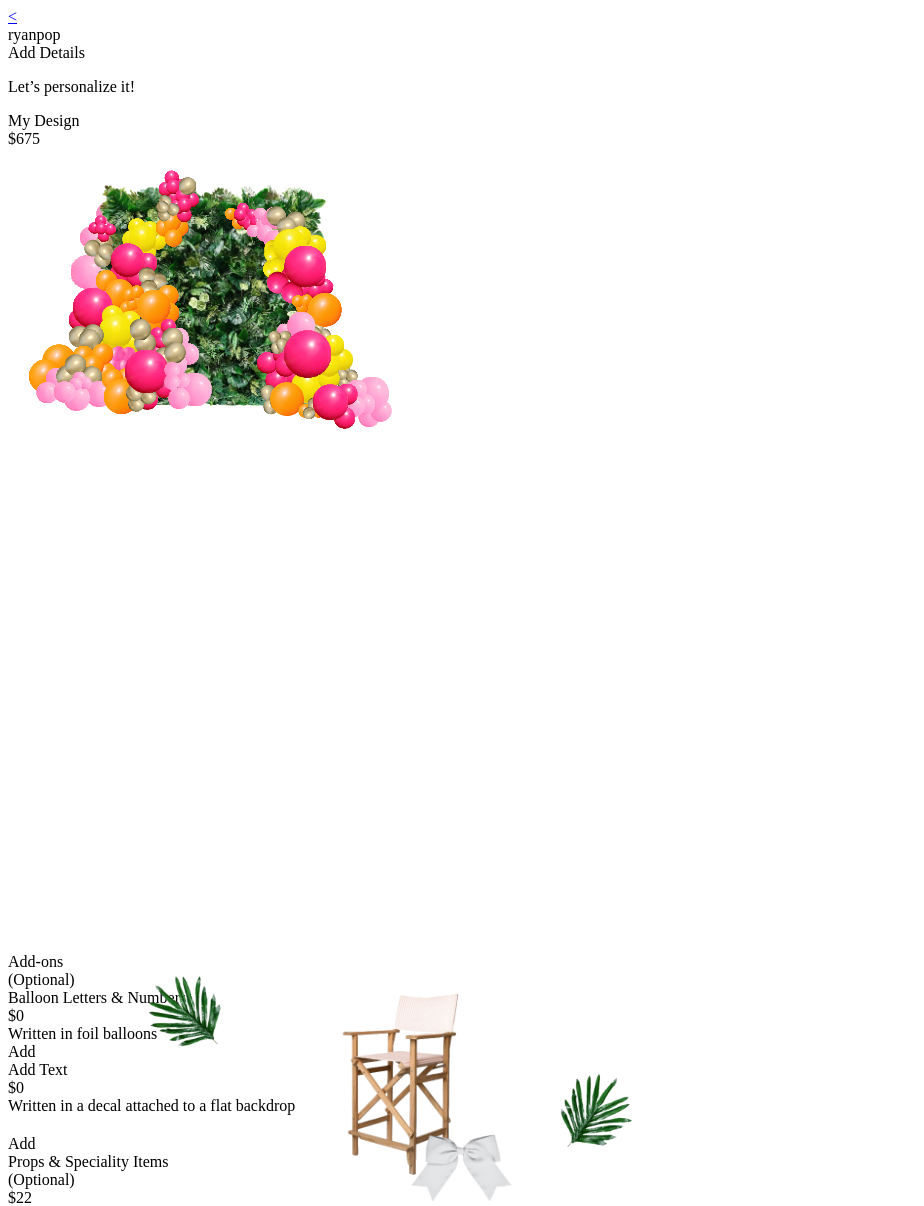 scroll, scrollTop: 1162, scrollLeft: 0, axis: vertical 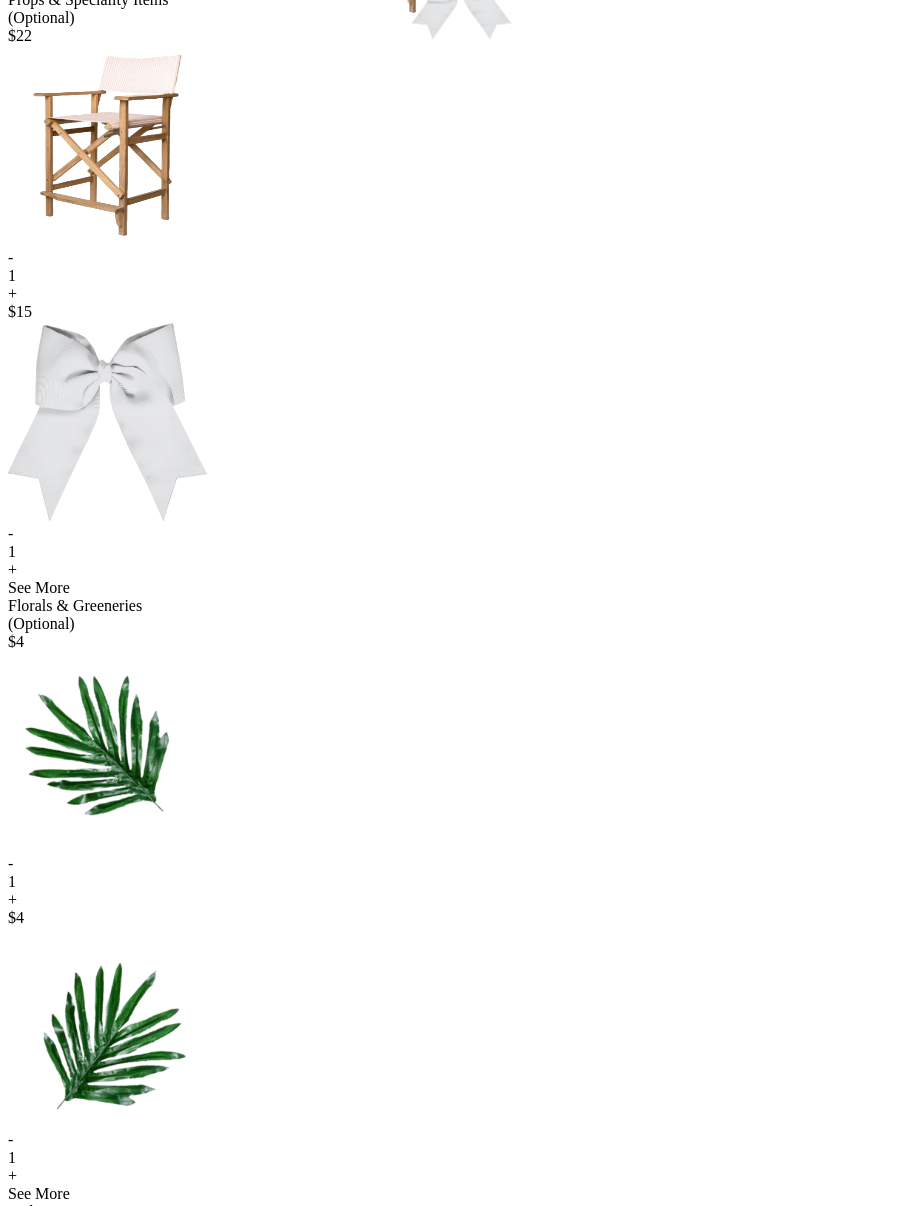 click on "Add & Continue" at bounding box center [462, 1874] 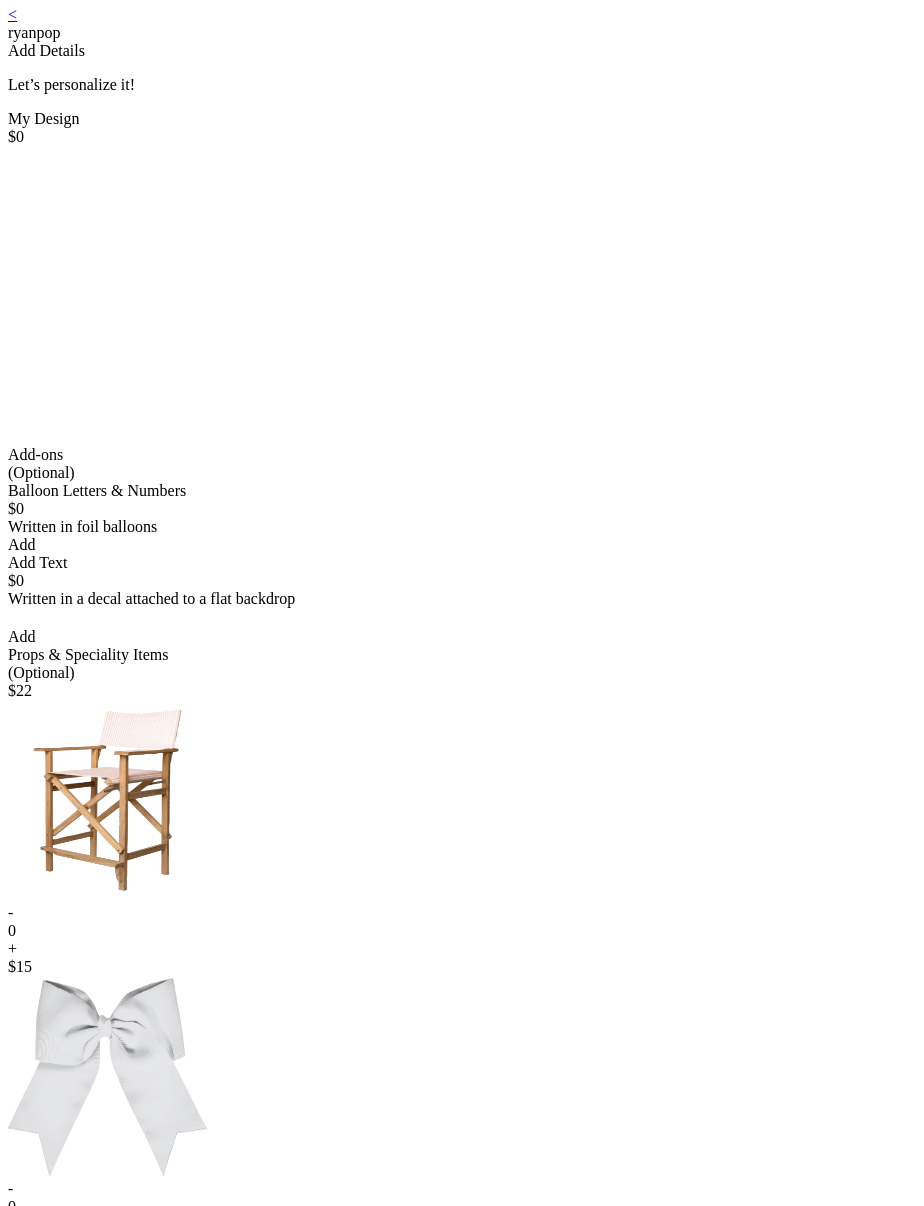 scroll, scrollTop: 0, scrollLeft: 0, axis: both 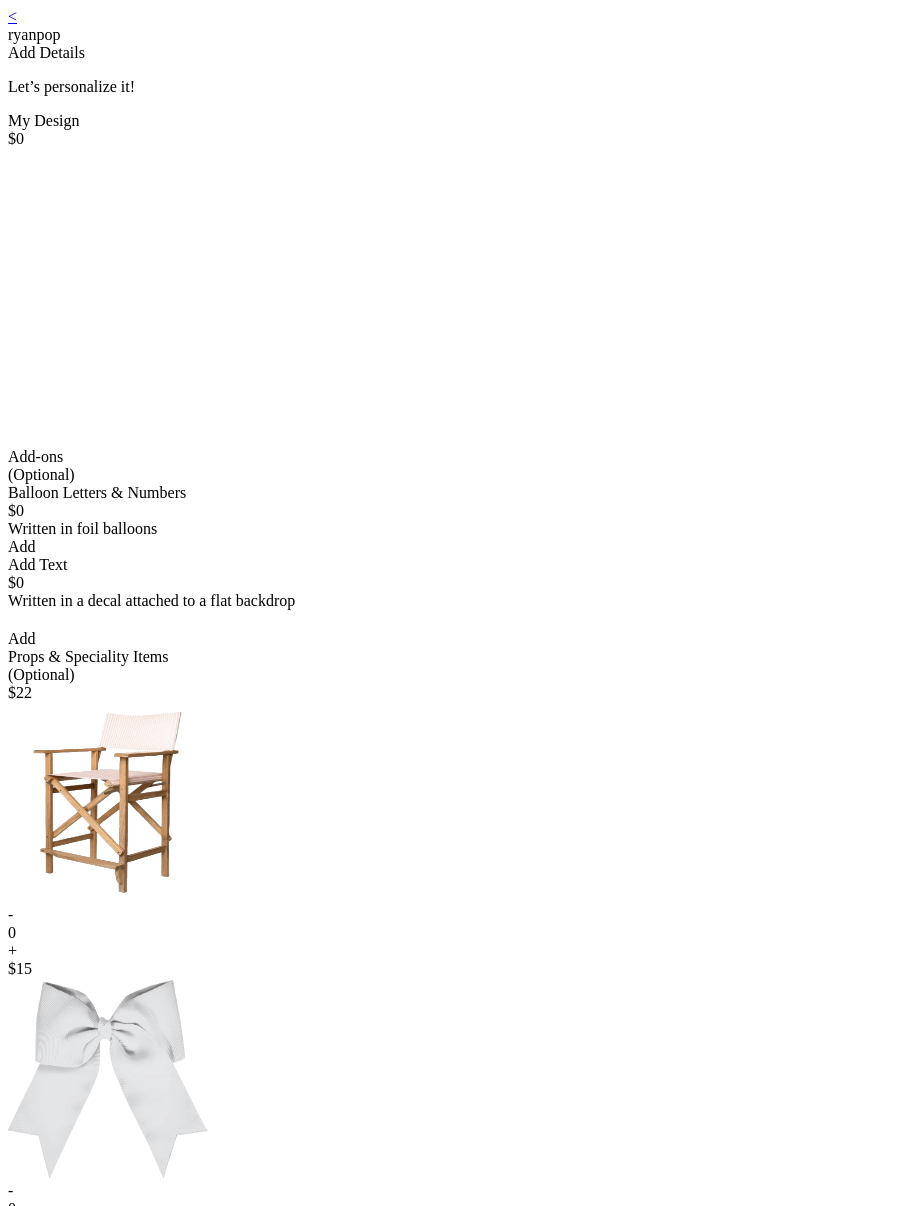 click on "<" at bounding box center [12, 16] 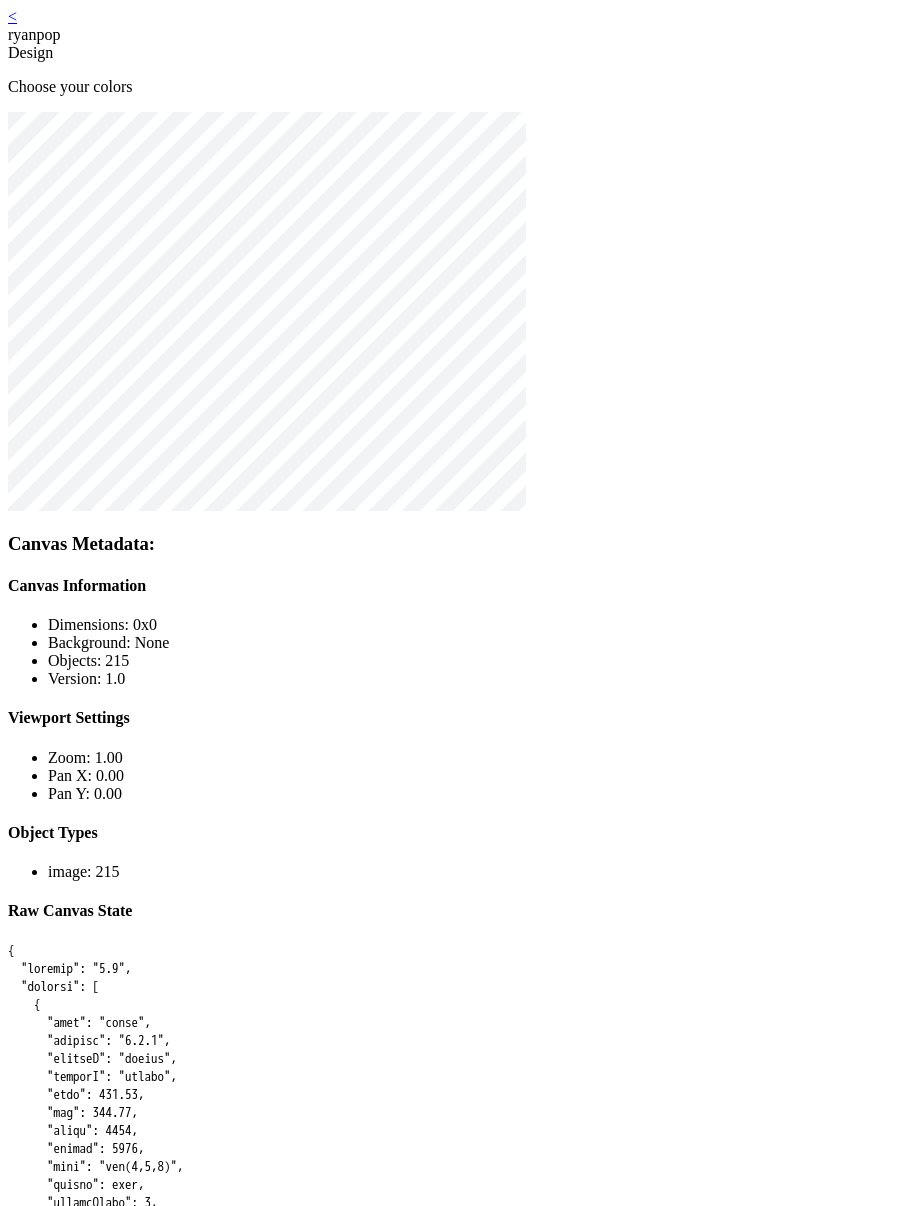 scroll, scrollTop: 40, scrollLeft: 0, axis: vertical 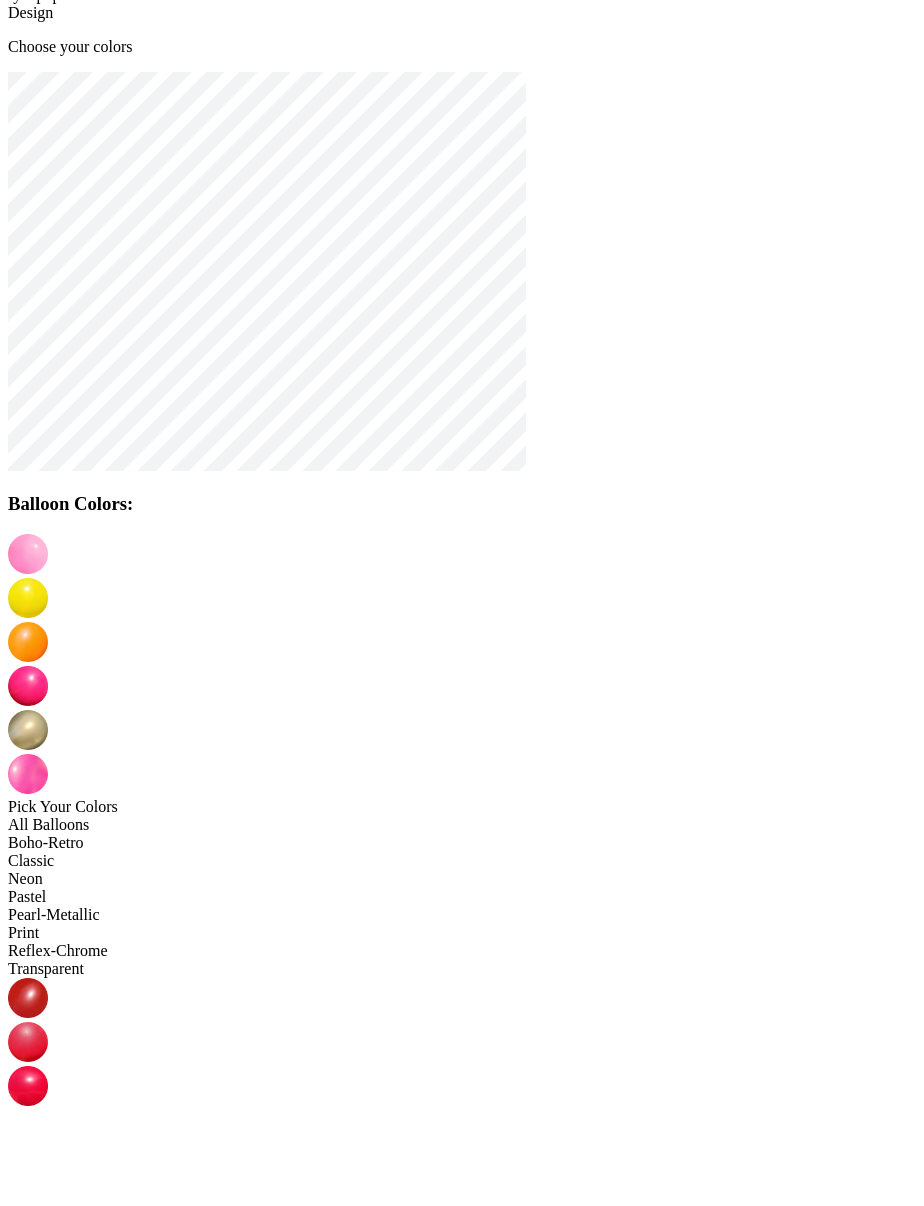 click on "Continue" at bounding box center (462, 176945) 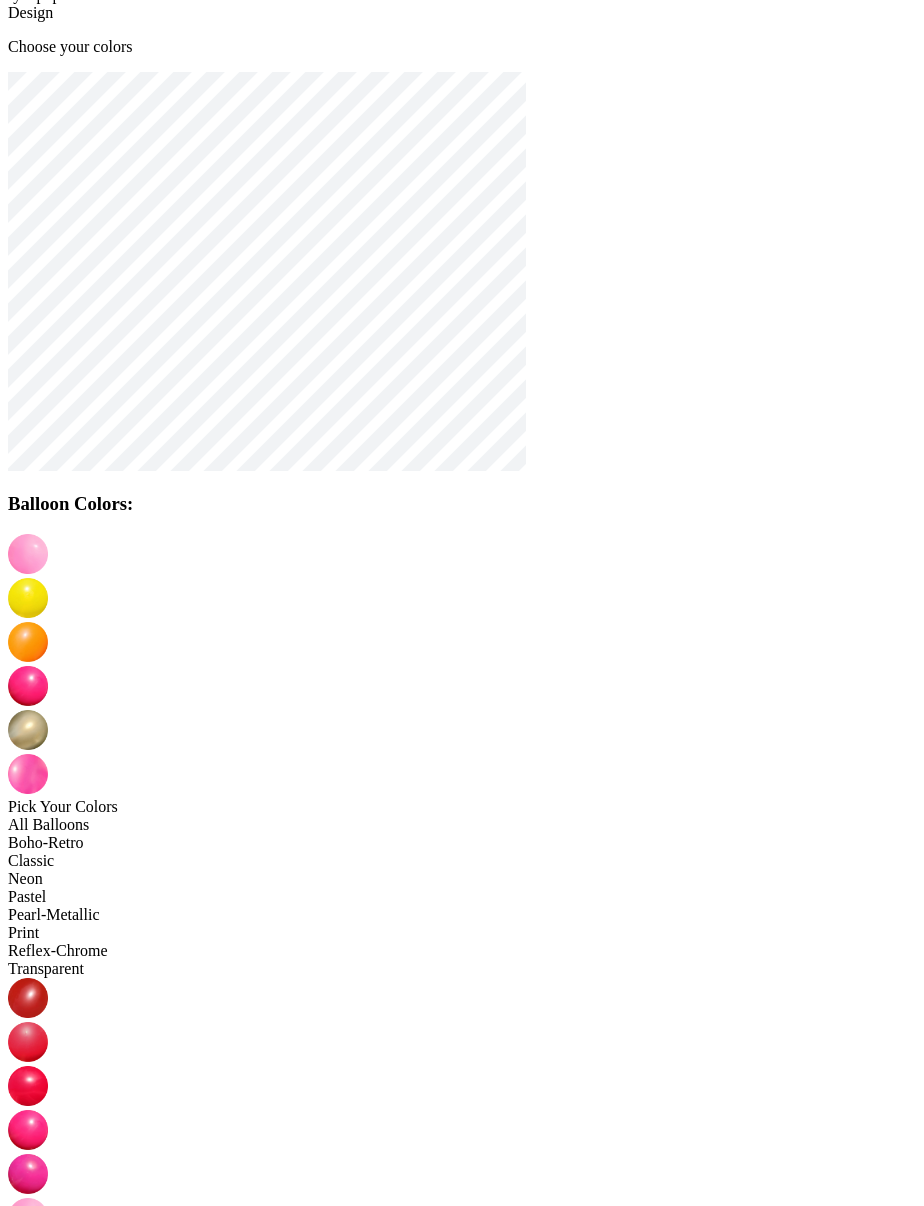 click on "Continue" at bounding box center [128, 176965] 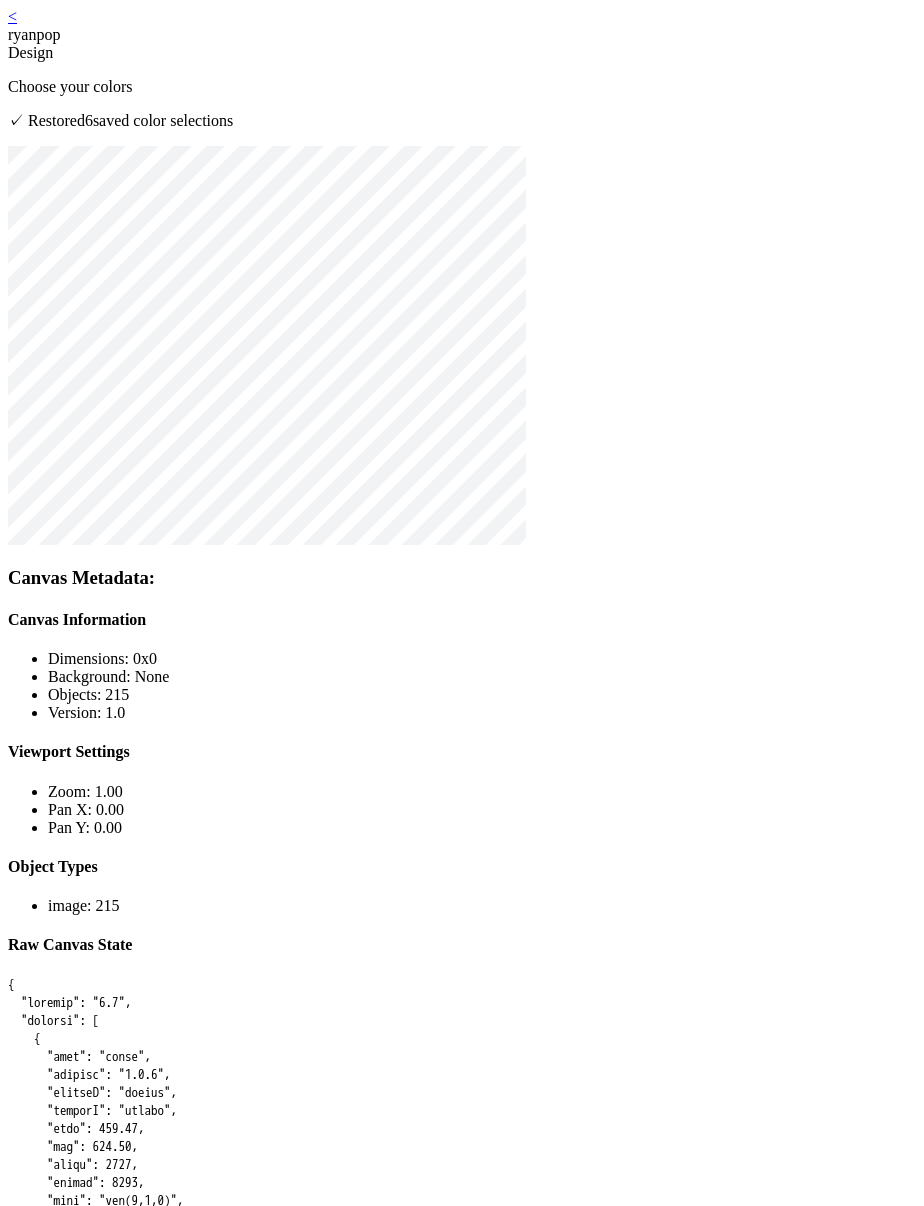 scroll, scrollTop: 40, scrollLeft: 0, axis: vertical 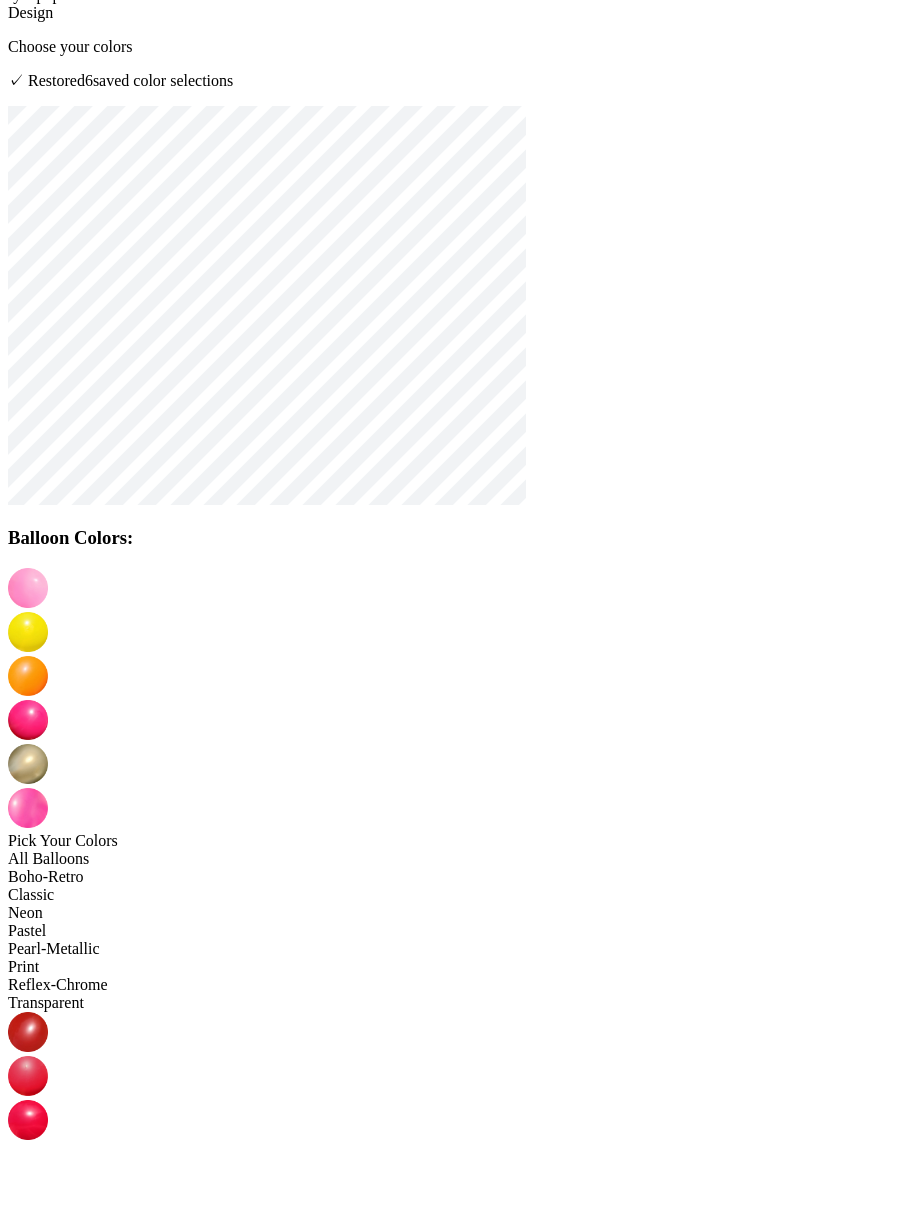 click at bounding box center (28, 1560) 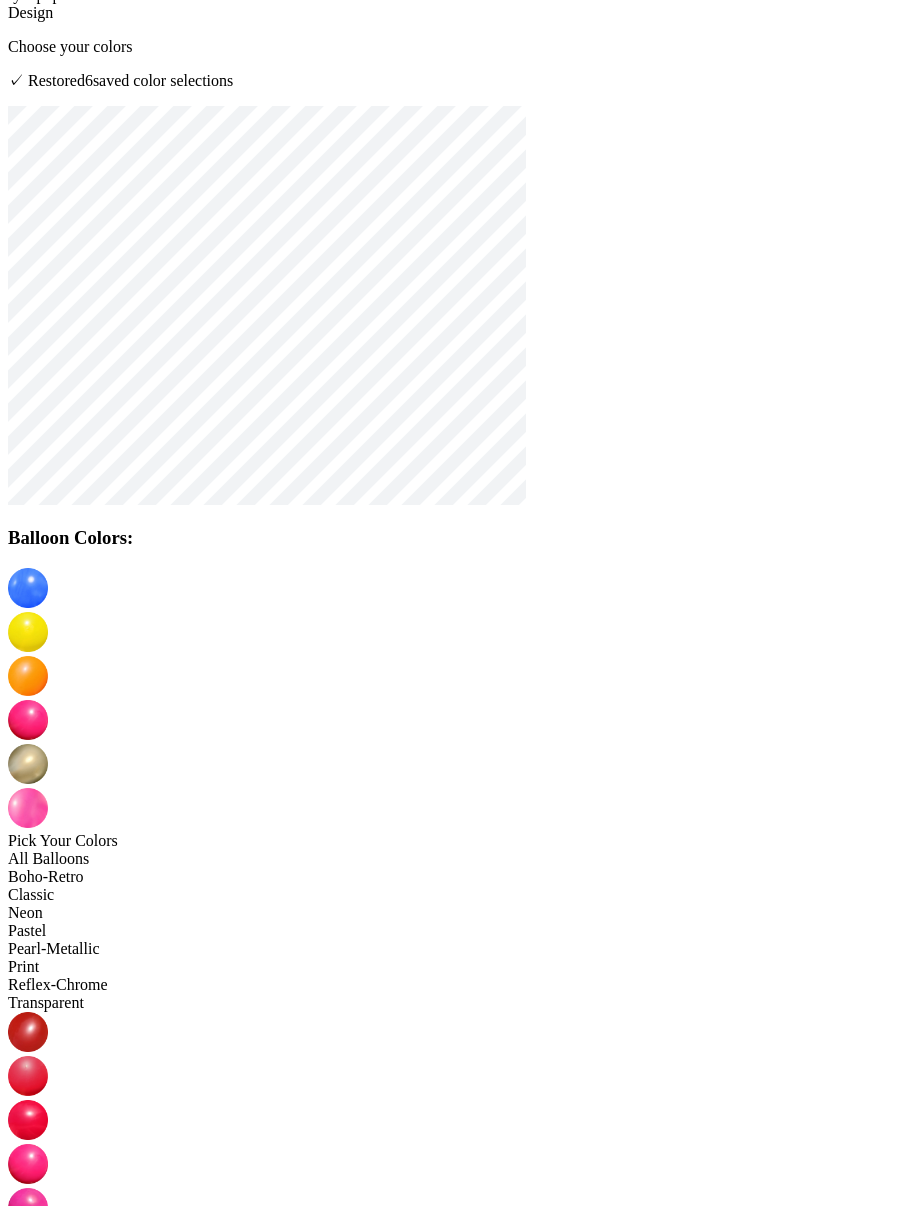 click at bounding box center (28, 632) 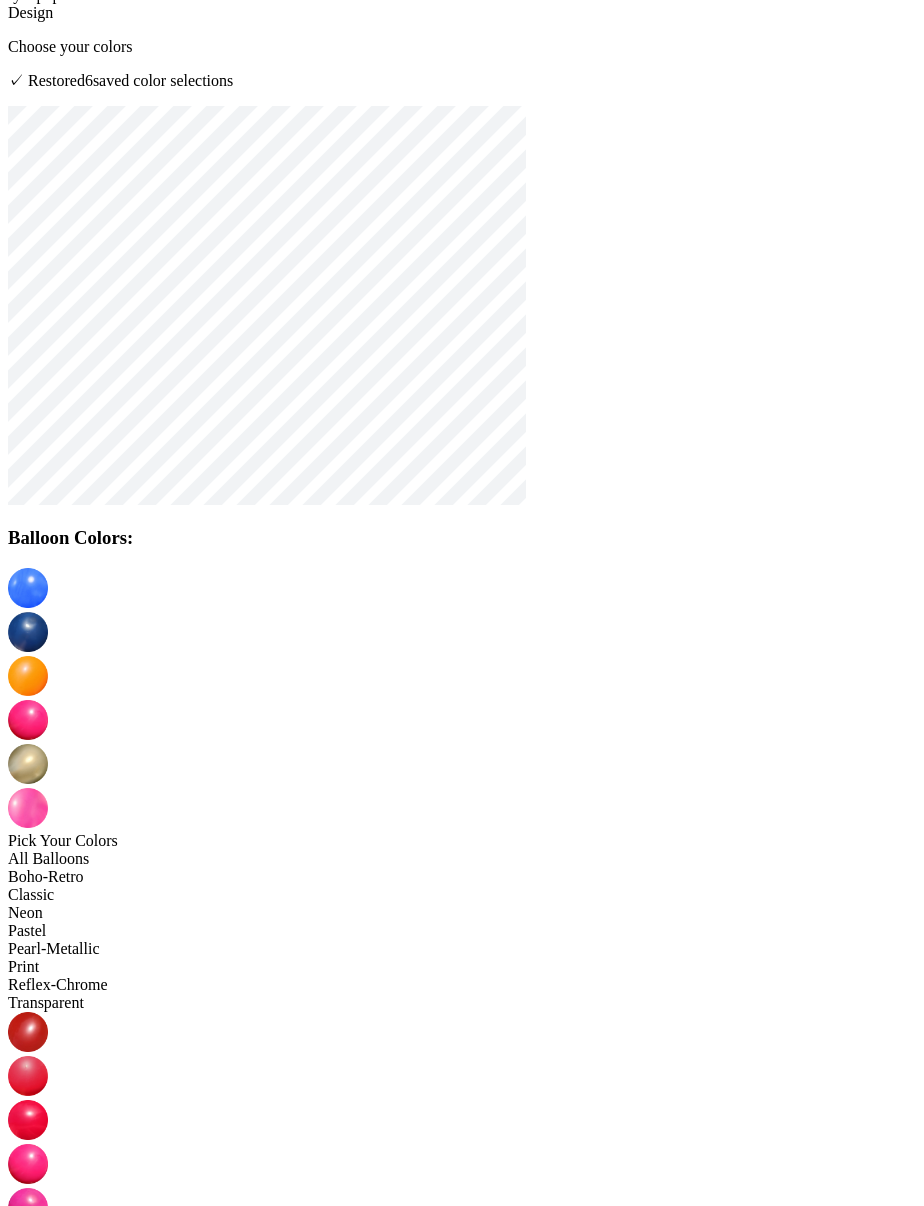 click at bounding box center [28, 676] 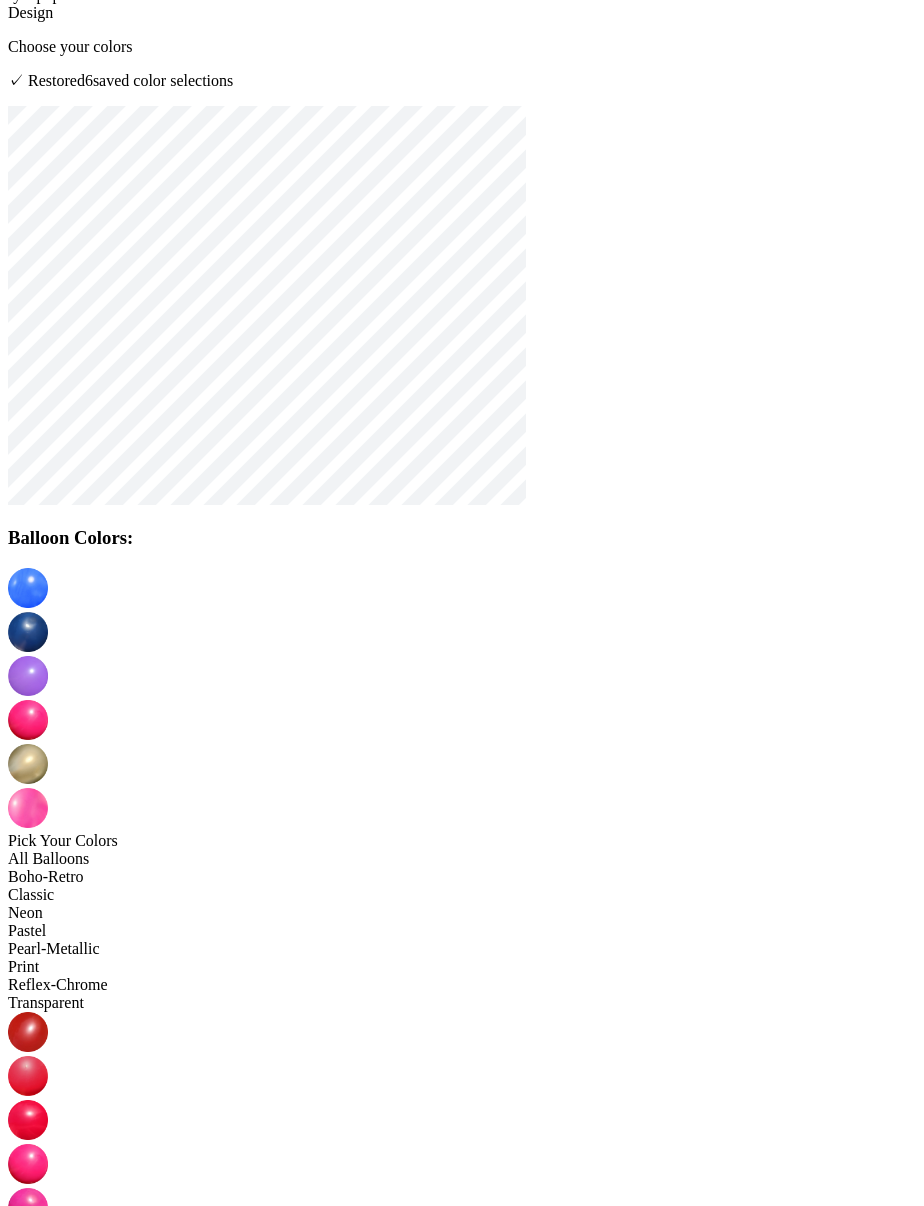 click at bounding box center [28, 720] 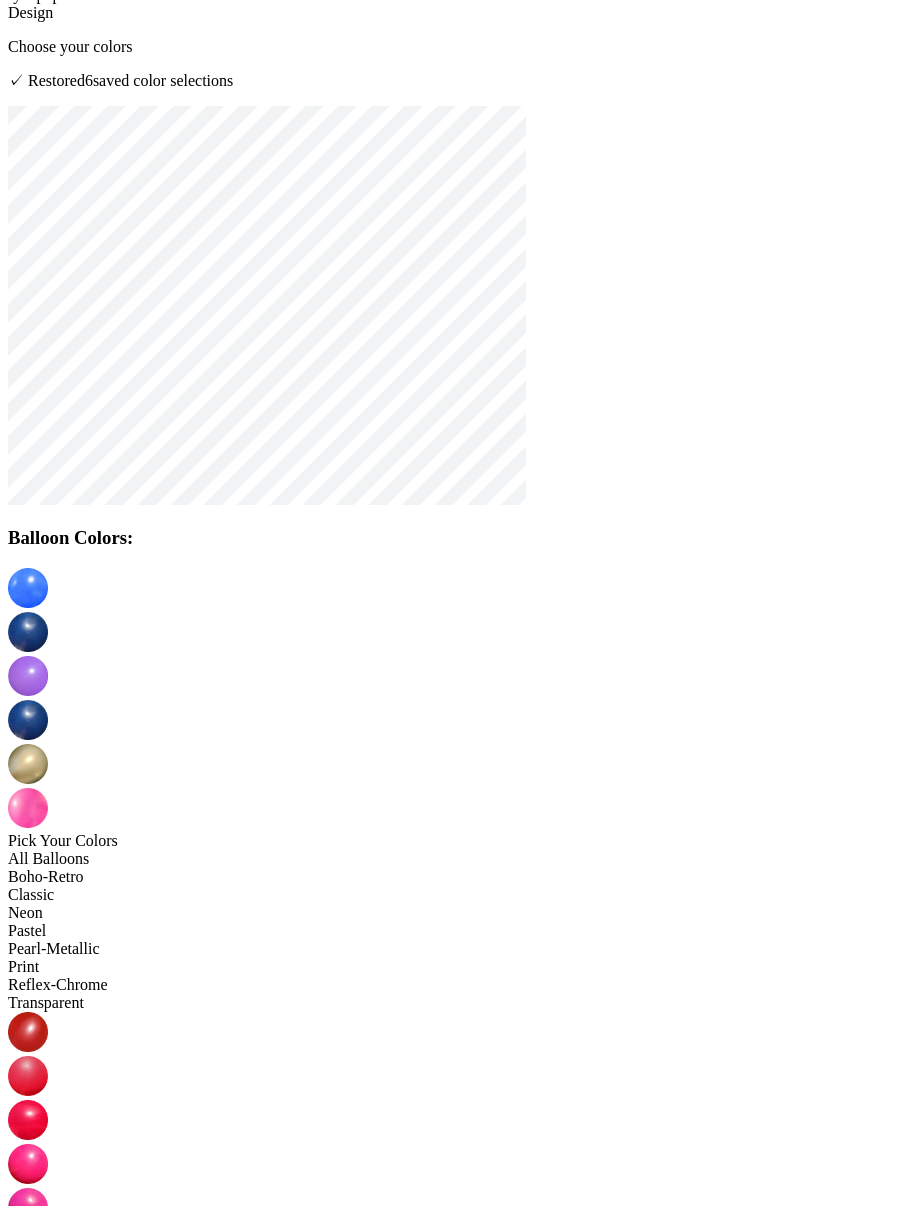click at bounding box center (28, 1428) 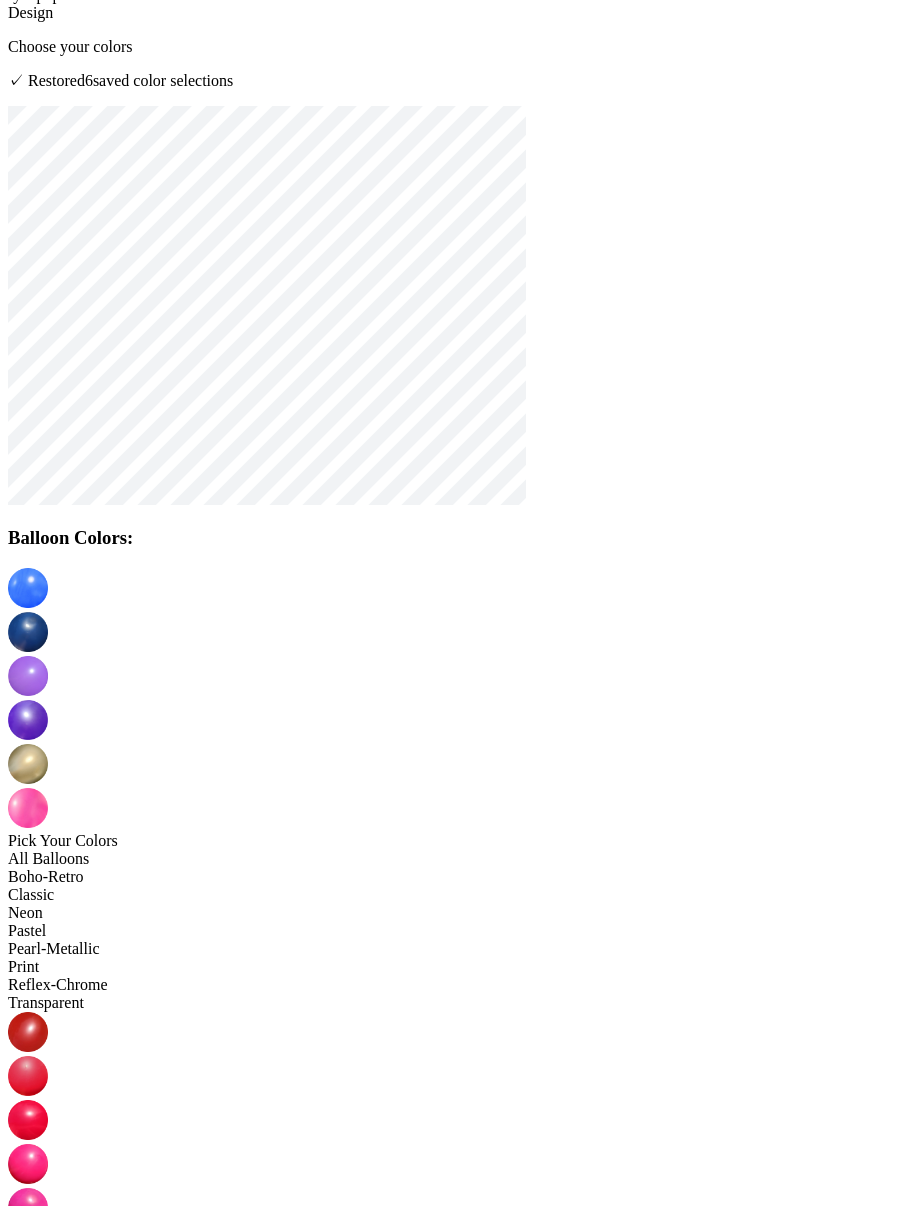 click at bounding box center (28, 764) 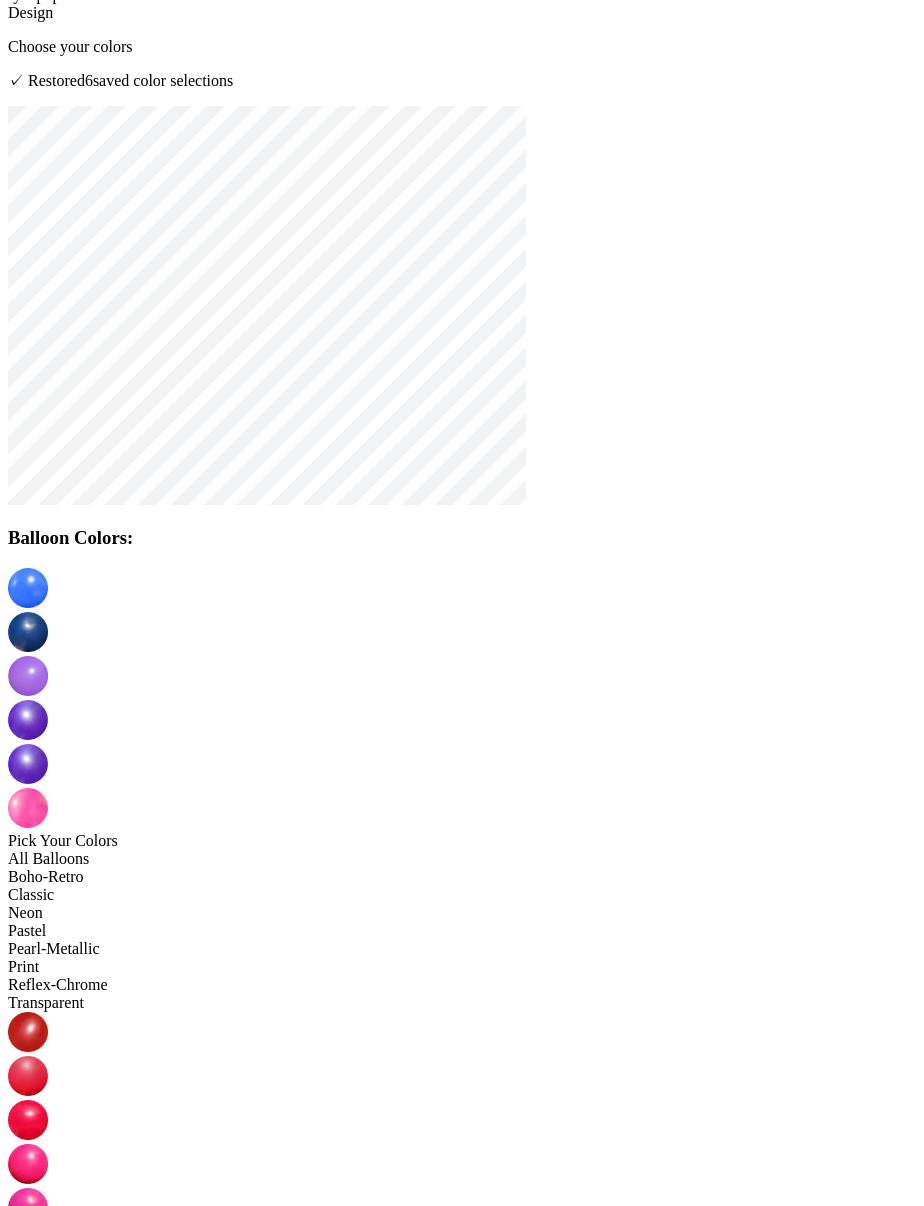 click at bounding box center [28, 808] 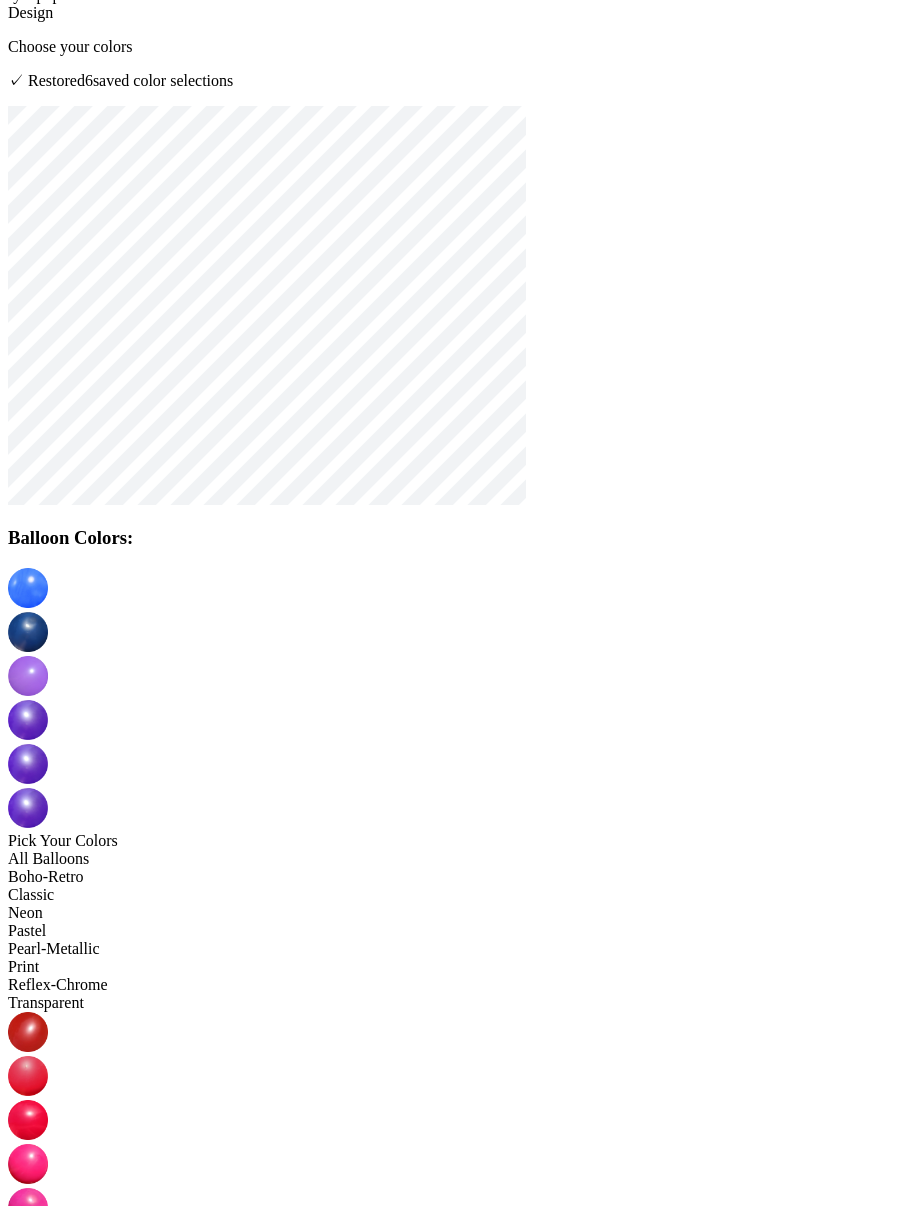 click at bounding box center [28, 588] 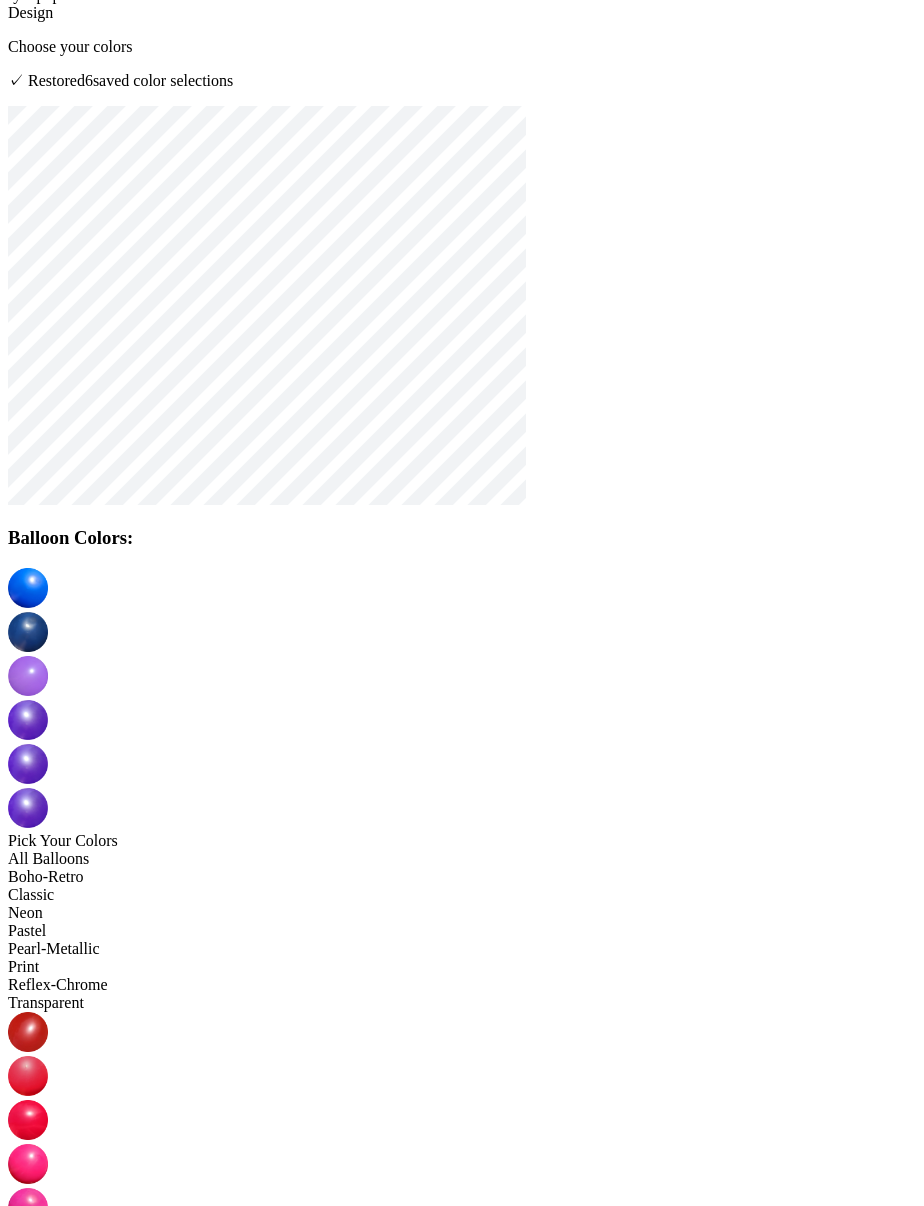 click at bounding box center [28, 1296] 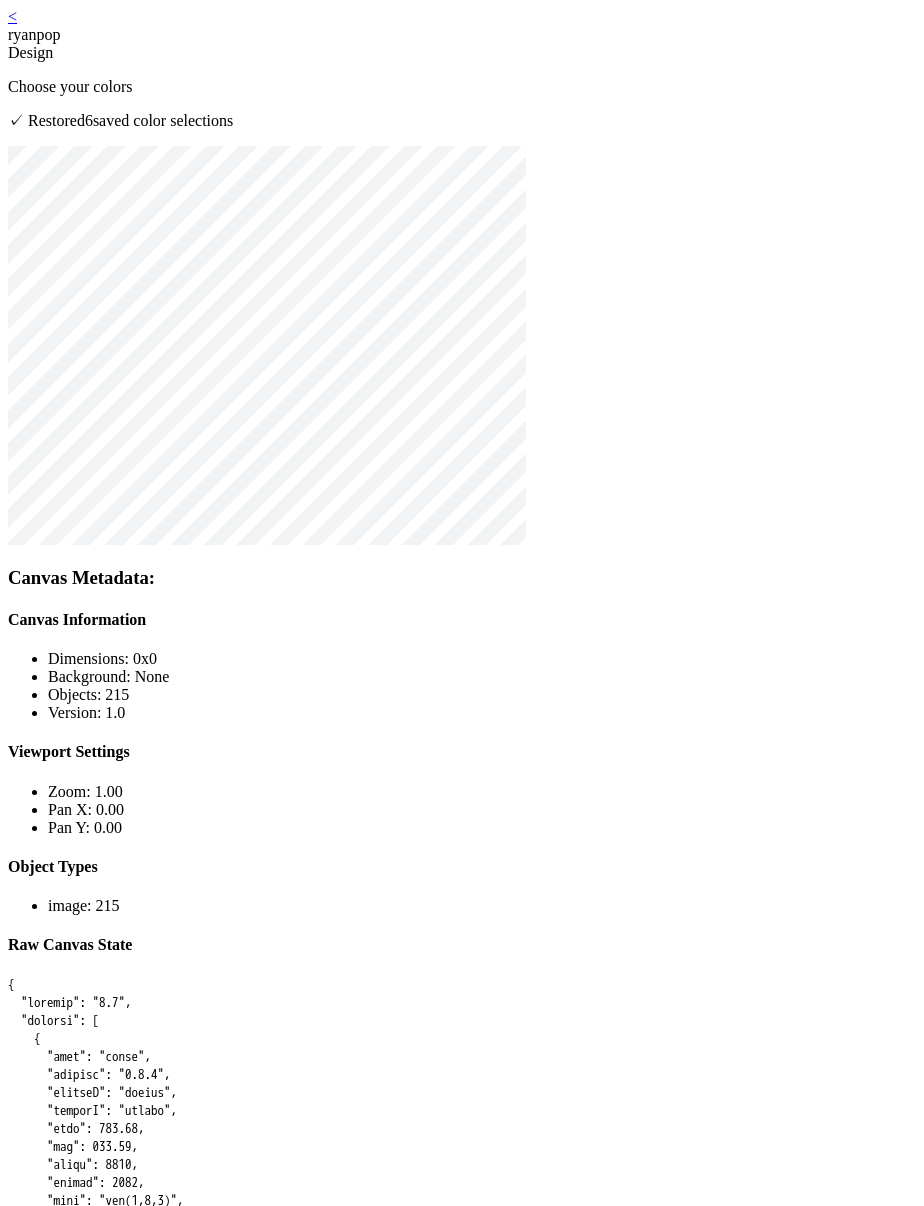 scroll, scrollTop: 40, scrollLeft: 0, axis: vertical 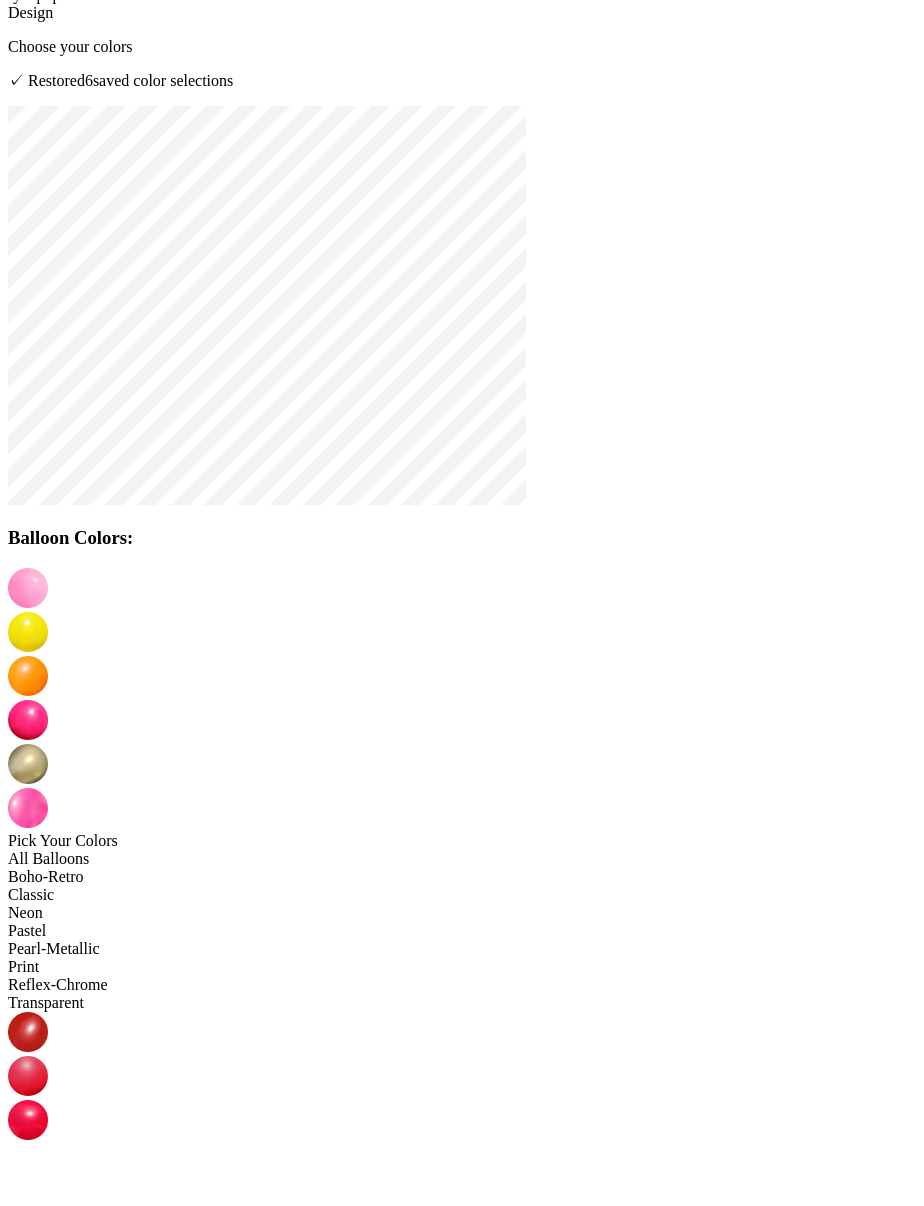 click at bounding box center (28, 588) 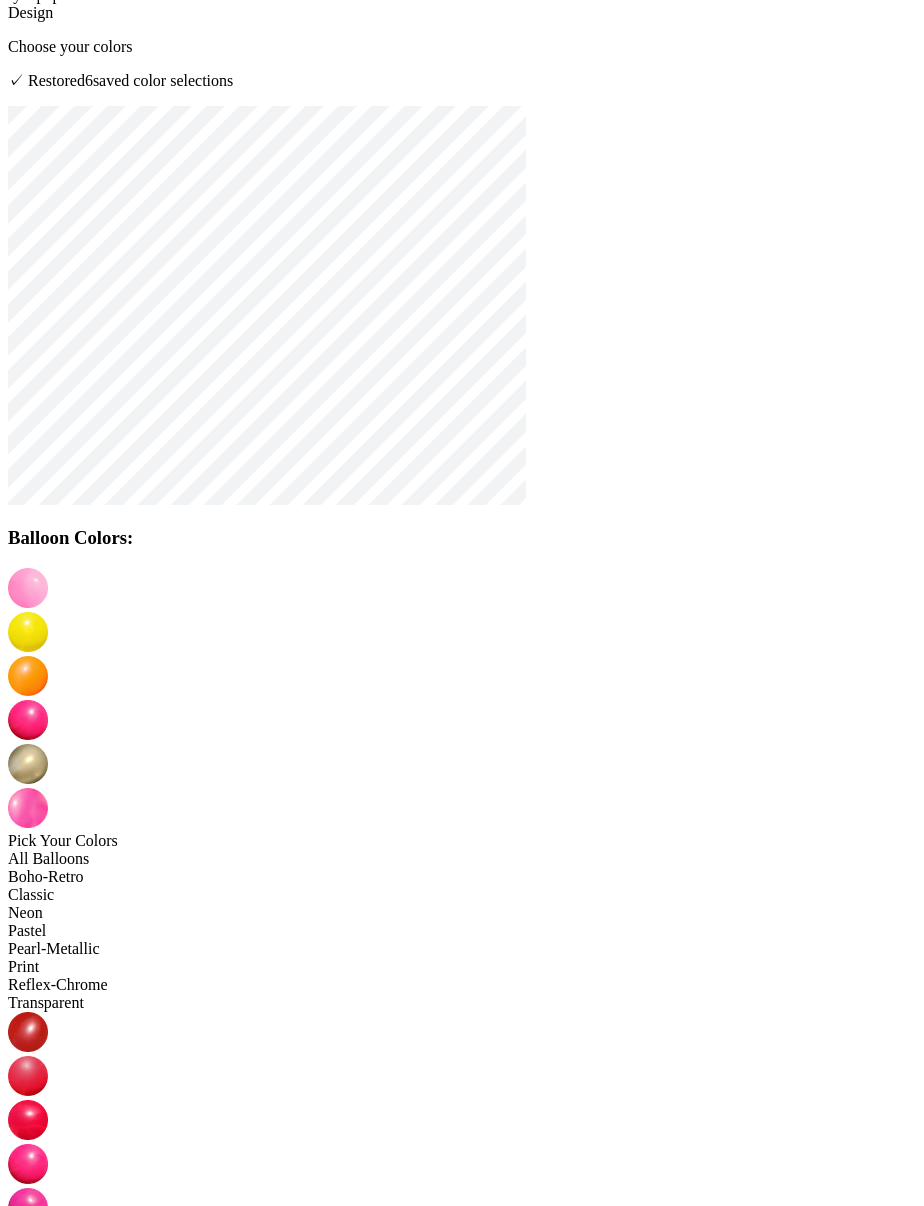 click at bounding box center (28, 1560) 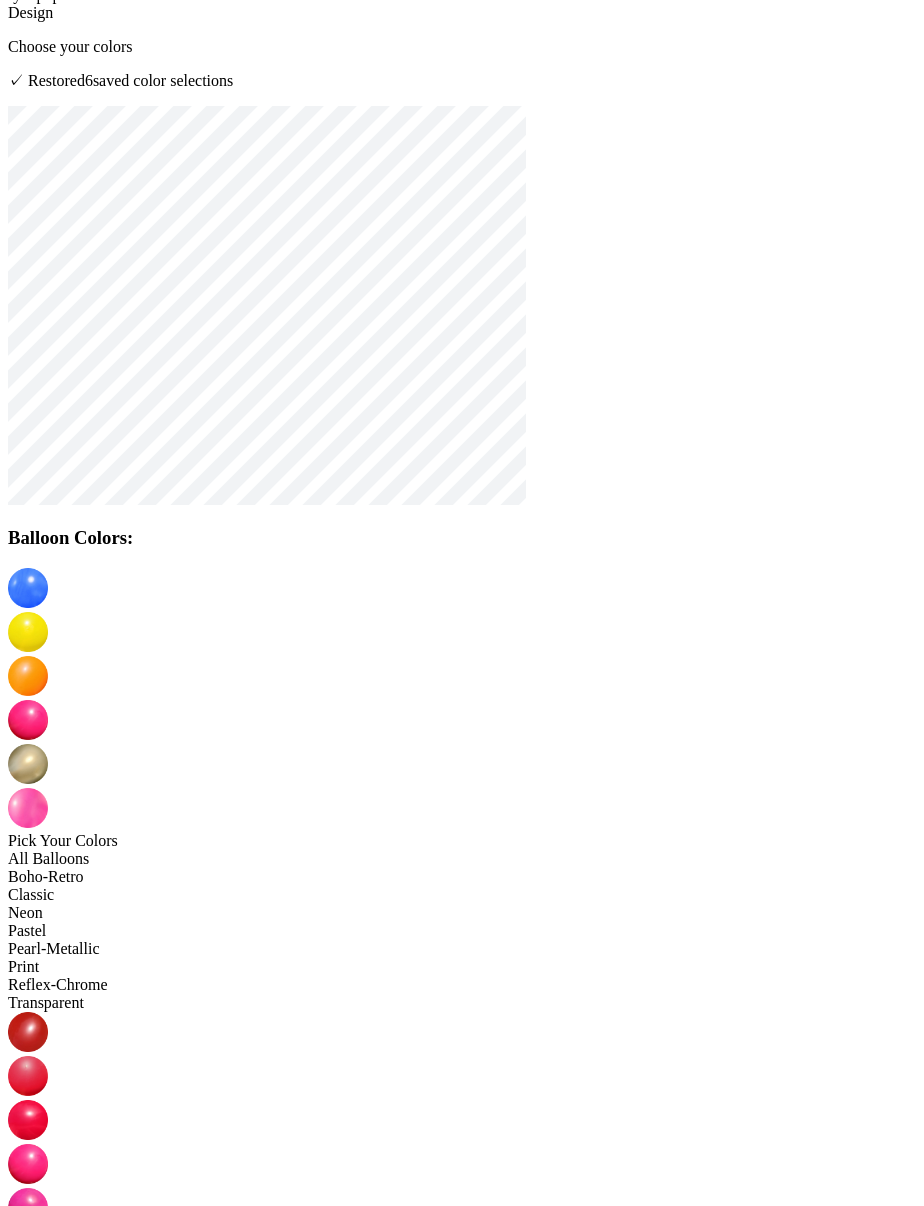 click at bounding box center [28, 632] 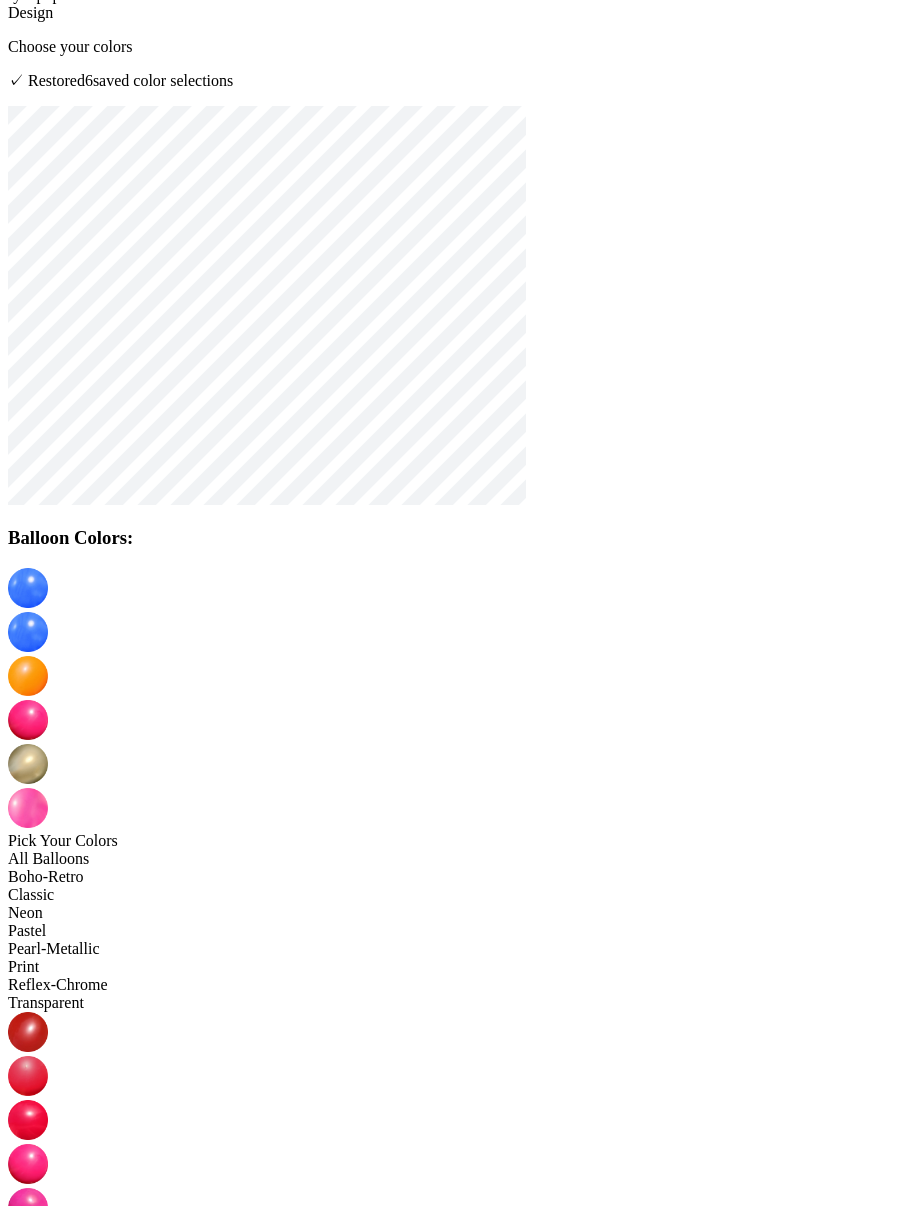 click at bounding box center (28, 676) 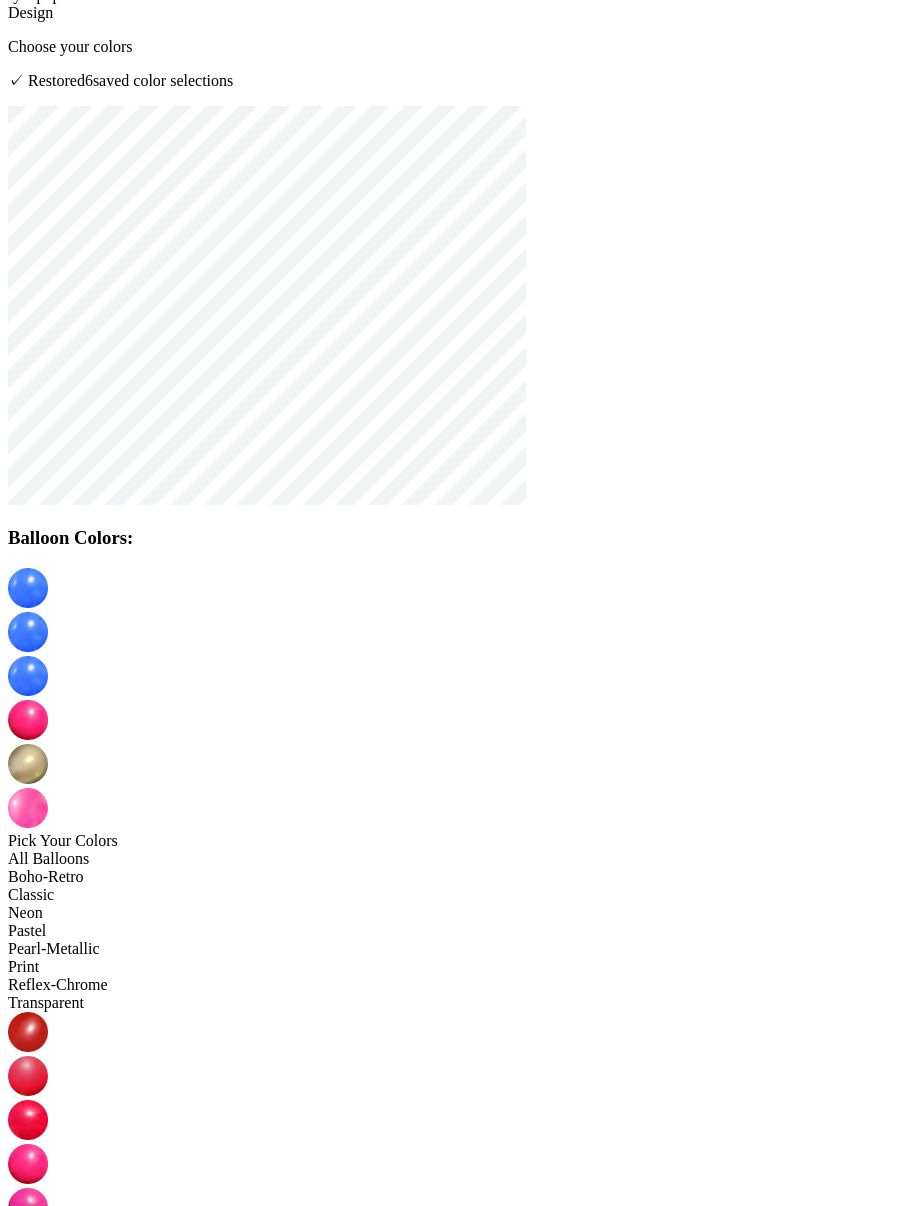 click at bounding box center (28, 720) 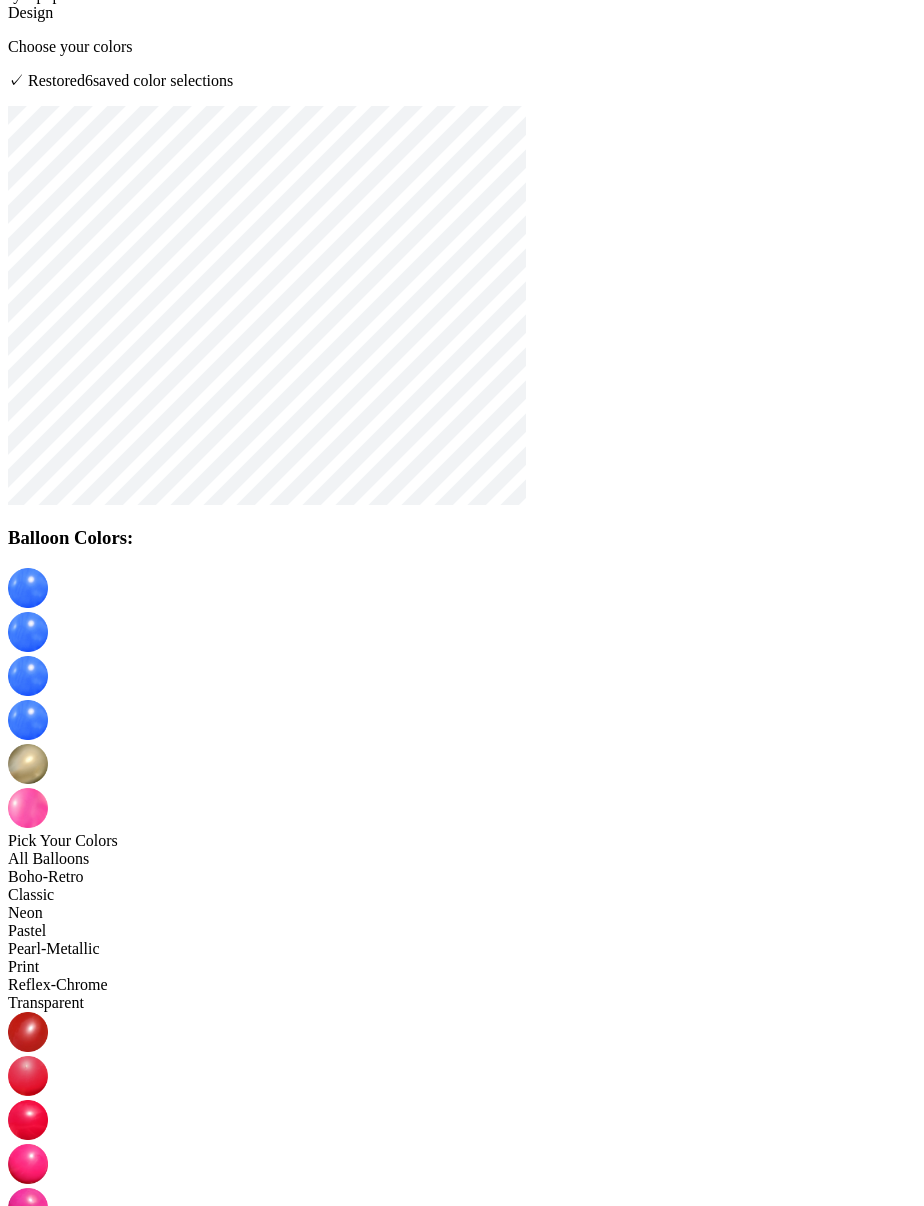 click on "Pick Your Colors All Balloons Boho-Retro Classic Neon Pastel Pearl-Metallic Print Reflex-Chrome Transparent" at bounding box center [462, 1384] 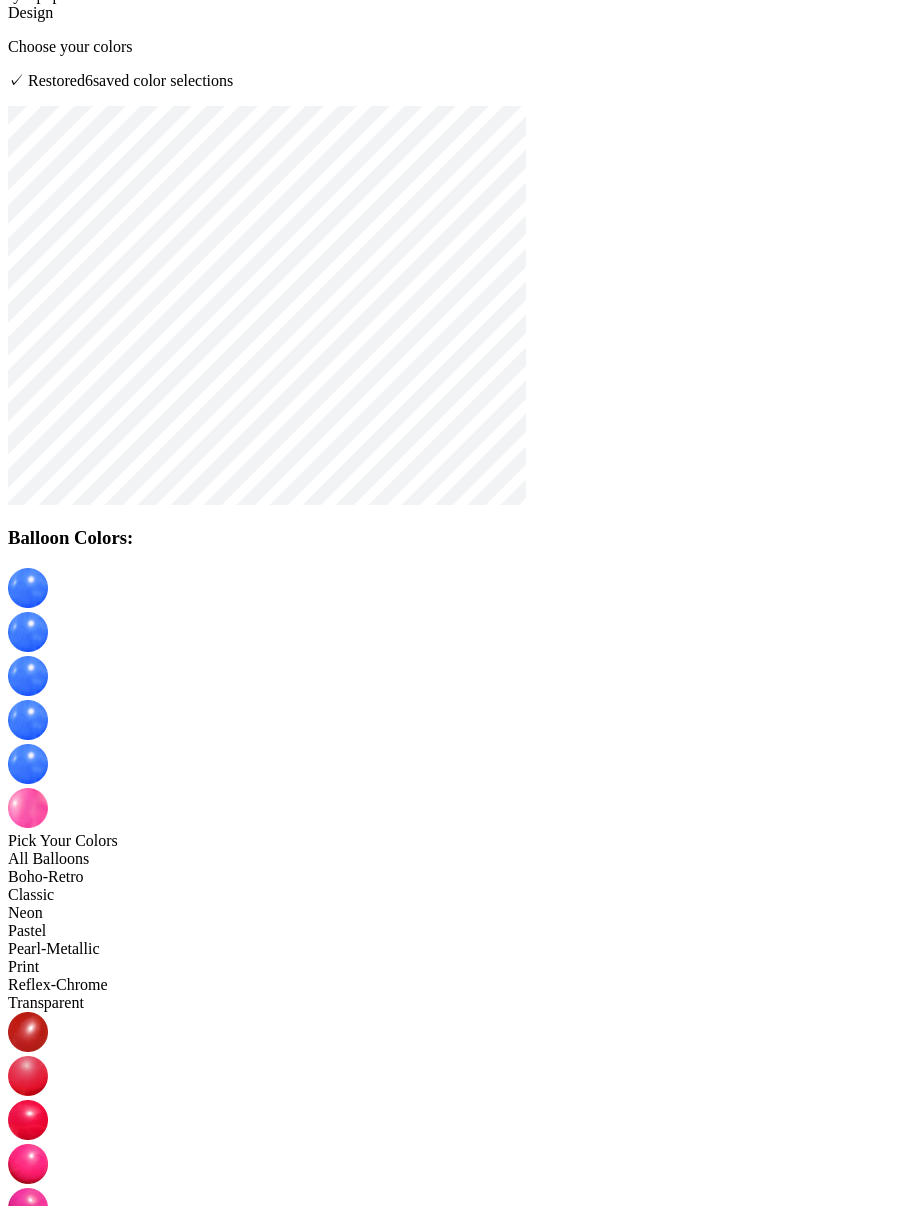 click at bounding box center [28, 808] 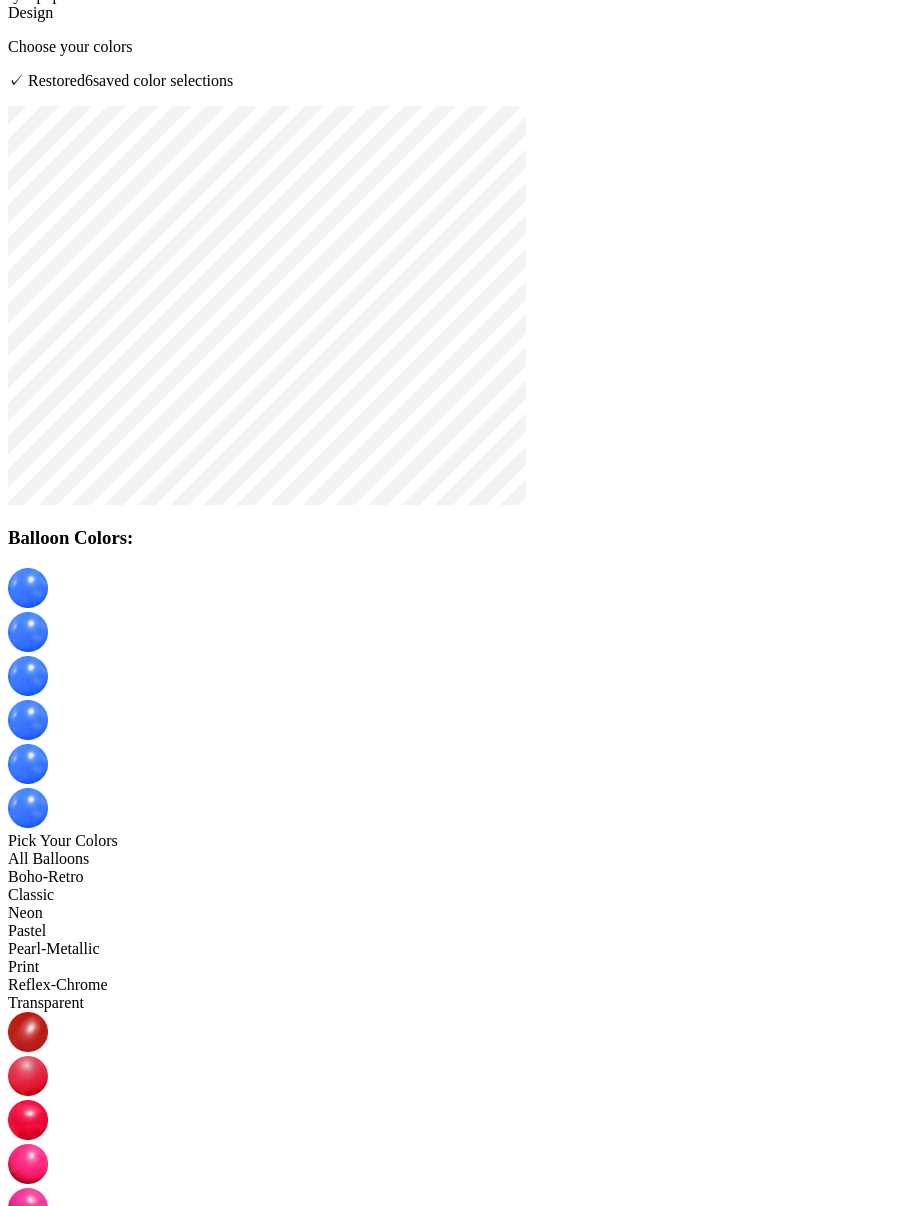 click at bounding box center [28, 764] 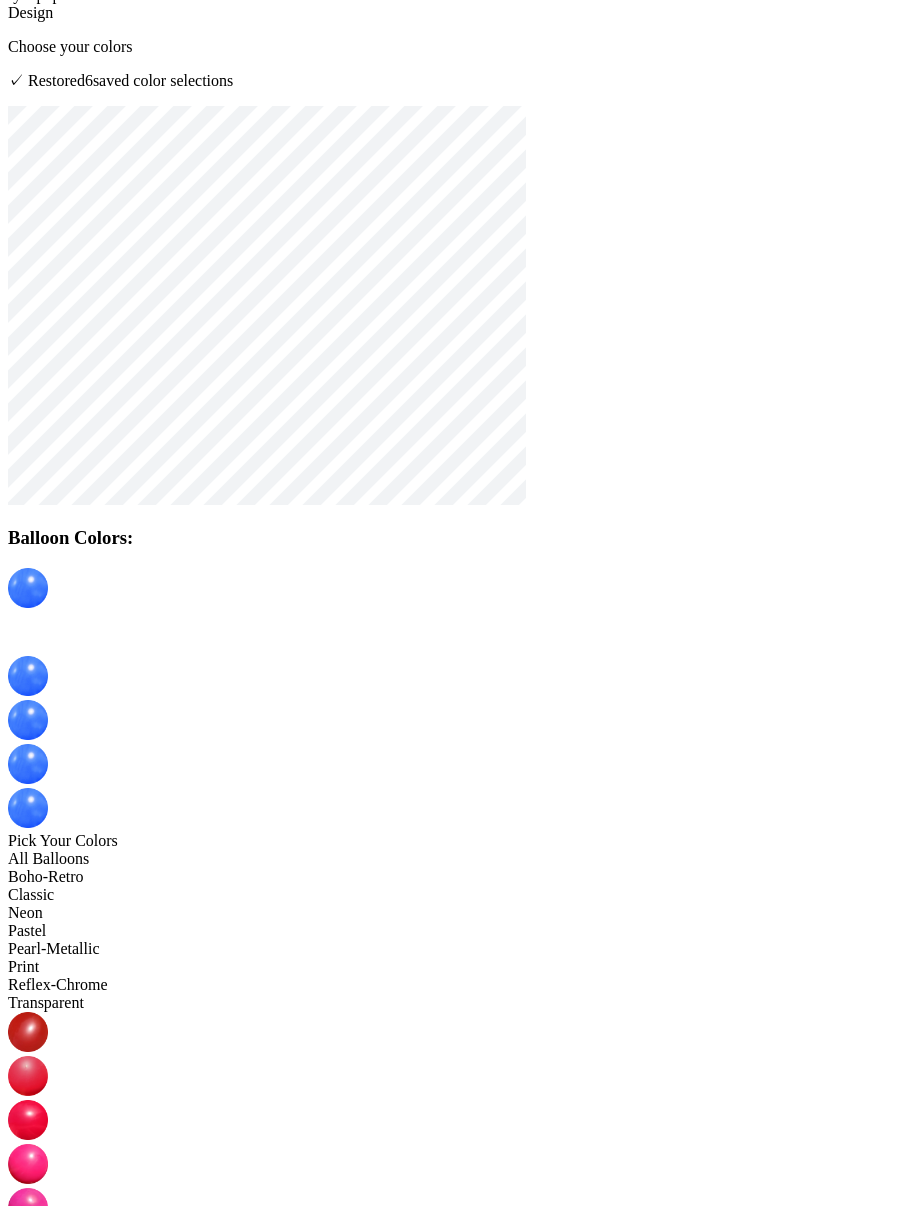 click at bounding box center (28, 676) 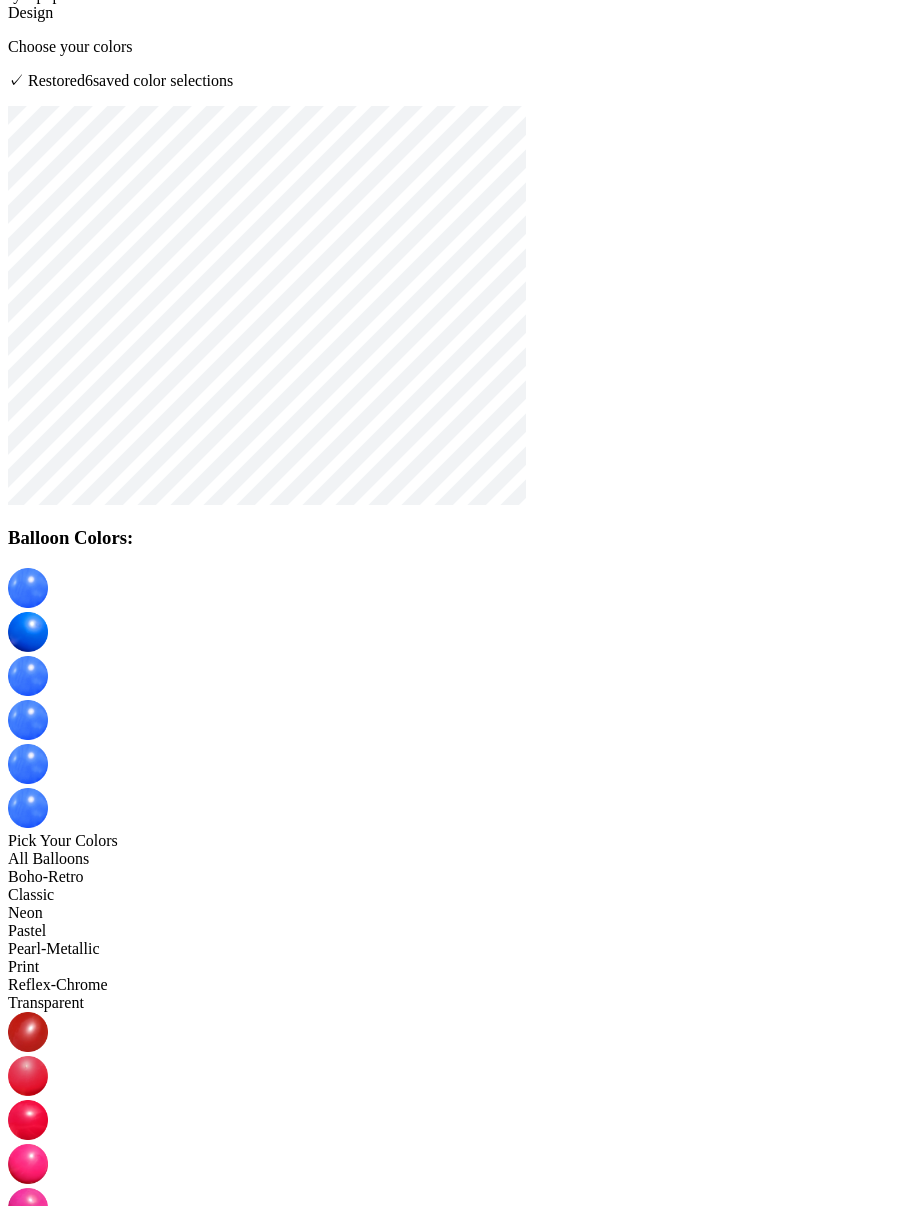 click at bounding box center [28, 1472] 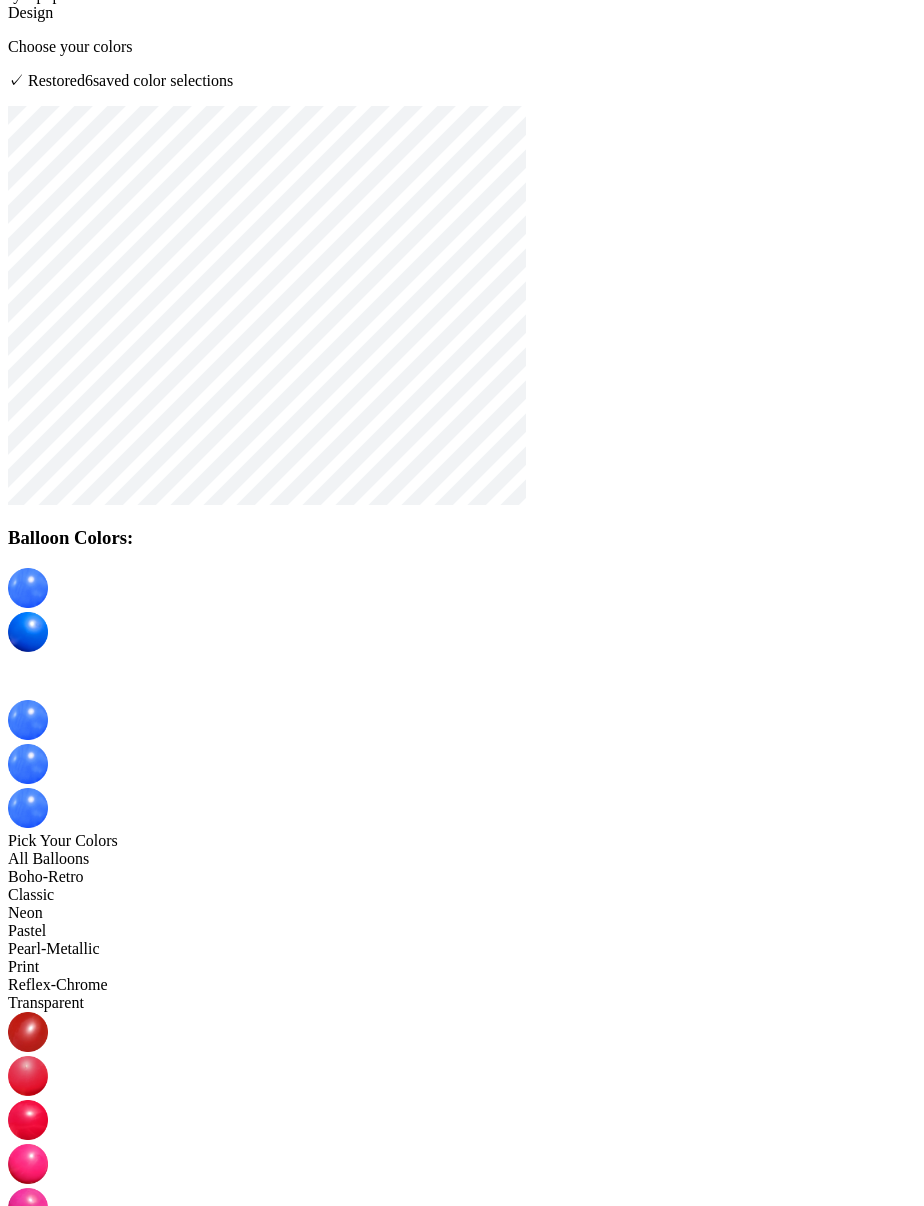 drag, startPoint x: 476, startPoint y: 651, endPoint x: 515, endPoint y: 676, distance: 46.32494 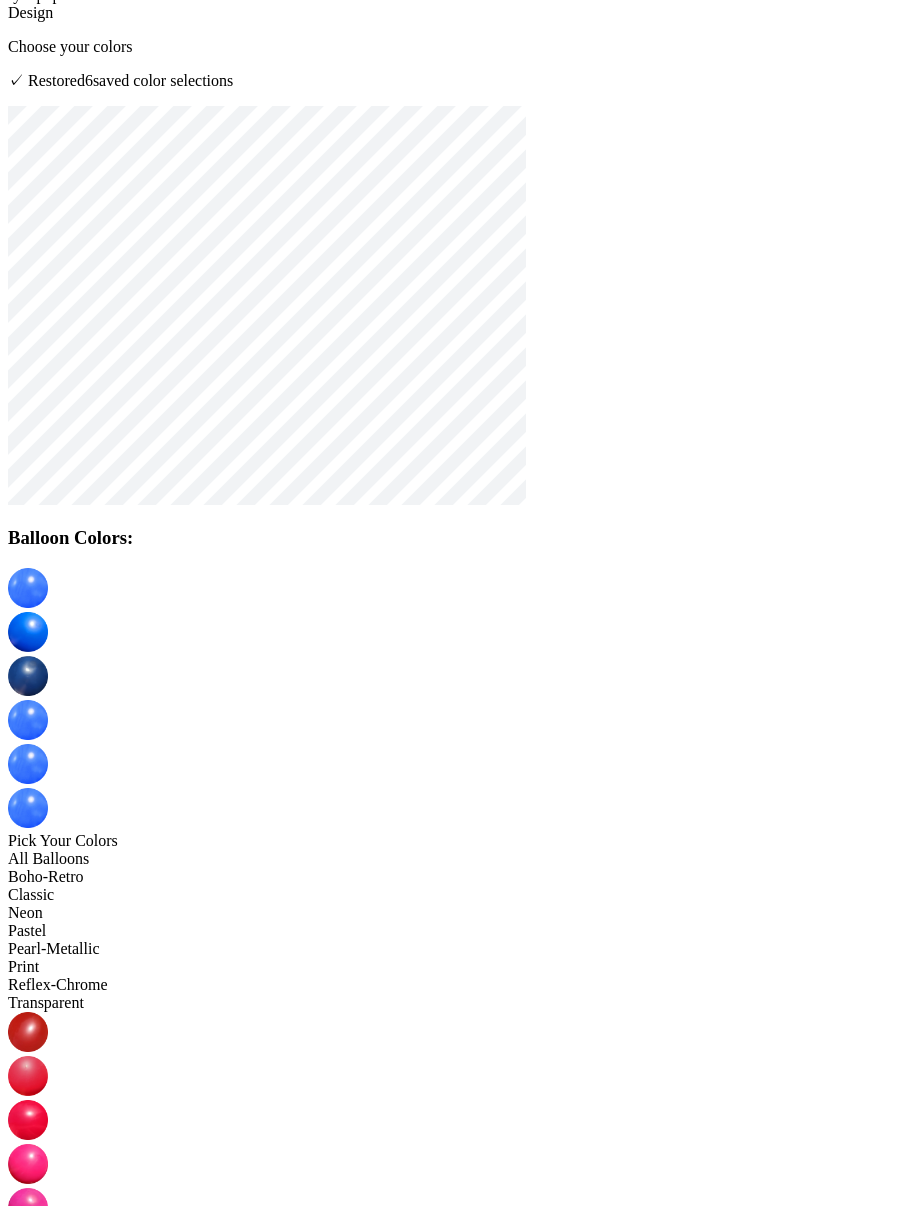 click at bounding box center (28, 720) 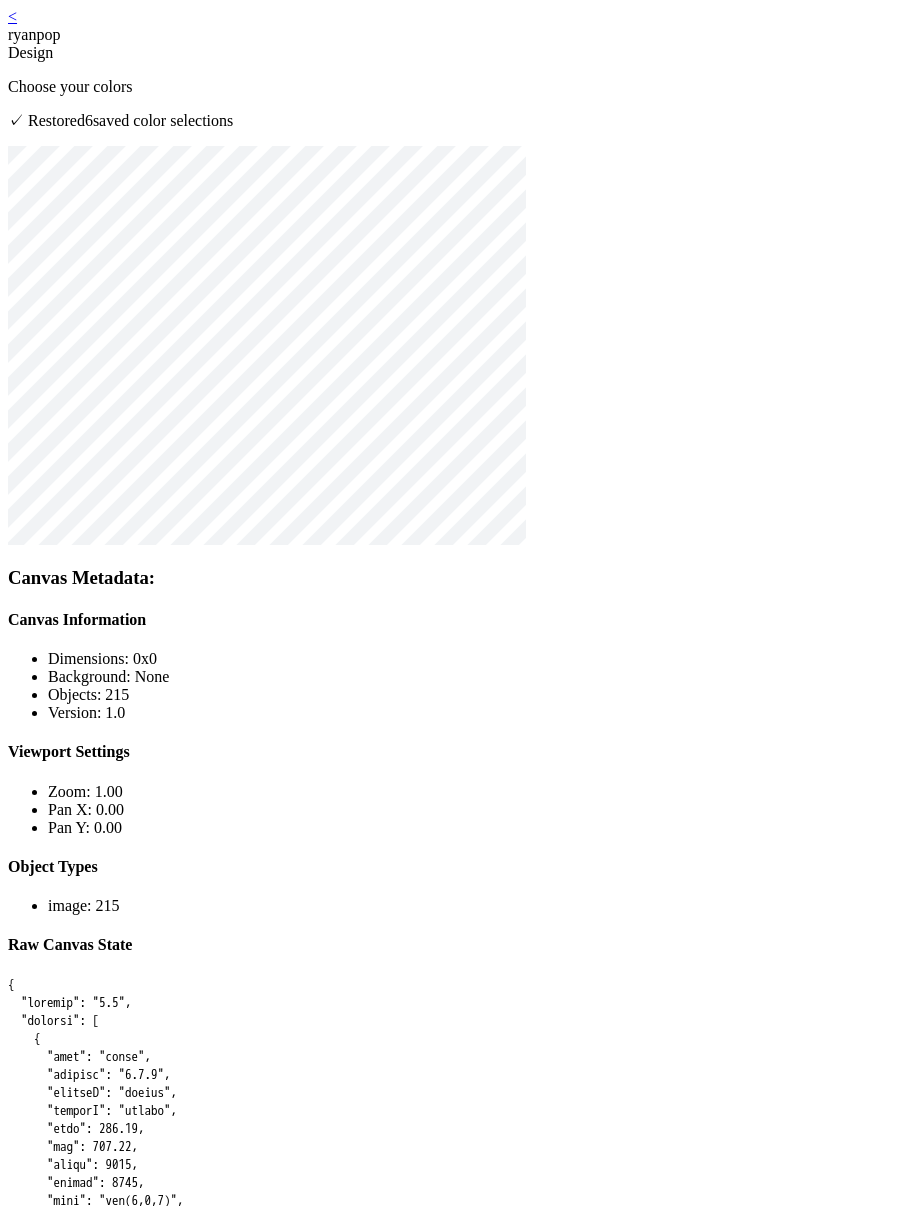 scroll, scrollTop: 40, scrollLeft: 0, axis: vertical 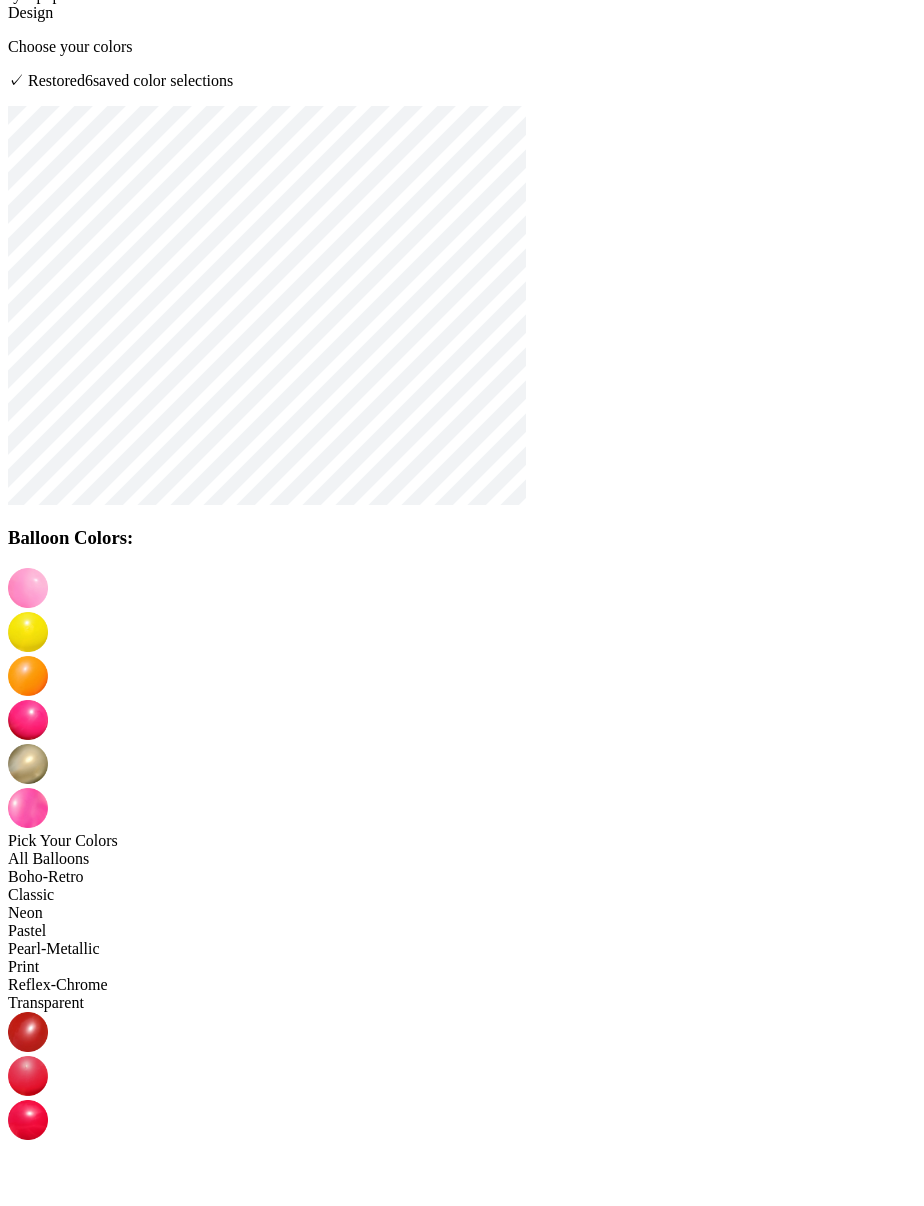 click on "Continue" at bounding box center (128, 176999) 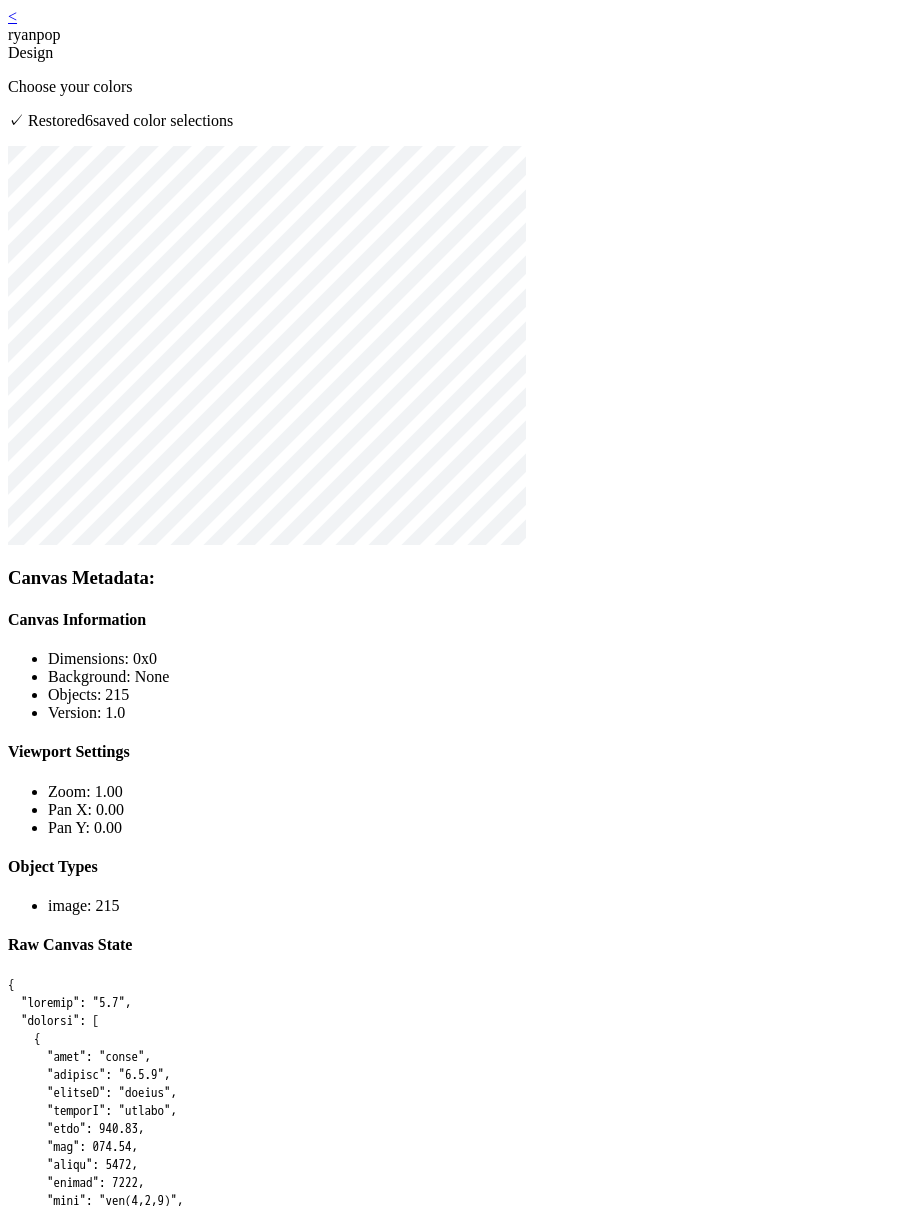 scroll, scrollTop: 40, scrollLeft: 0, axis: vertical 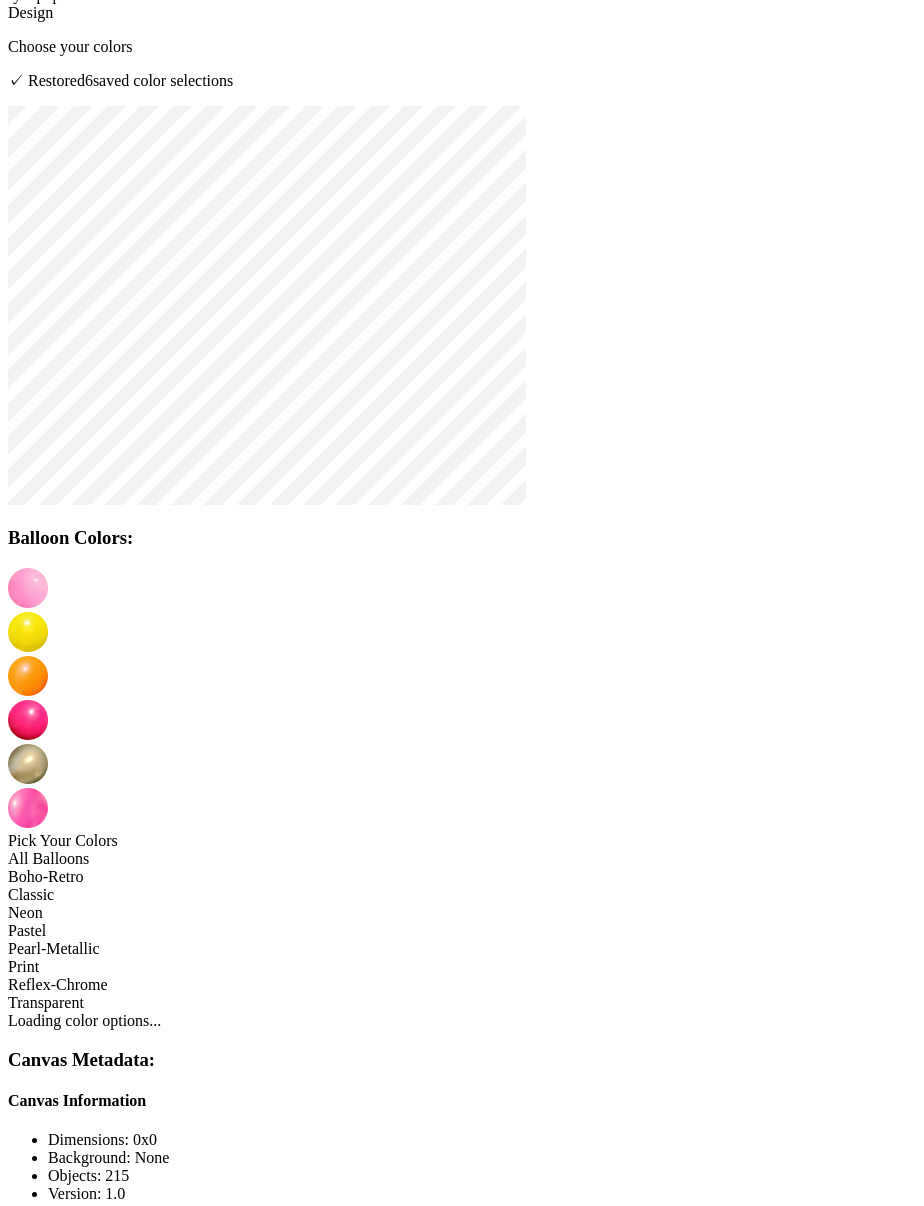 click on "Start Over" at bounding box center [462, 183189] 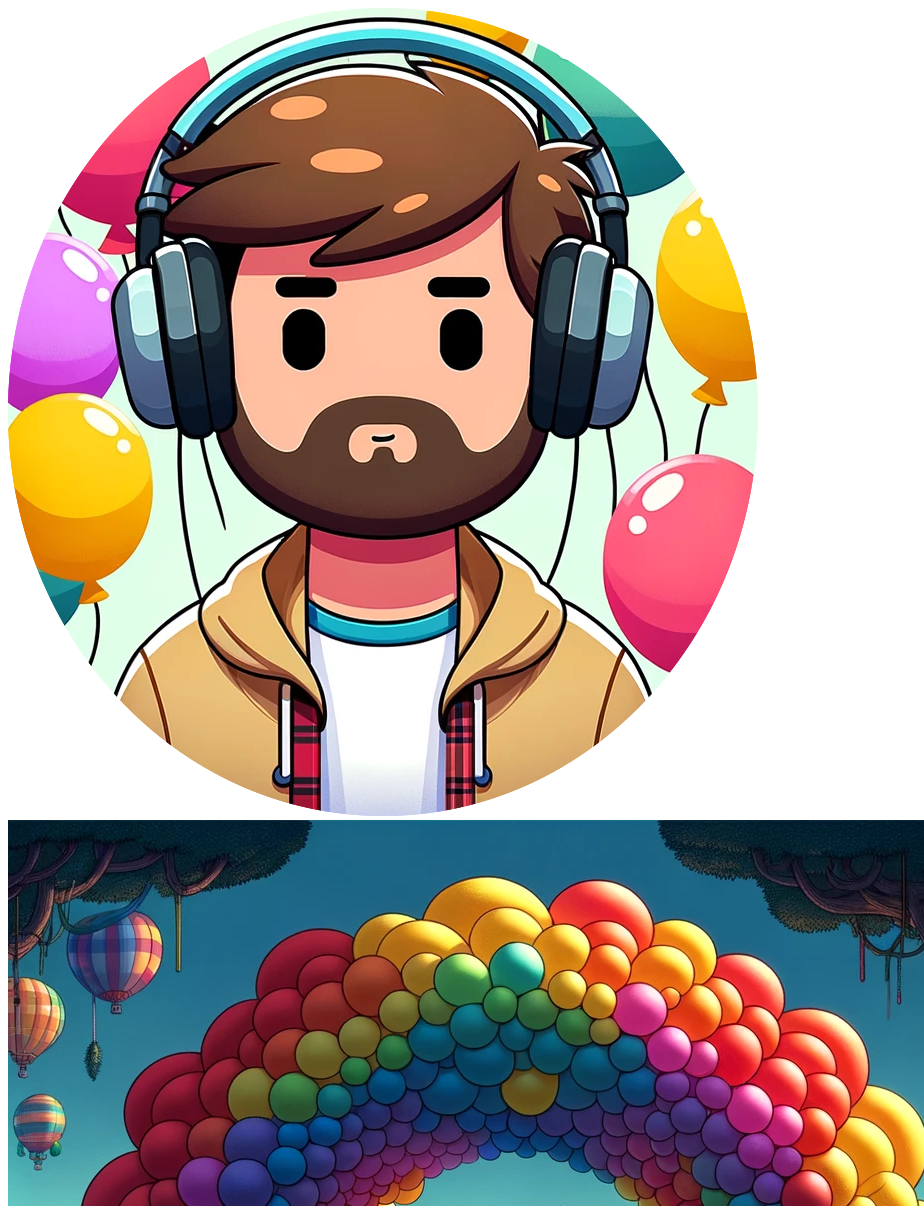 scroll, scrollTop: 0, scrollLeft: 0, axis: both 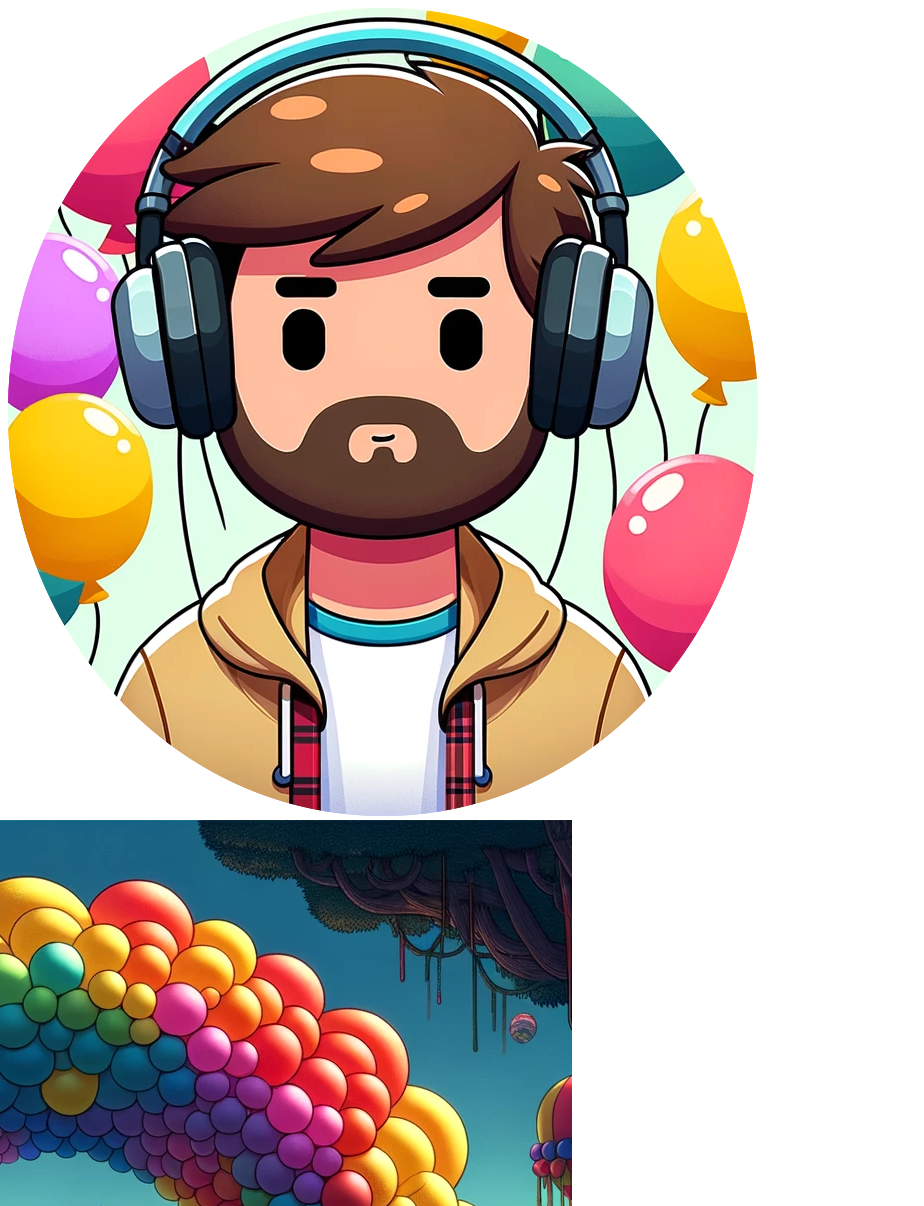 click on "Start Designing & Book Now" at bounding box center [103, 4988] 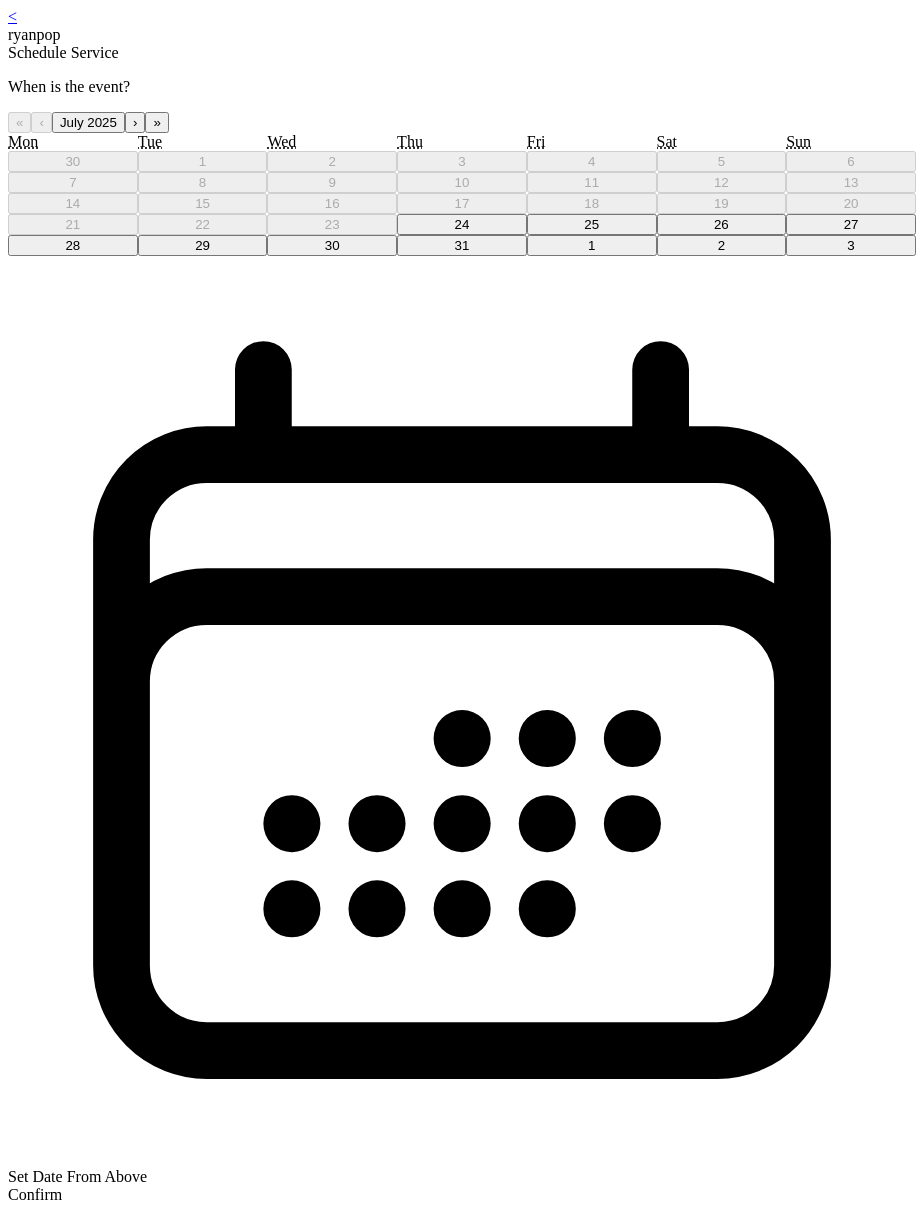 click on "25" at bounding box center [592, 224] 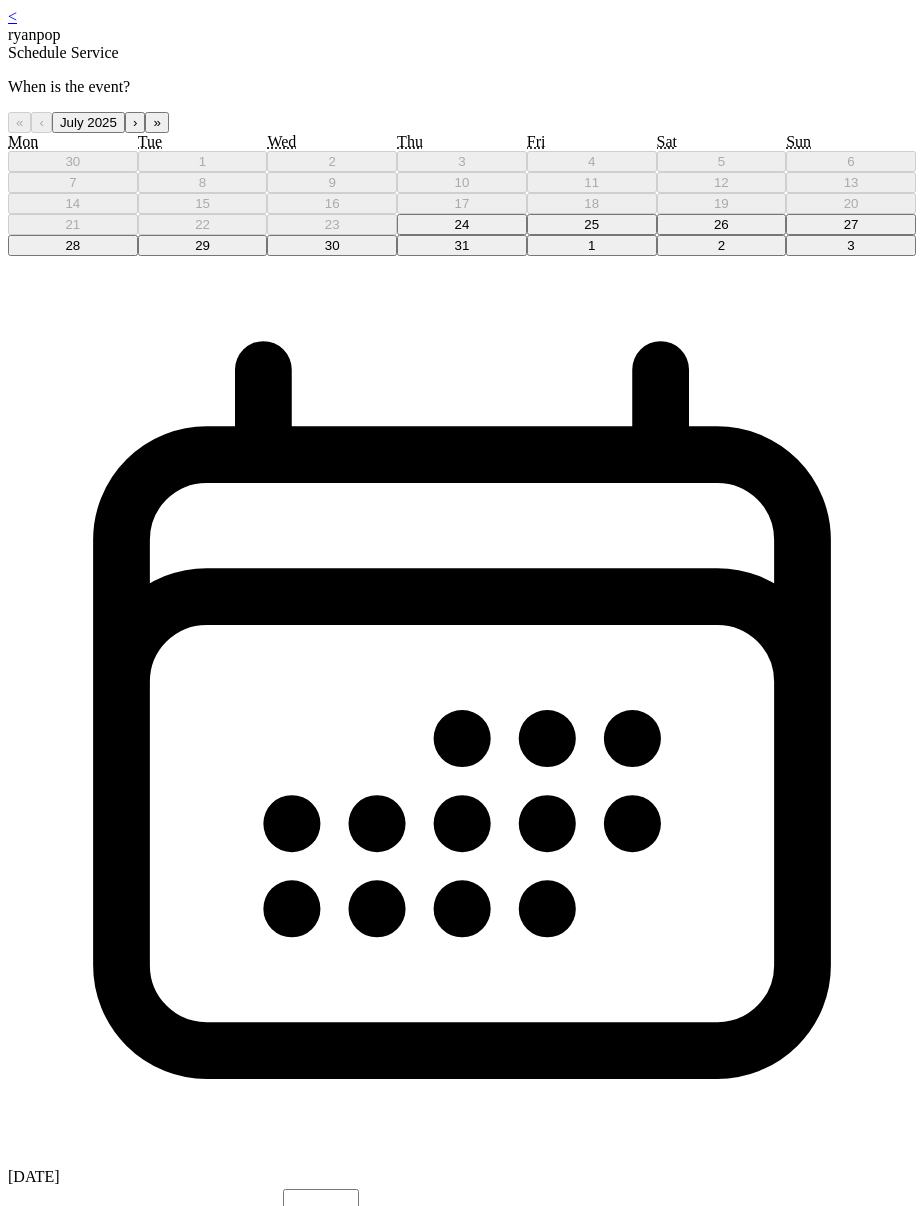 click on "10:00 am" at bounding box center [462, 2208] 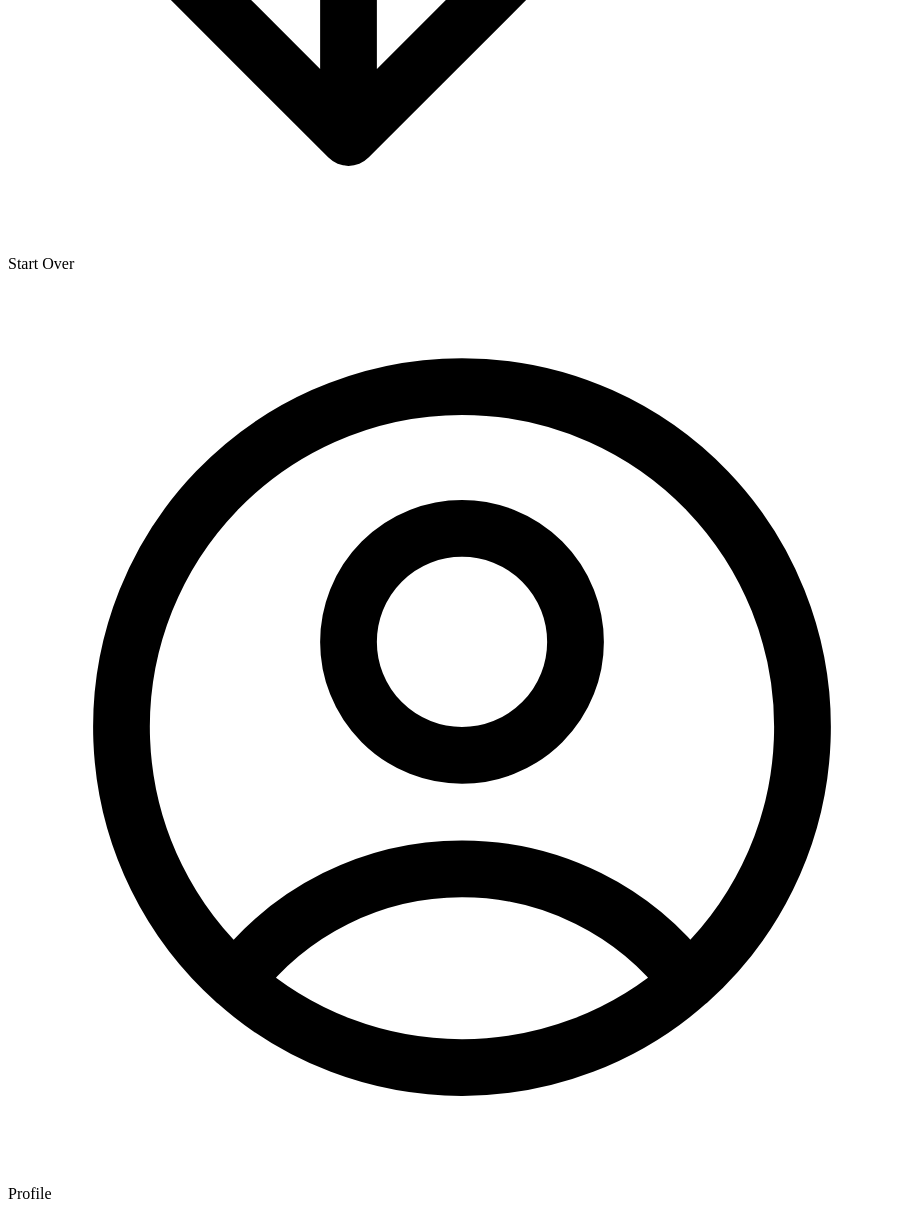 scroll, scrollTop: 2126, scrollLeft: 0, axis: vertical 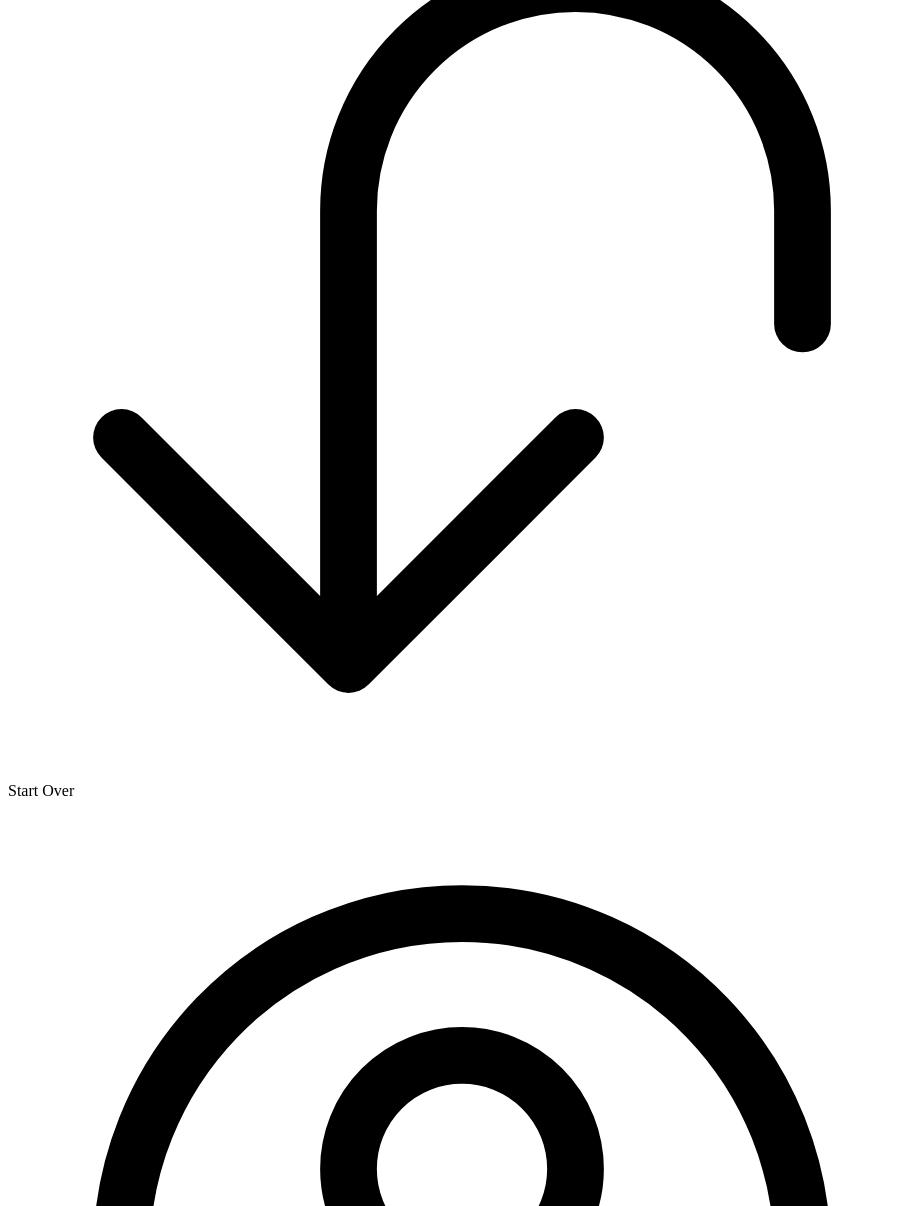 click at bounding box center [8, -512] 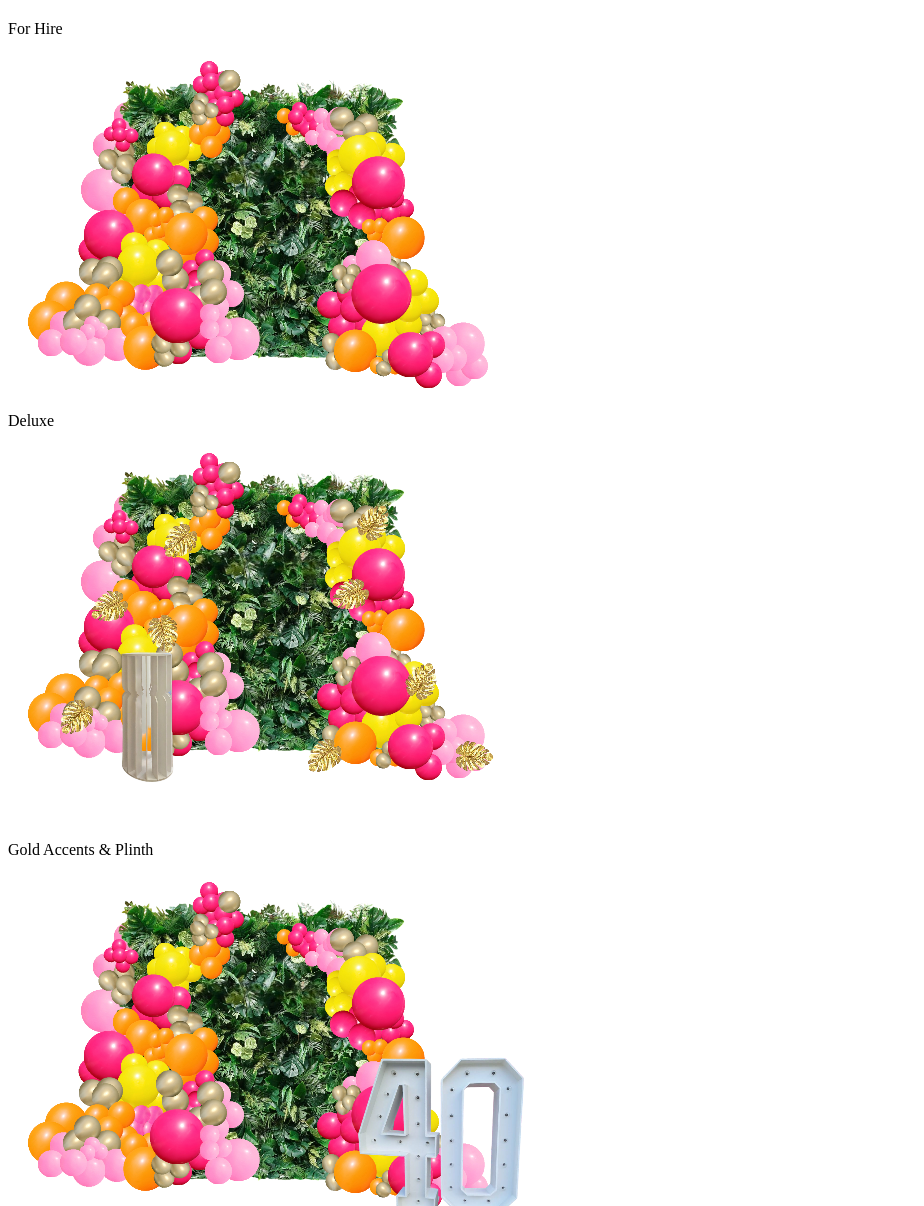 scroll, scrollTop: 889, scrollLeft: 0, axis: vertical 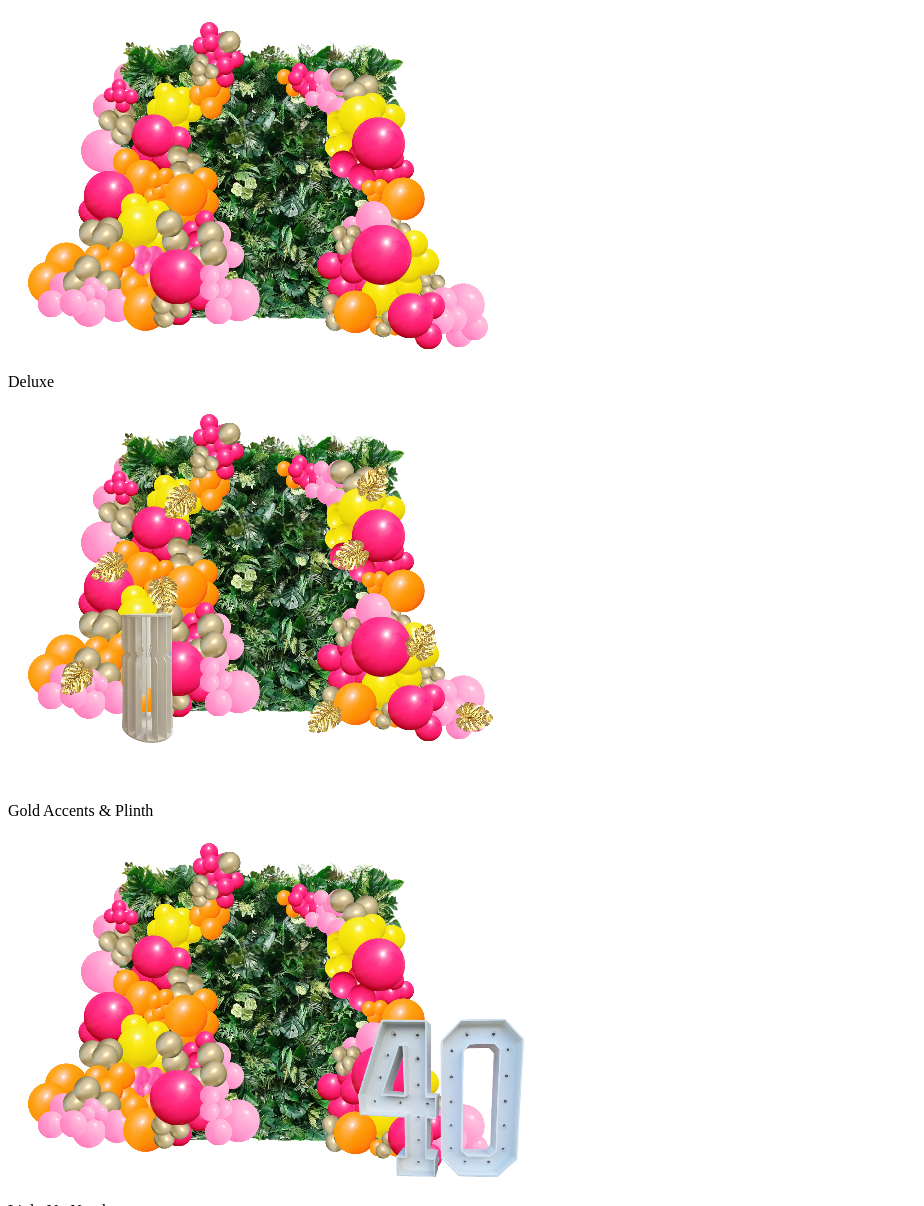 click at bounding box center [258, 1806] 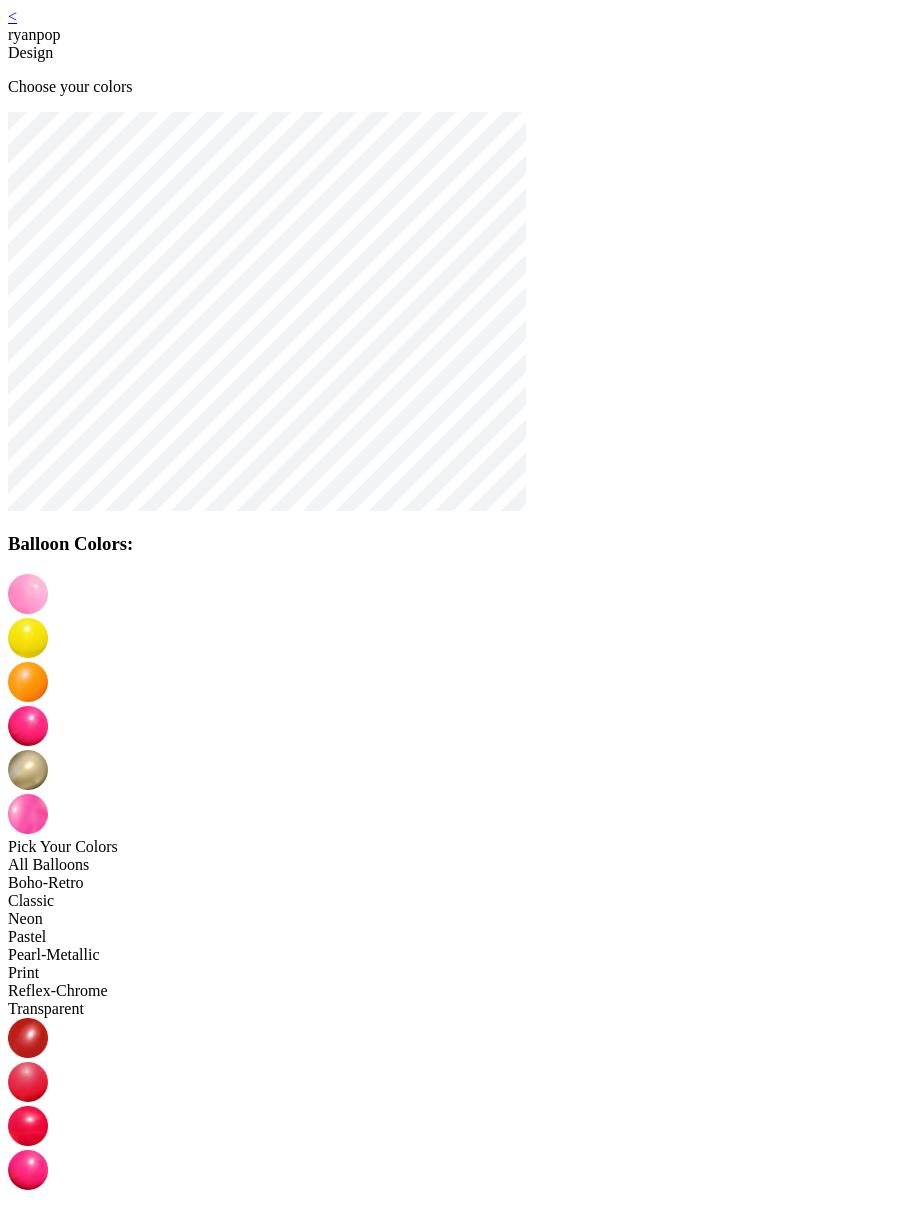 click on "Continue" at bounding box center (462, 197397) 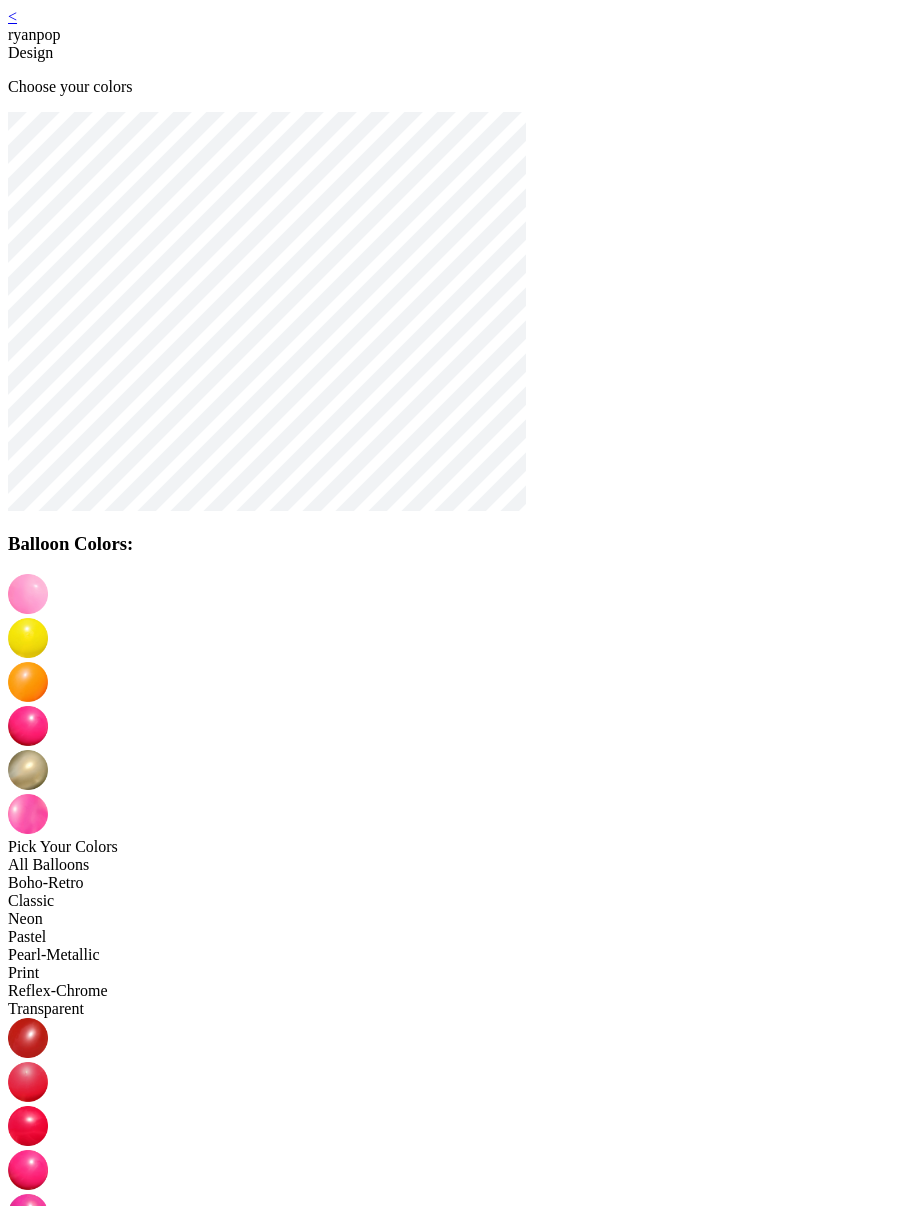 click on "Continue" at bounding box center [128, 197417] 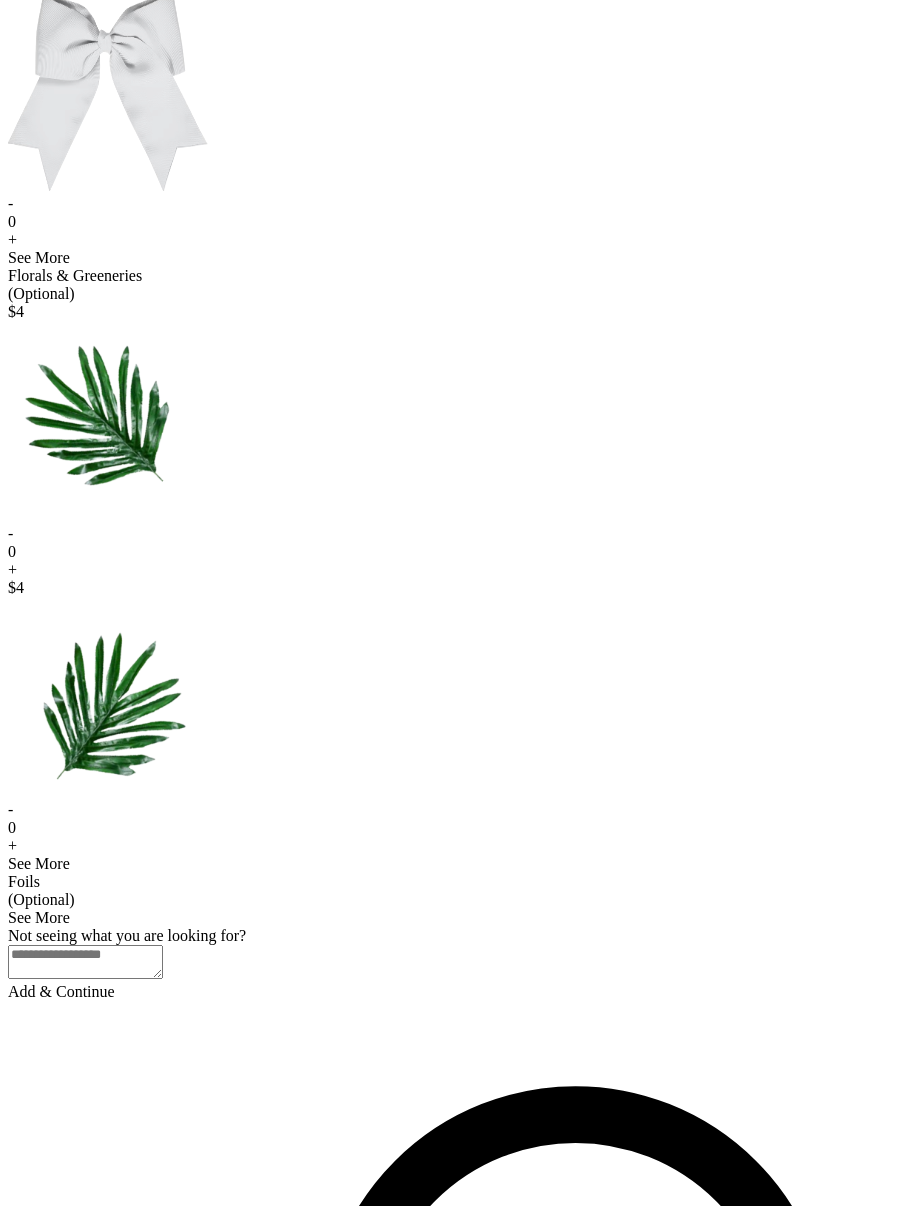 scroll, scrollTop: 1002, scrollLeft: 0, axis: vertical 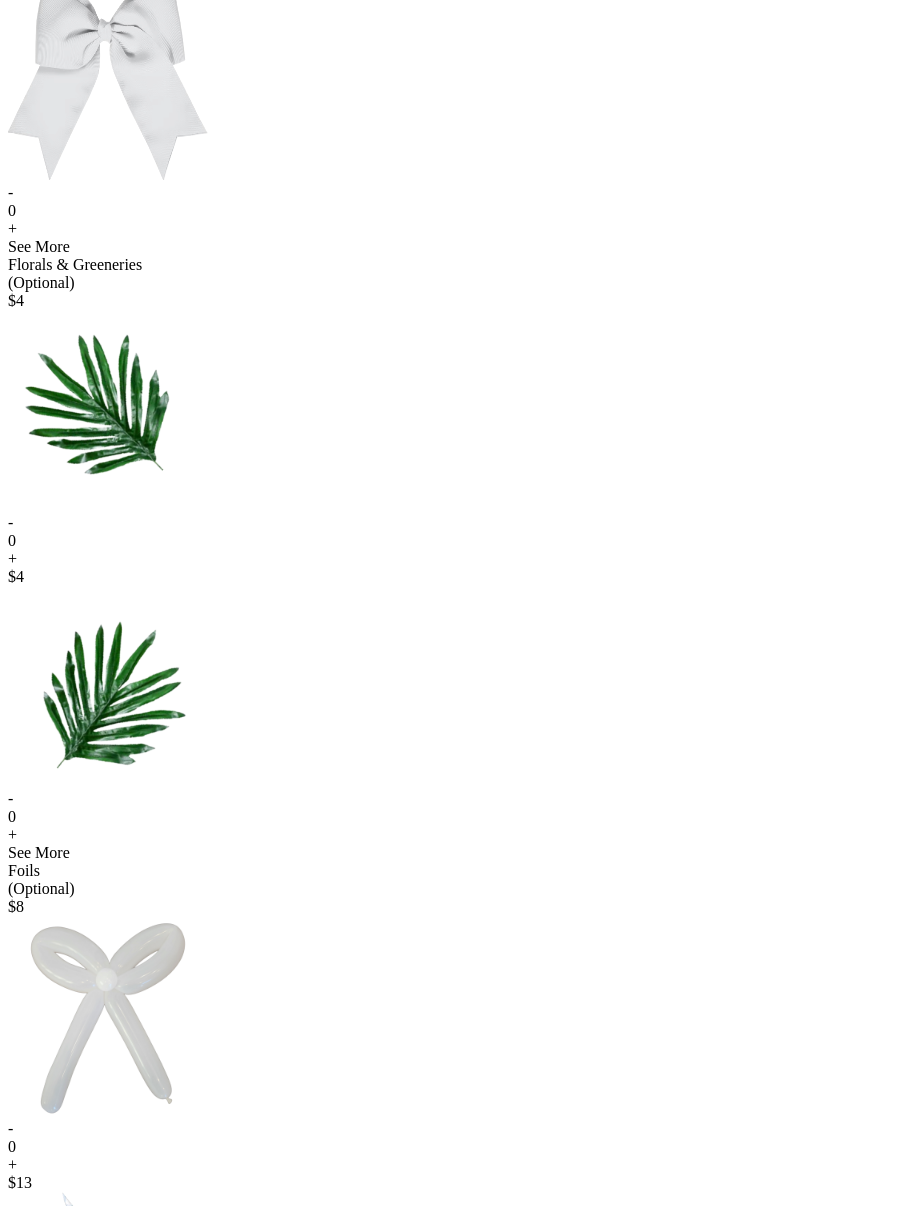 click on "+" at bounding box center (462, -47) 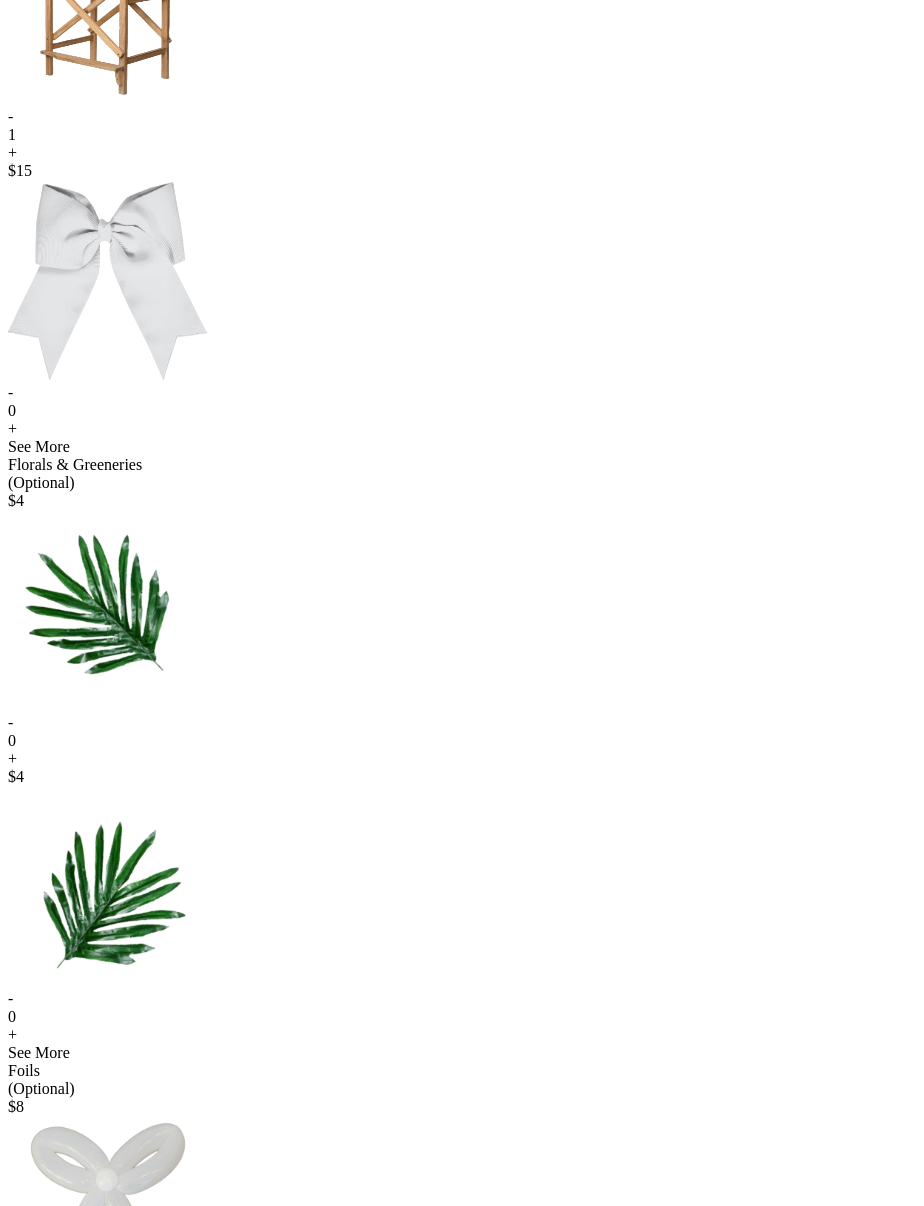 click on "+" at bounding box center (462, 1035) 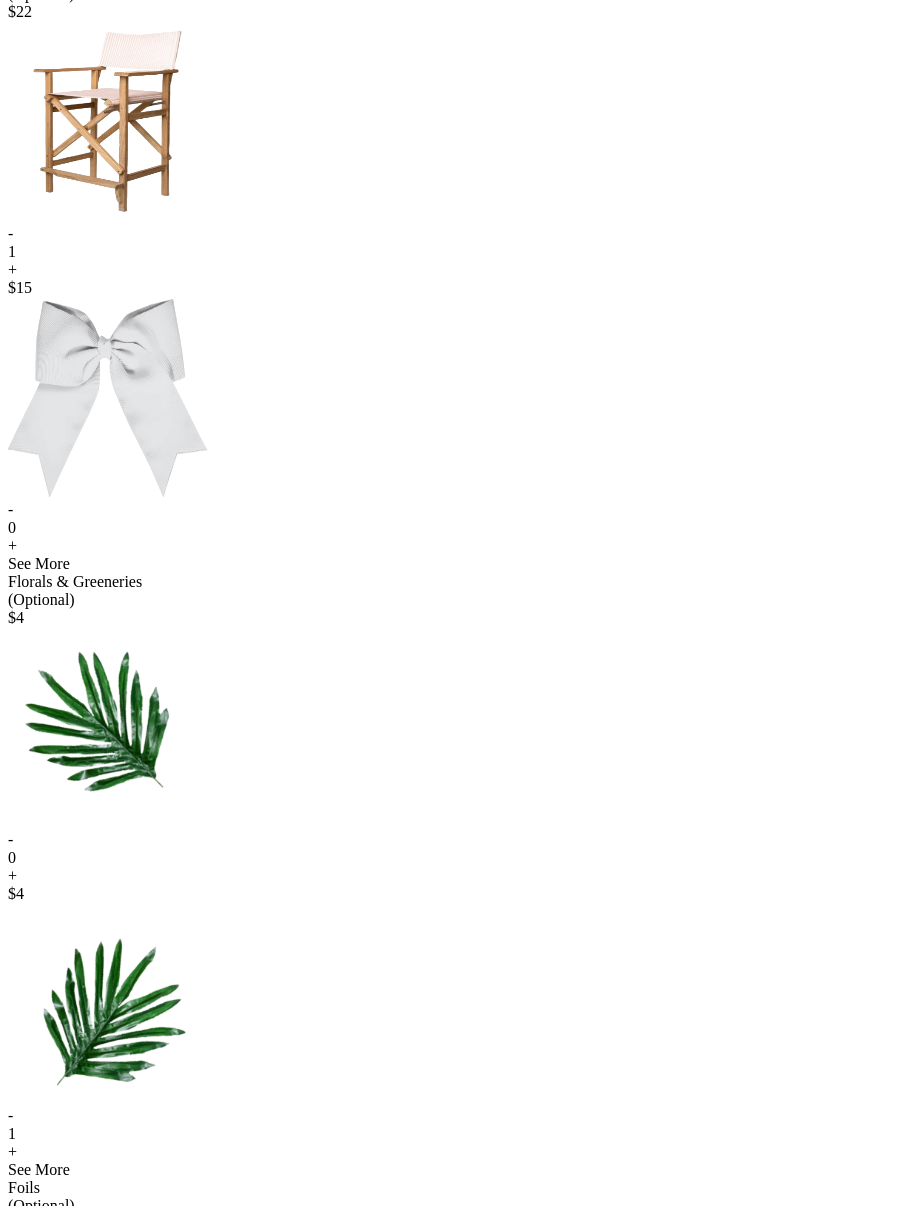scroll, scrollTop: 0, scrollLeft: 0, axis: both 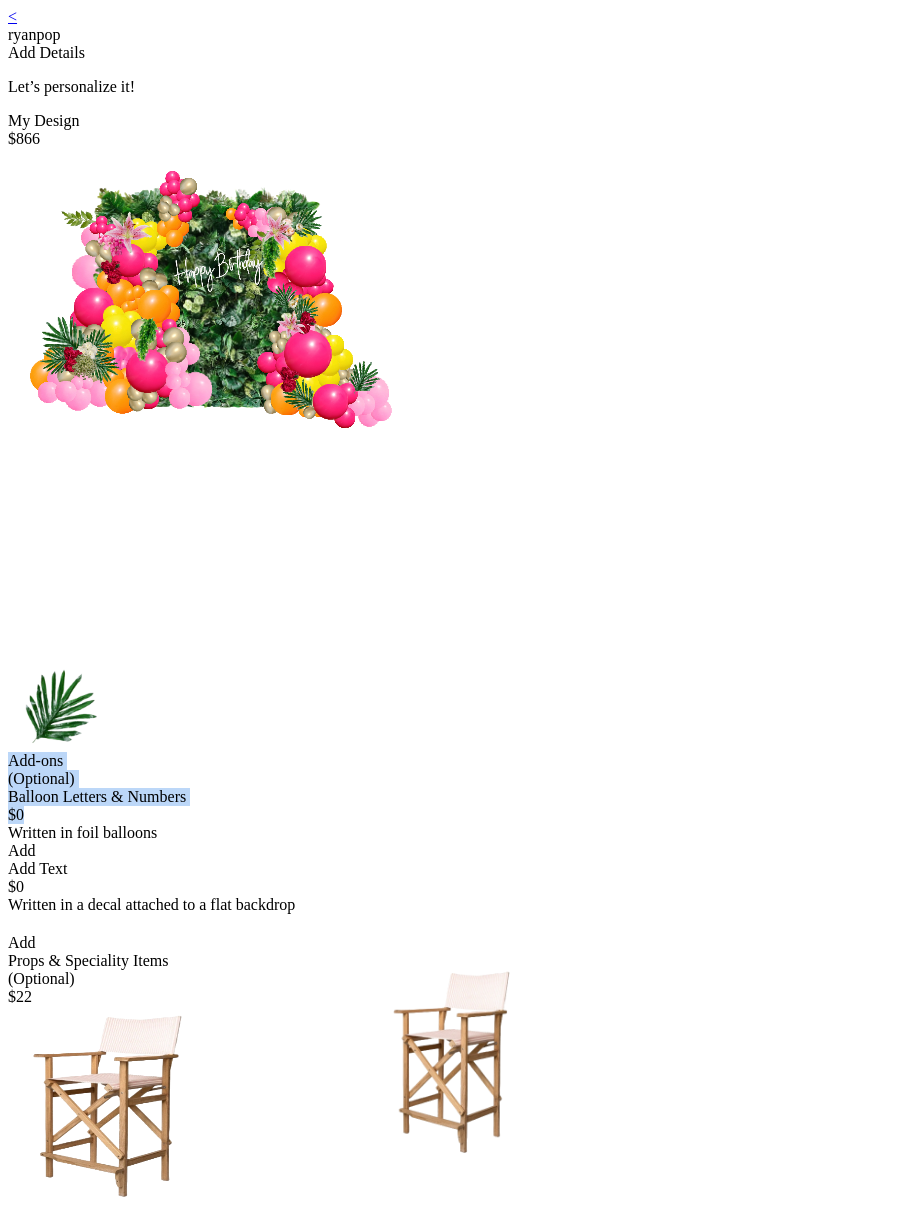 drag, startPoint x: 308, startPoint y: 287, endPoint x: 469, endPoint y: 507, distance: 272.61877 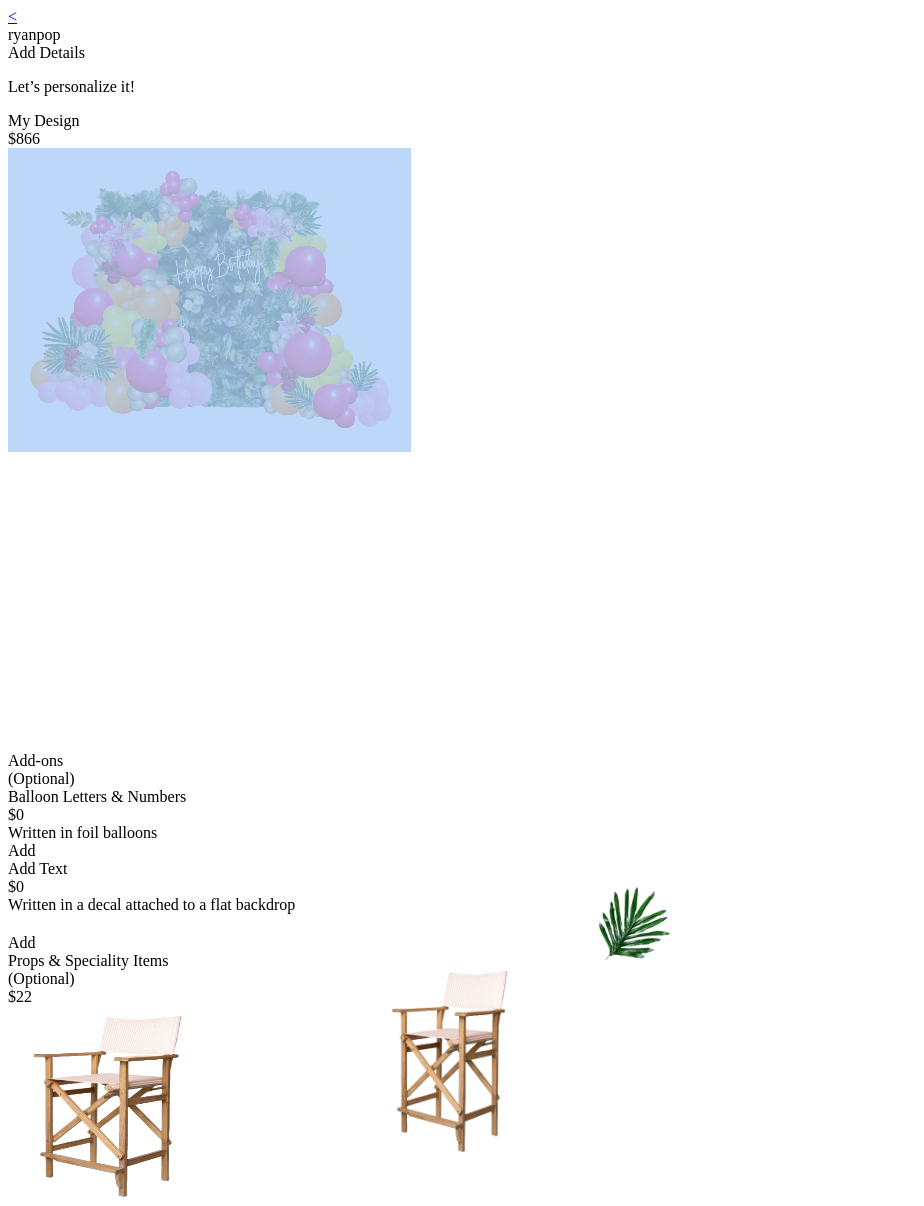 drag, startPoint x: 257, startPoint y: 212, endPoint x: 831, endPoint y: 434, distance: 615.4348 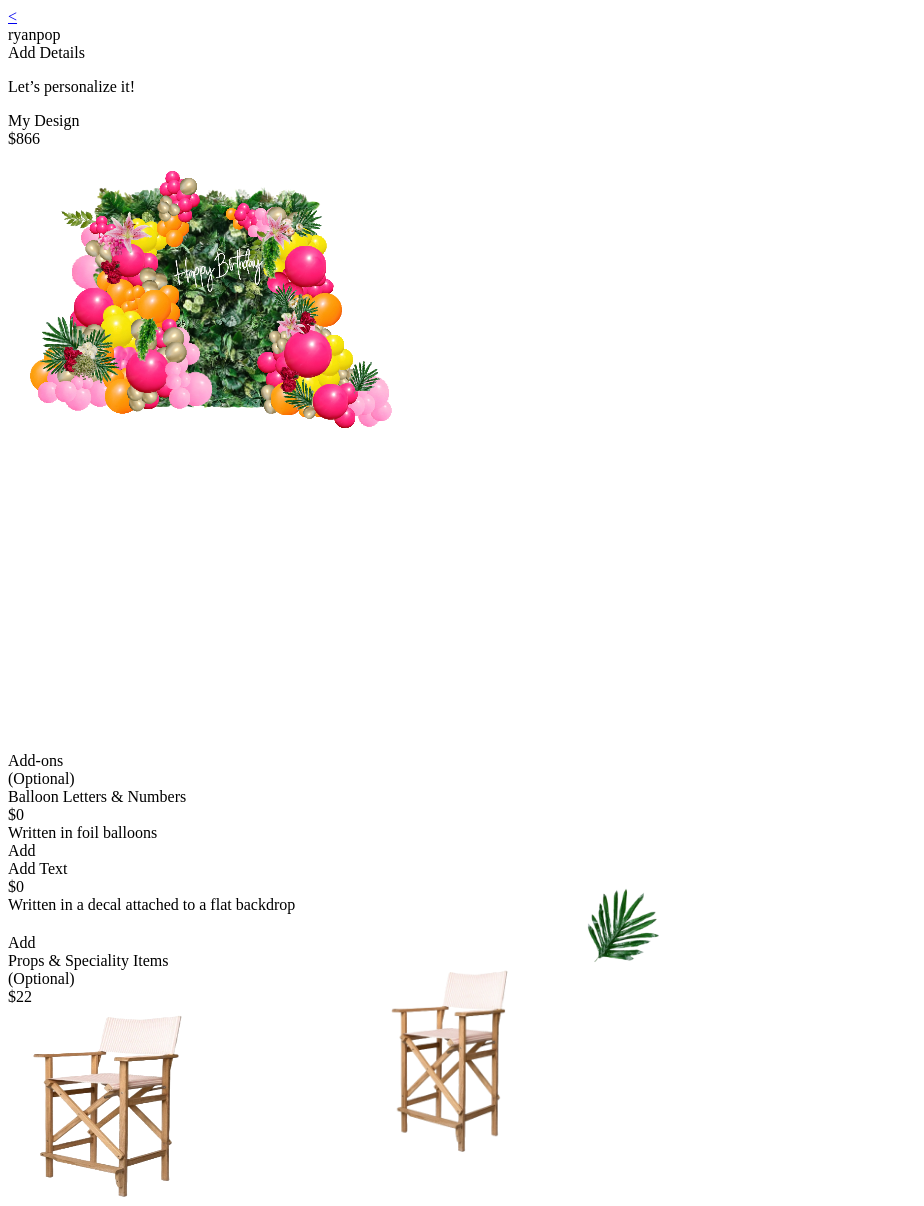scroll, scrollTop: 1162, scrollLeft: 0, axis: vertical 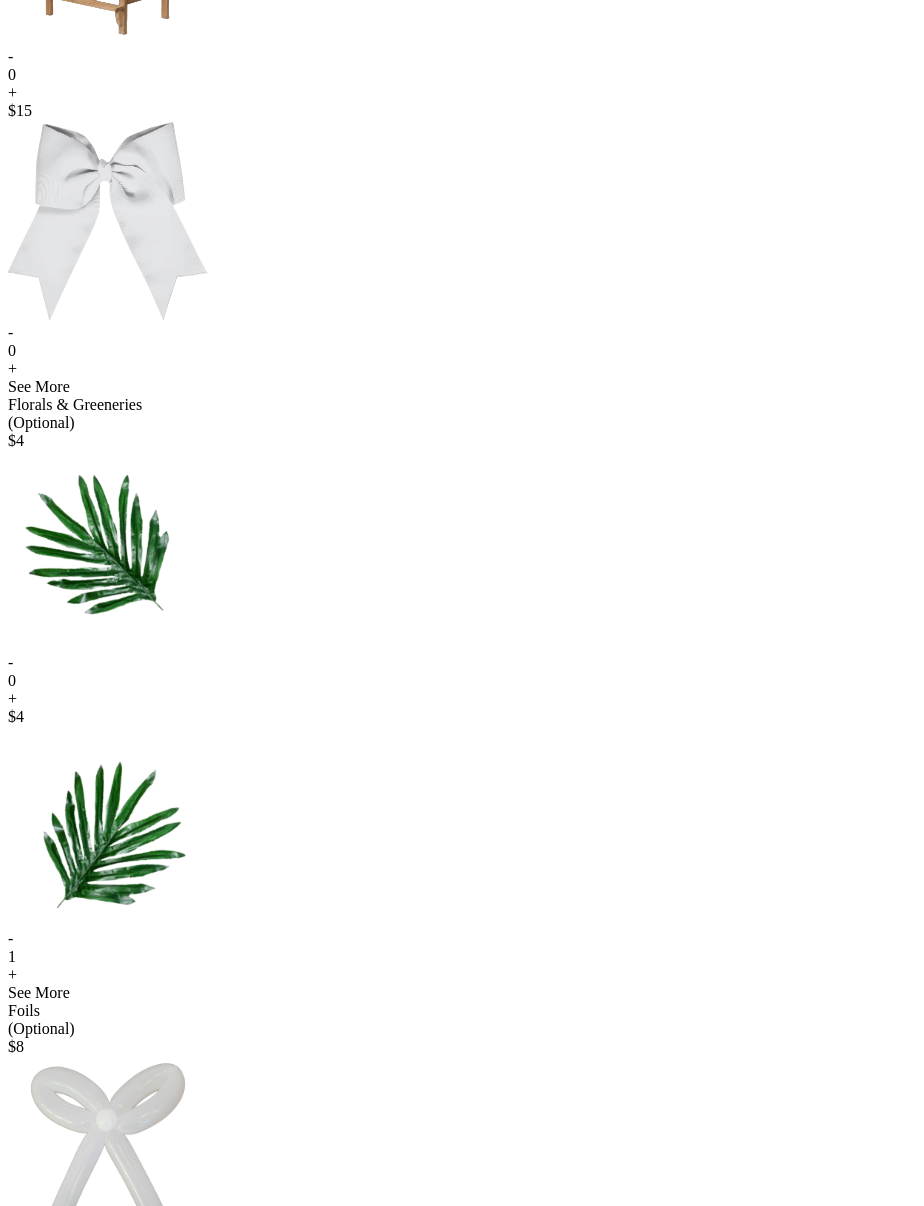 click on "Add & Continue" at bounding box center [462, 1673] 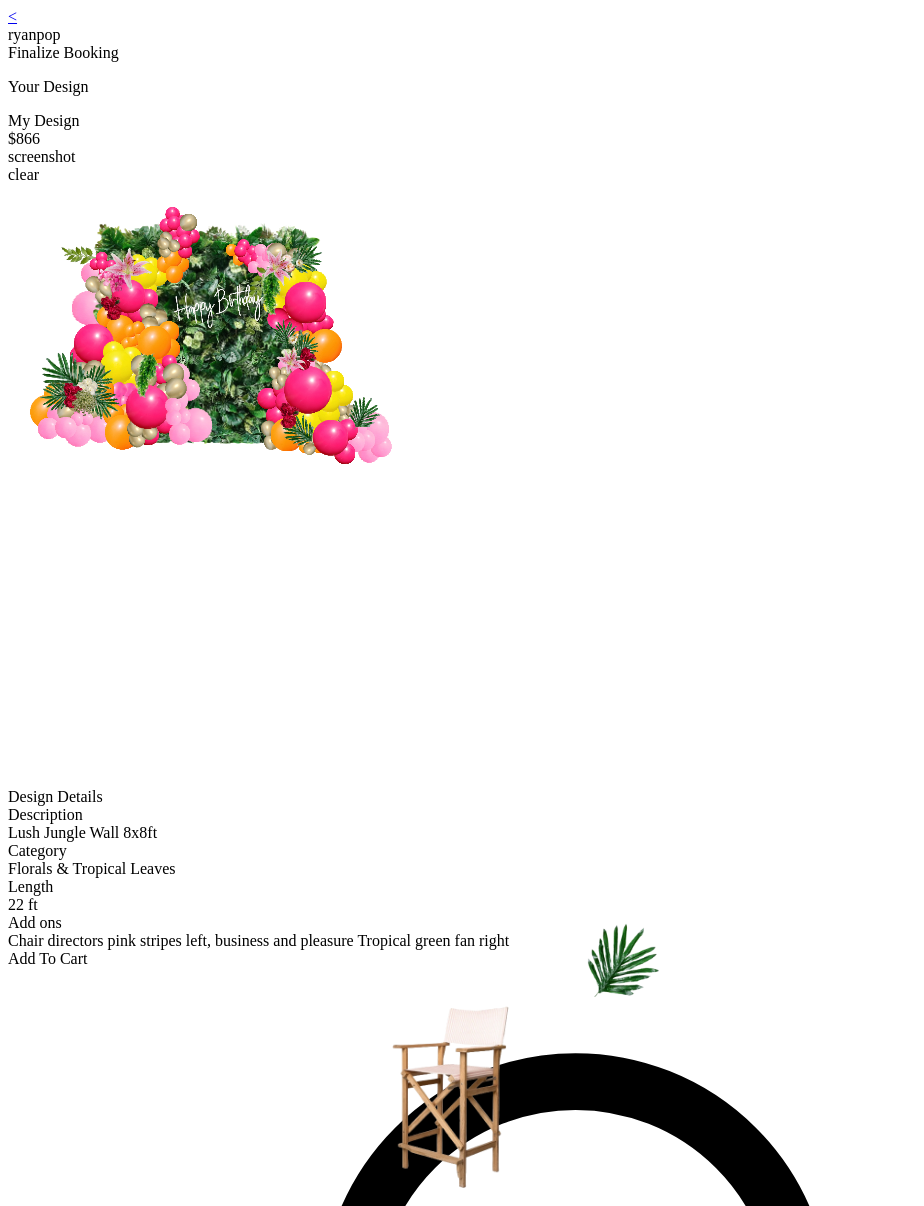 scroll, scrollTop: 0, scrollLeft: 0, axis: both 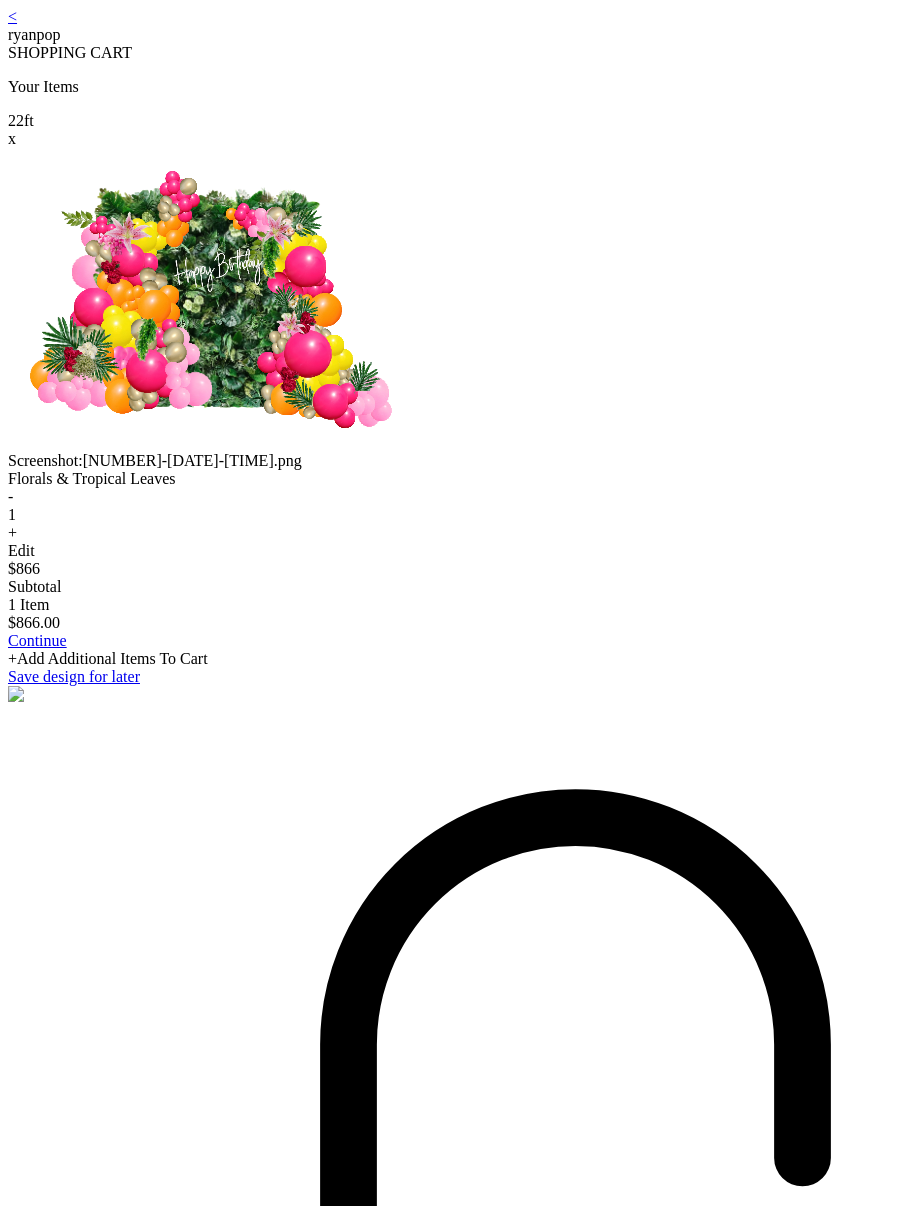 click on "<" at bounding box center (12, 16) 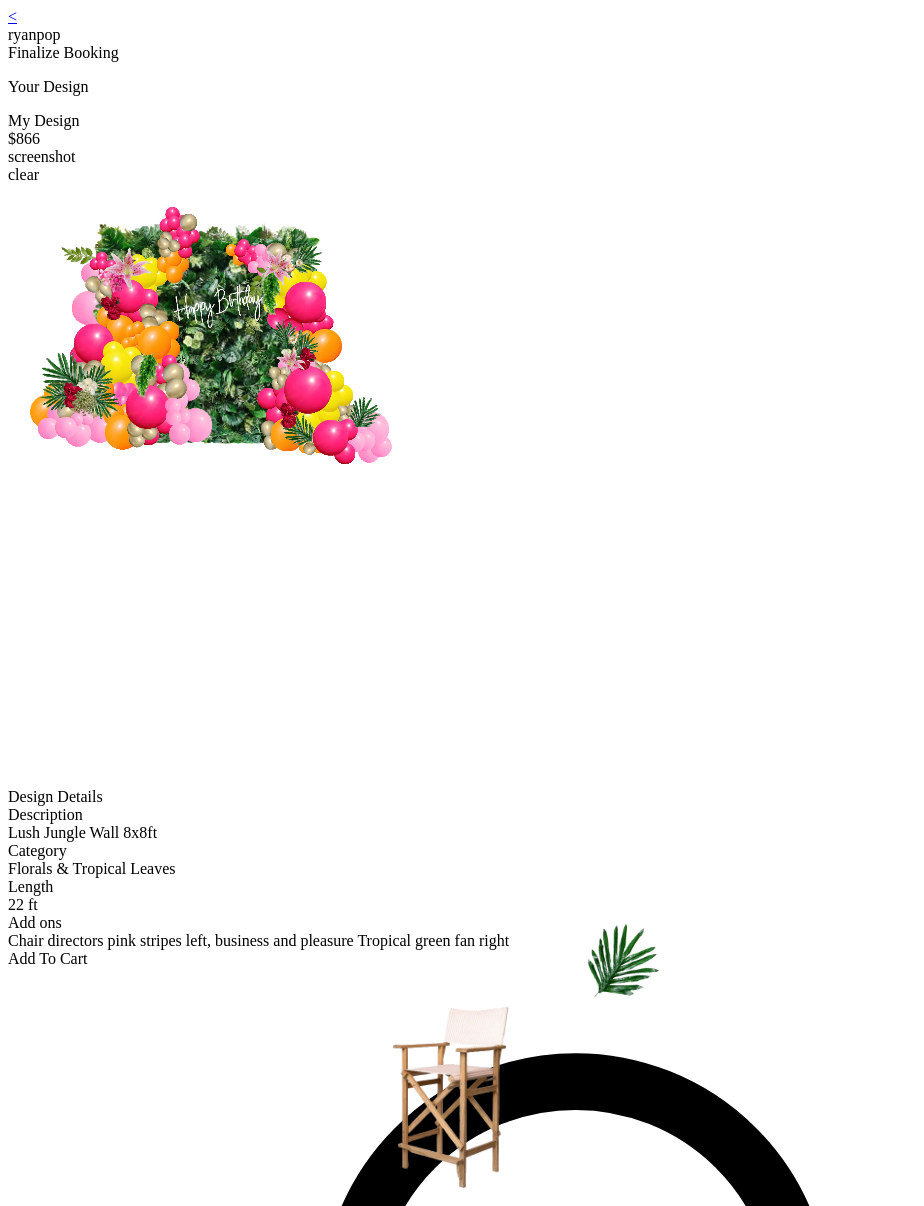 click on "<" at bounding box center (12, 16) 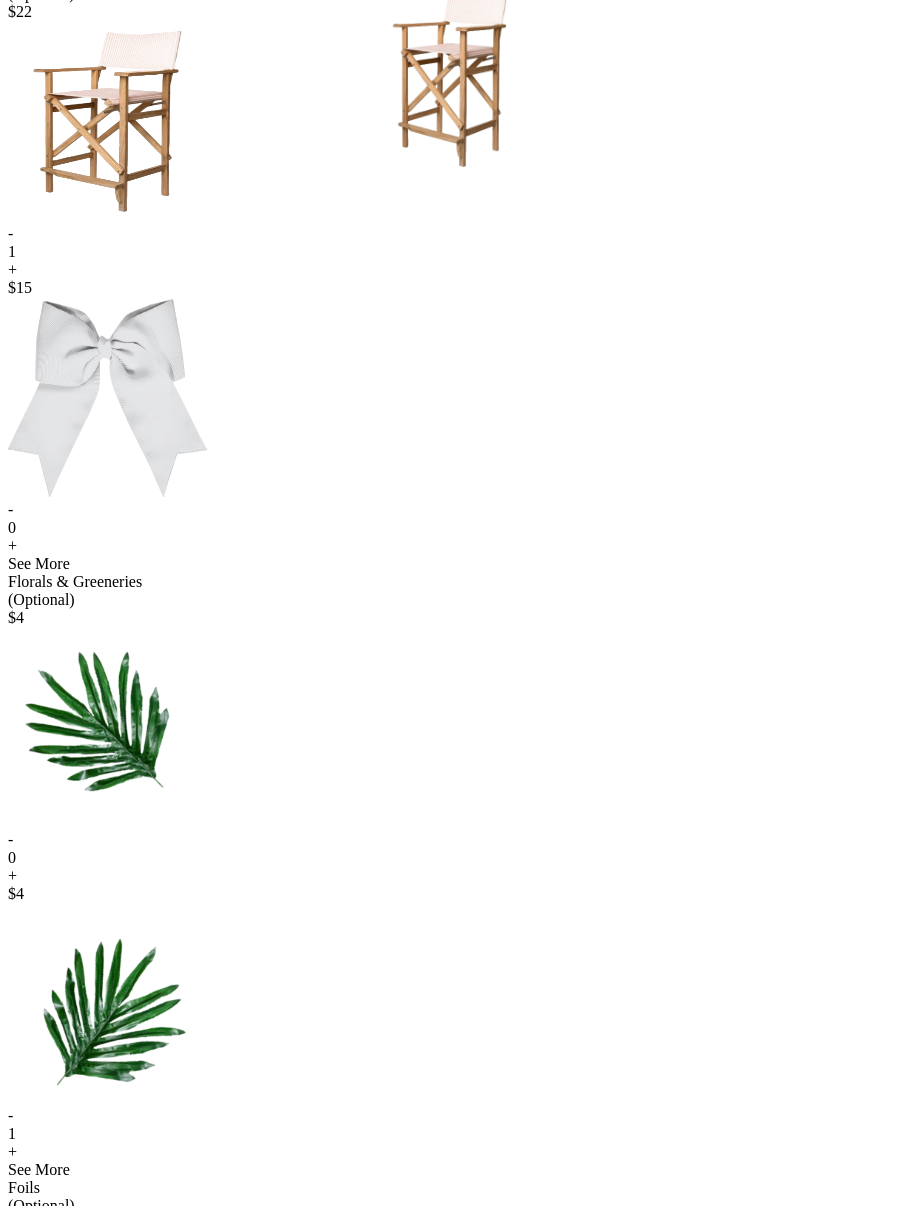 scroll, scrollTop: 1162, scrollLeft: 0, axis: vertical 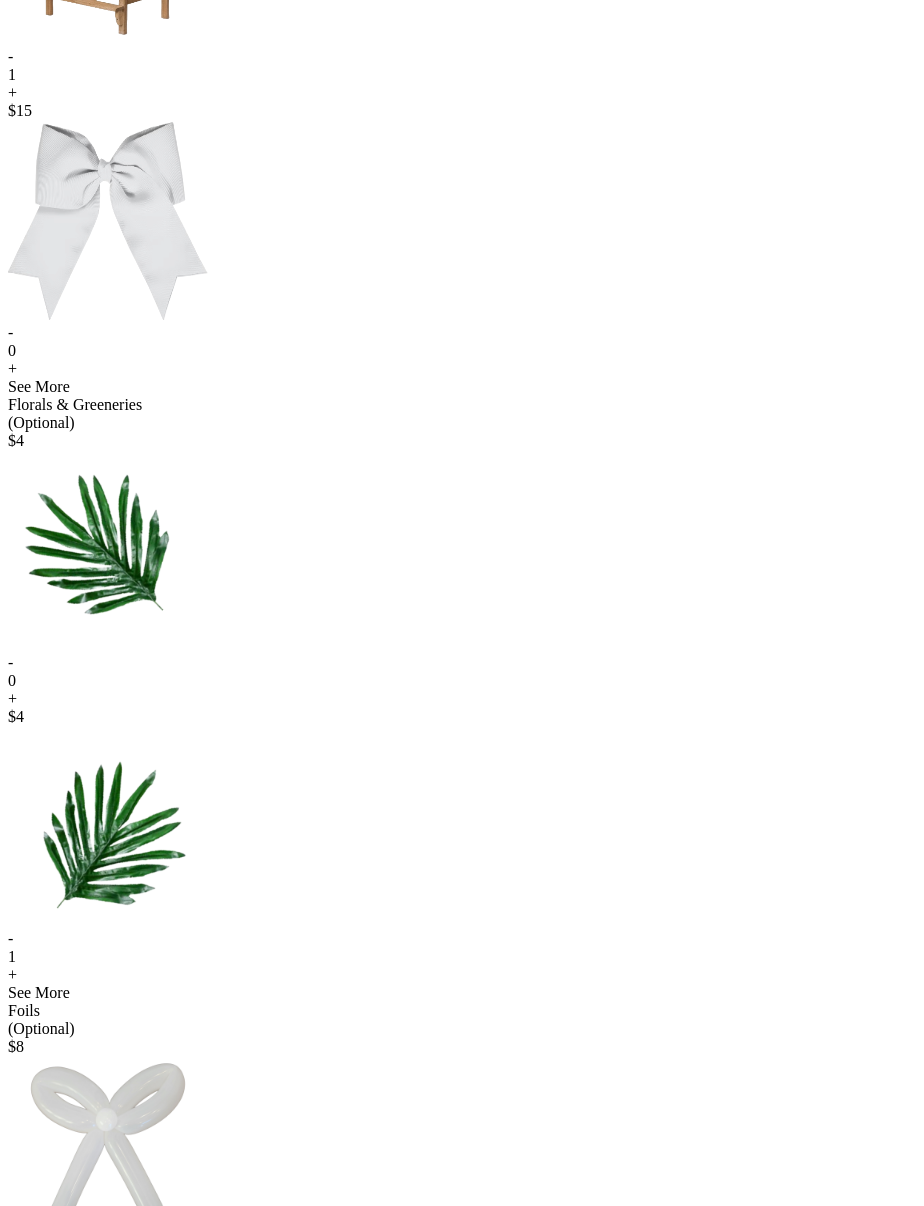 click on "Add & Continue" at bounding box center (462, 1673) 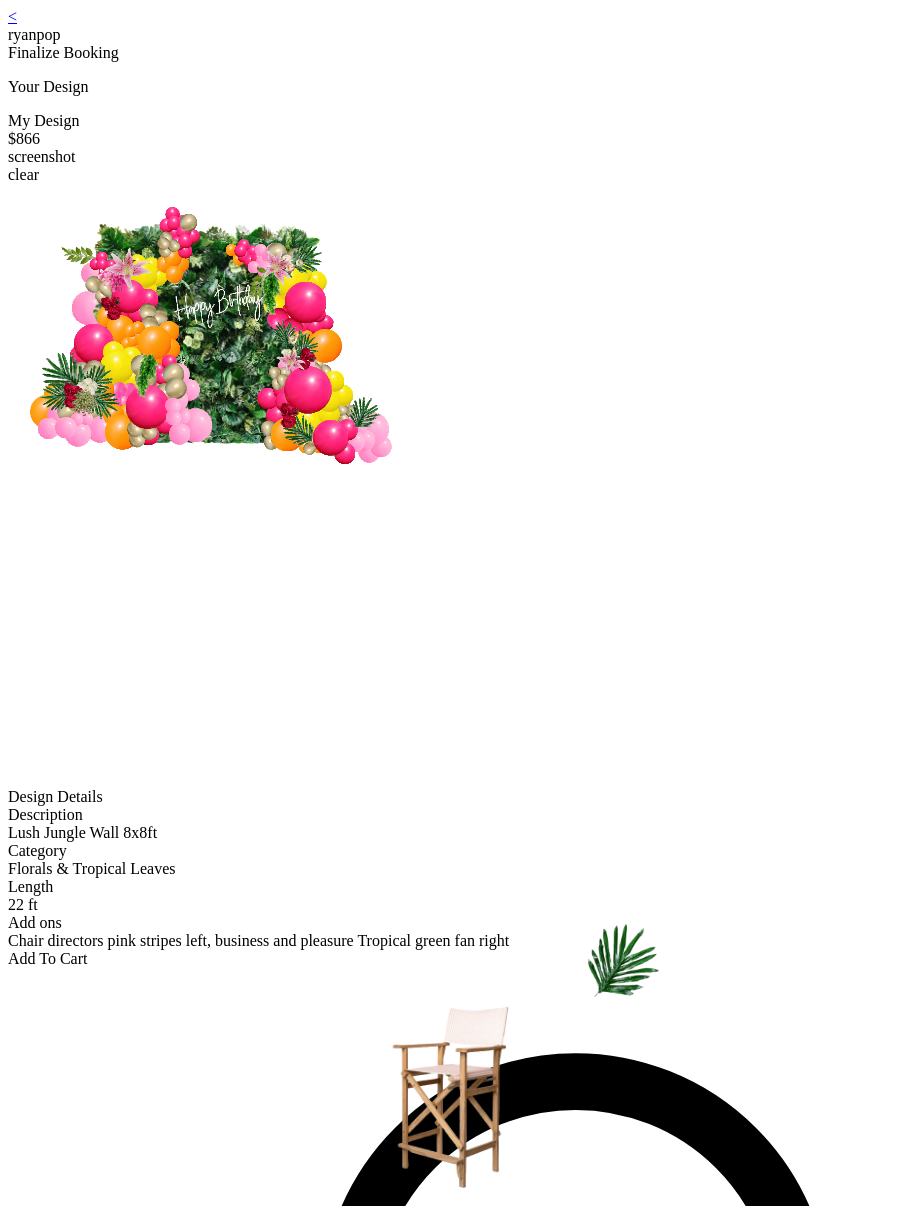 scroll, scrollTop: 0, scrollLeft: 0, axis: both 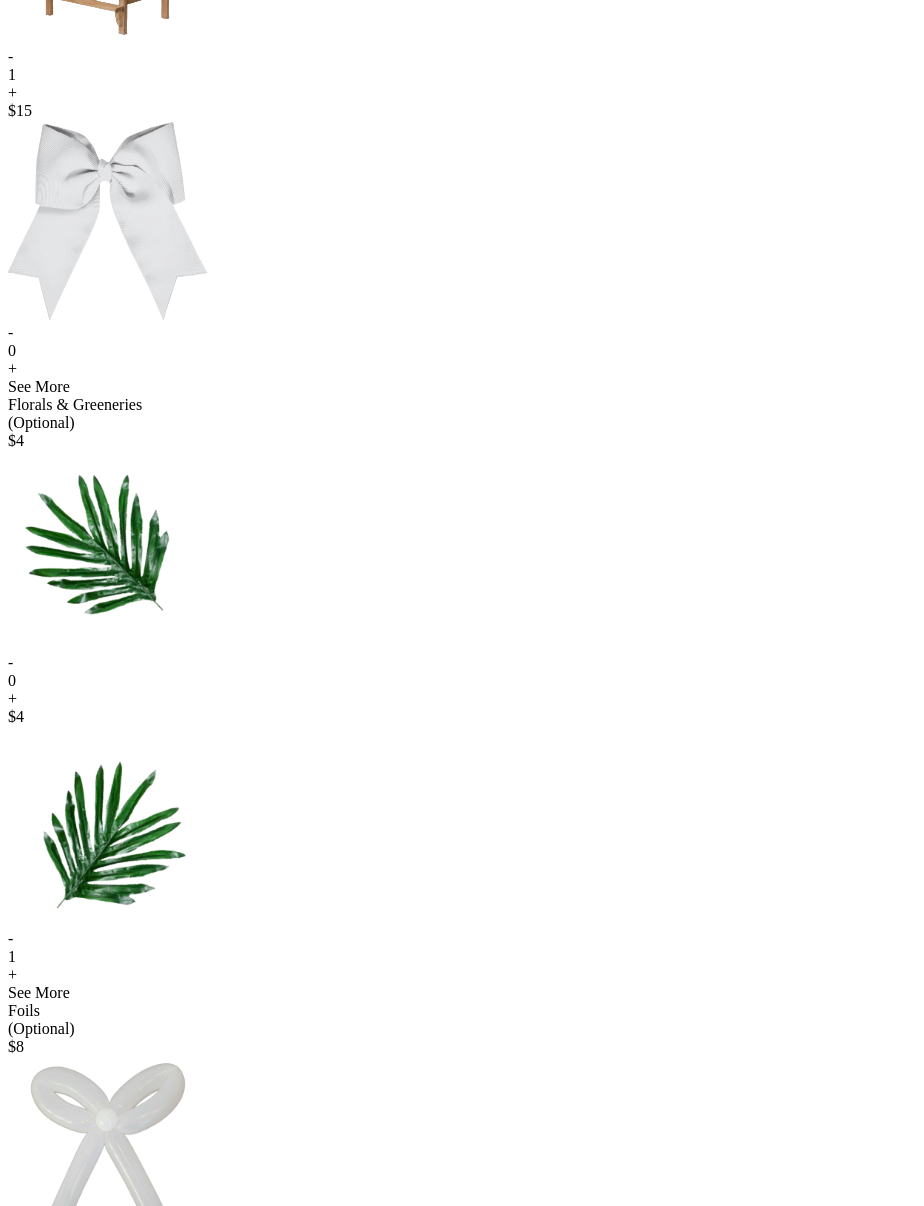 click at bounding box center (462, 1664) 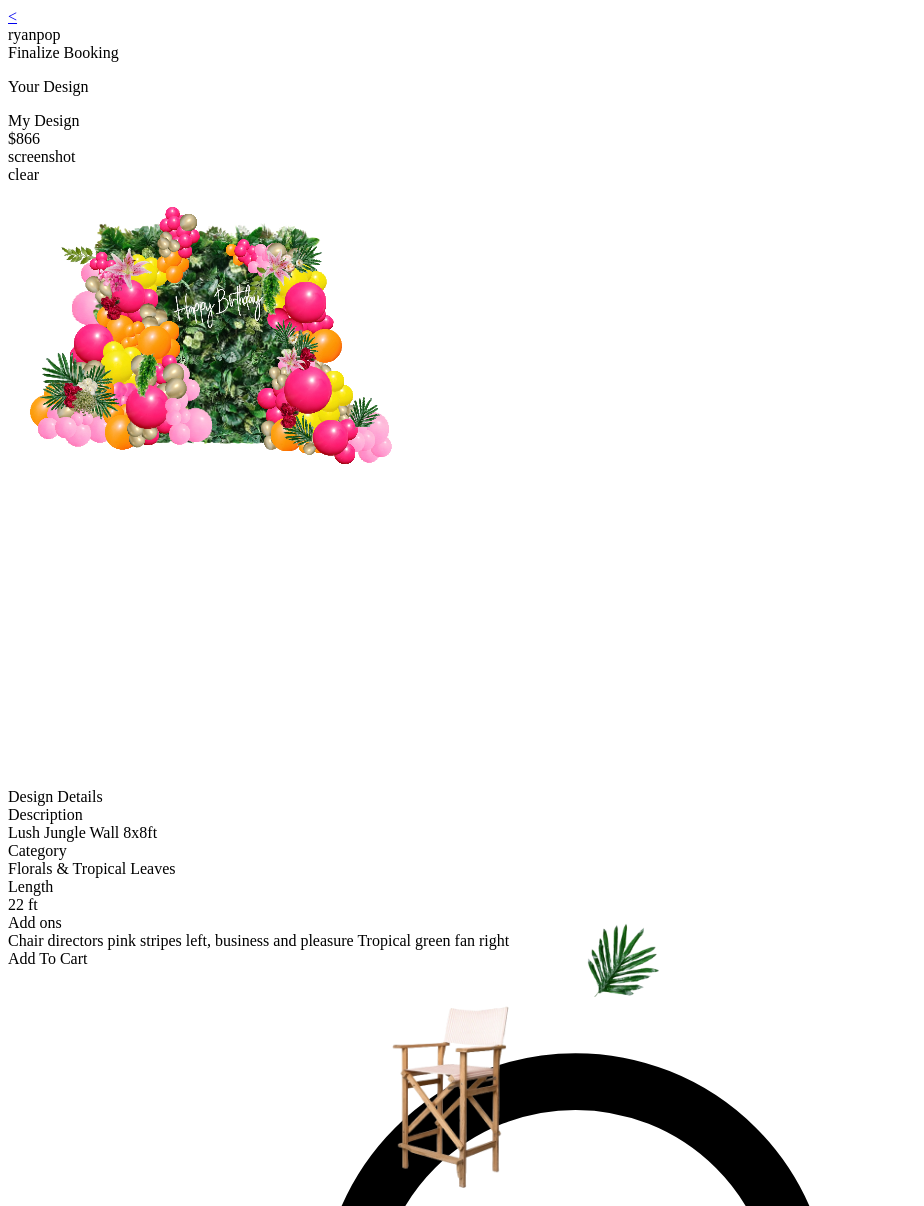 scroll, scrollTop: 0, scrollLeft: 0, axis: both 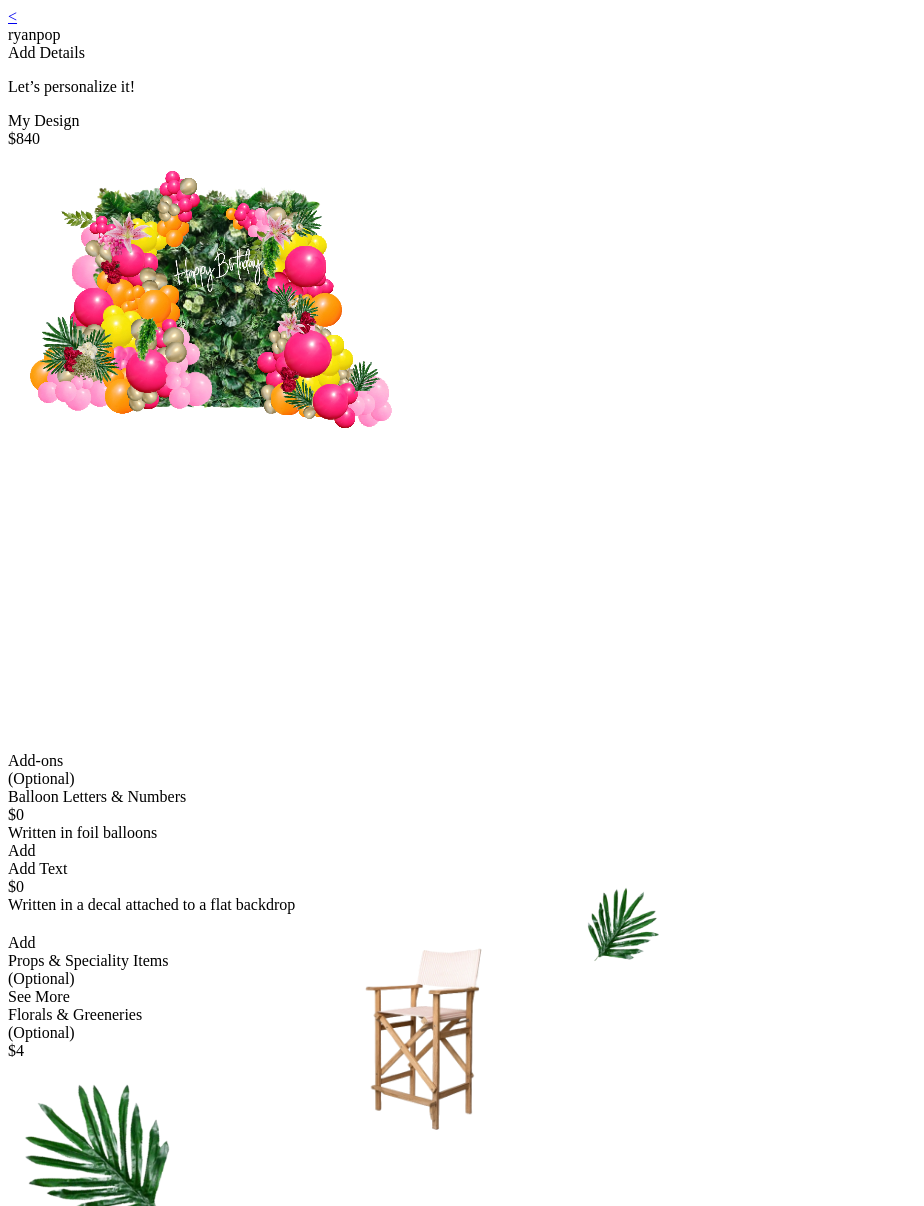 drag, startPoint x: 458, startPoint y: 491, endPoint x: 429, endPoint y: 484, distance: 29.832869 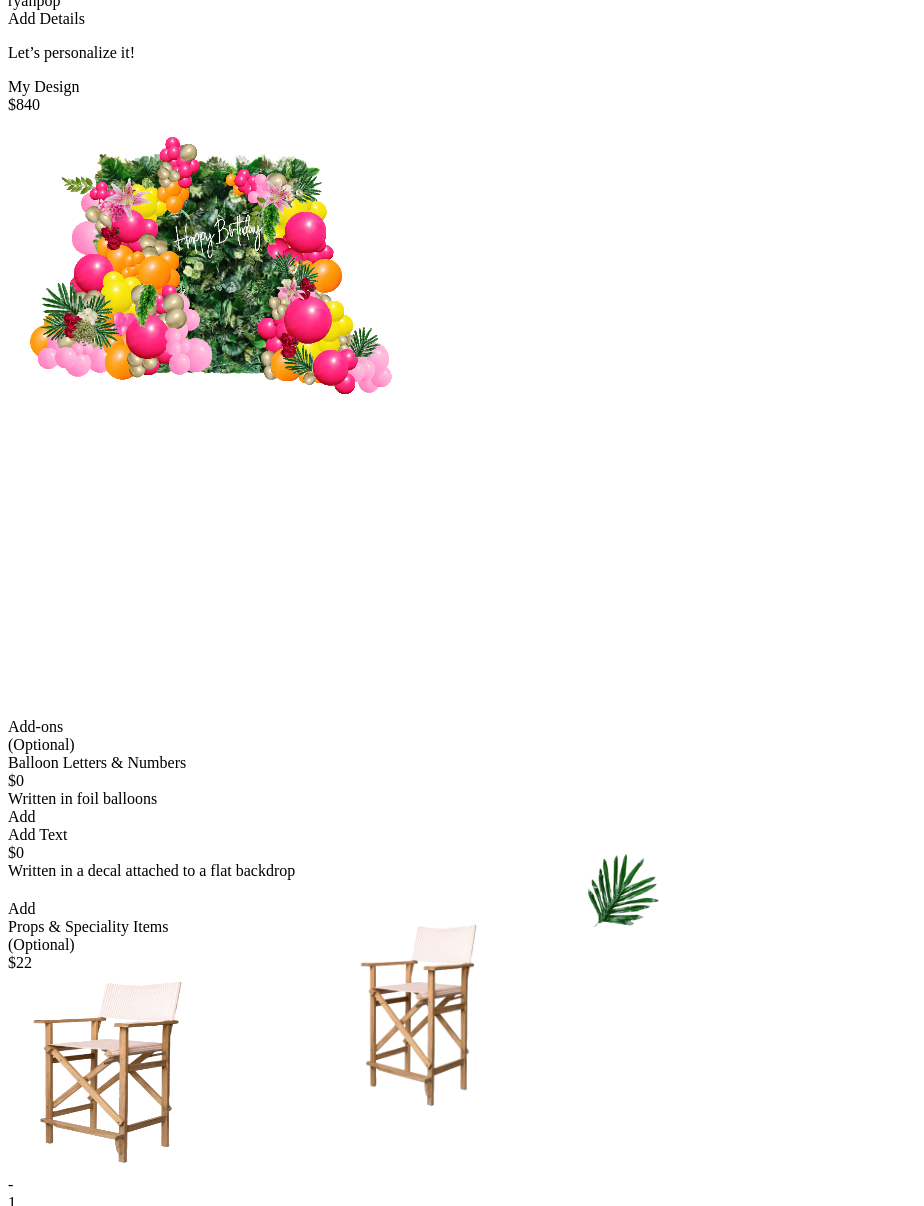 scroll, scrollTop: 0, scrollLeft: 0, axis: both 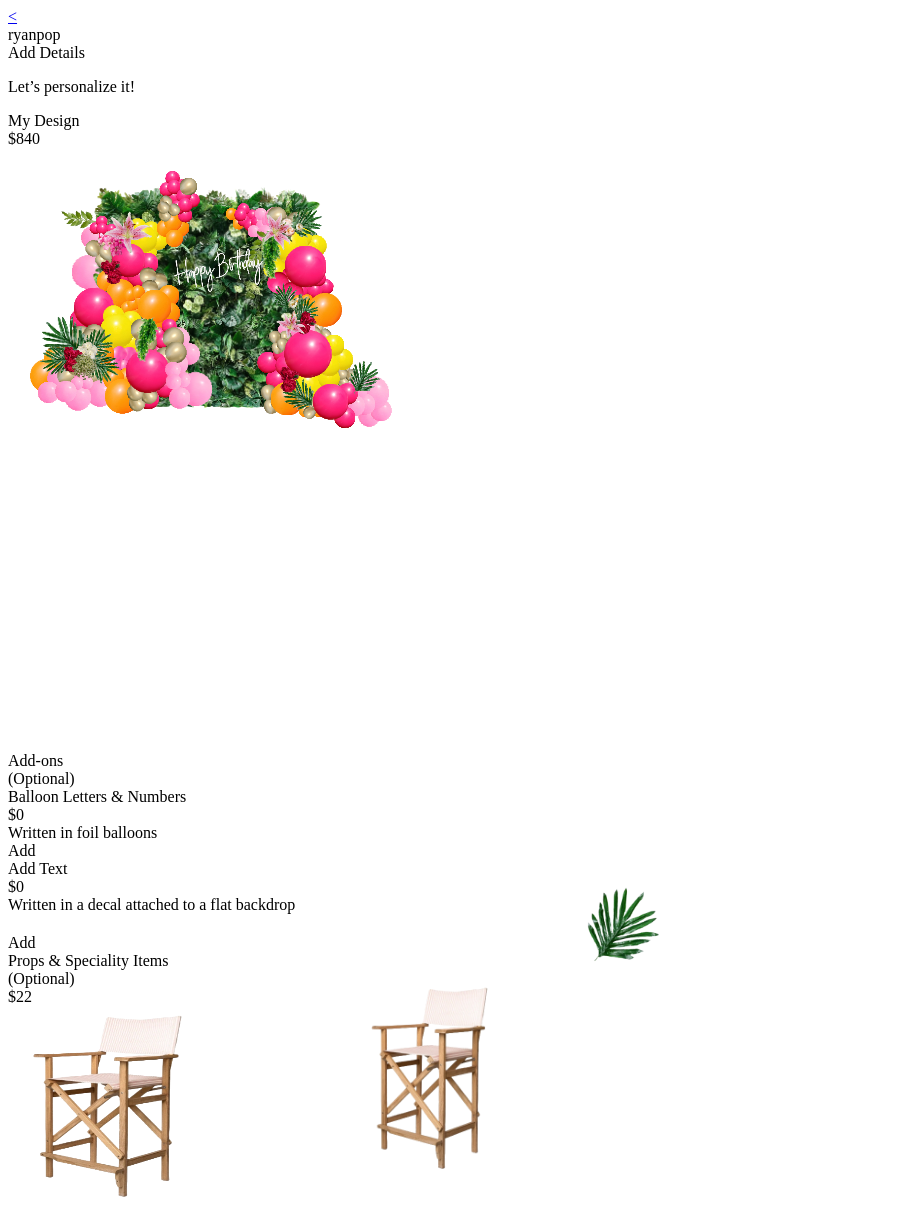 drag, startPoint x: 462, startPoint y: 488, endPoint x: 473, endPoint y: 517, distance: 31.016125 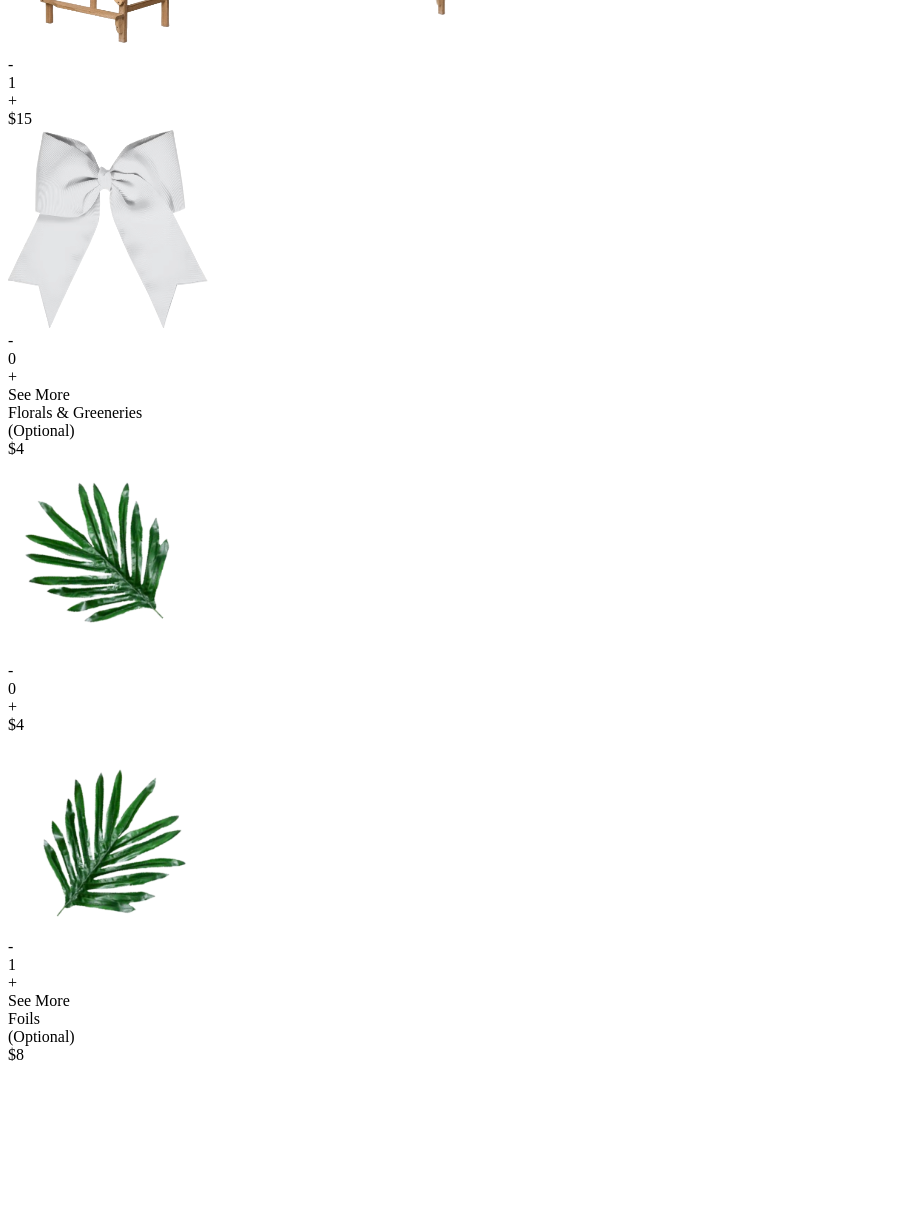 scroll, scrollTop: 1162, scrollLeft: 0, axis: vertical 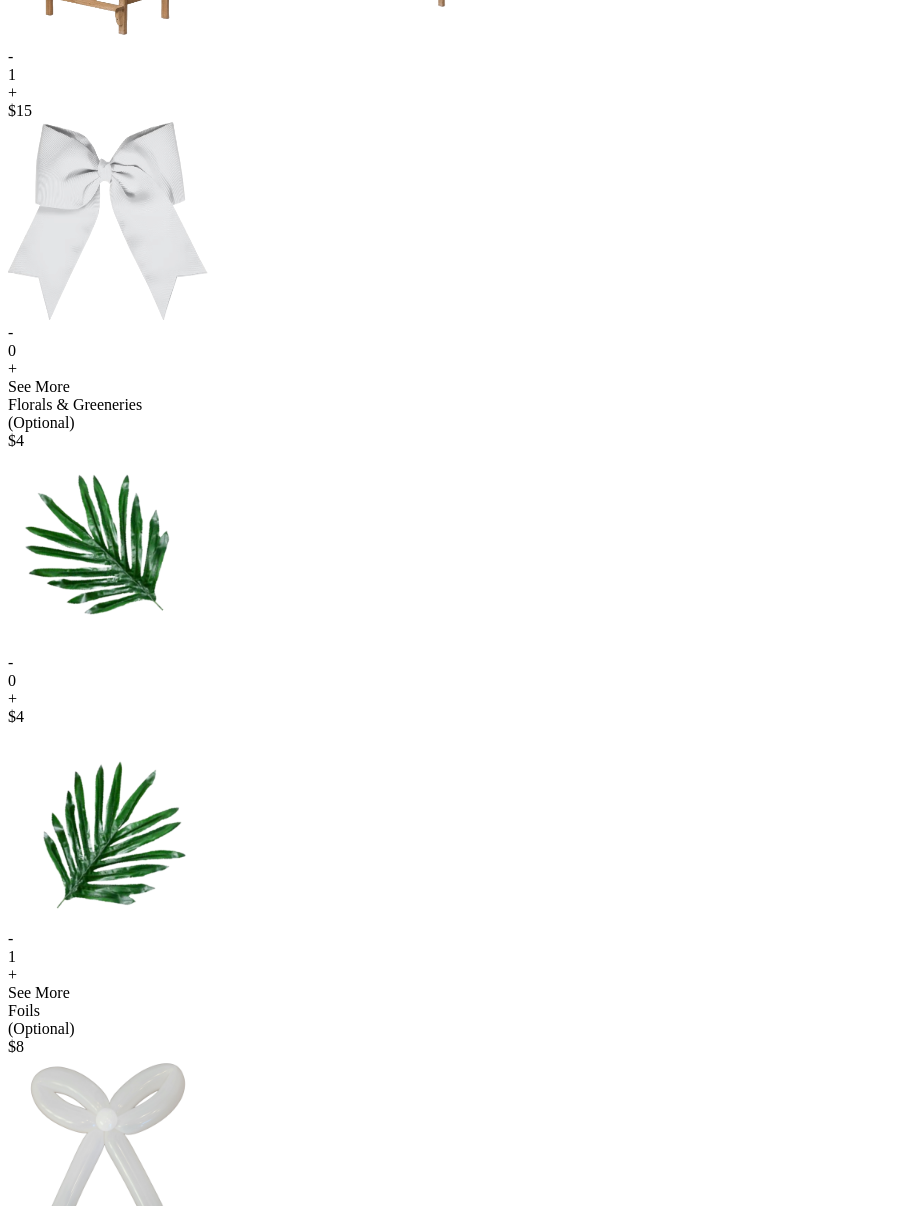 click on "Add & Continue" at bounding box center (462, 1673) 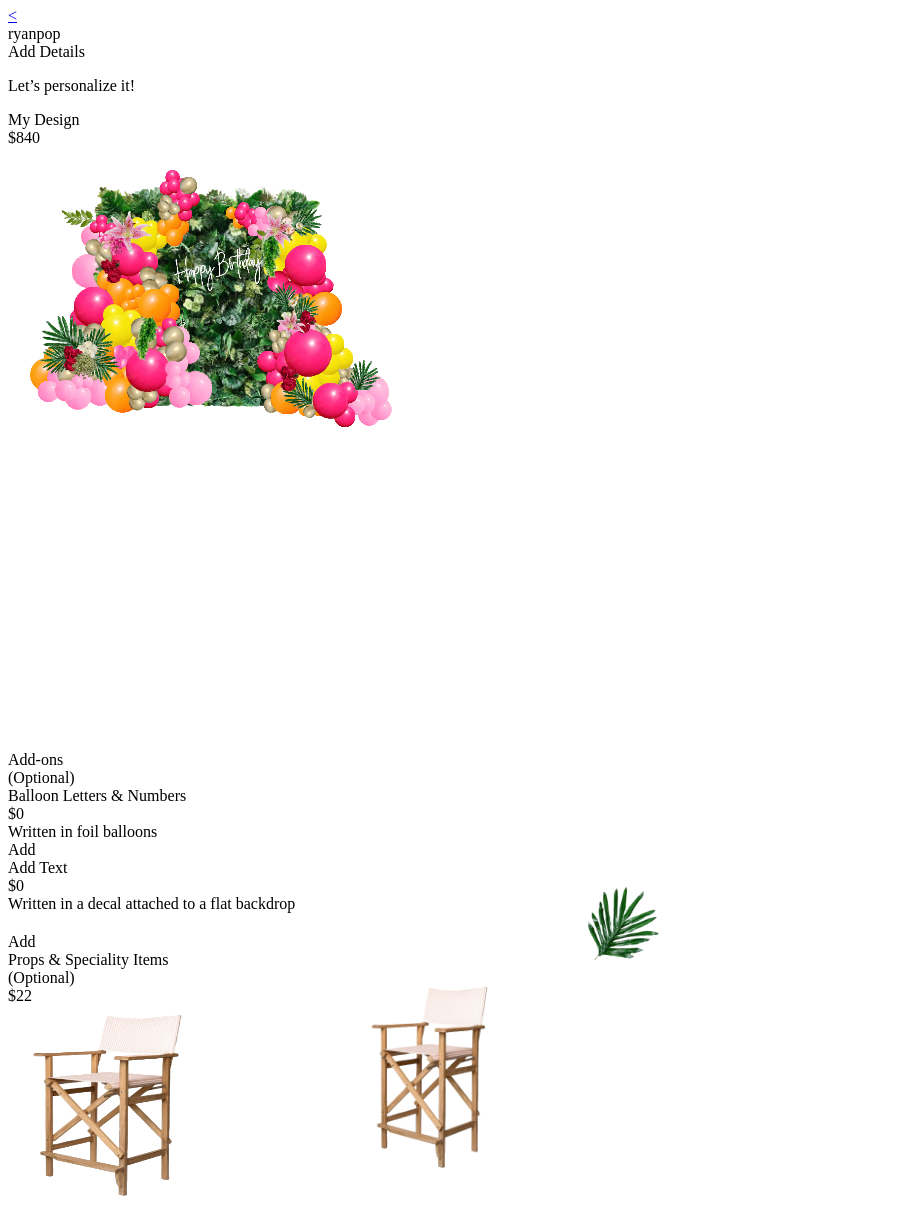 scroll, scrollTop: 0, scrollLeft: 0, axis: both 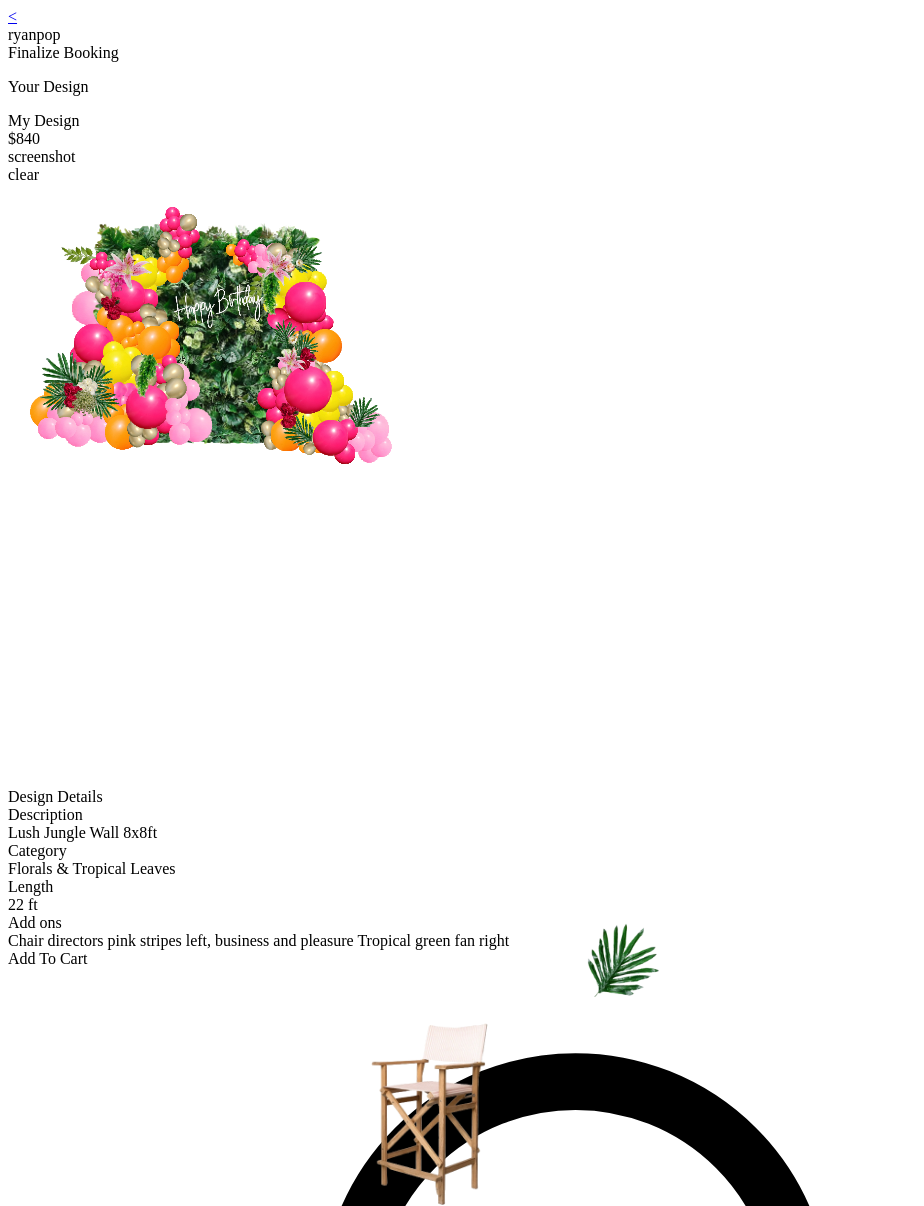 click on "< ryanpop Finalize Booking Your Design My Design $840 screenshot clear Design Details Description Lush Jungle Wall 8x8ft Category Florals & Tropical Leaves Length 22 ft Add ons Chair directors pink stripes left, business and pleasure
Tropical green fan right
Add To Cart" at bounding box center (462, 488) 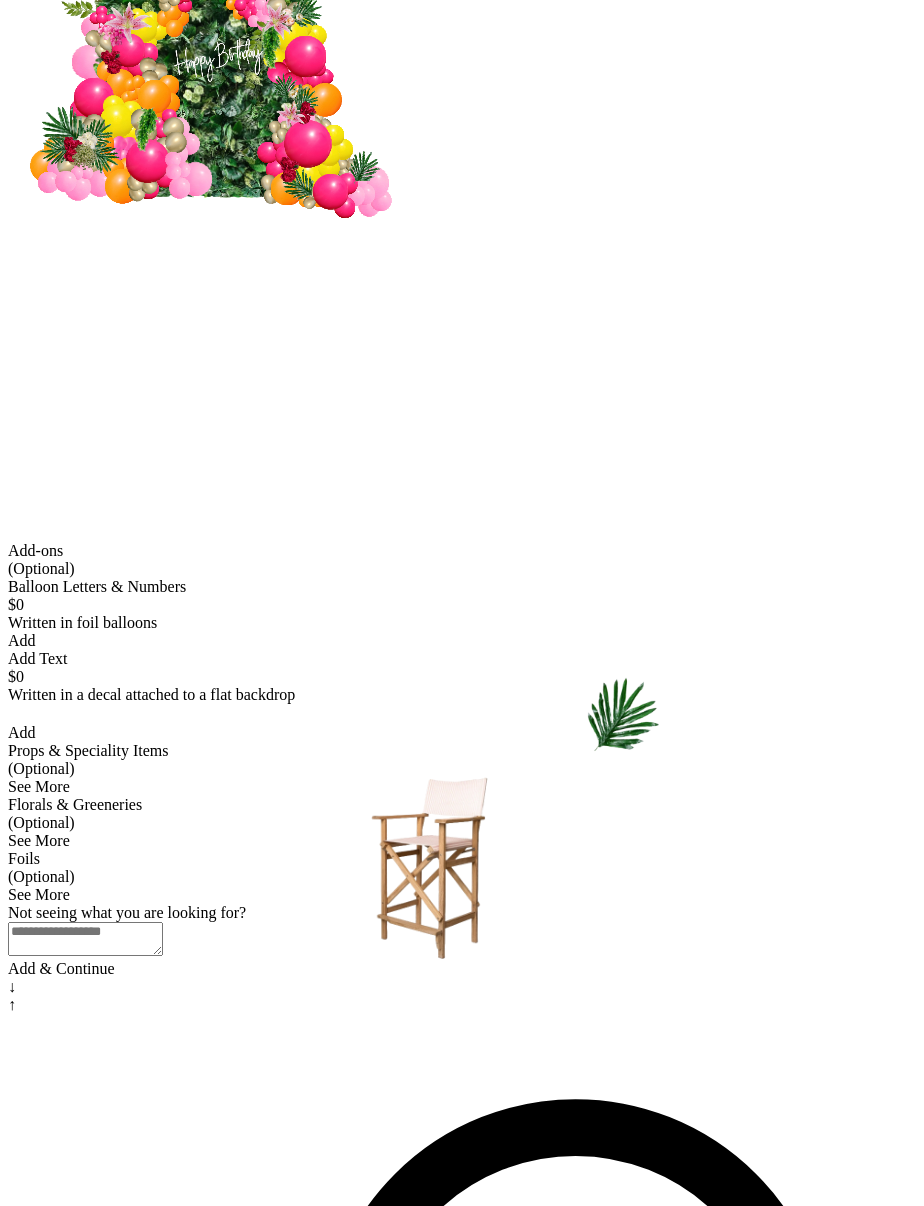 scroll, scrollTop: 682, scrollLeft: 0, axis: vertical 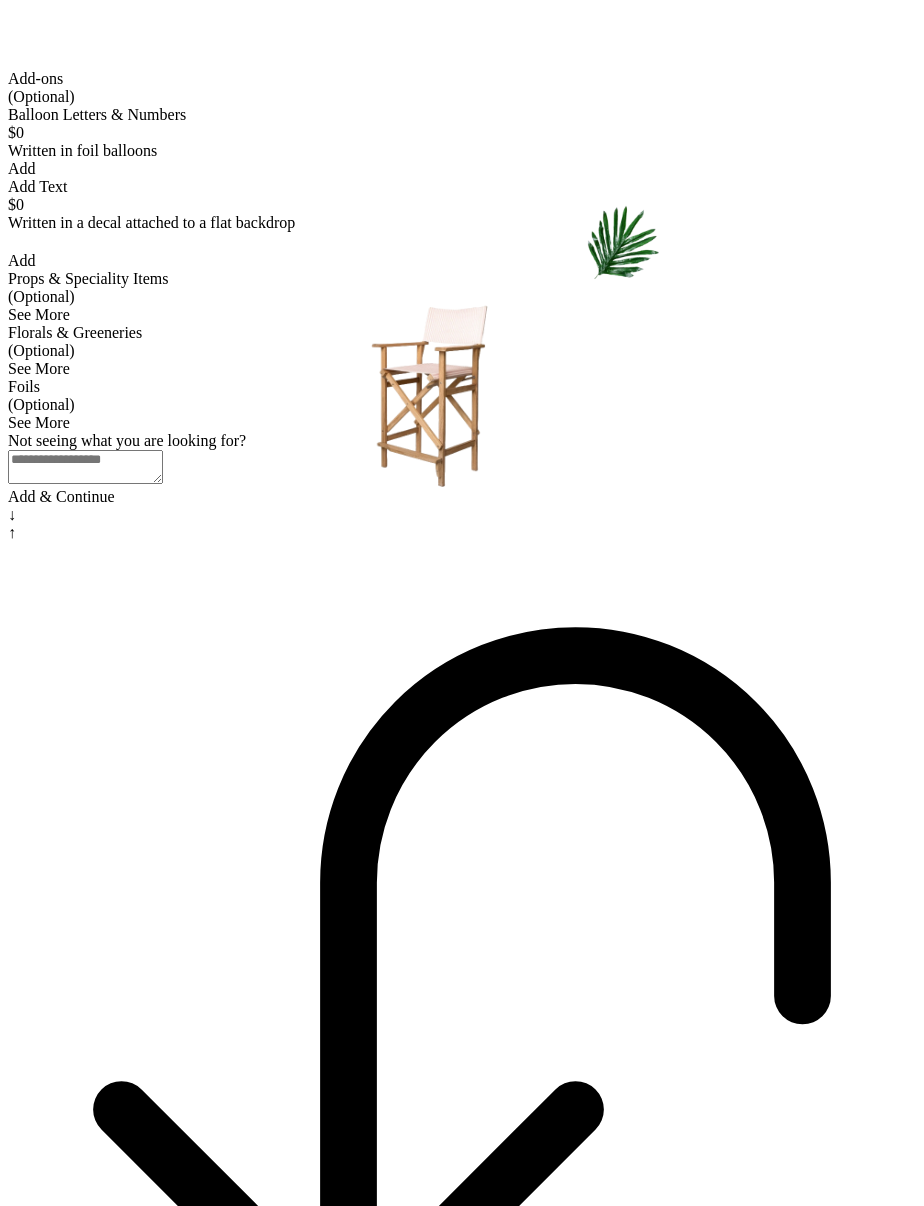 drag, startPoint x: 487, startPoint y: 1048, endPoint x: 508, endPoint y: 1043, distance: 21.587032 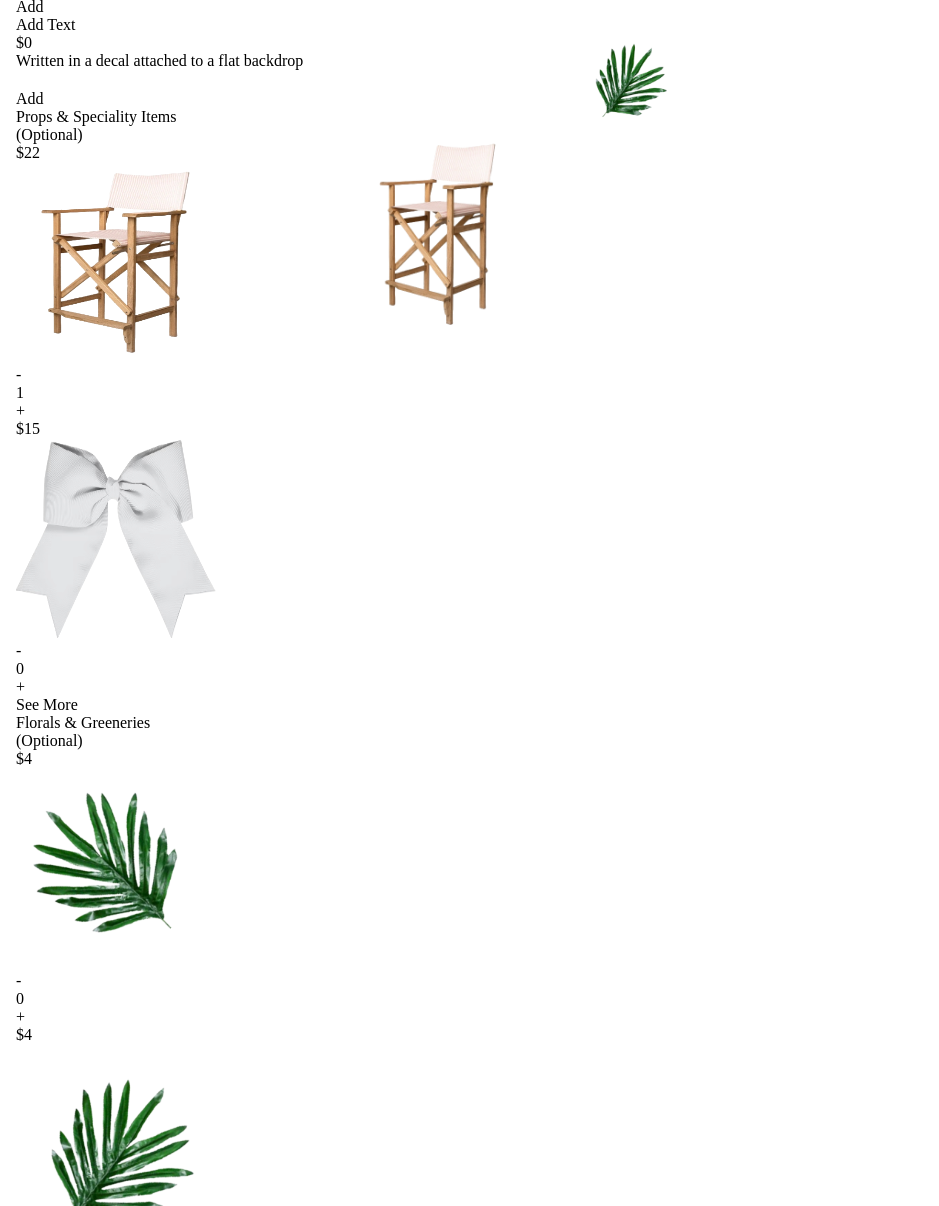 scroll, scrollTop: 1162, scrollLeft: 0, axis: vertical 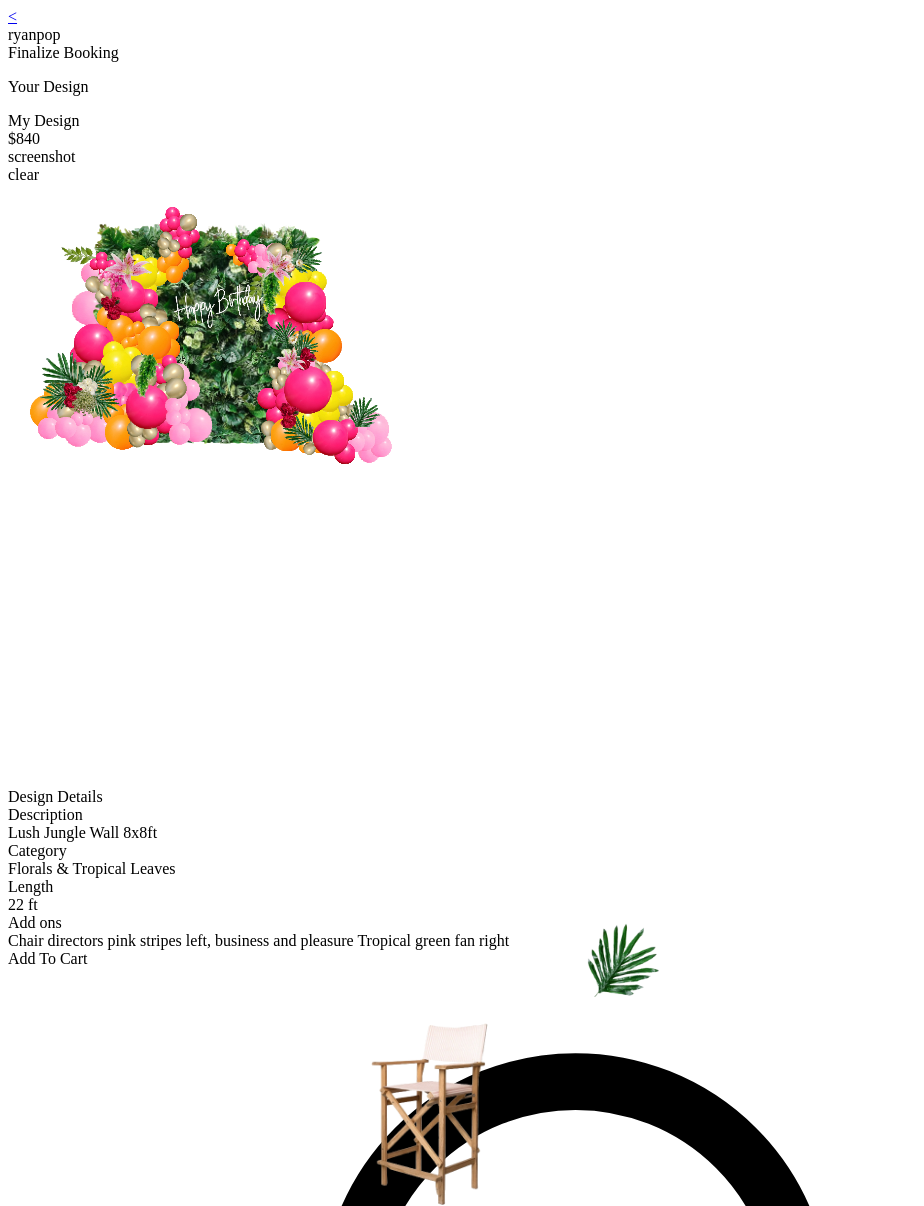 drag, startPoint x: 585, startPoint y: 766, endPoint x: 580, endPoint y: 757, distance: 10.29563 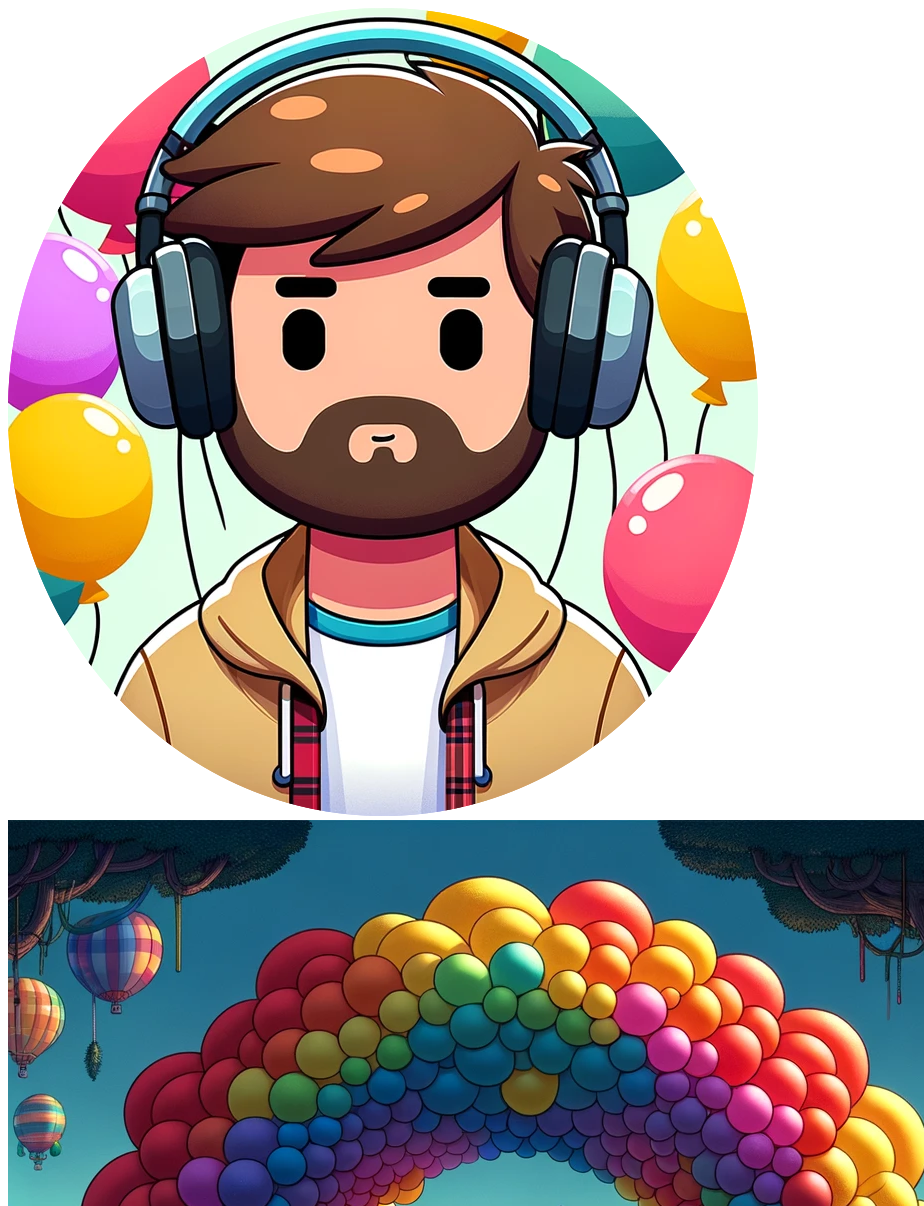 scroll, scrollTop: 0, scrollLeft: 0, axis: both 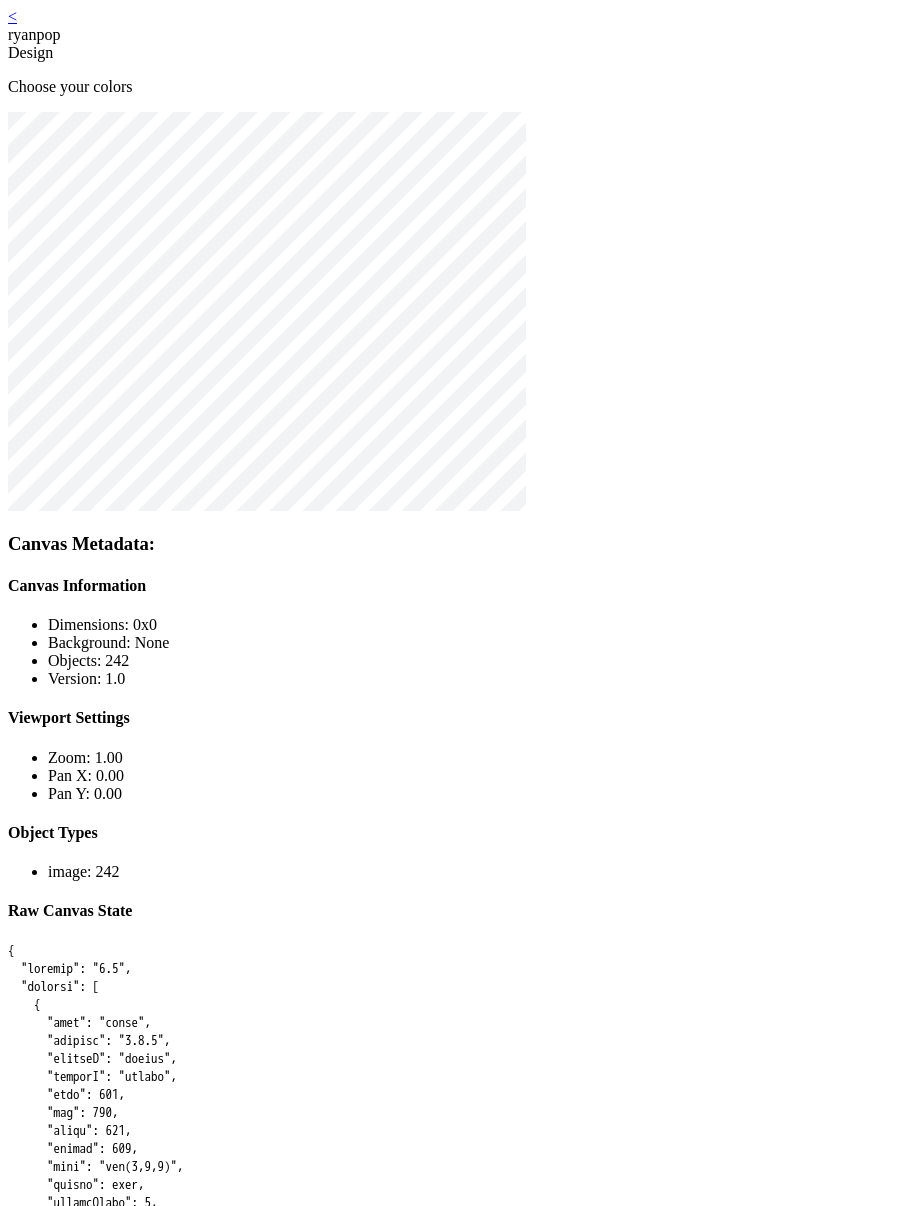 click on "< ryanpop Design Choose your colors Canvas Metadata: Canvas Information Dimensions:   0  x  0 Background:   None Objects:   242 Version:   1.0 Viewport Settings Zoom:   1.00 Pan X:   0.00 Pan Y:   0.00 Object Types image :   242 Raw Canvas State 1752865254213883 Continue" at bounding box center [462, 97861] 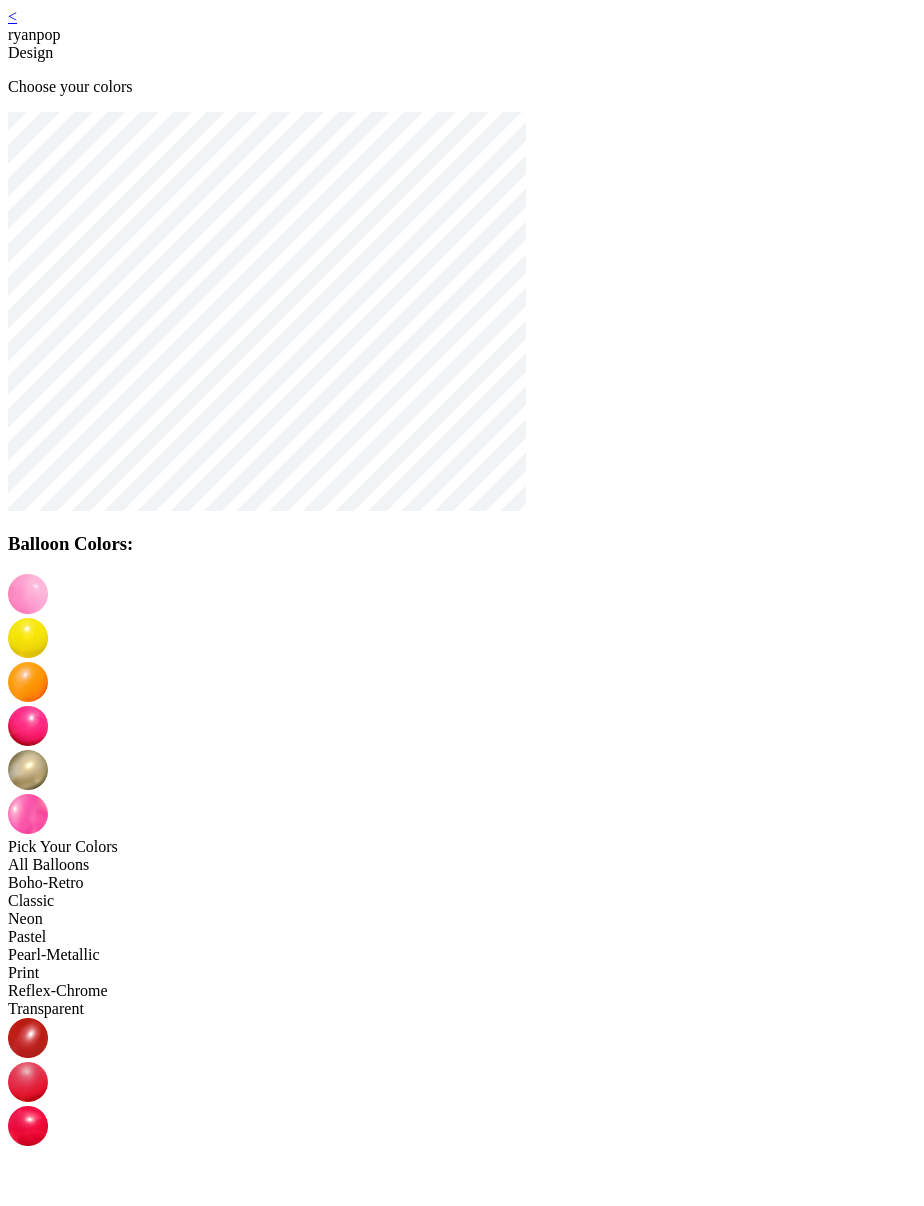 click on "Continue" at bounding box center (462, 197397) 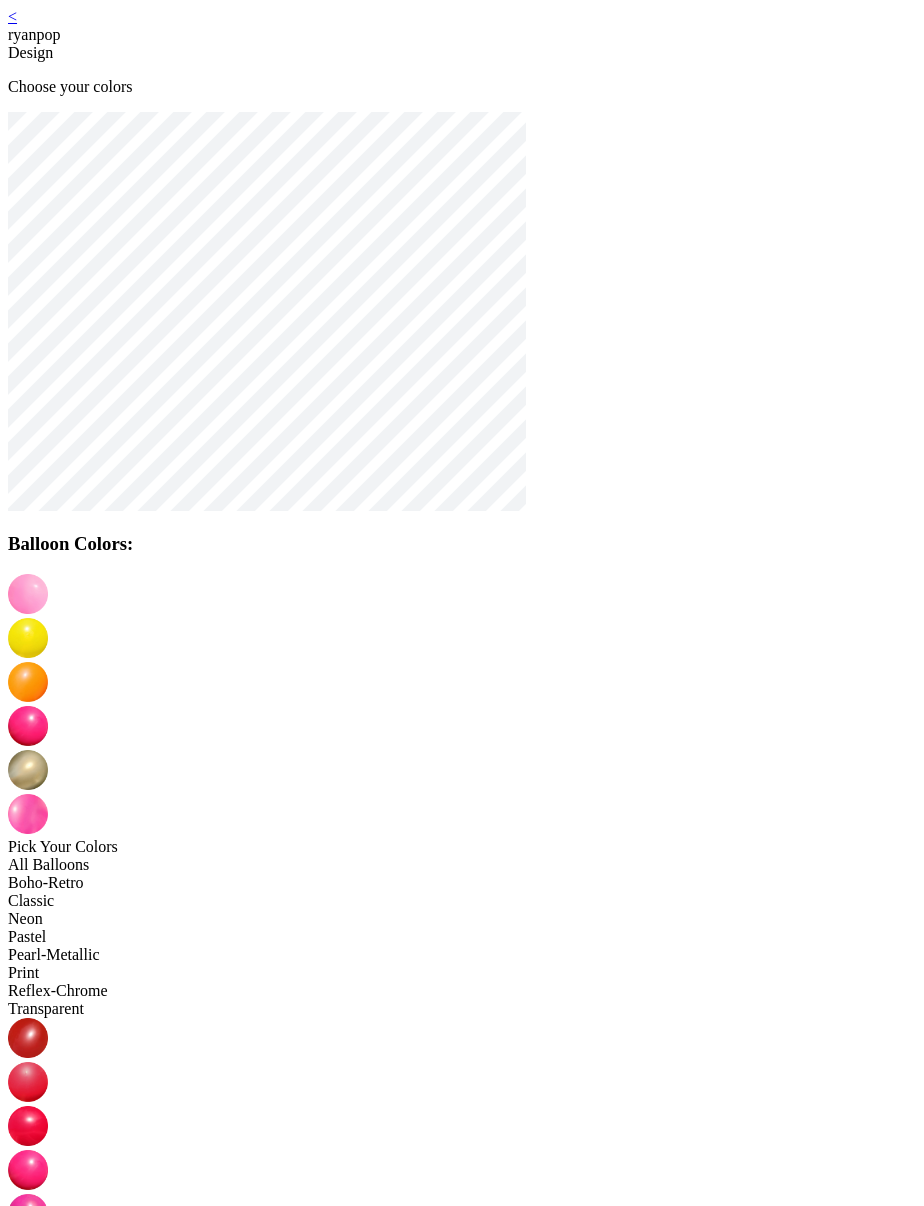 click on "Continue" at bounding box center (128, 197417) 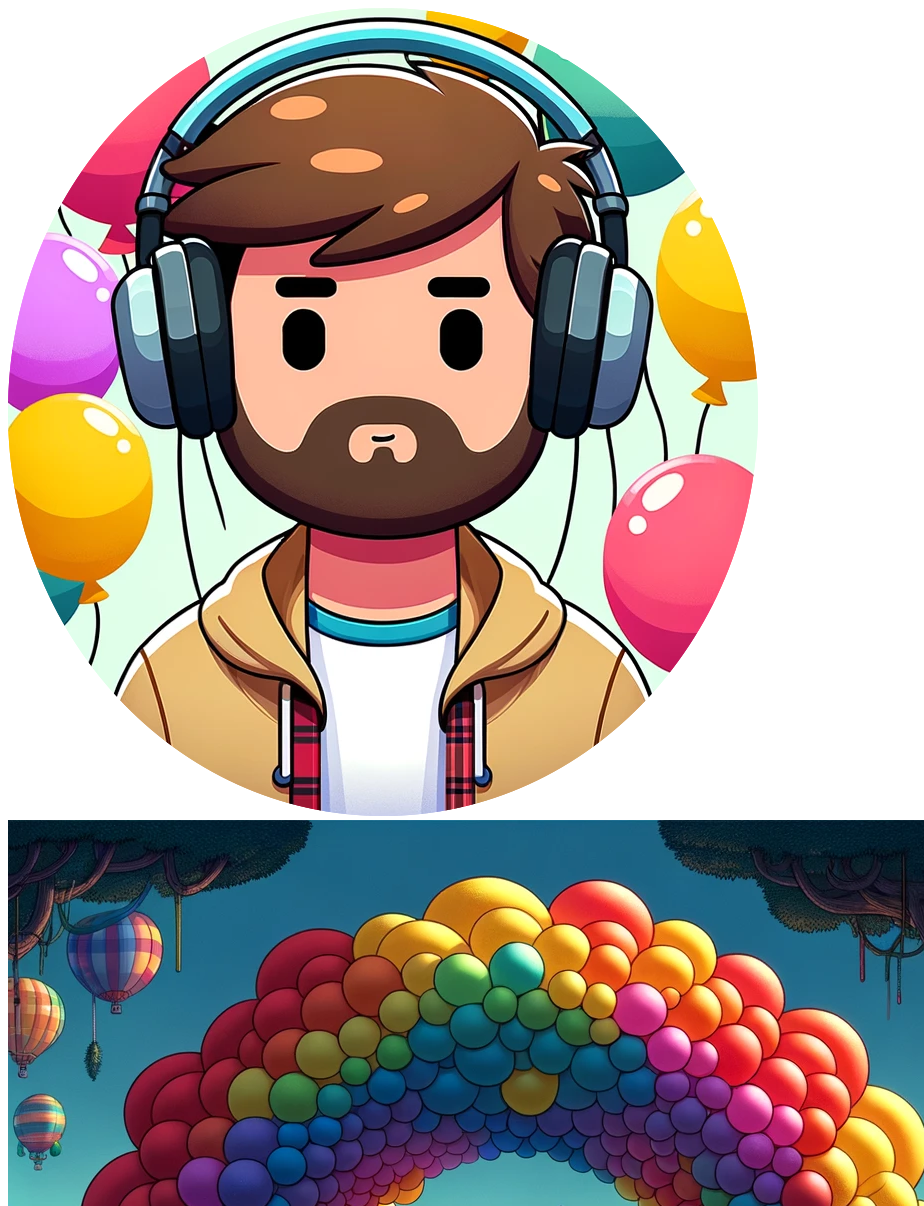 scroll, scrollTop: 0, scrollLeft: 0, axis: both 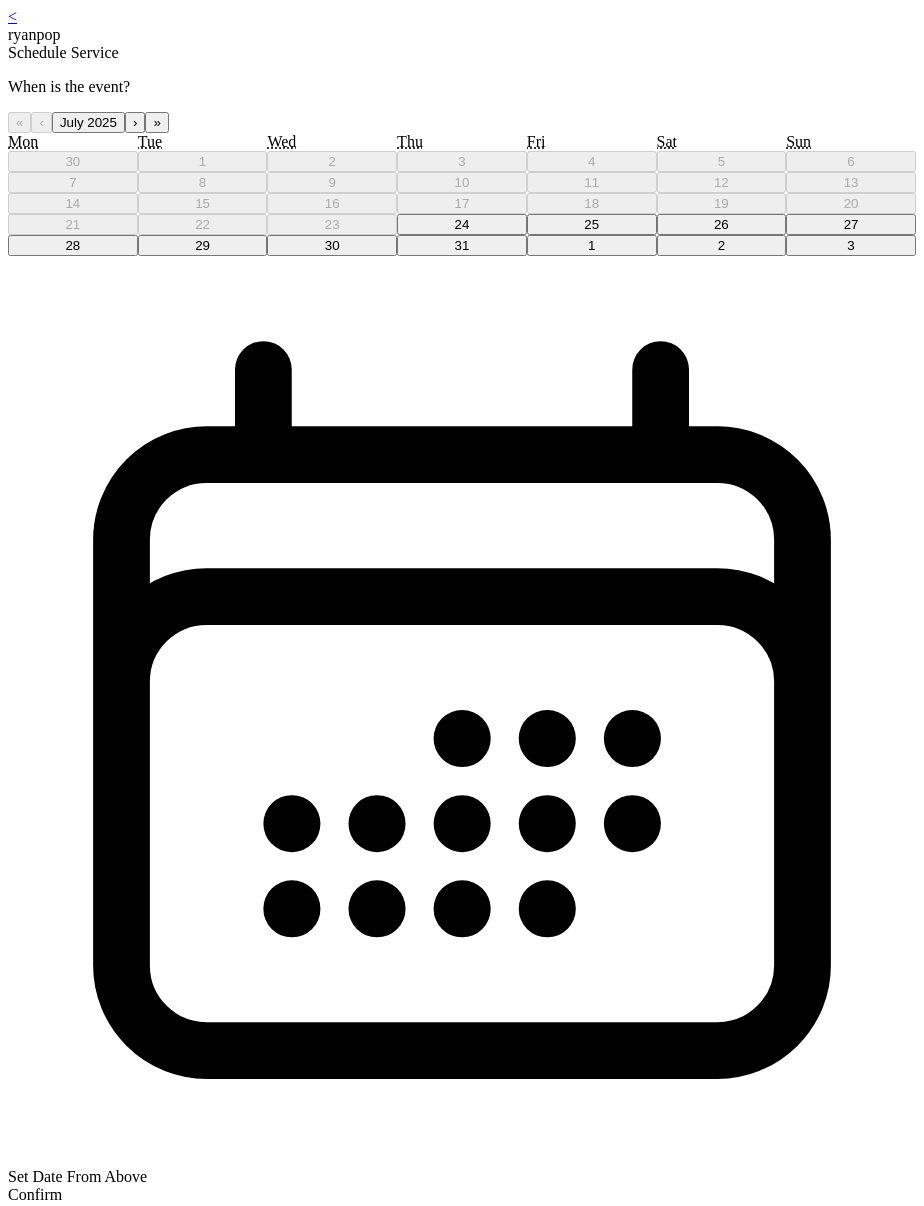 click on "24" at bounding box center [462, 224] 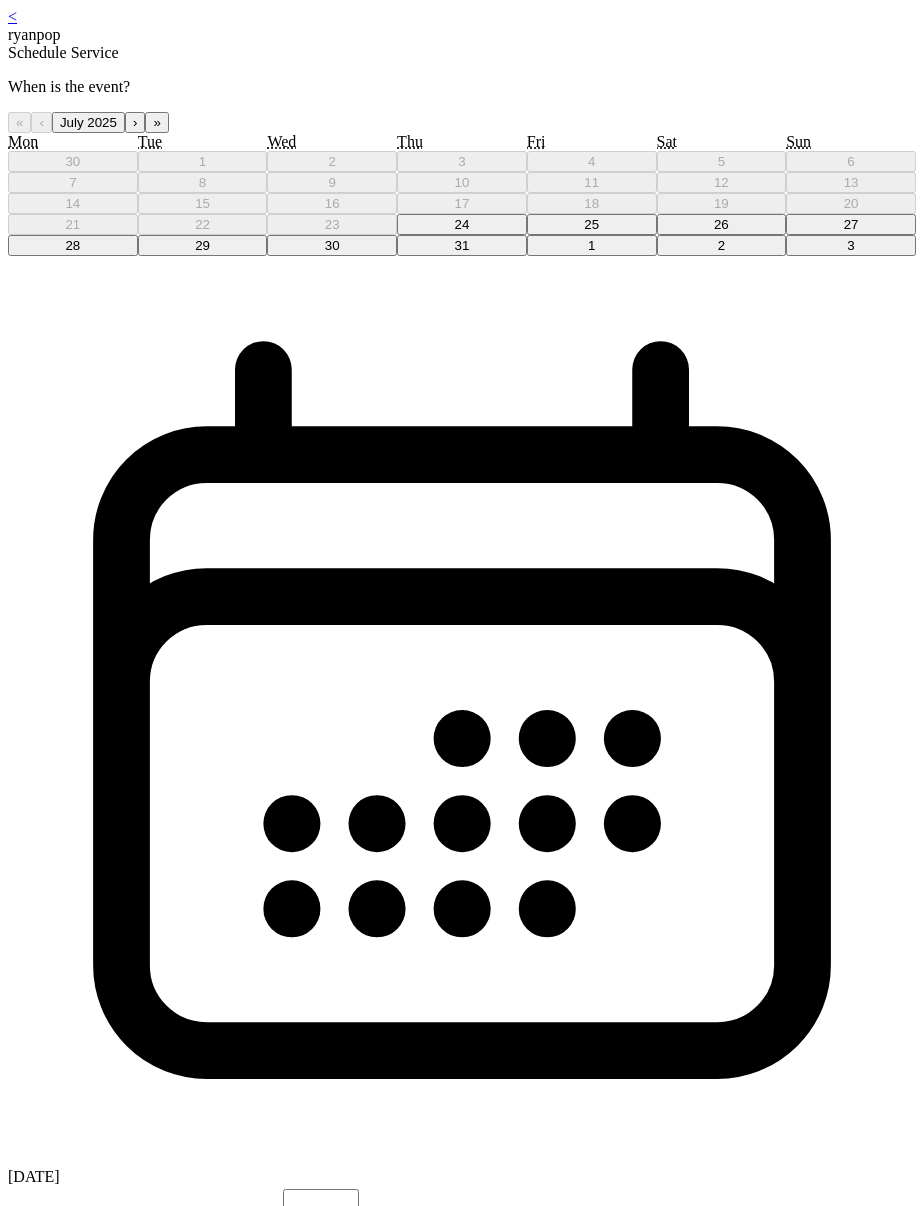 click on "10:00 am" at bounding box center [462, 2208] 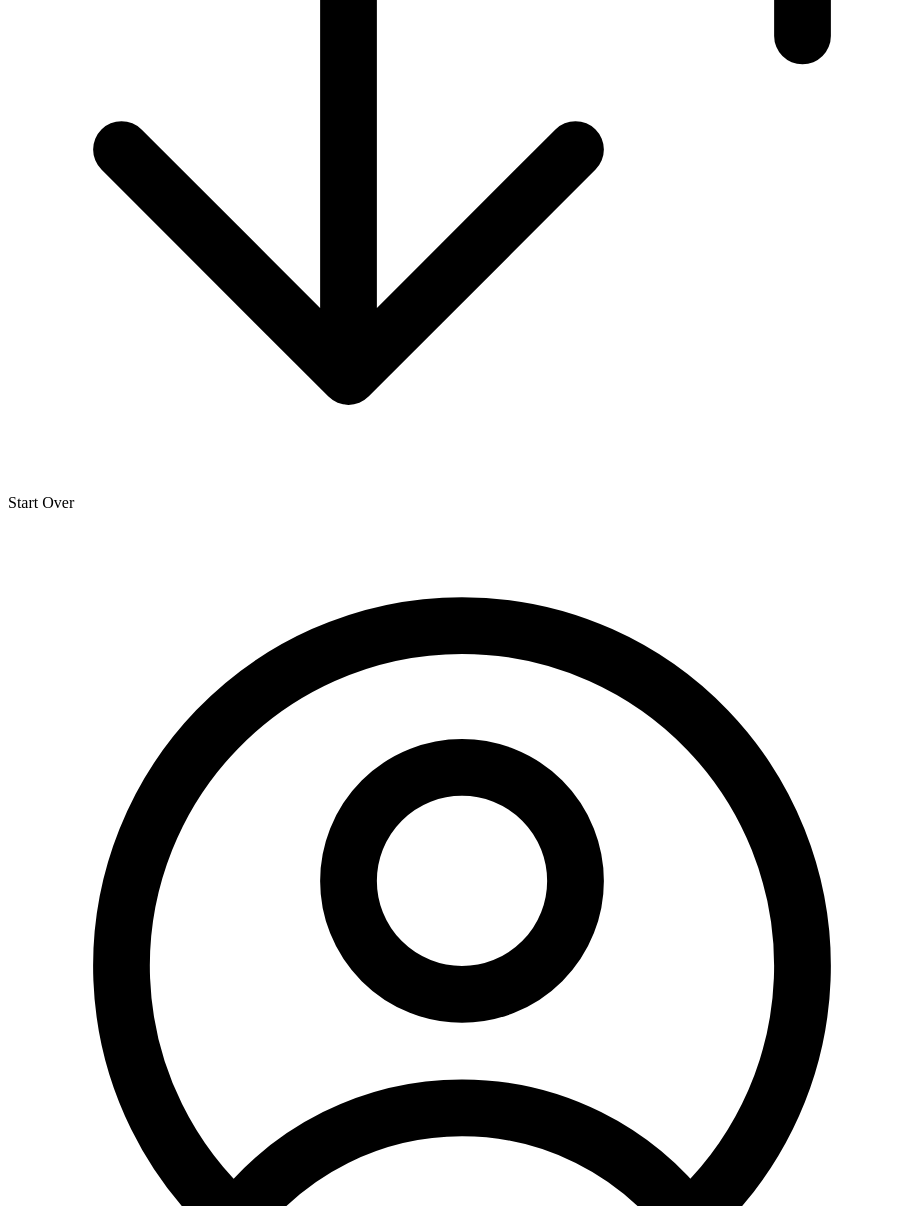 click at bounding box center (8, -800) 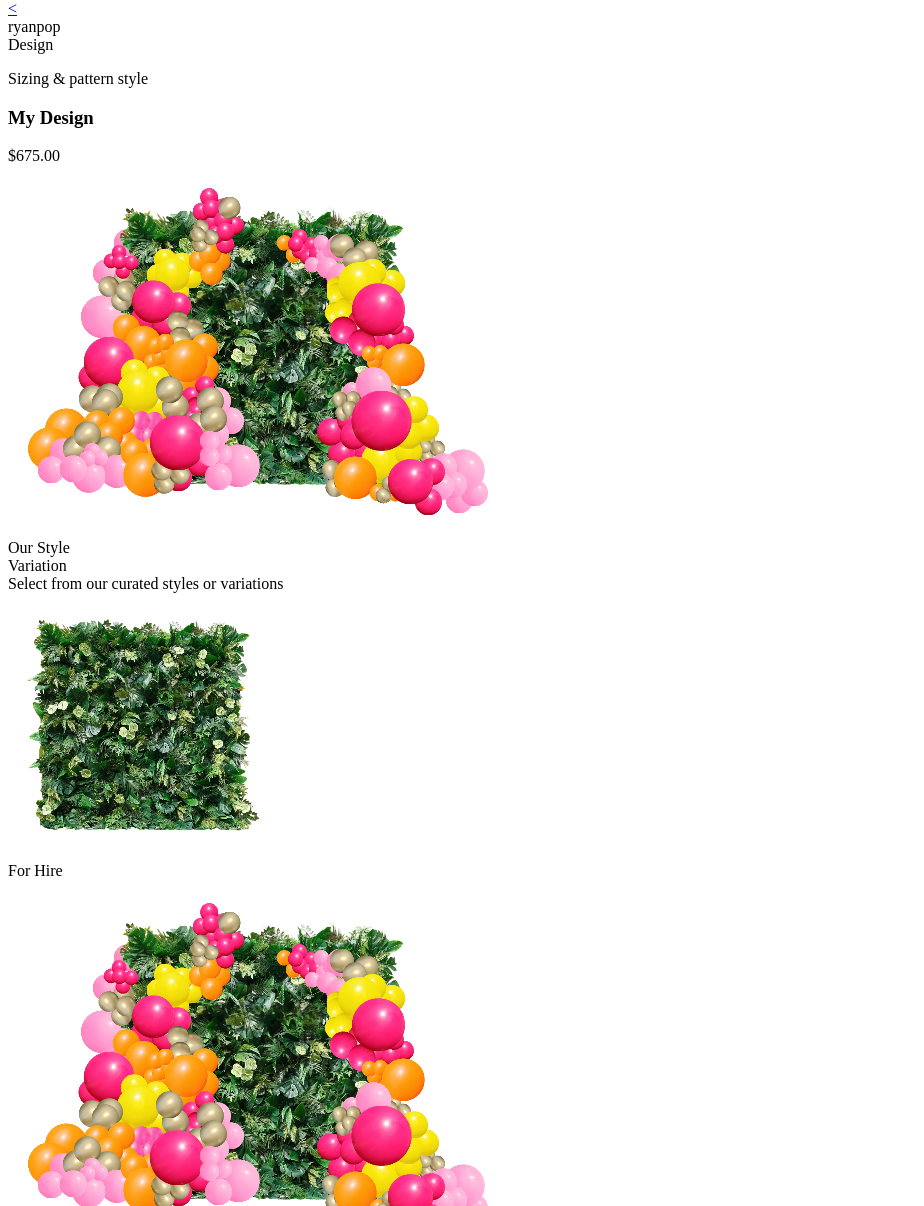 scroll, scrollTop: 209, scrollLeft: 0, axis: vertical 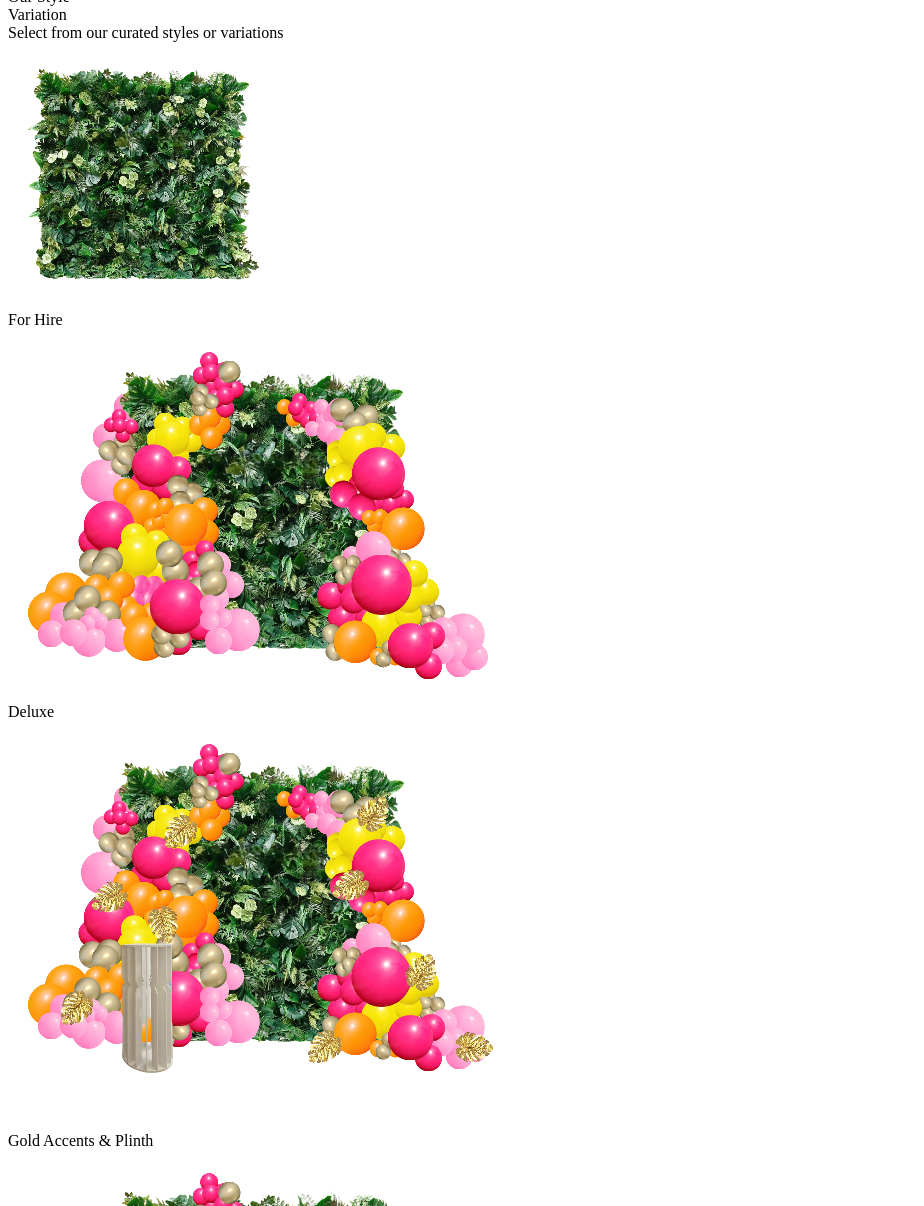 click at bounding box center [258, 2136] 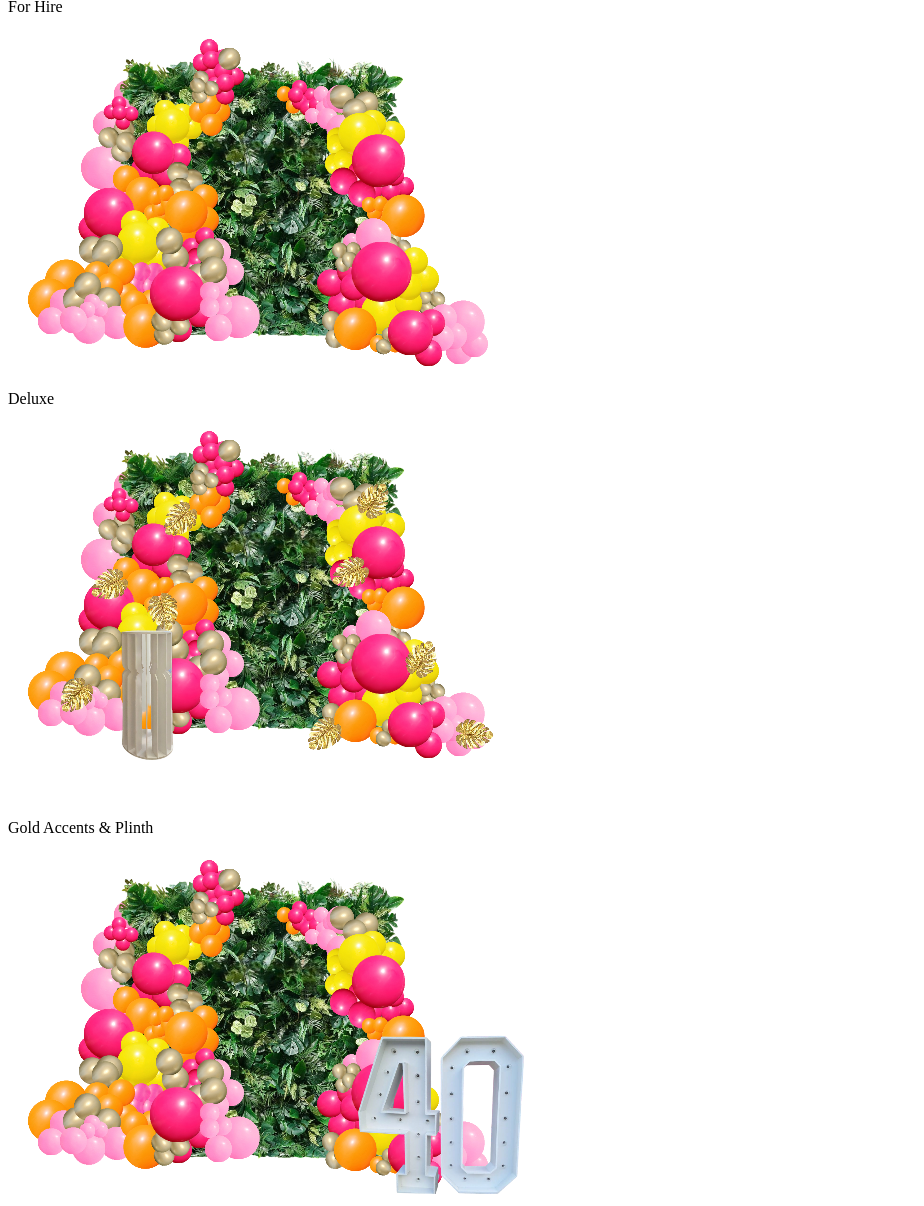 scroll, scrollTop: 889, scrollLeft: 0, axis: vertical 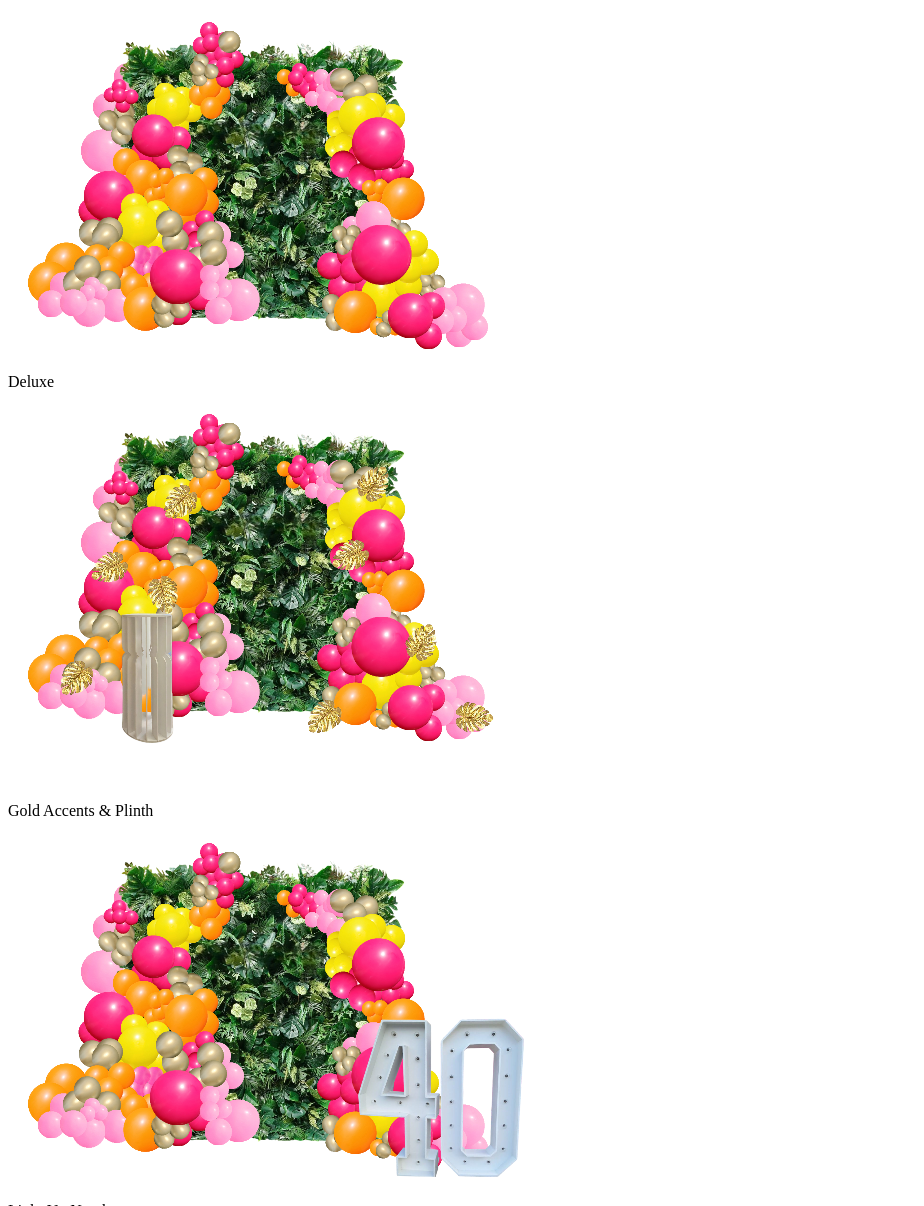 click on "Continue" at bounding box center (37, 2413) 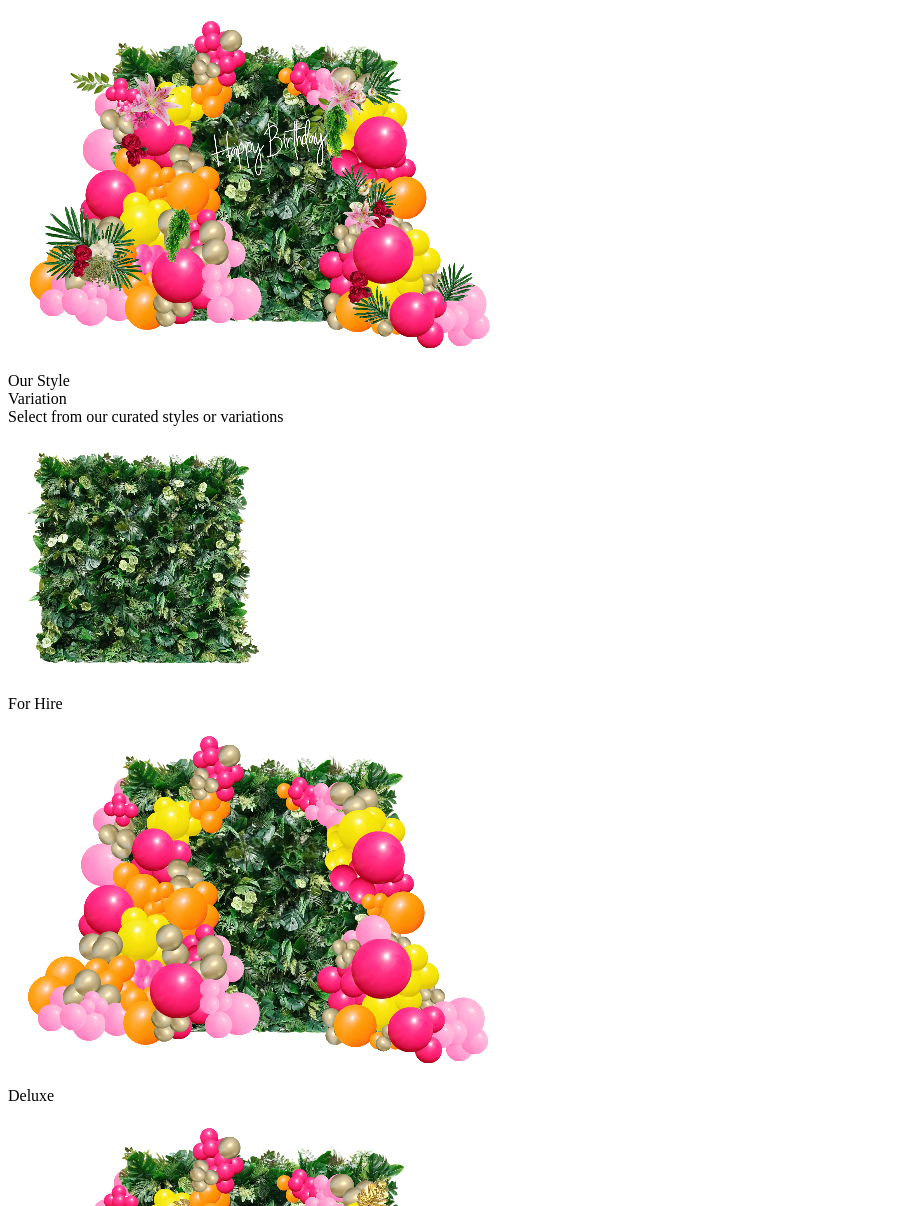 scroll, scrollTop: 0, scrollLeft: 0, axis: both 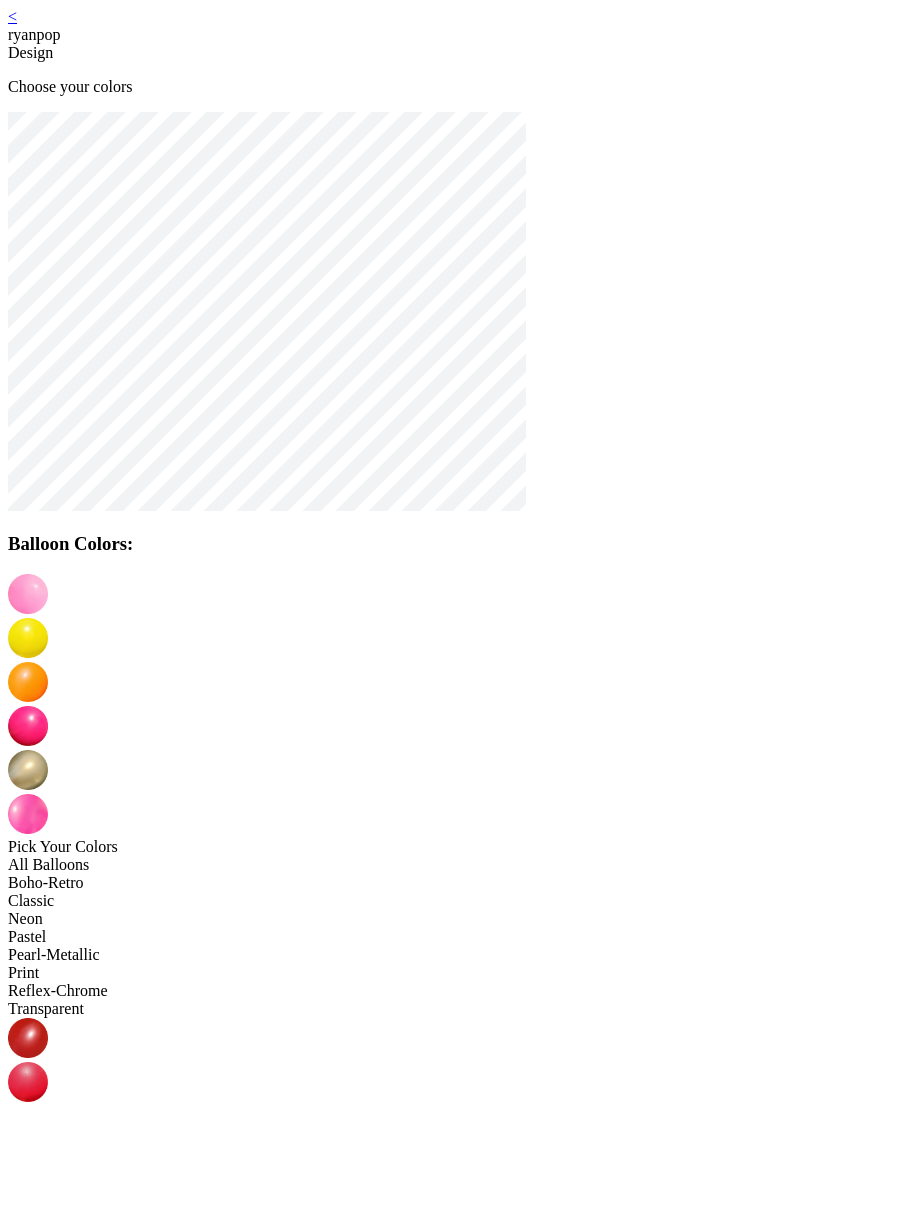 click at bounding box center (28, 1522) 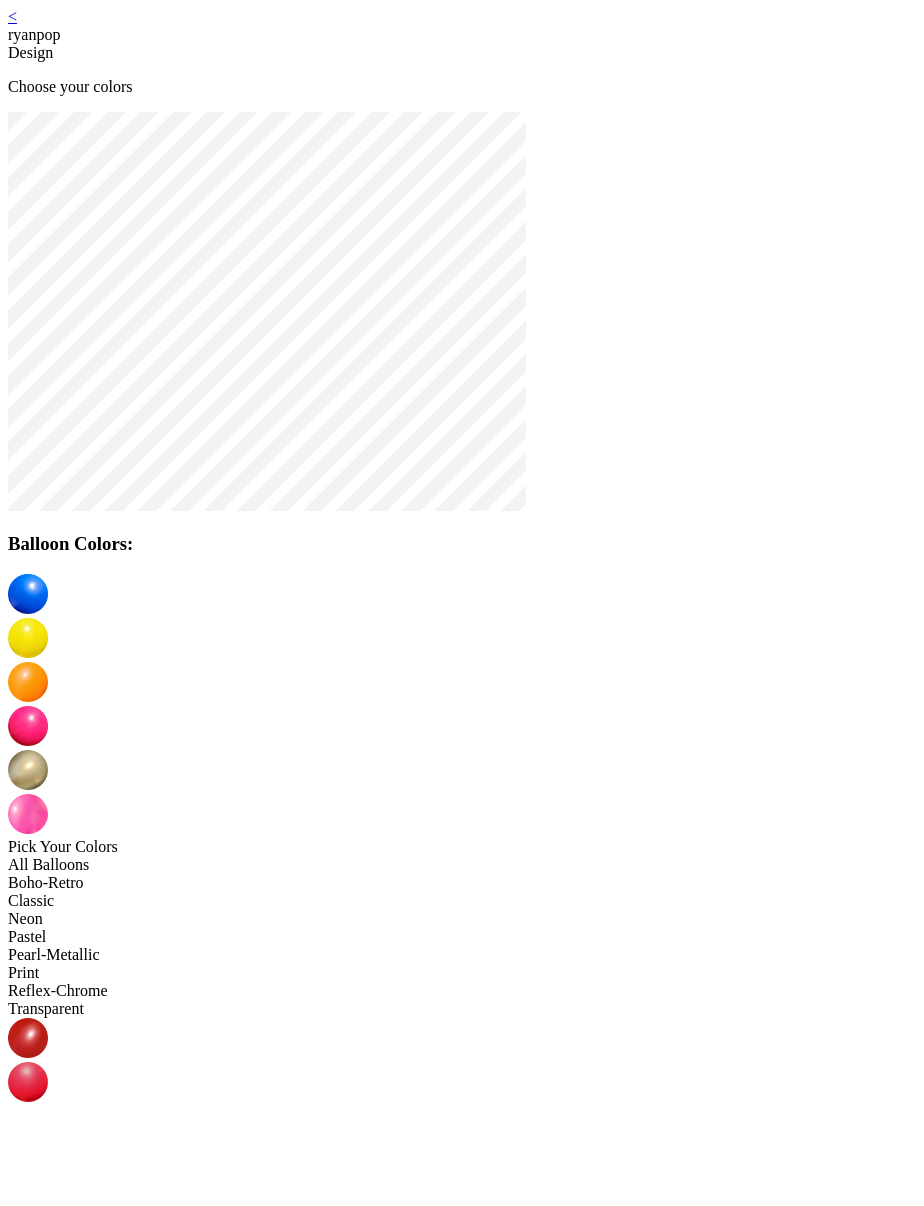click at bounding box center (28, 1522) 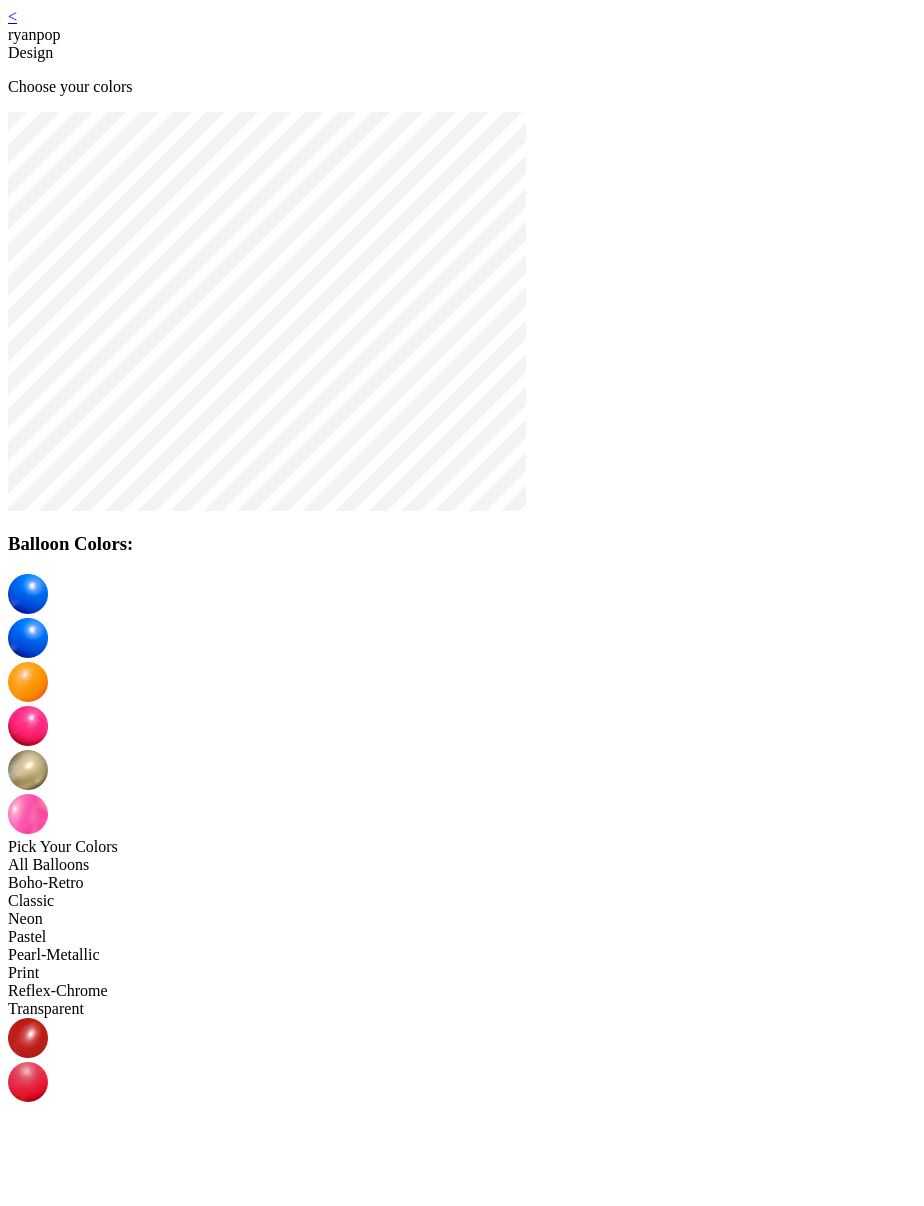click at bounding box center [28, 682] 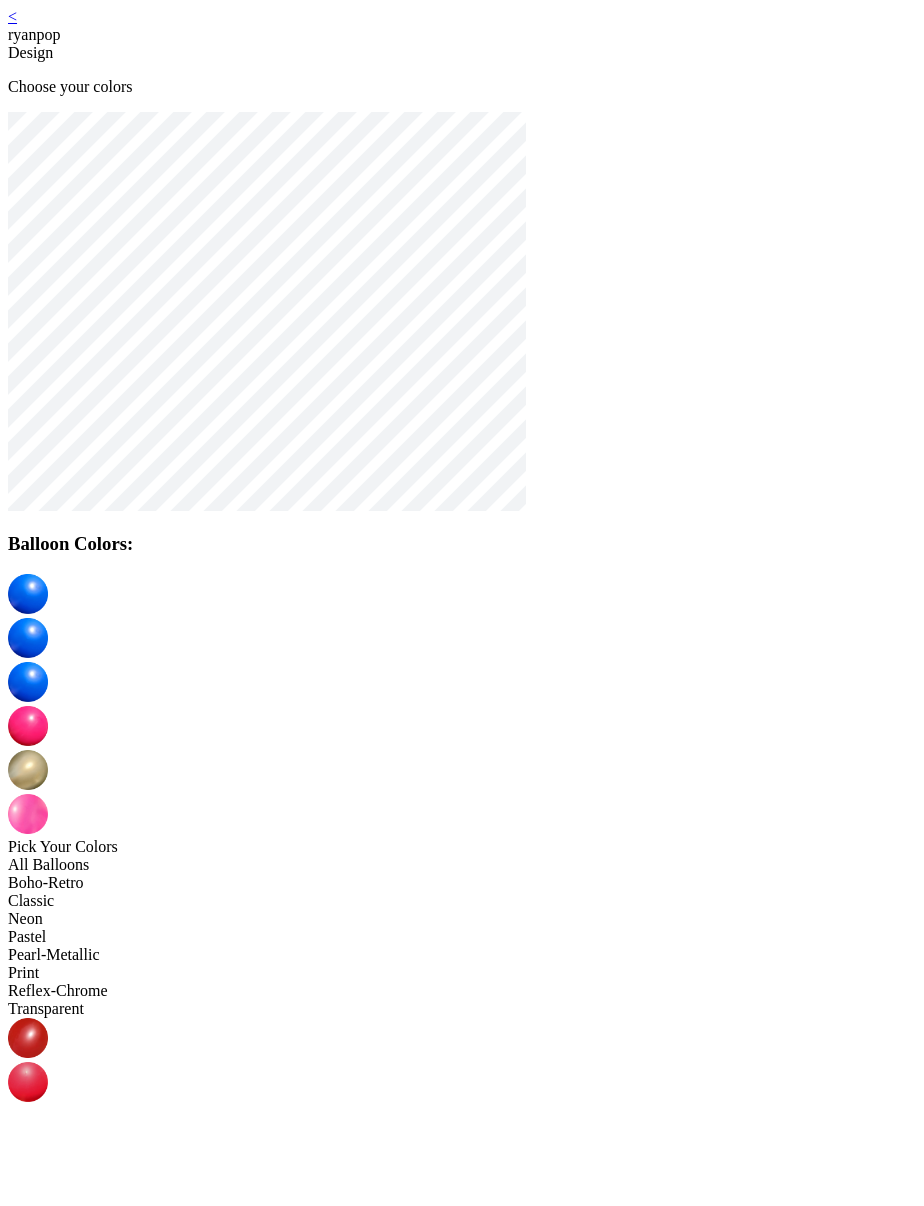 click at bounding box center (28, 726) 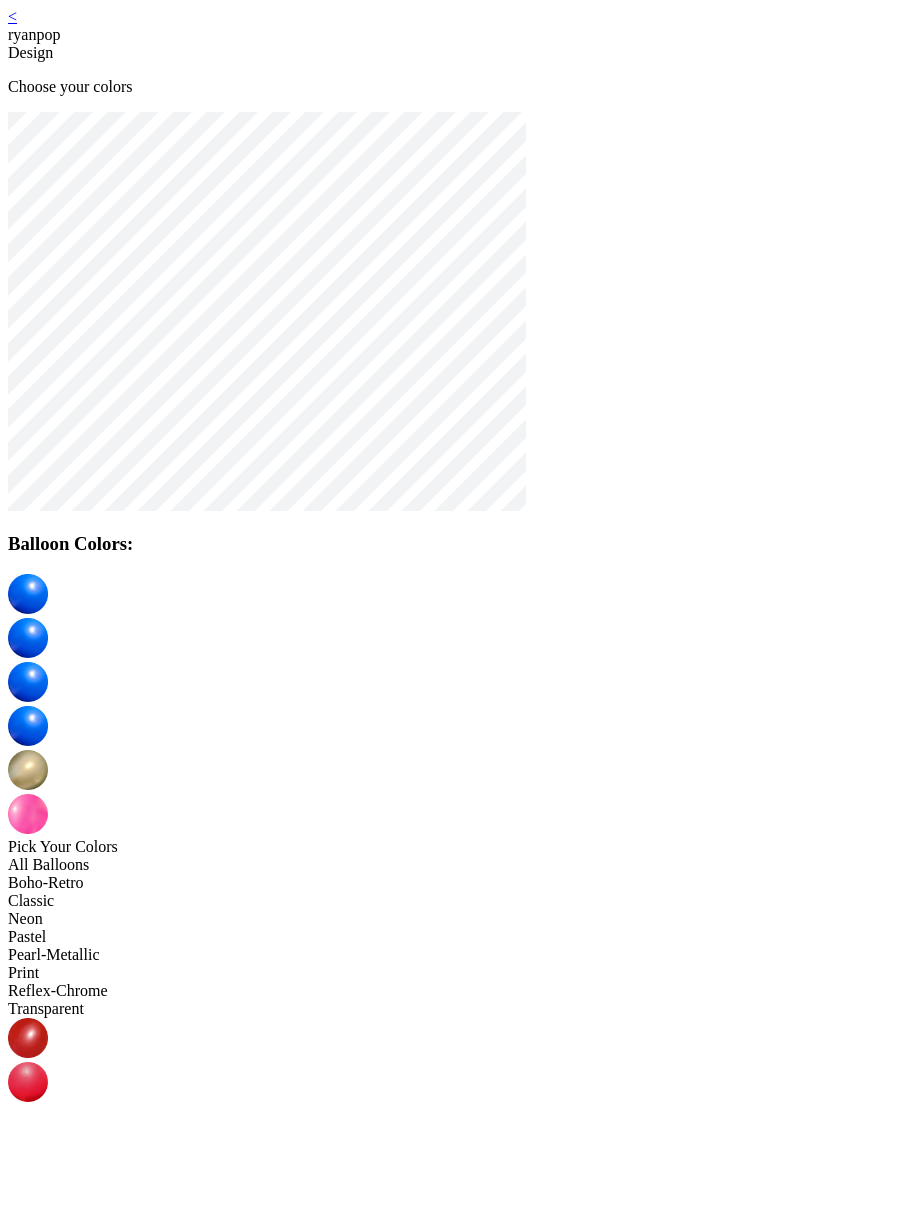 click at bounding box center (28, 770) 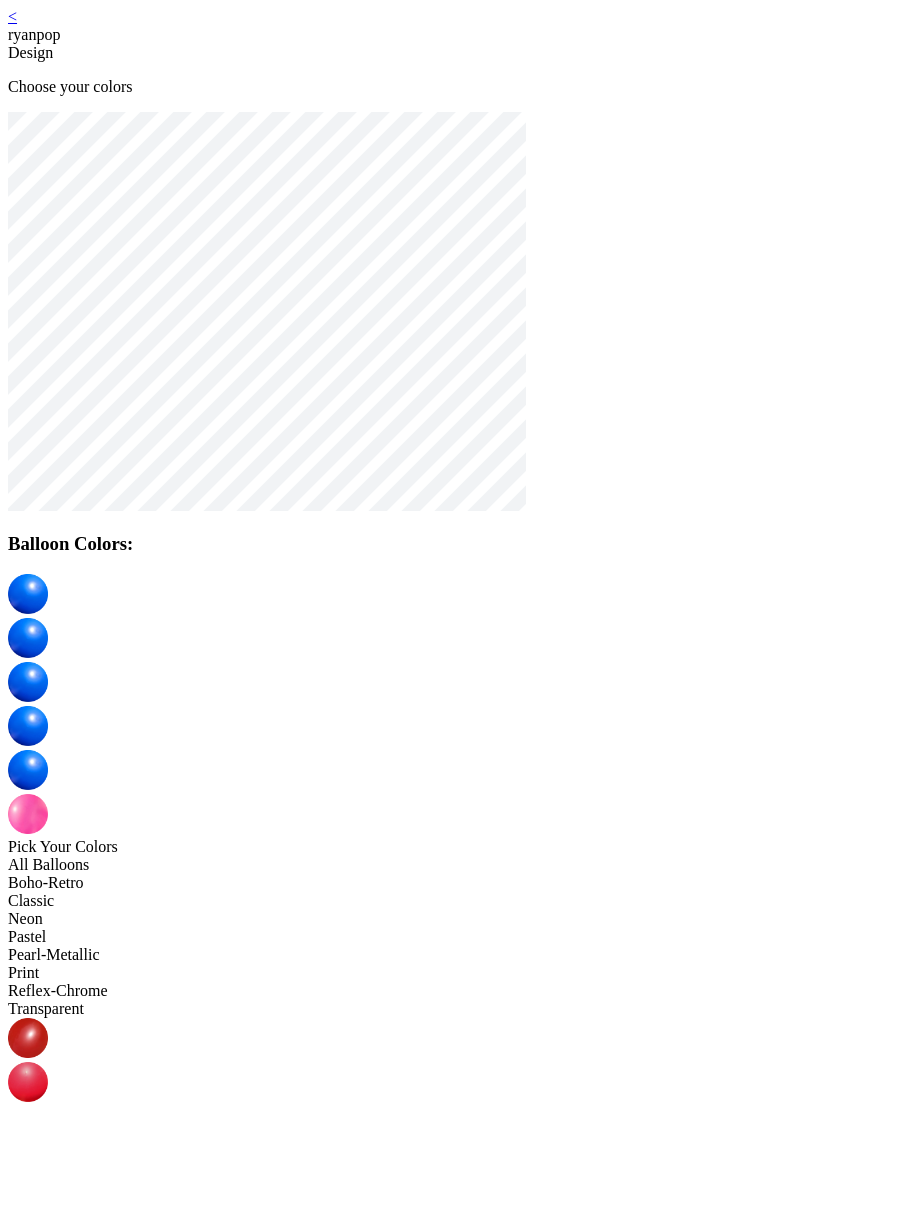 click at bounding box center [28, 814] 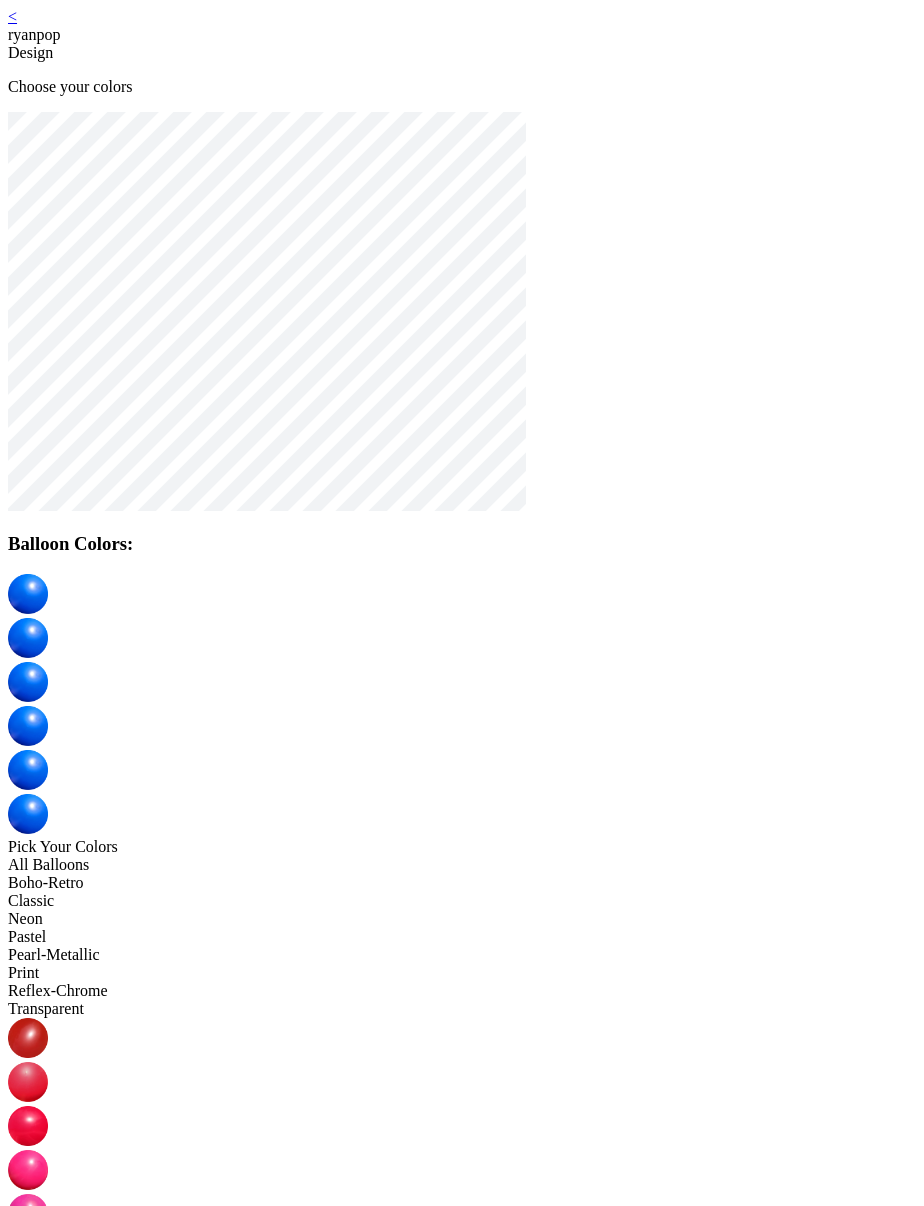click on "Continue" at bounding box center [462, 197397] 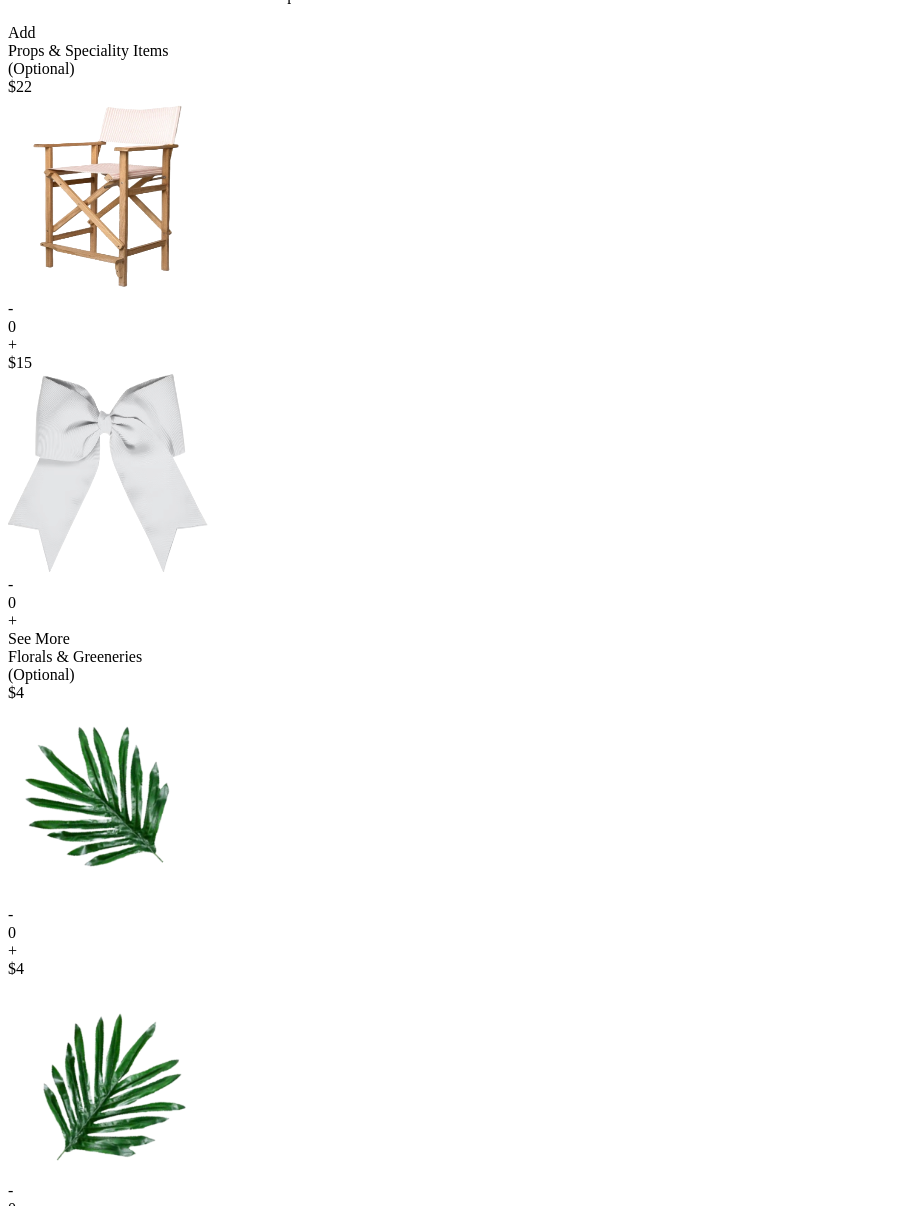 scroll, scrollTop: 616, scrollLeft: 0, axis: vertical 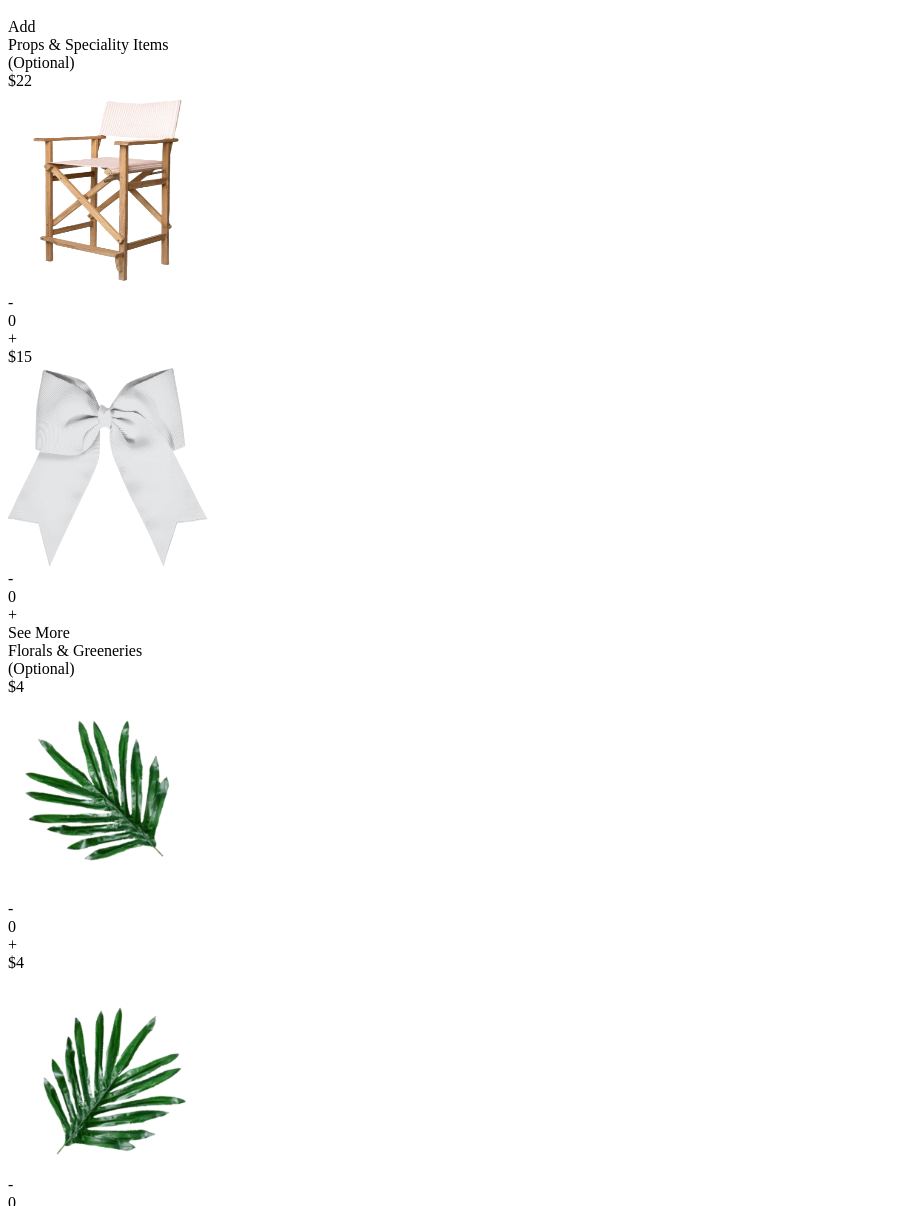 click on "+" at bounding box center (462, 339) 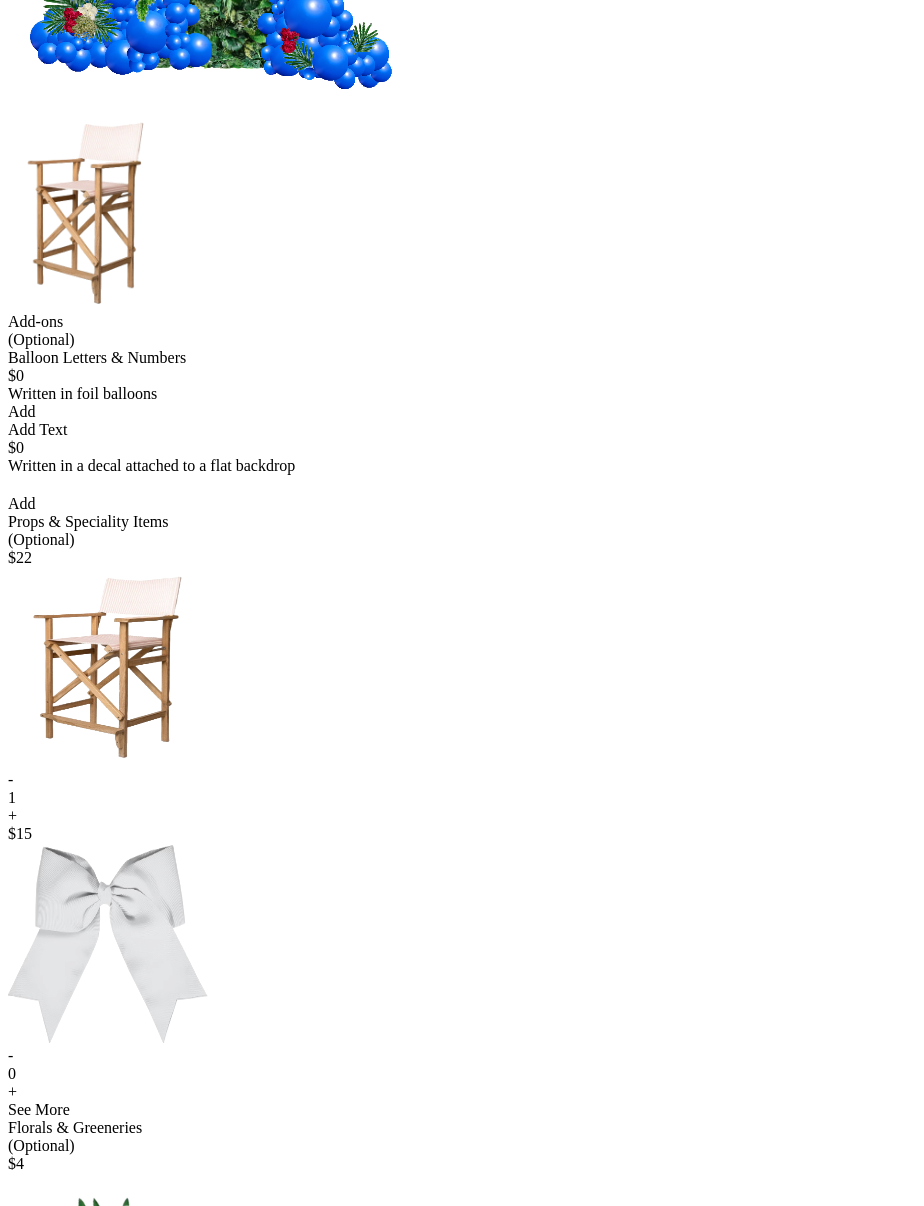 scroll, scrollTop: 0, scrollLeft: 0, axis: both 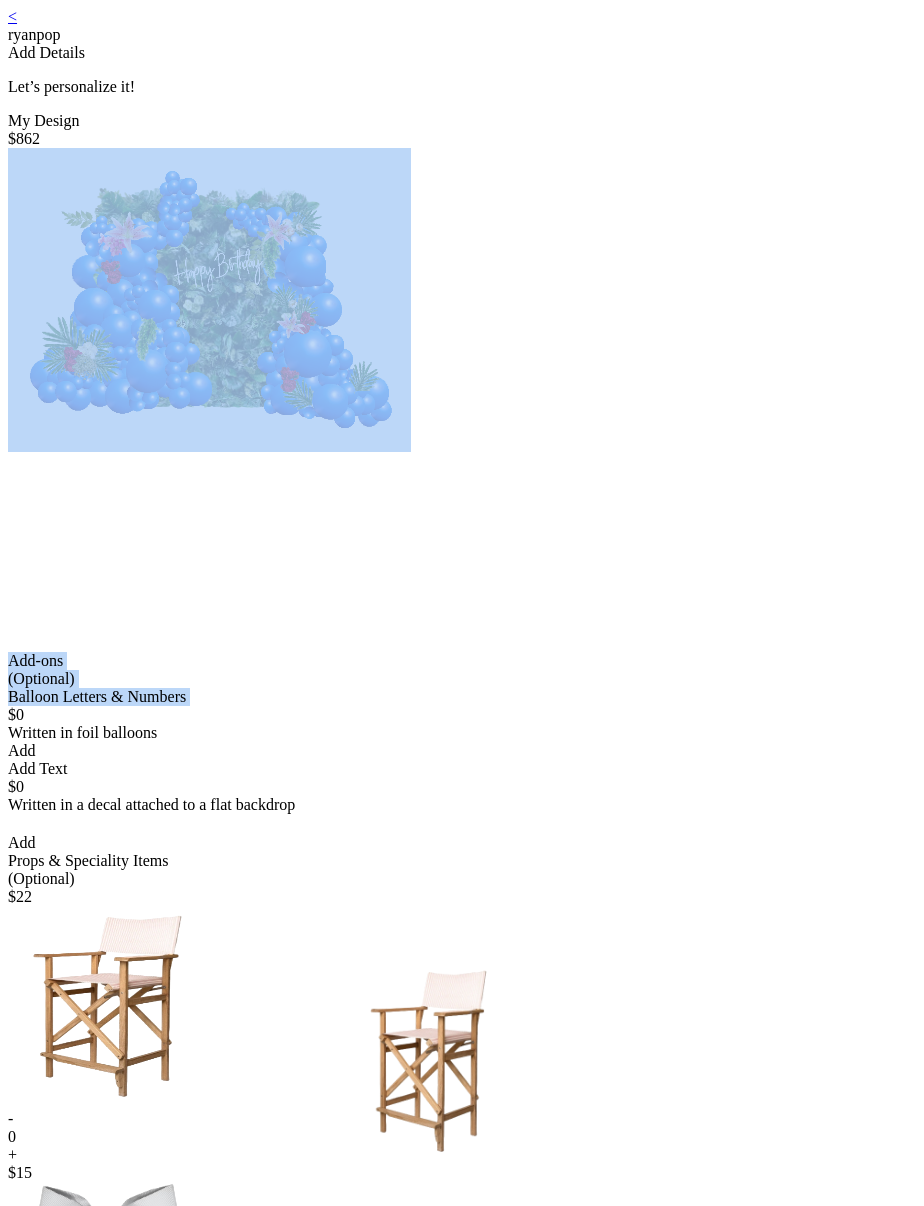 drag, startPoint x: 292, startPoint y: 279, endPoint x: 590, endPoint y: 739, distance: 548.09125 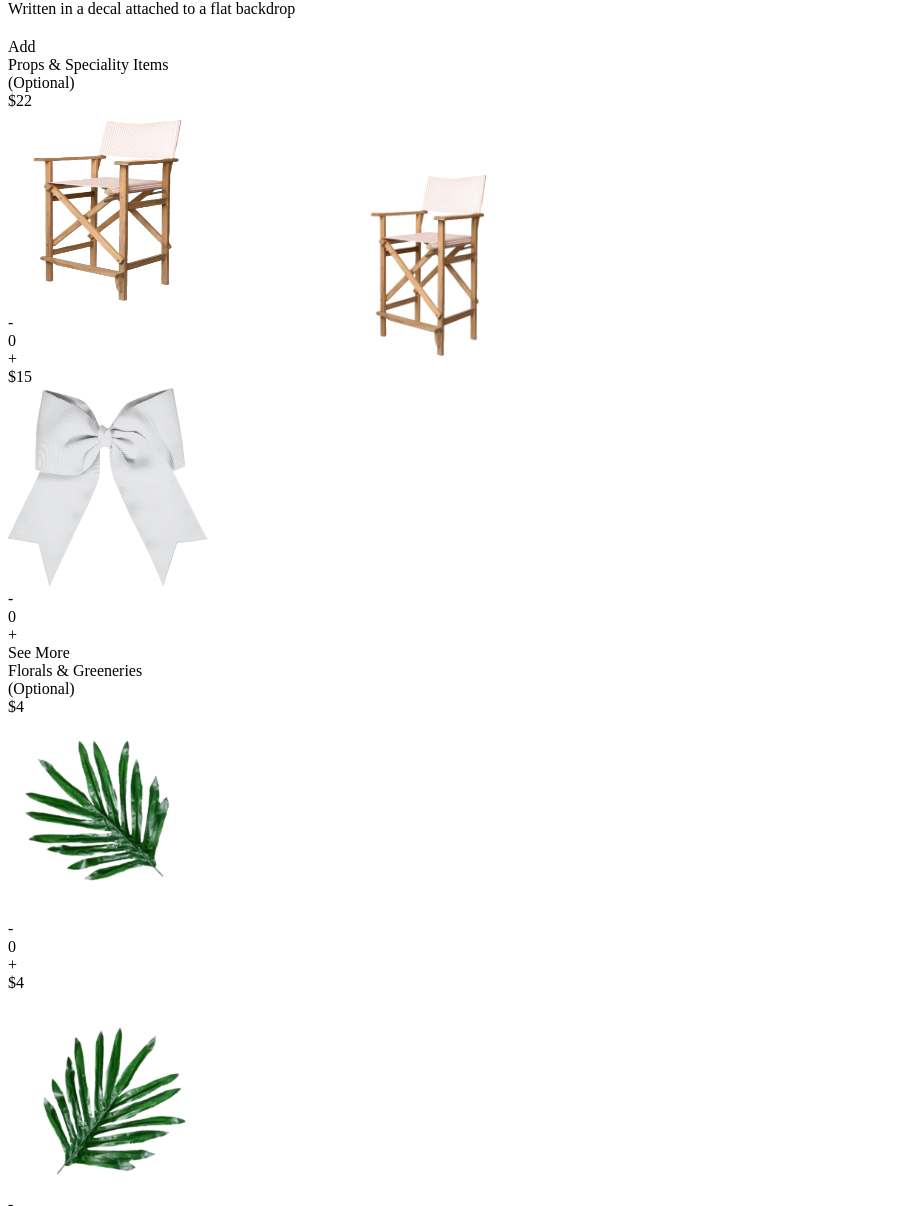 scroll, scrollTop: 1162, scrollLeft: 0, axis: vertical 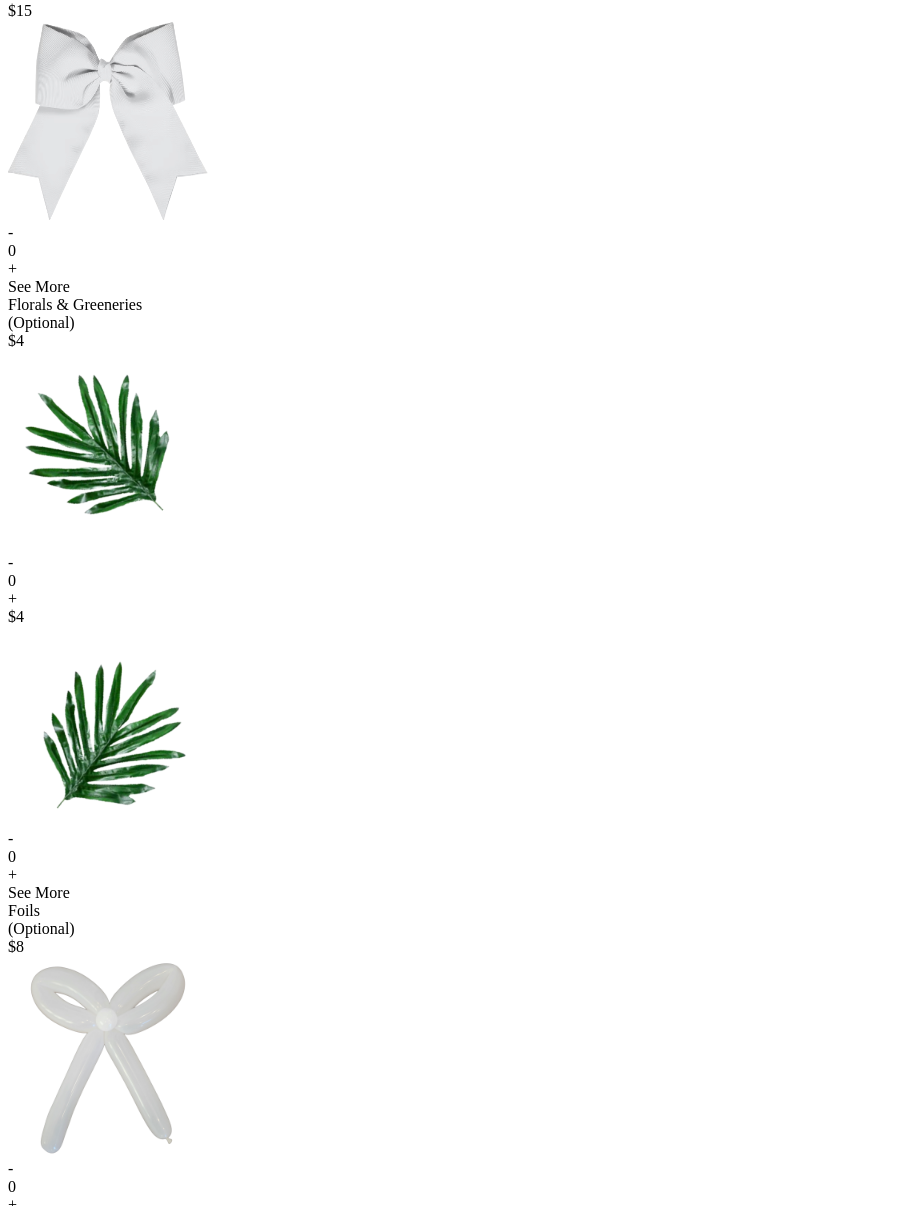 click on "+" at bounding box center (462, 1205) 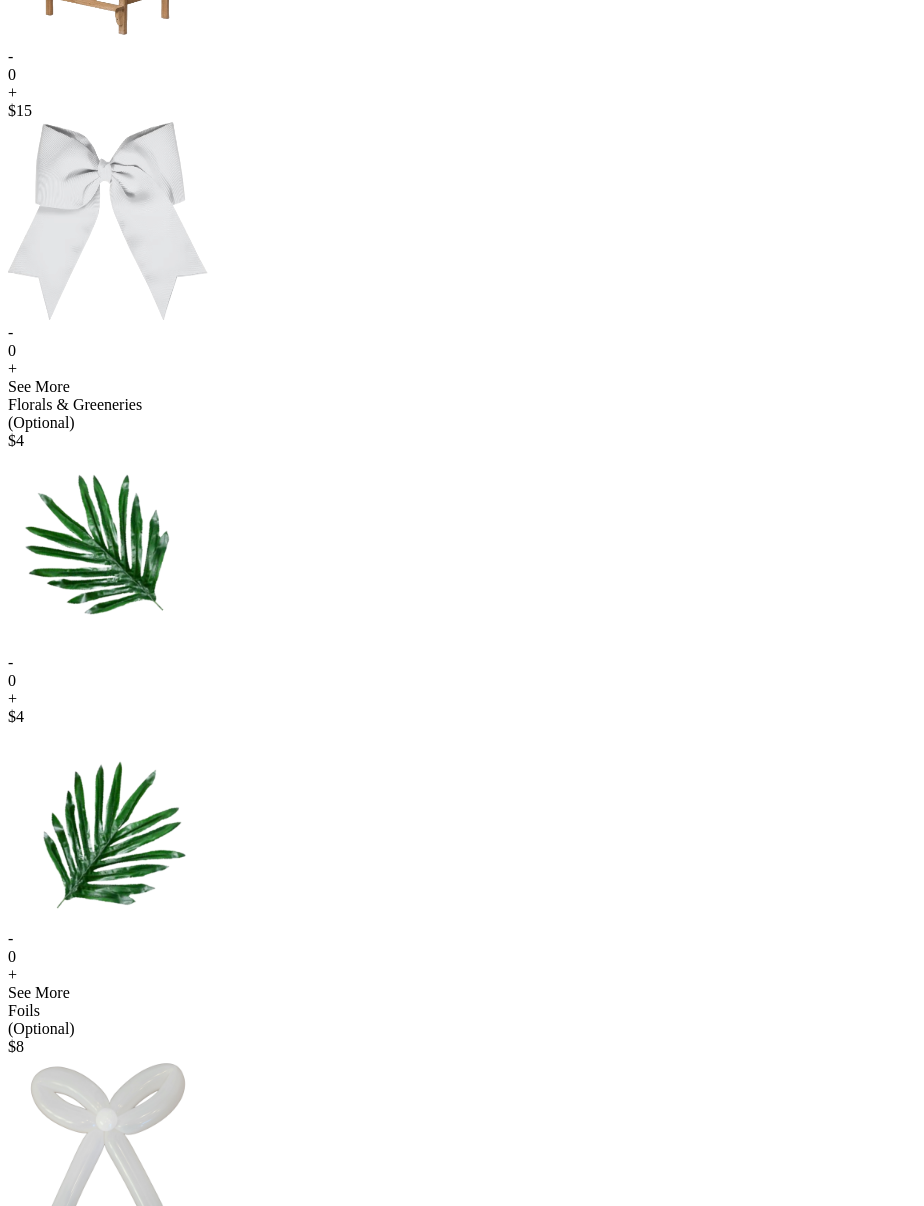 click on "+" at bounding box center (462, 1581) 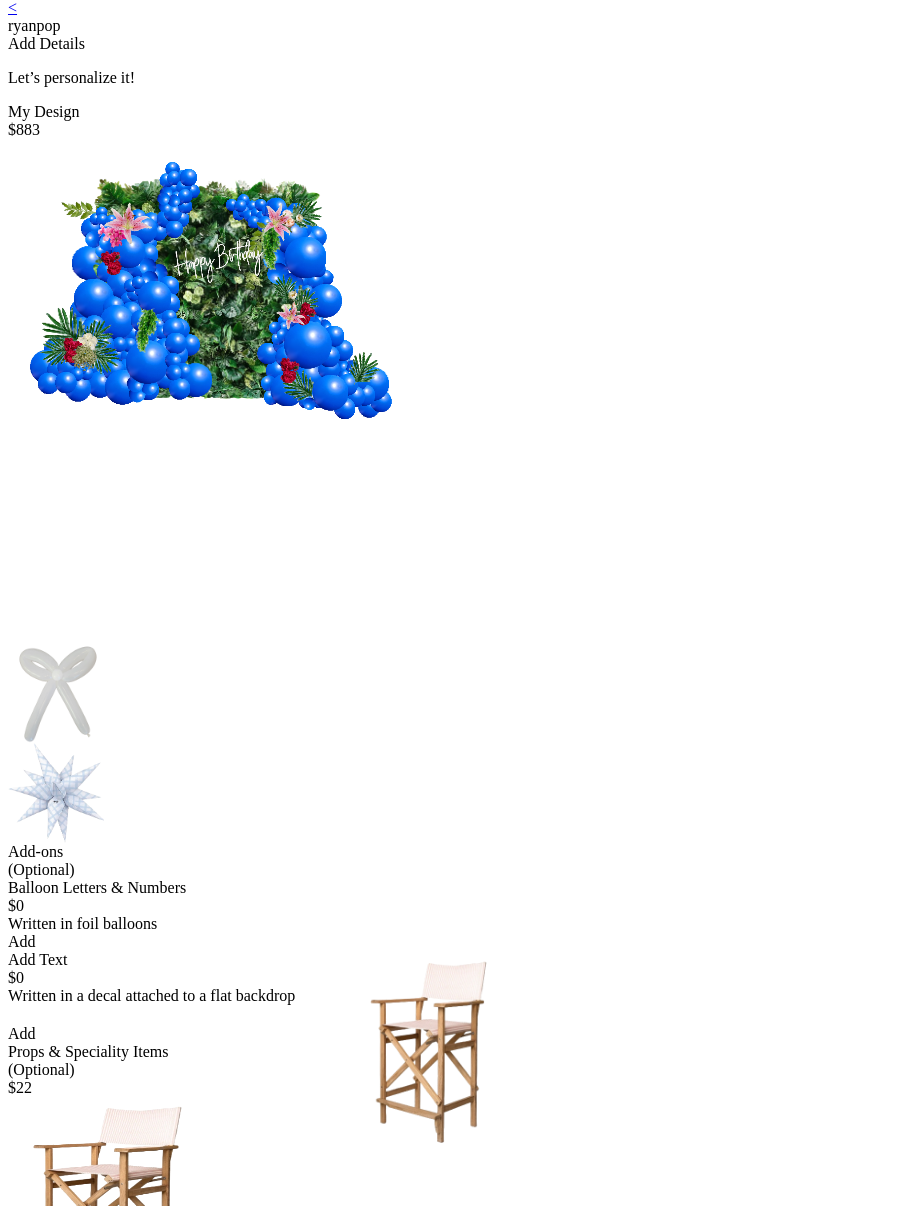 scroll, scrollTop: 0, scrollLeft: 0, axis: both 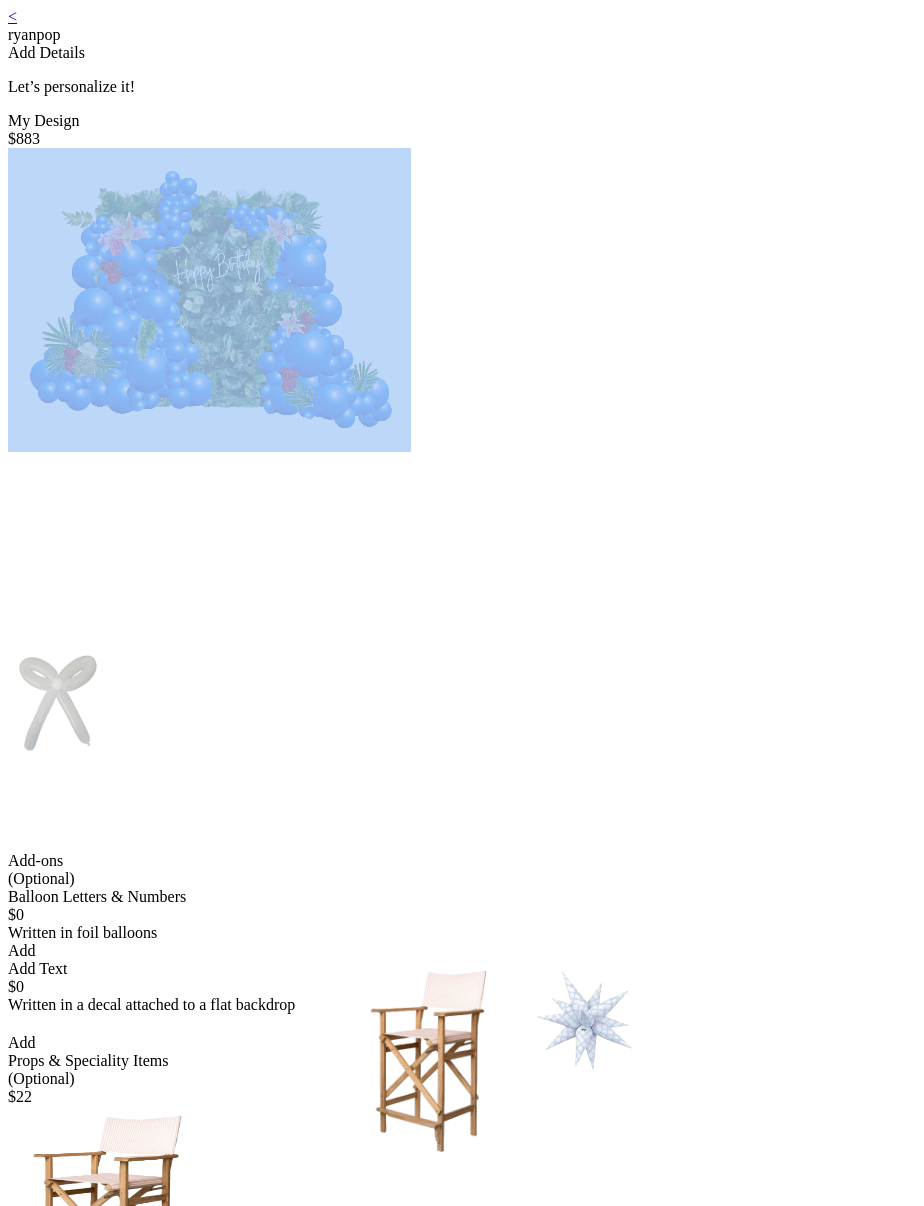 drag, startPoint x: 261, startPoint y: 218, endPoint x: 789, endPoint y: 443, distance: 573.94165 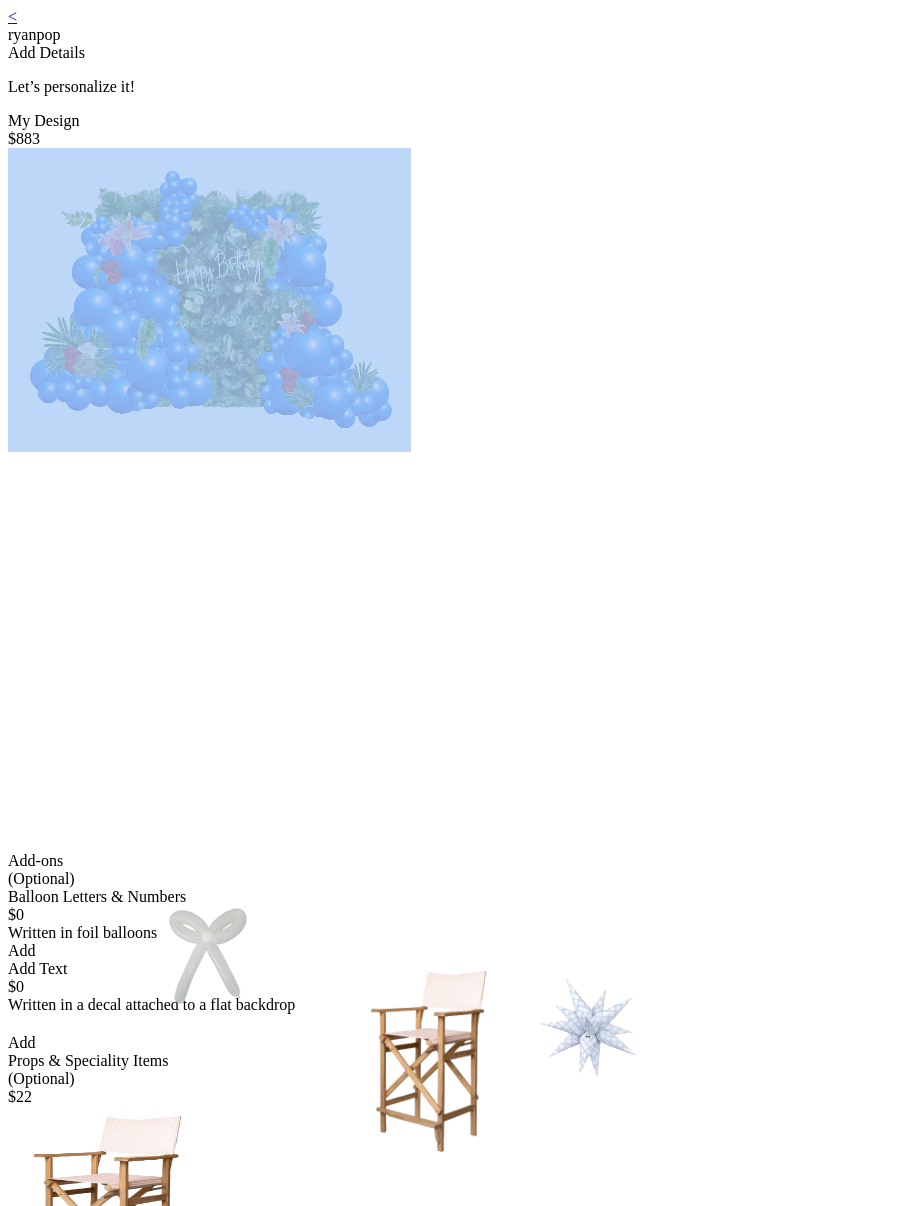 drag, startPoint x: 276, startPoint y: 209, endPoint x: 424, endPoint y: 436, distance: 270.98523 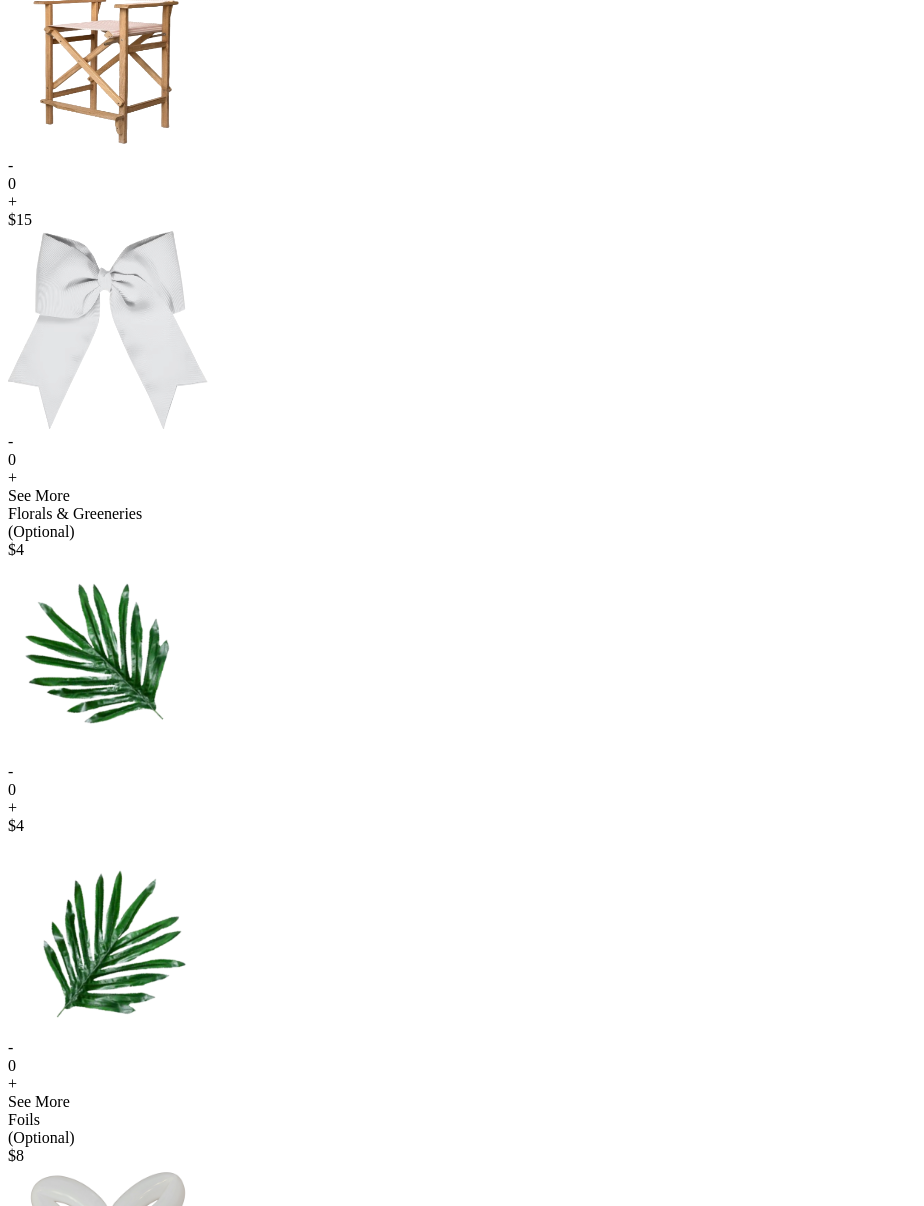 scroll, scrollTop: 1162, scrollLeft: 0, axis: vertical 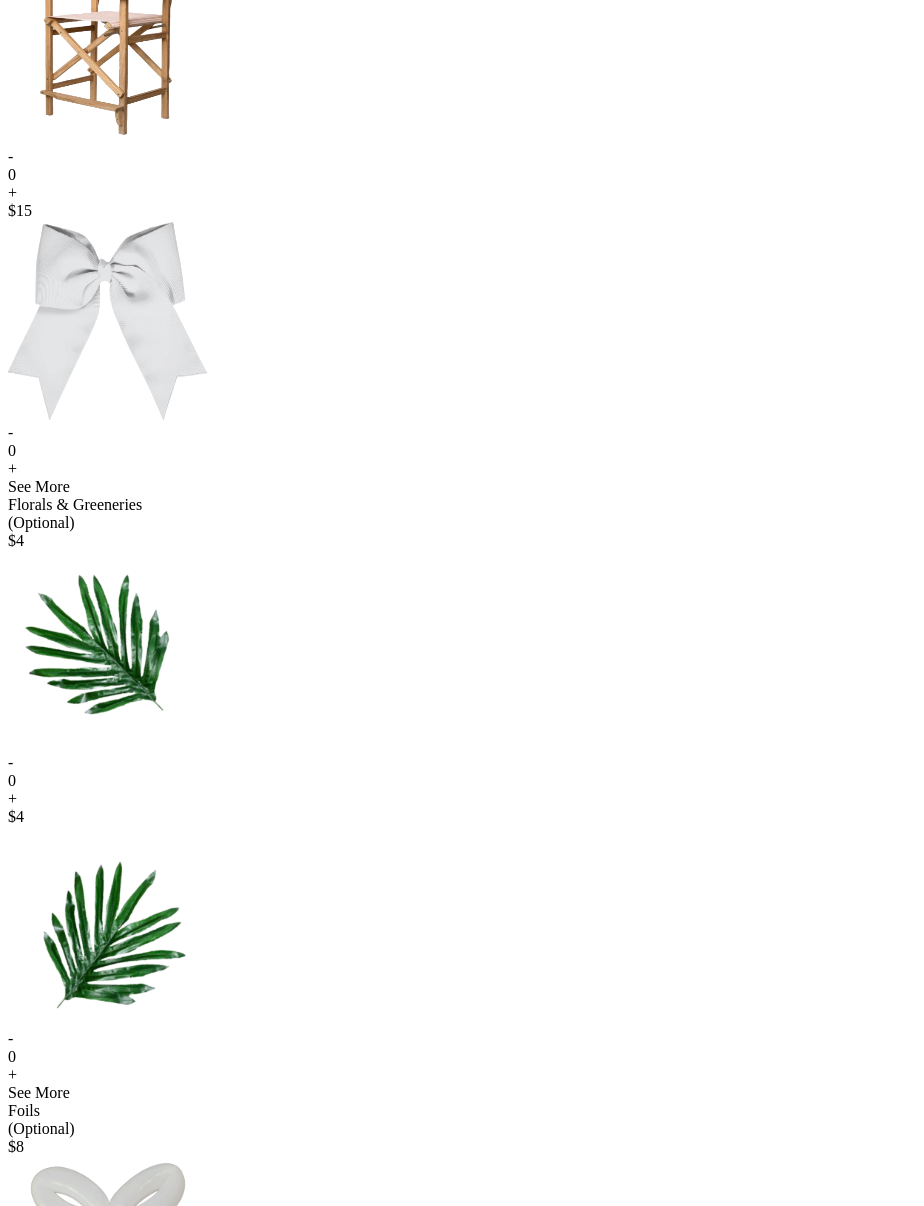 click on "Add & Continue" at bounding box center (462, 1773) 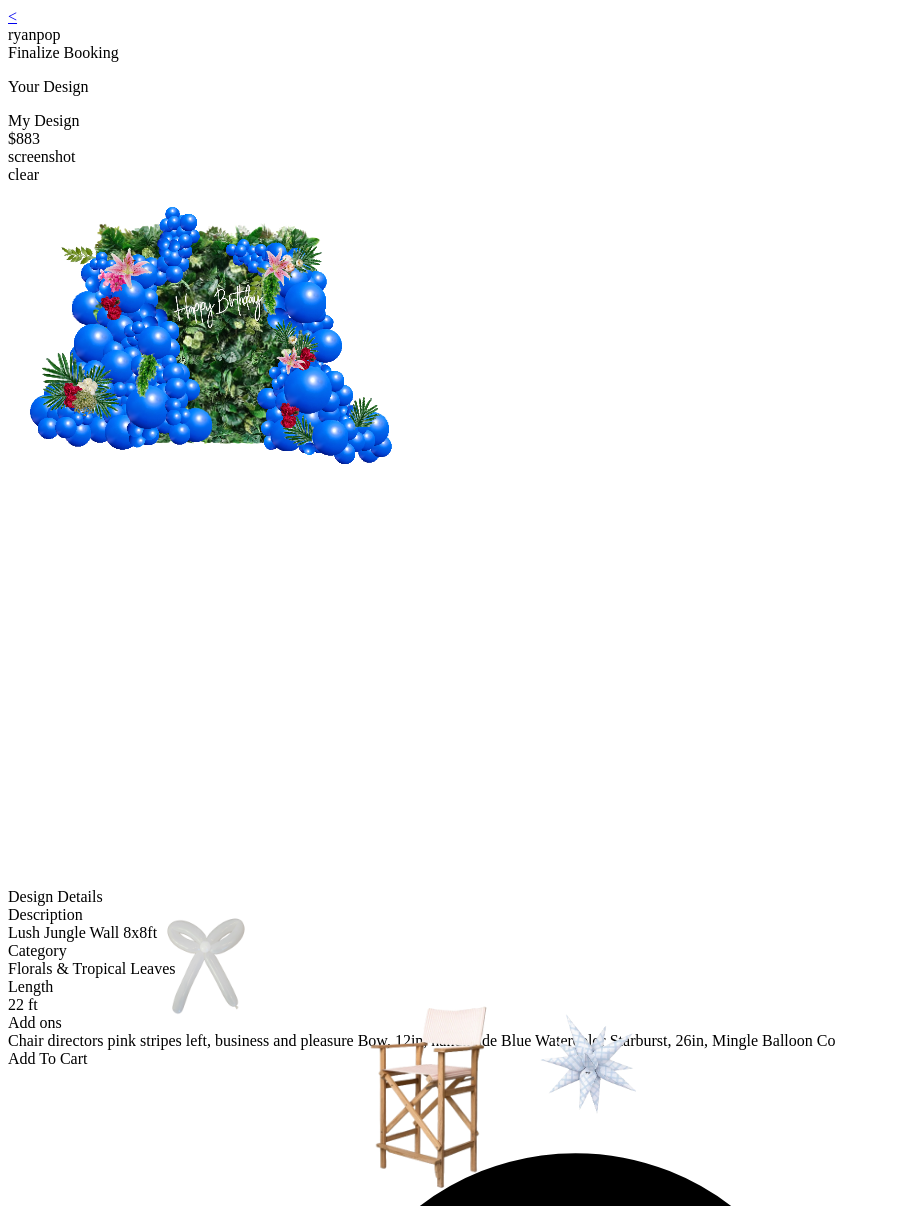 scroll, scrollTop: 0, scrollLeft: 0, axis: both 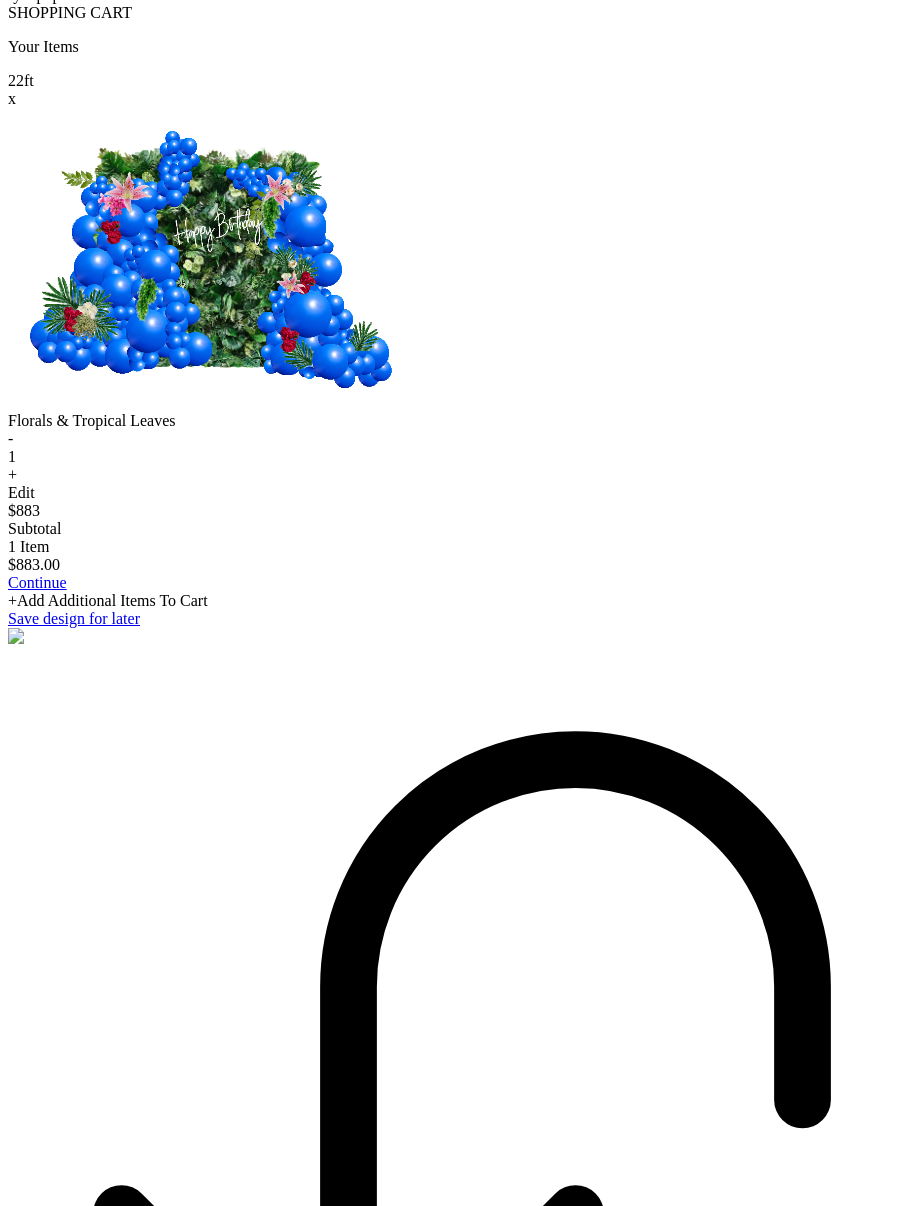 click on "Continue" at bounding box center [37, 582] 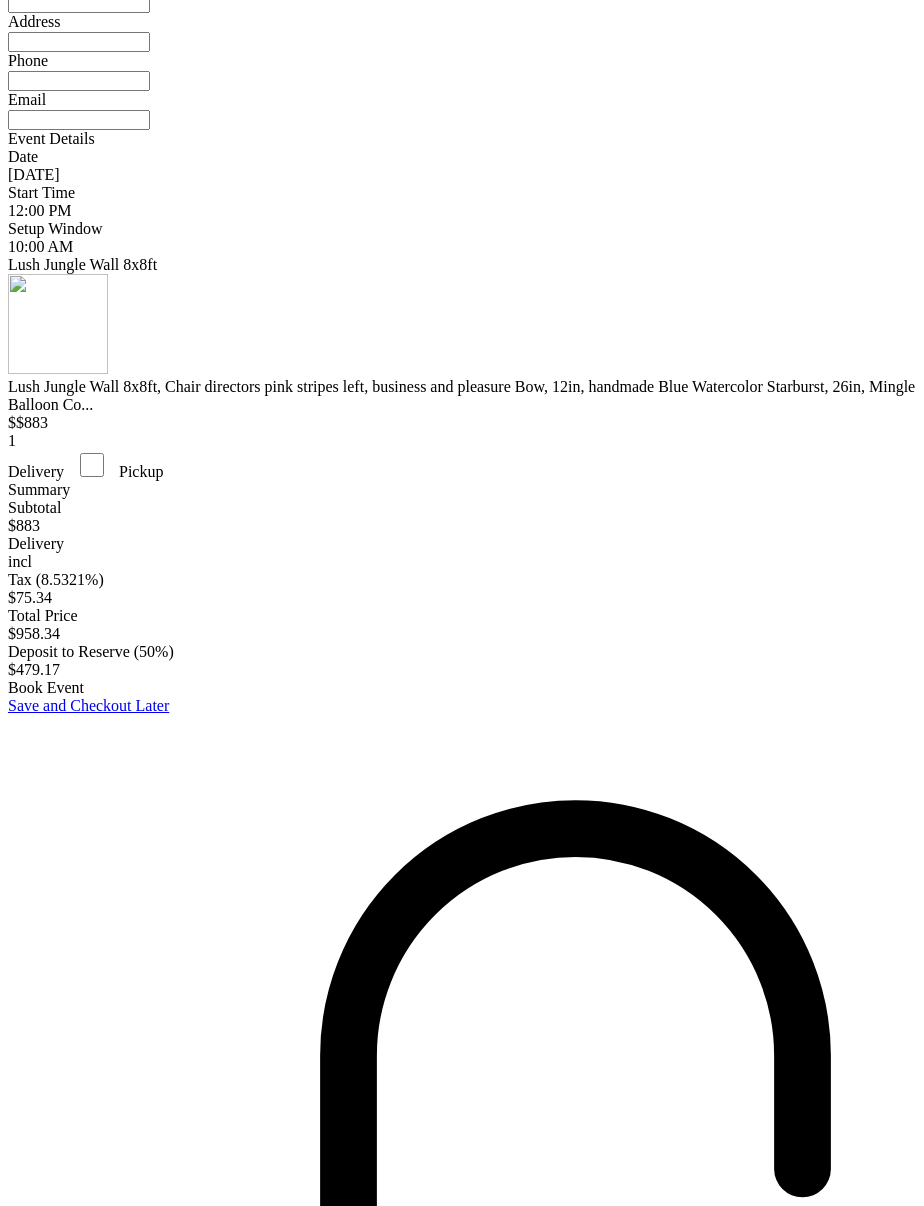 scroll, scrollTop: 0, scrollLeft: 0, axis: both 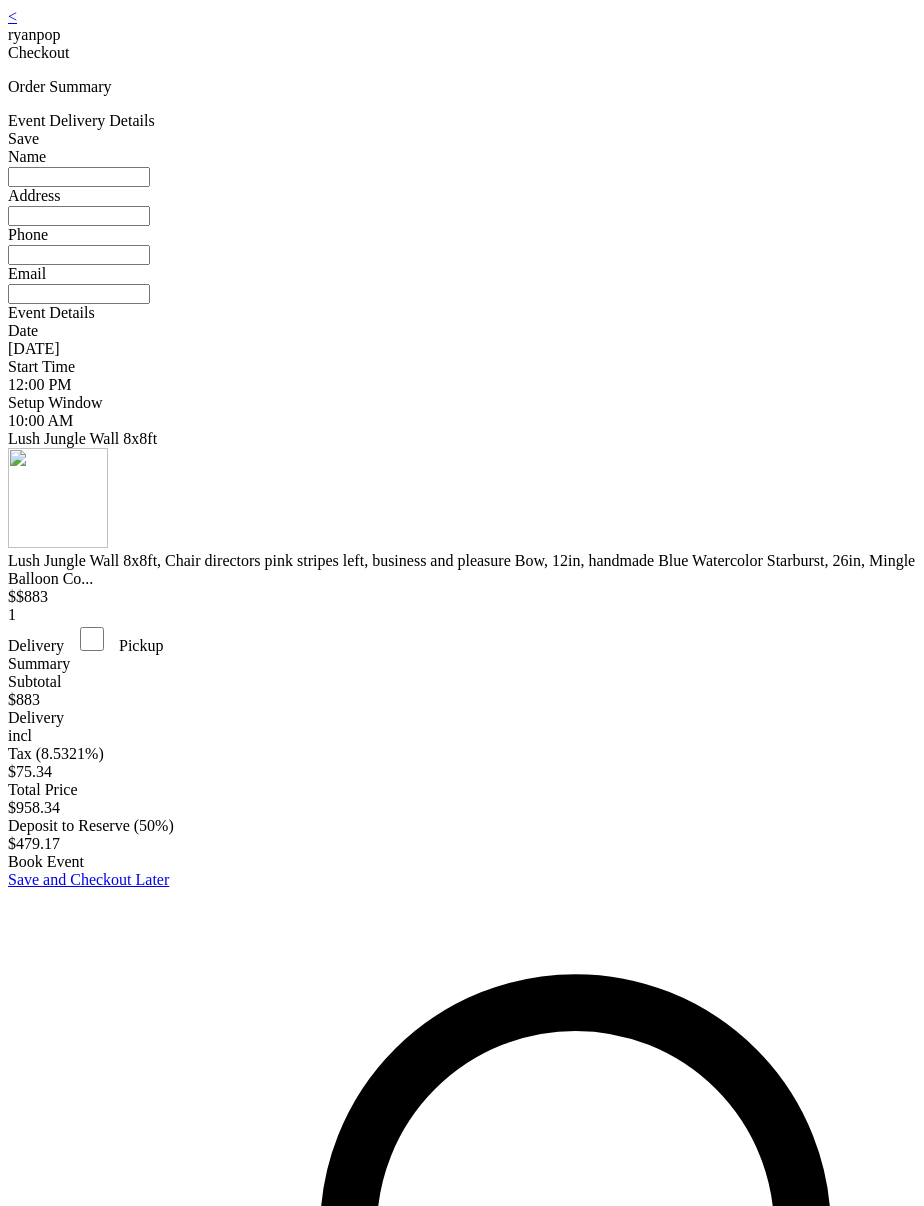 click on "<" at bounding box center [12, 16] 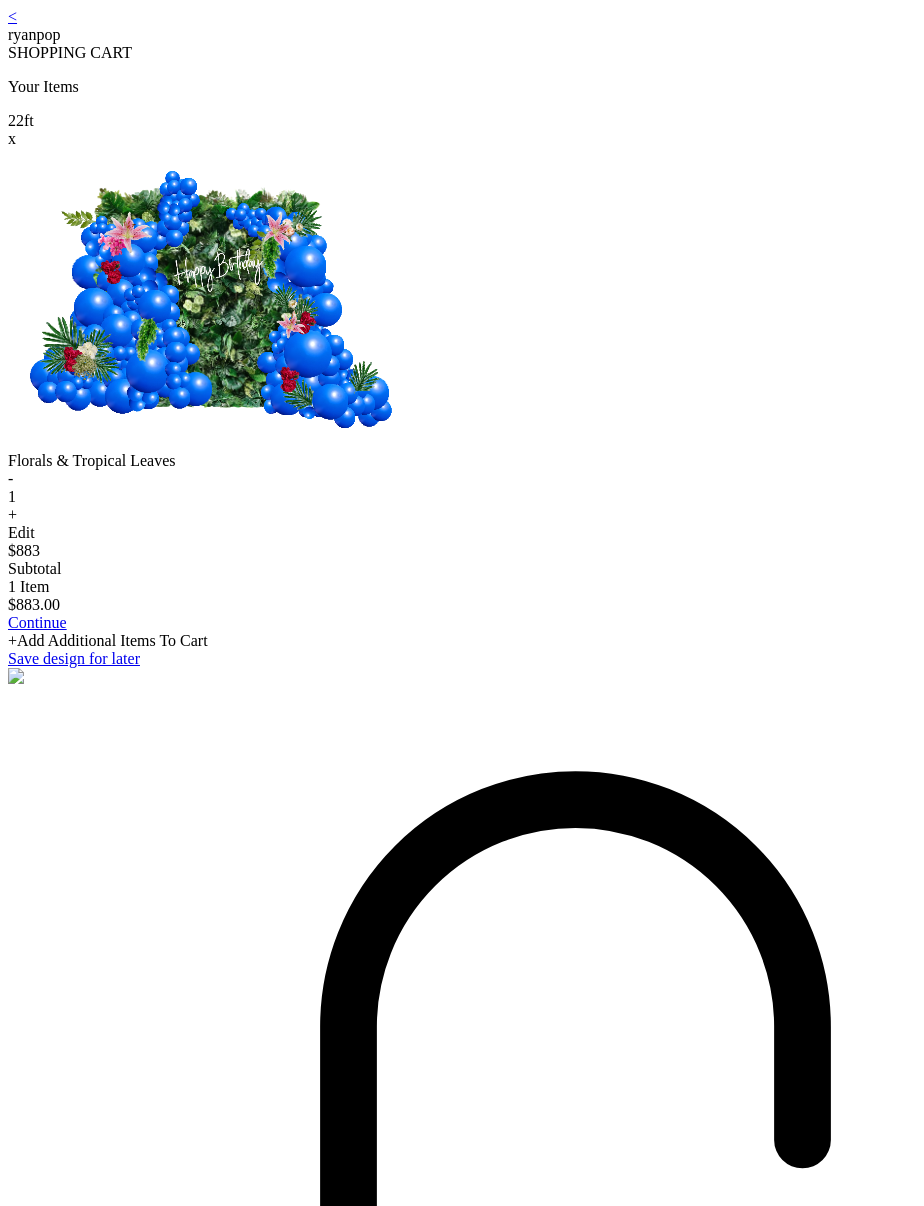 click on "<" at bounding box center [12, 16] 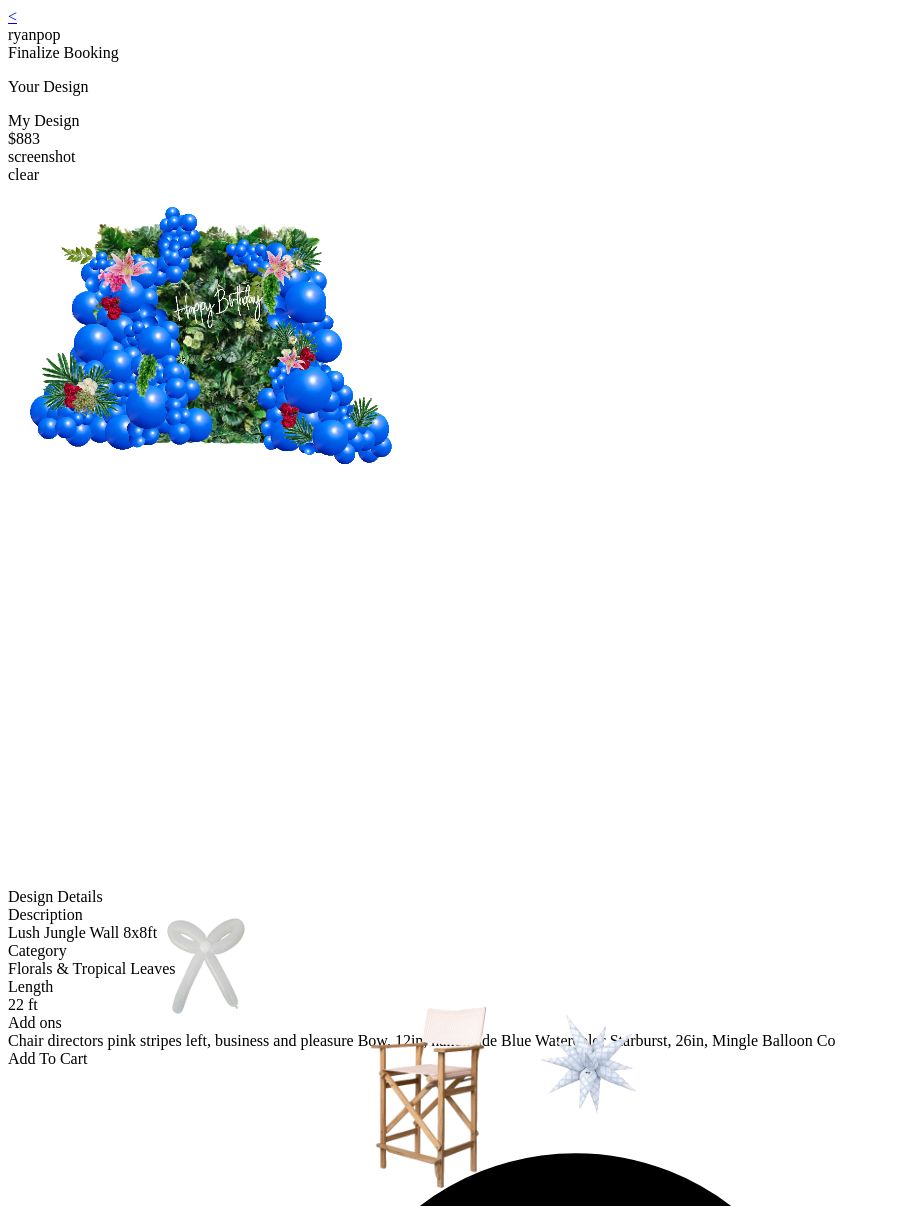 click on "<" at bounding box center (12, 16) 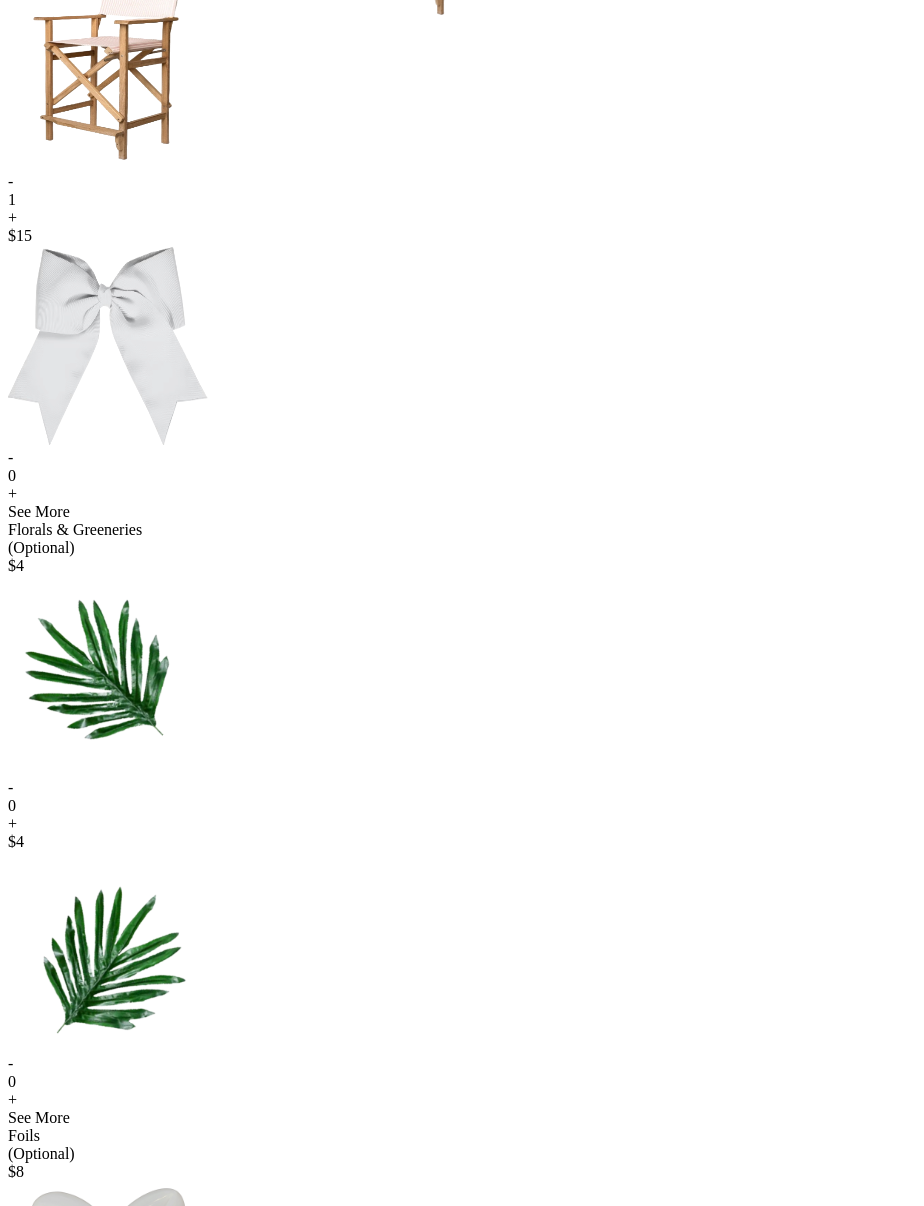 scroll, scrollTop: 1162, scrollLeft: 0, axis: vertical 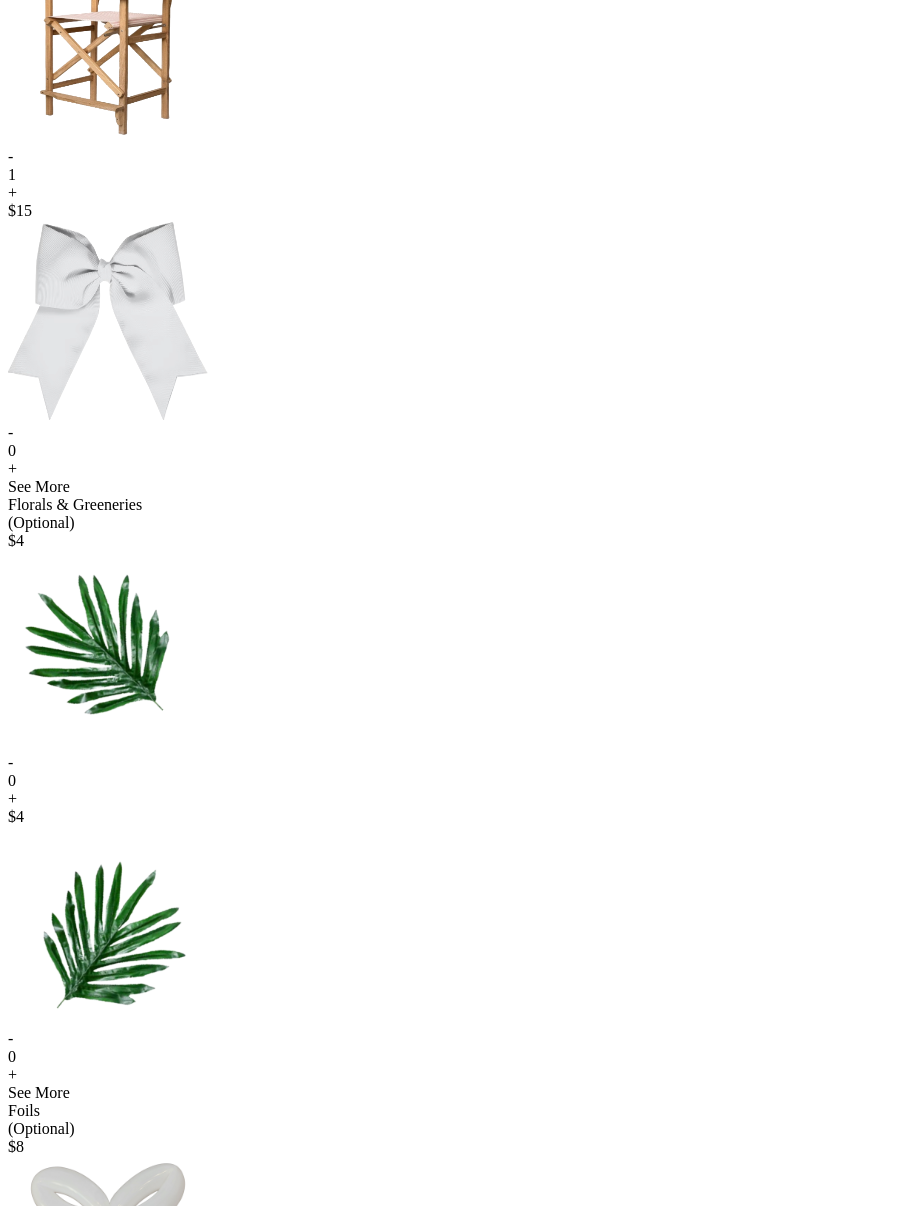 click on "Add & Continue" at bounding box center [462, 1773] 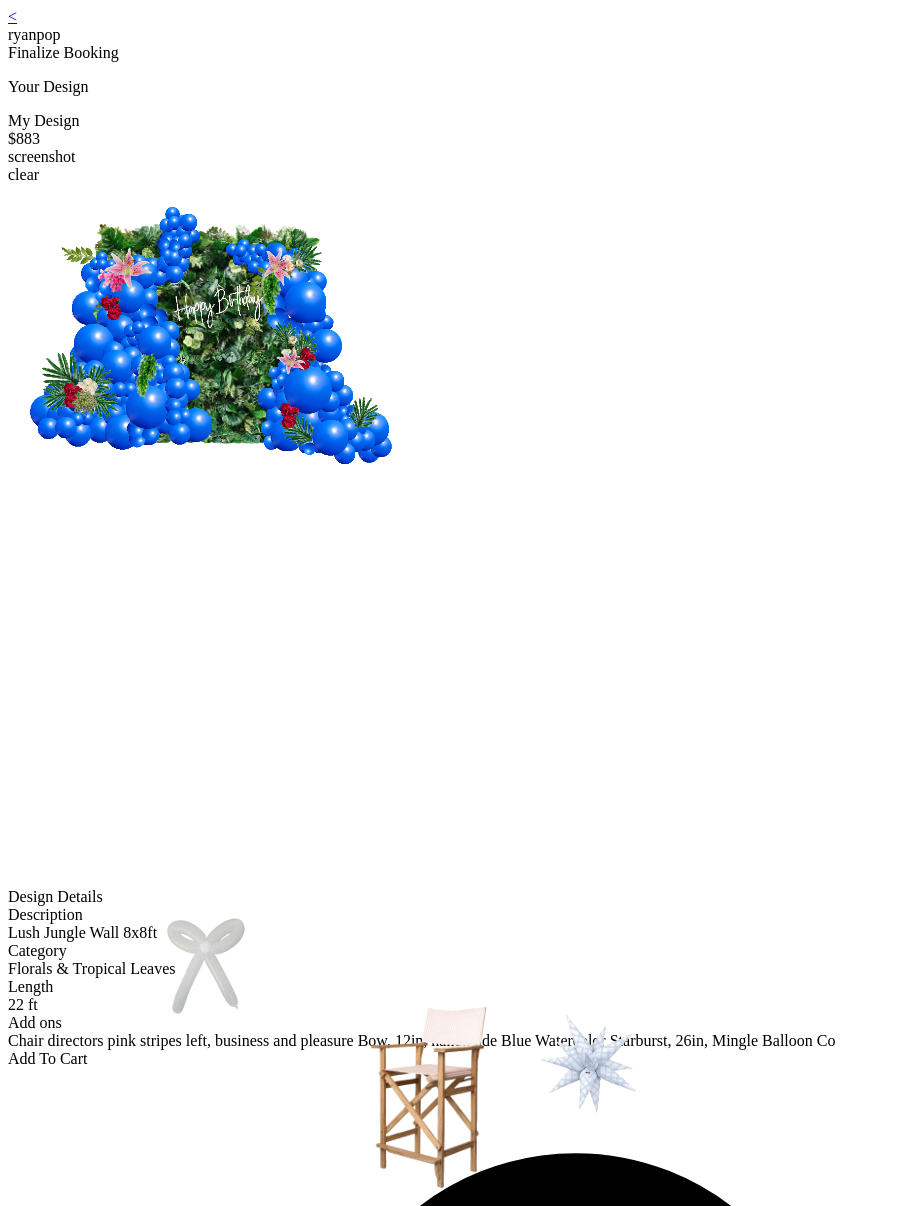 scroll, scrollTop: 0, scrollLeft: 0, axis: both 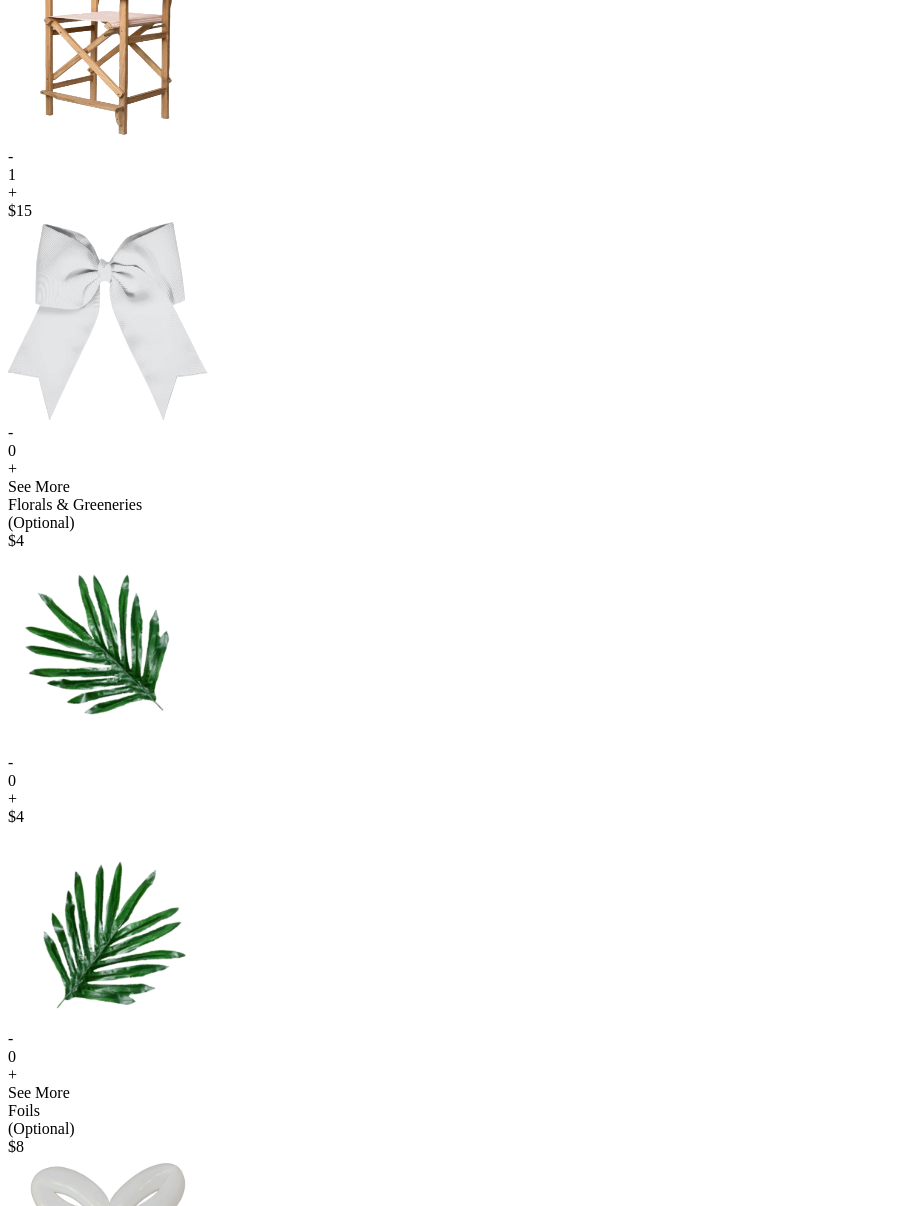 click on "Add & Continue" at bounding box center (462, 1773) 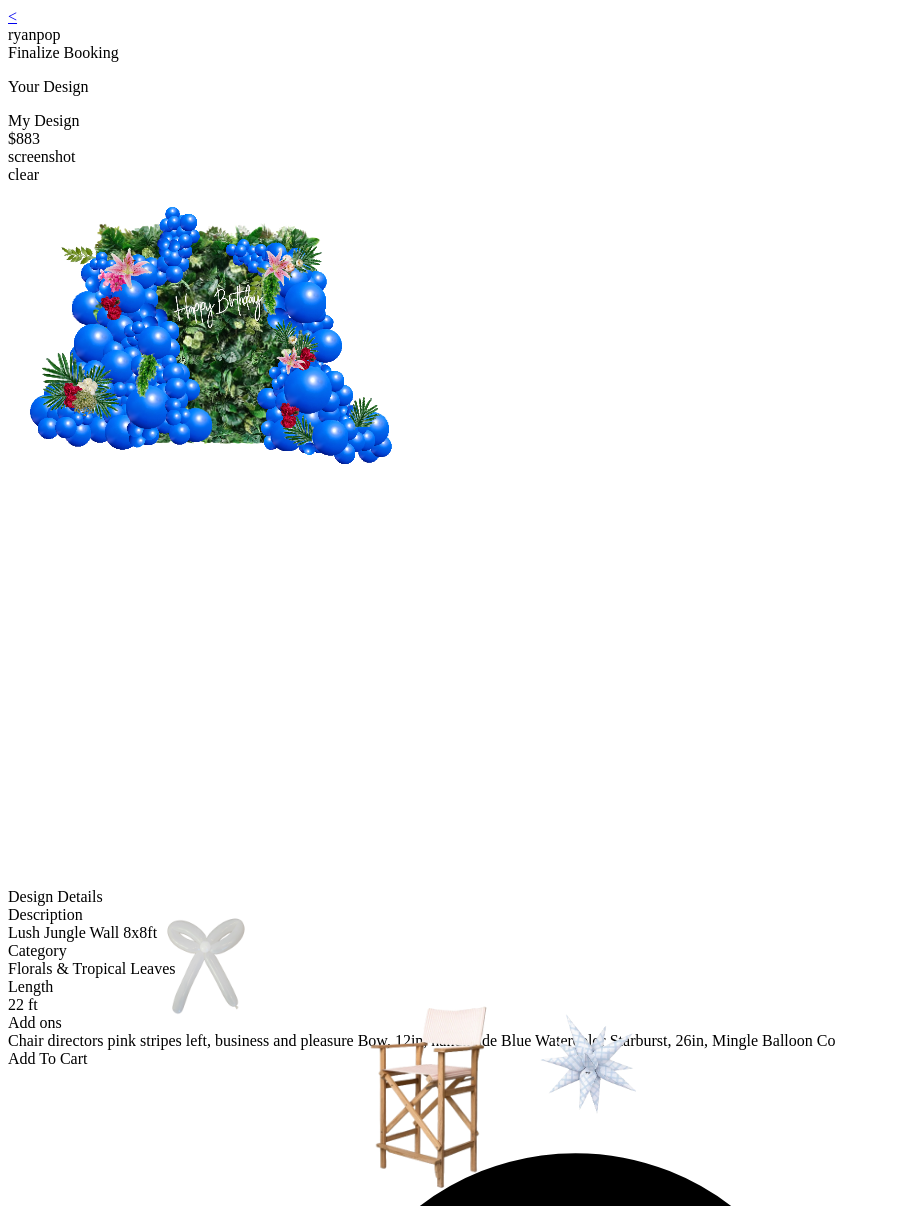 scroll, scrollTop: 0, scrollLeft: 0, axis: both 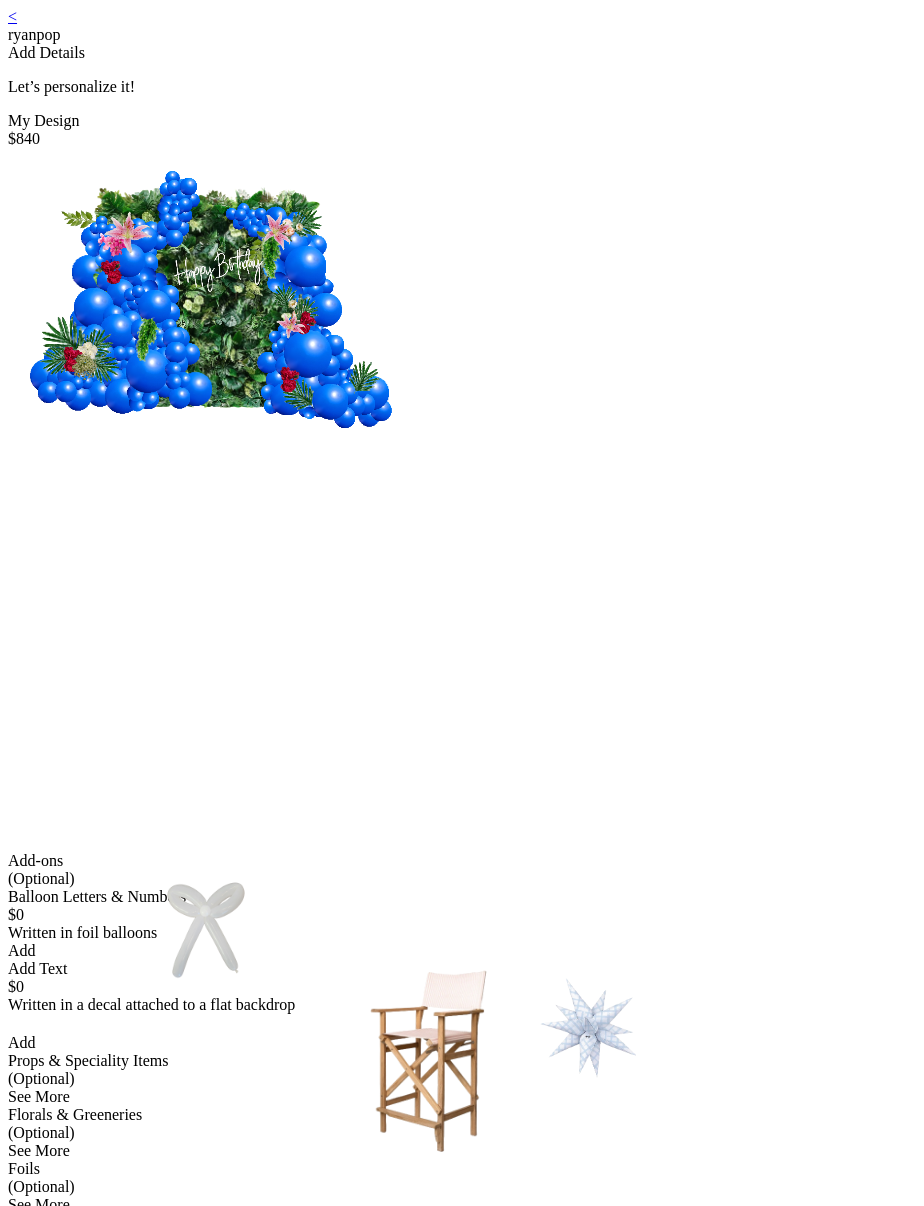 click on "<" at bounding box center [12, 16] 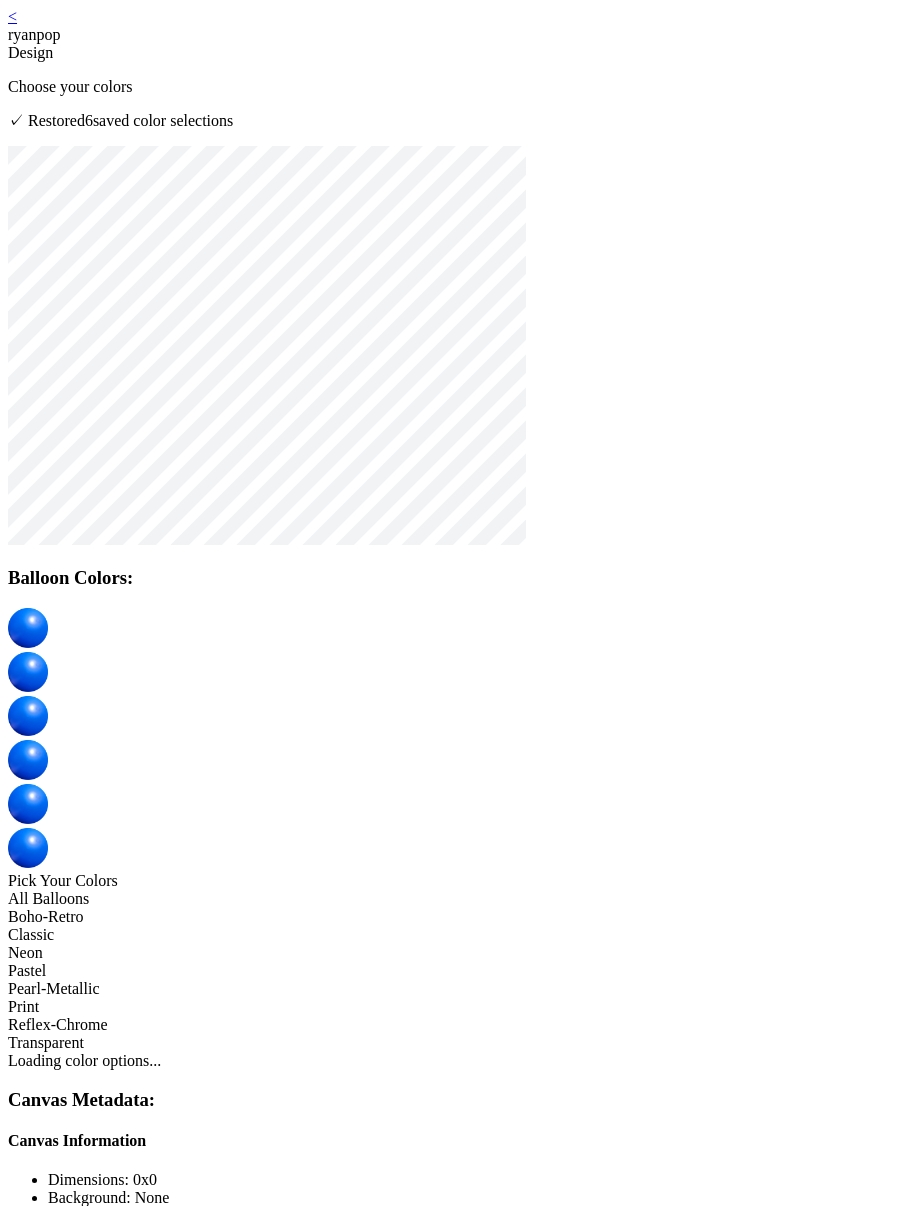 click on "<" at bounding box center [12, 16] 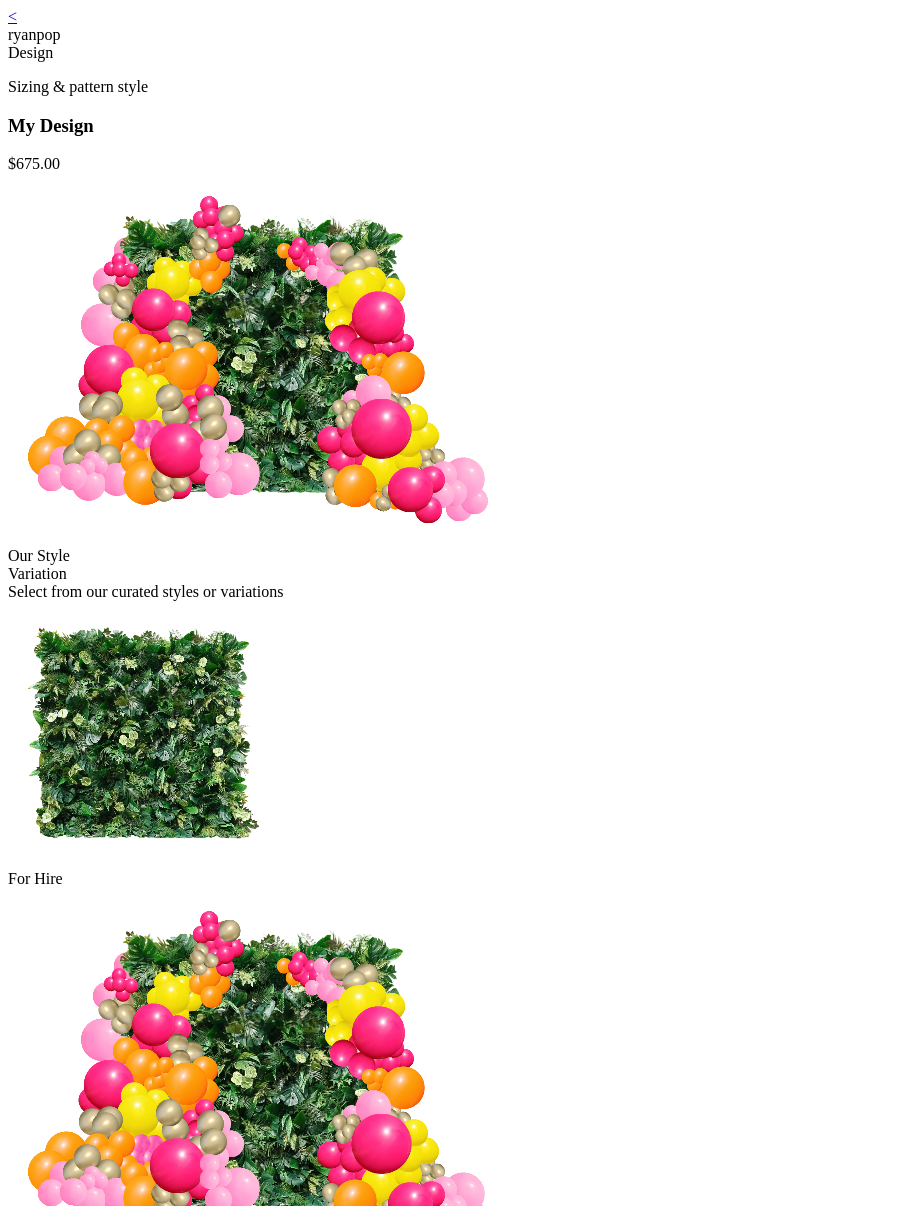 click on "<" at bounding box center (12, 16) 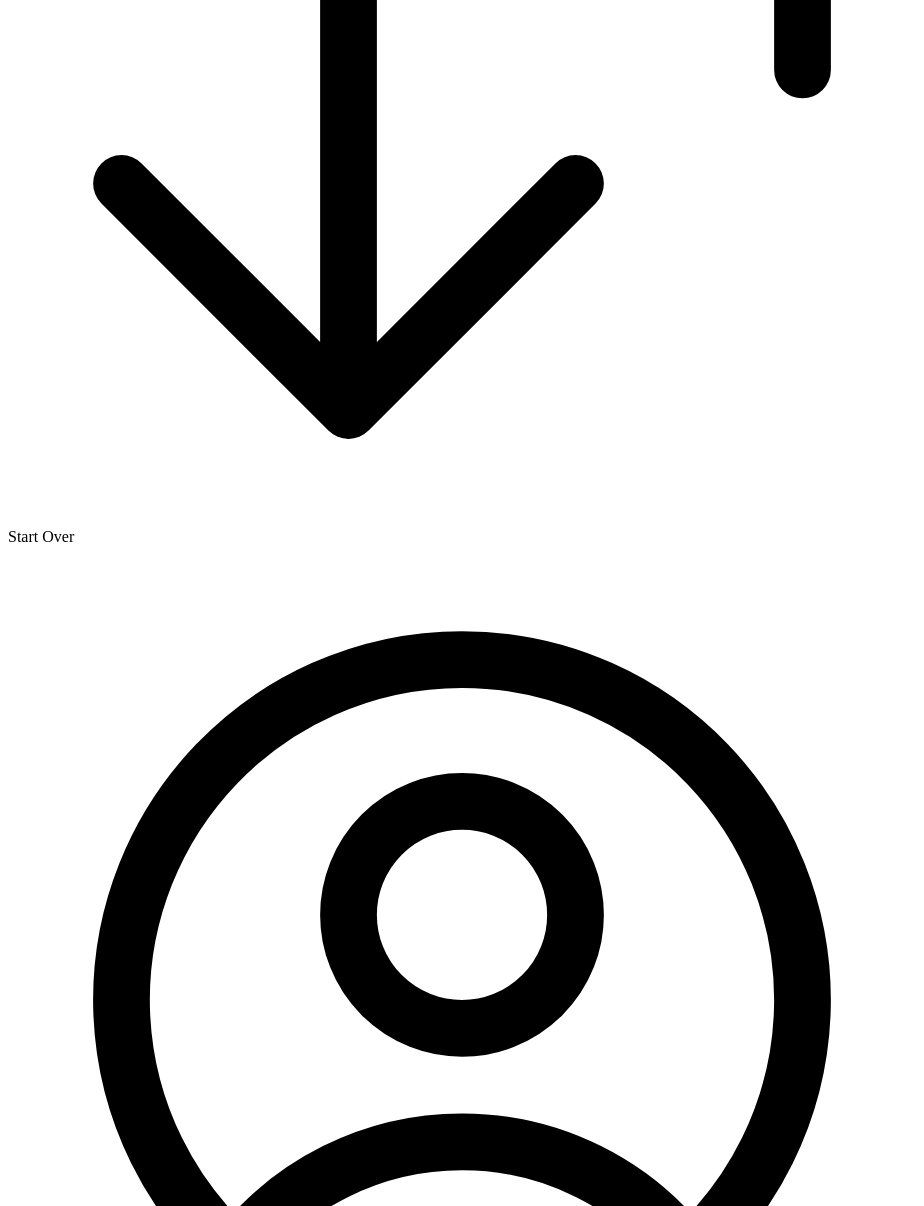 scroll, scrollTop: 1493, scrollLeft: 0, axis: vertical 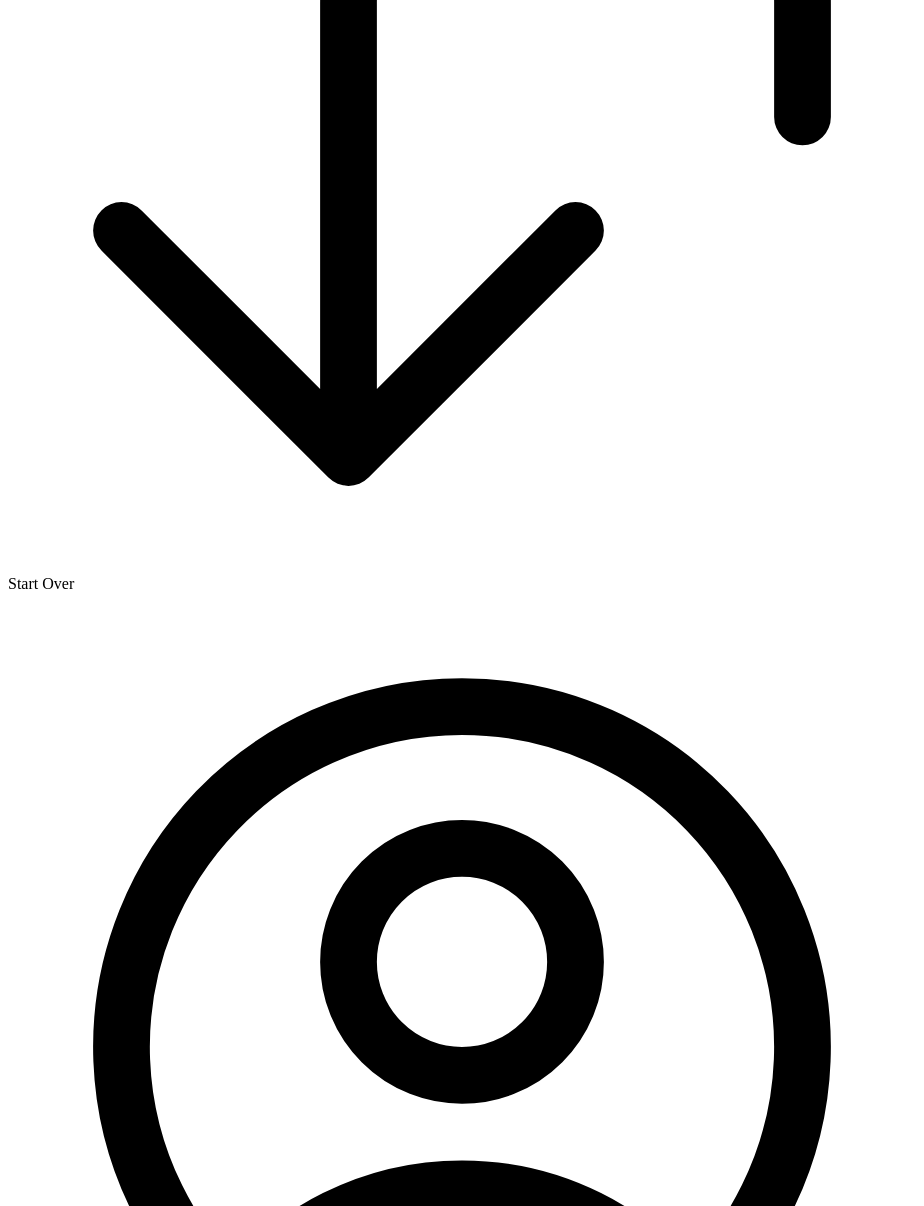 click at bounding box center (8, -719) 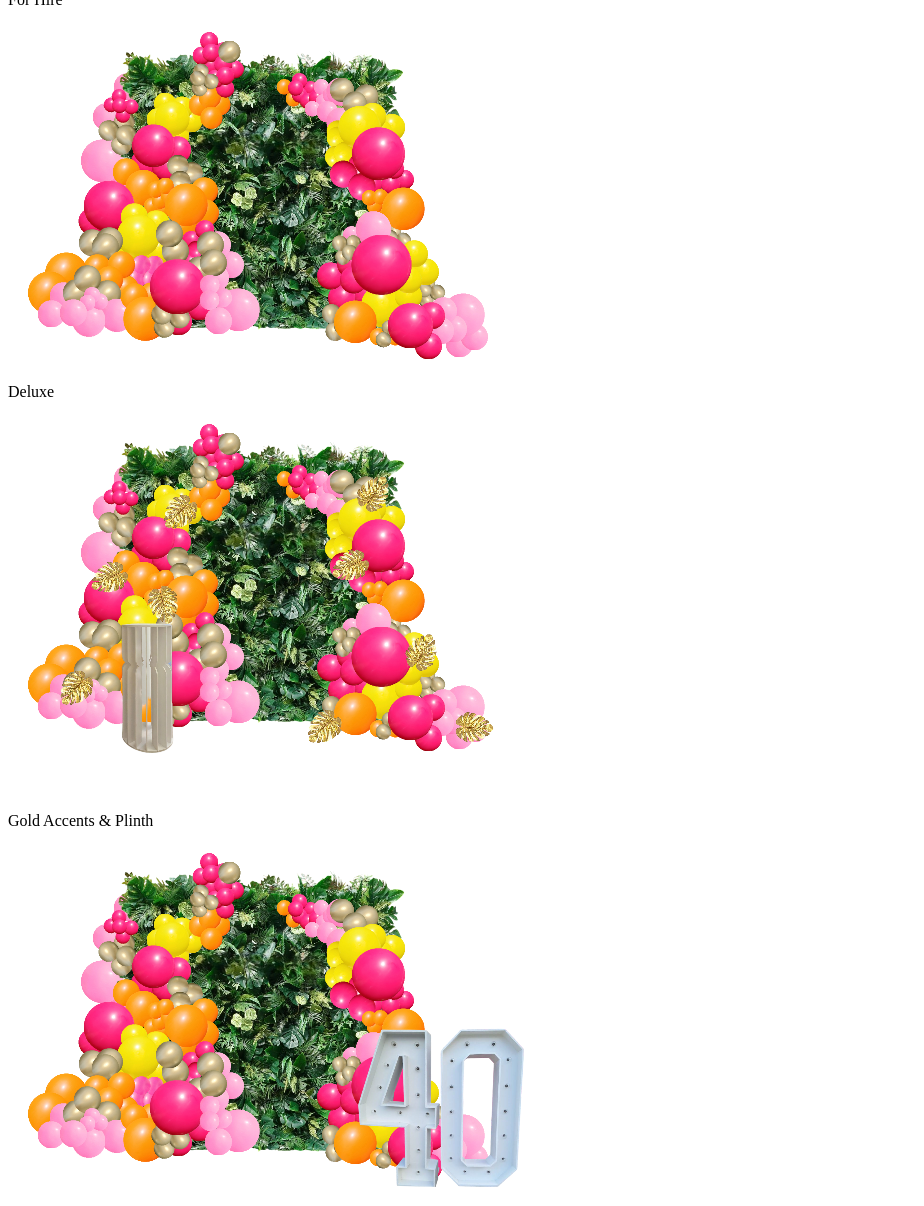 scroll, scrollTop: 889, scrollLeft: 0, axis: vertical 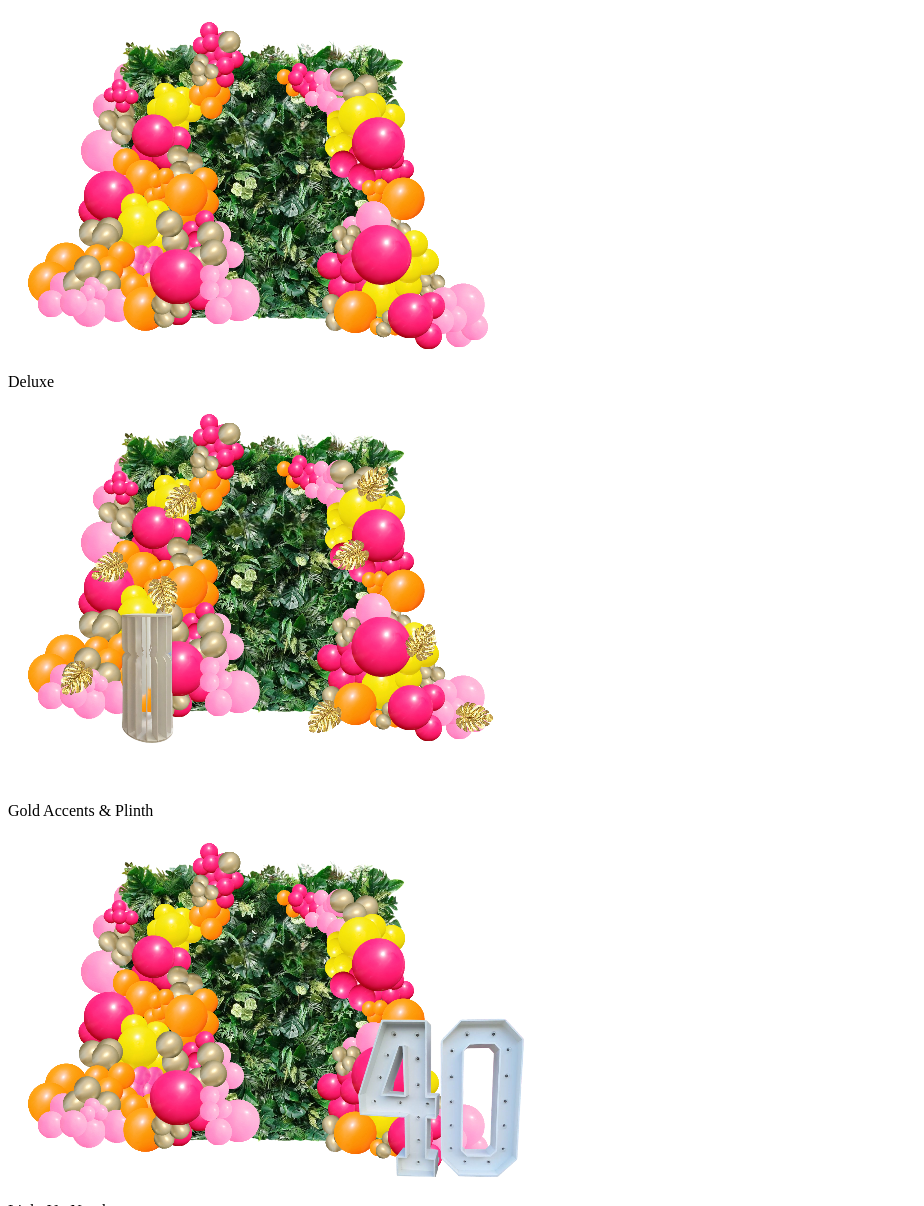 click on "Continue" at bounding box center [37, 2413] 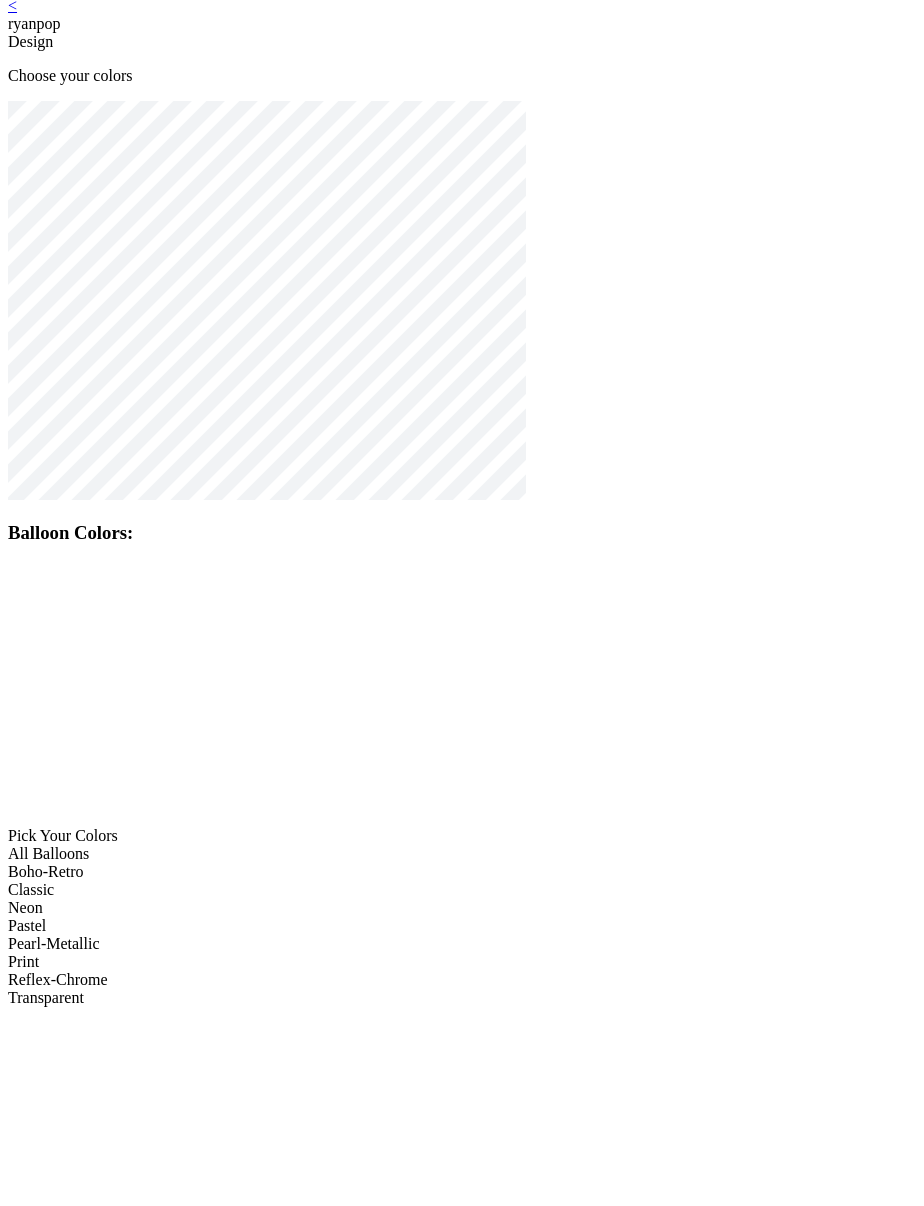 scroll, scrollTop: 40, scrollLeft: 0, axis: vertical 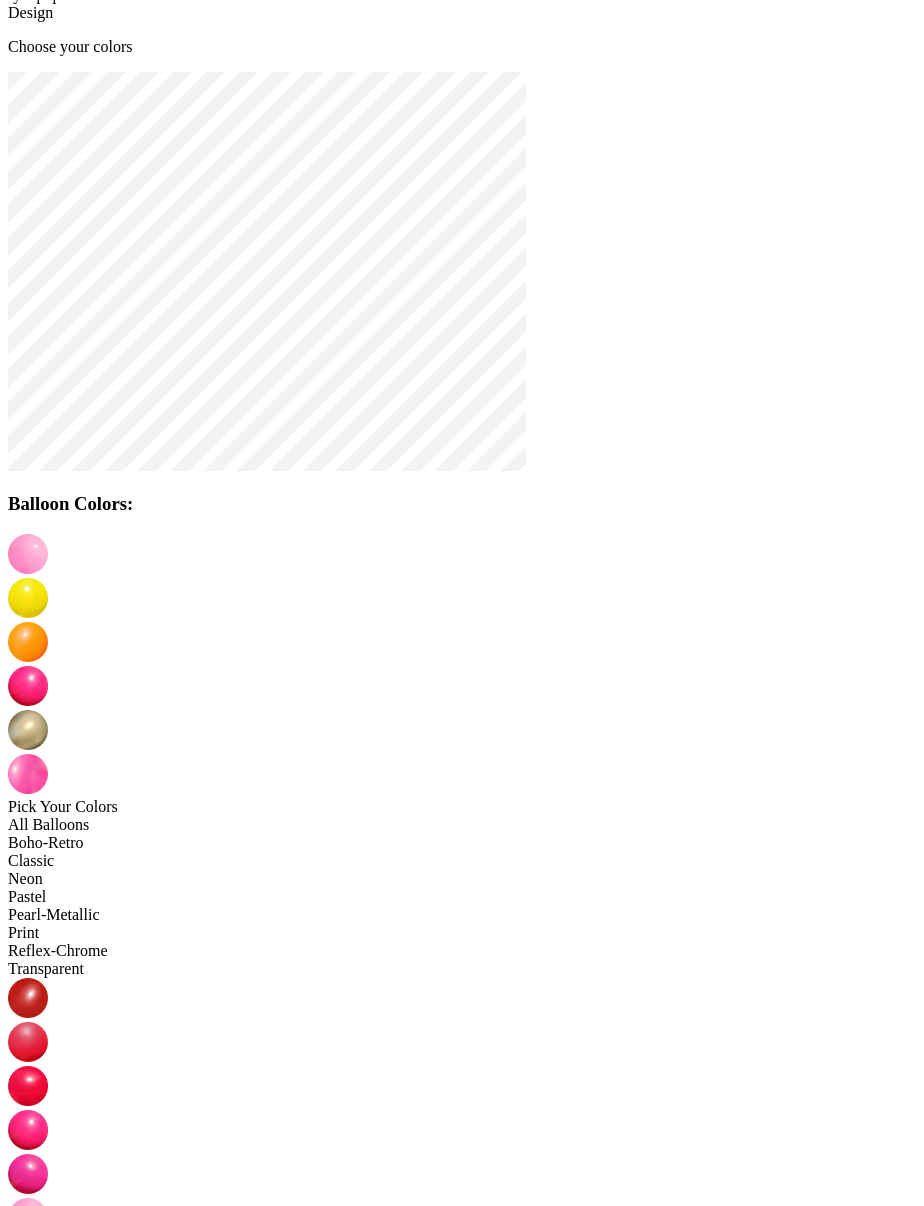 click at bounding box center [28, 1438] 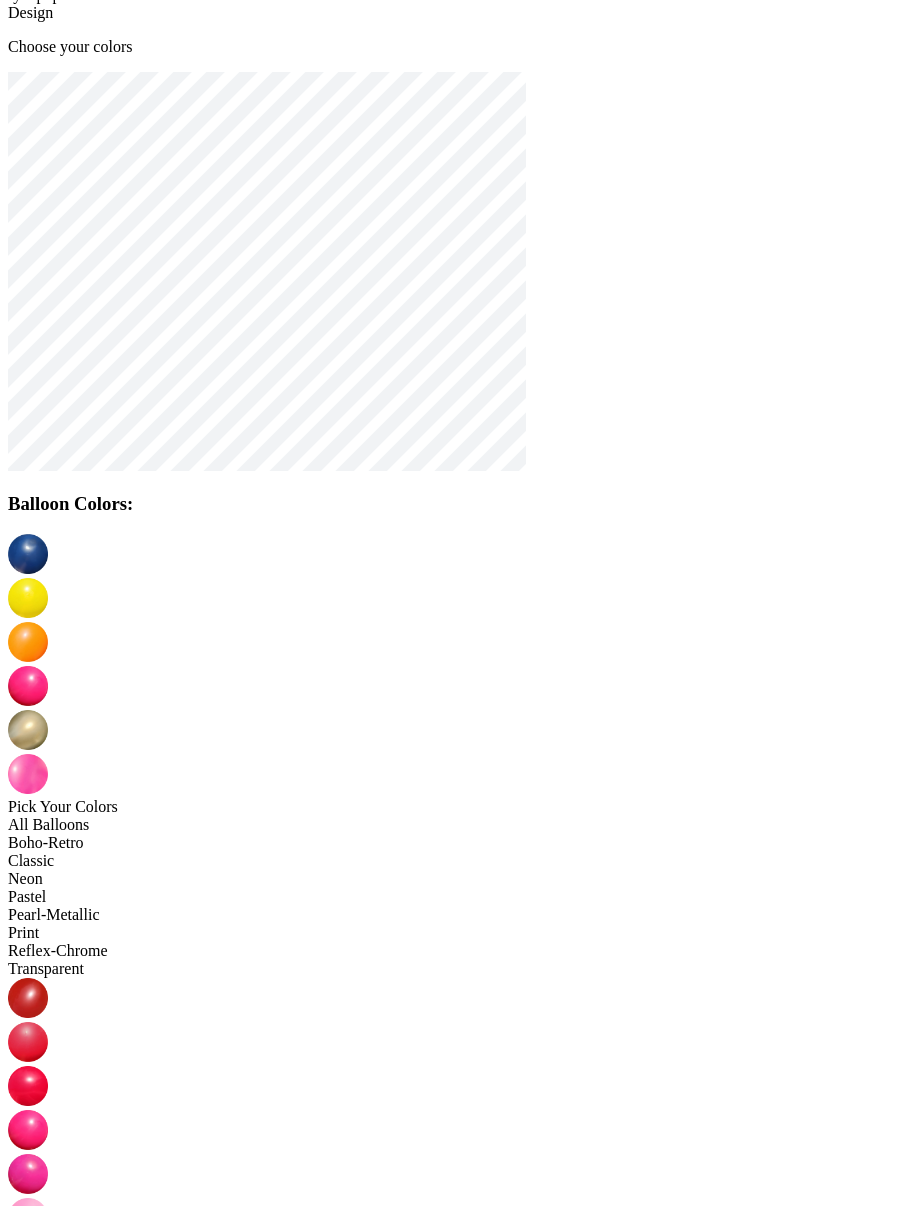 click at bounding box center (28, 598) 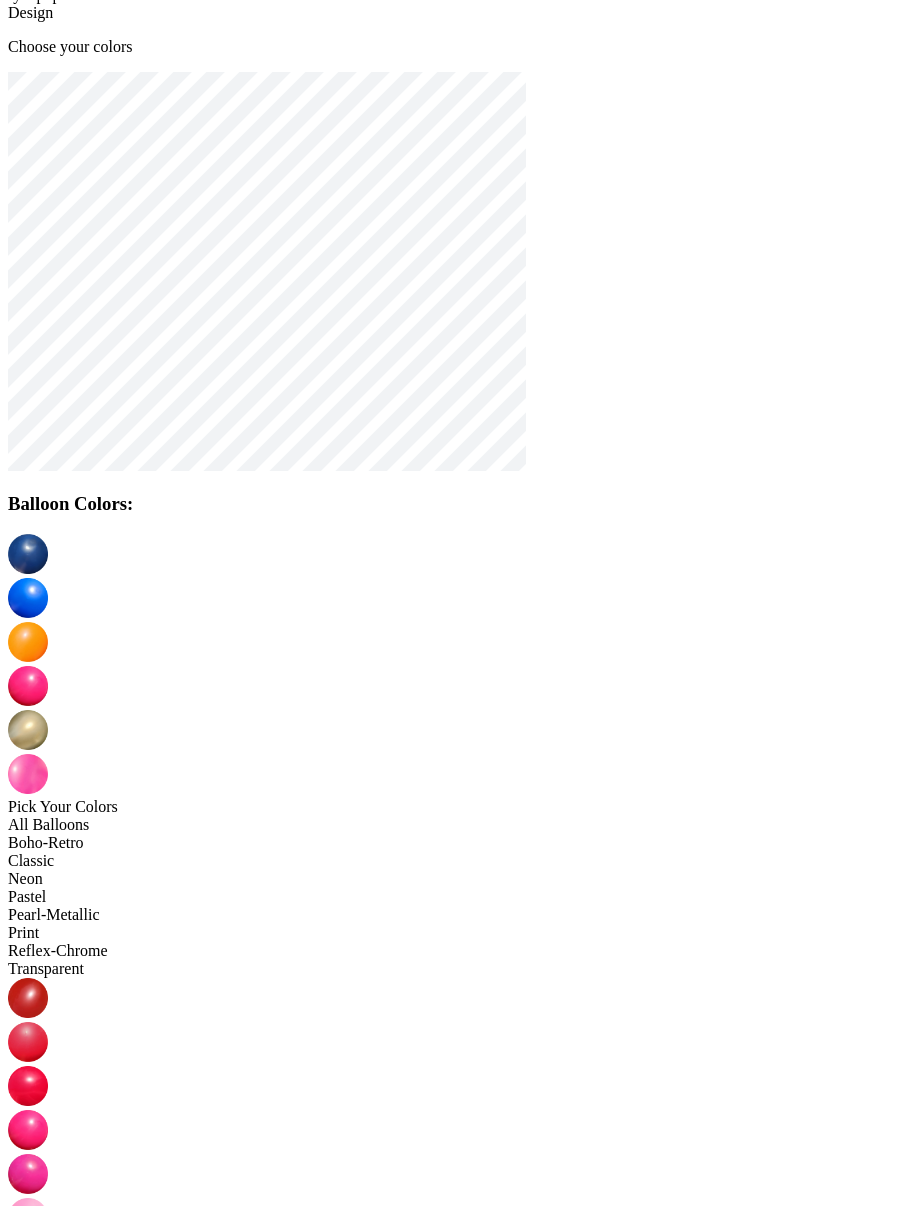 click at bounding box center (28, 642) 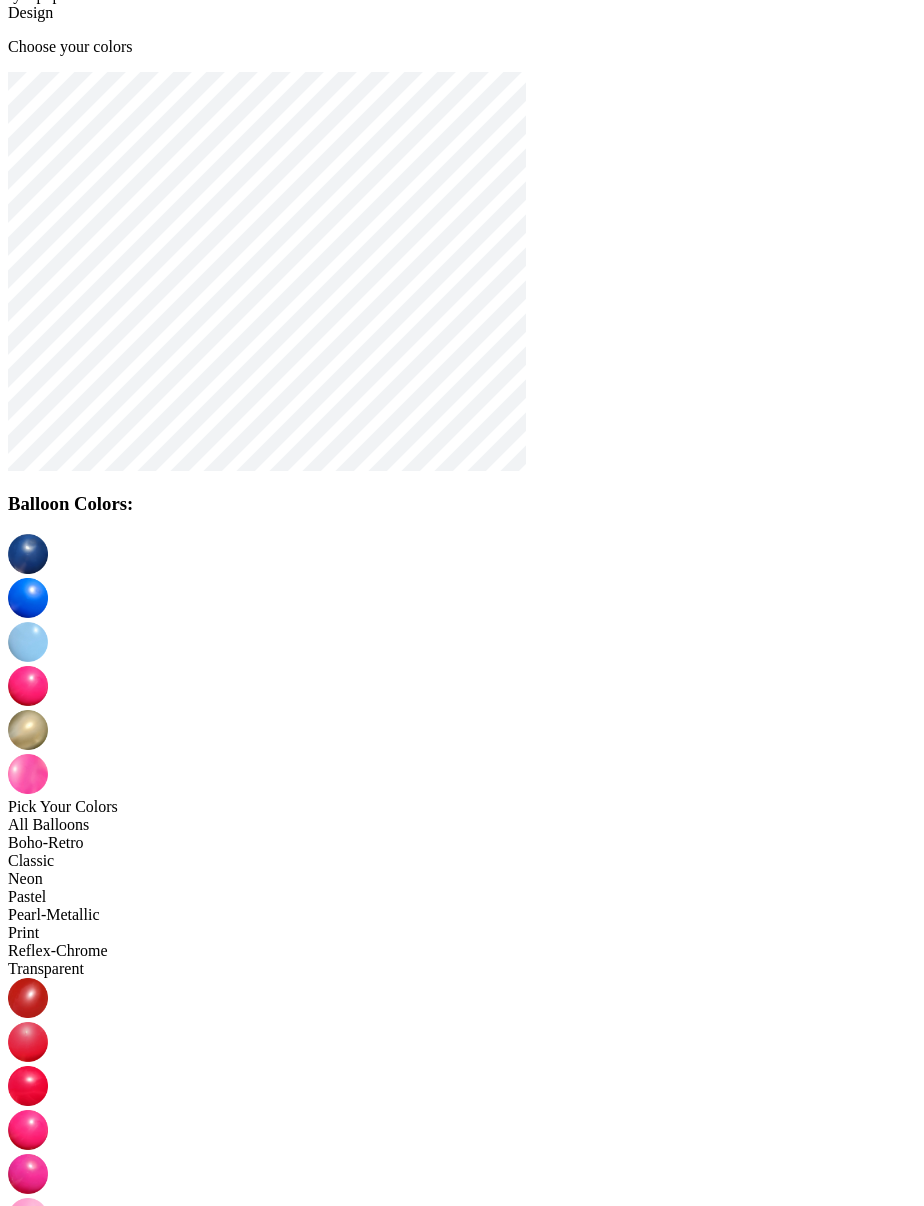 click at bounding box center (28, 686) 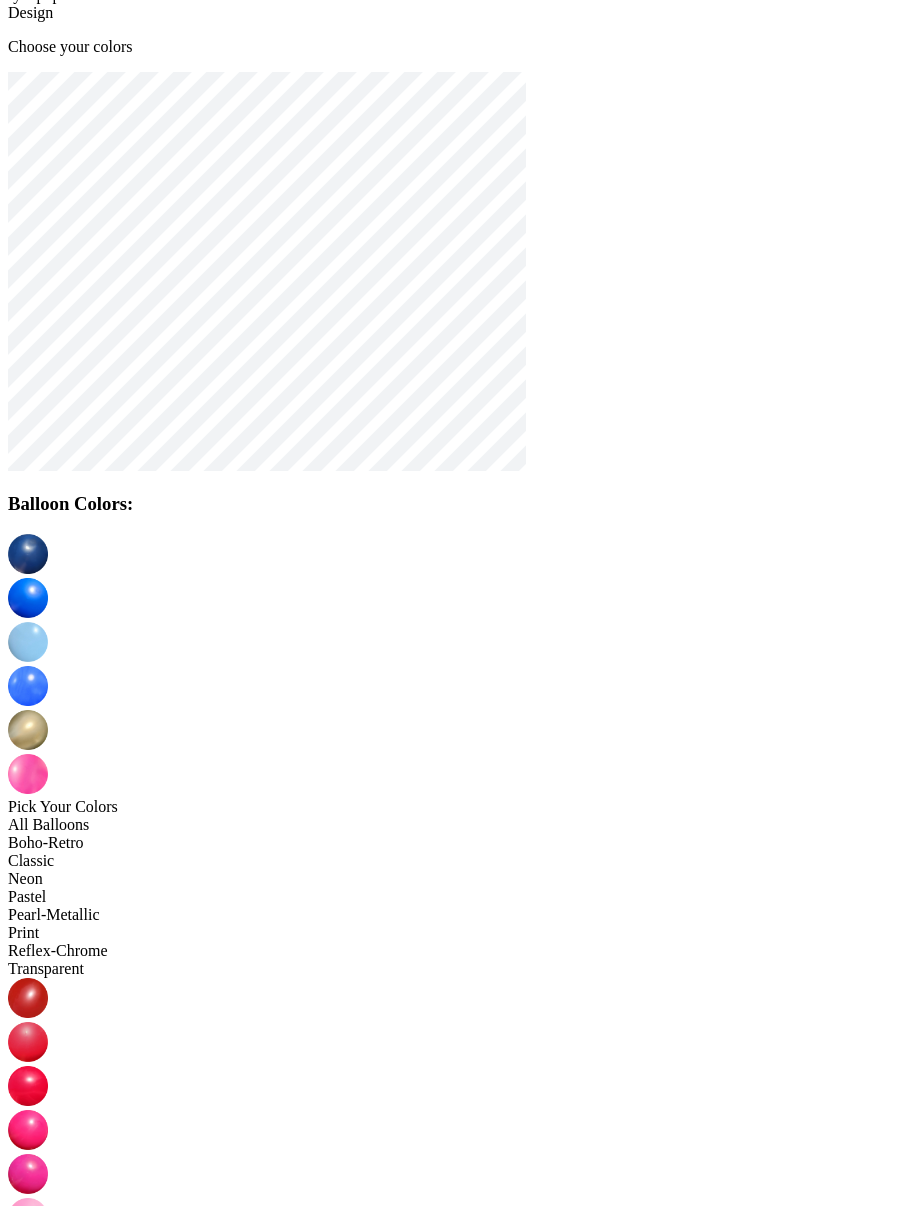 click at bounding box center [28, 730] 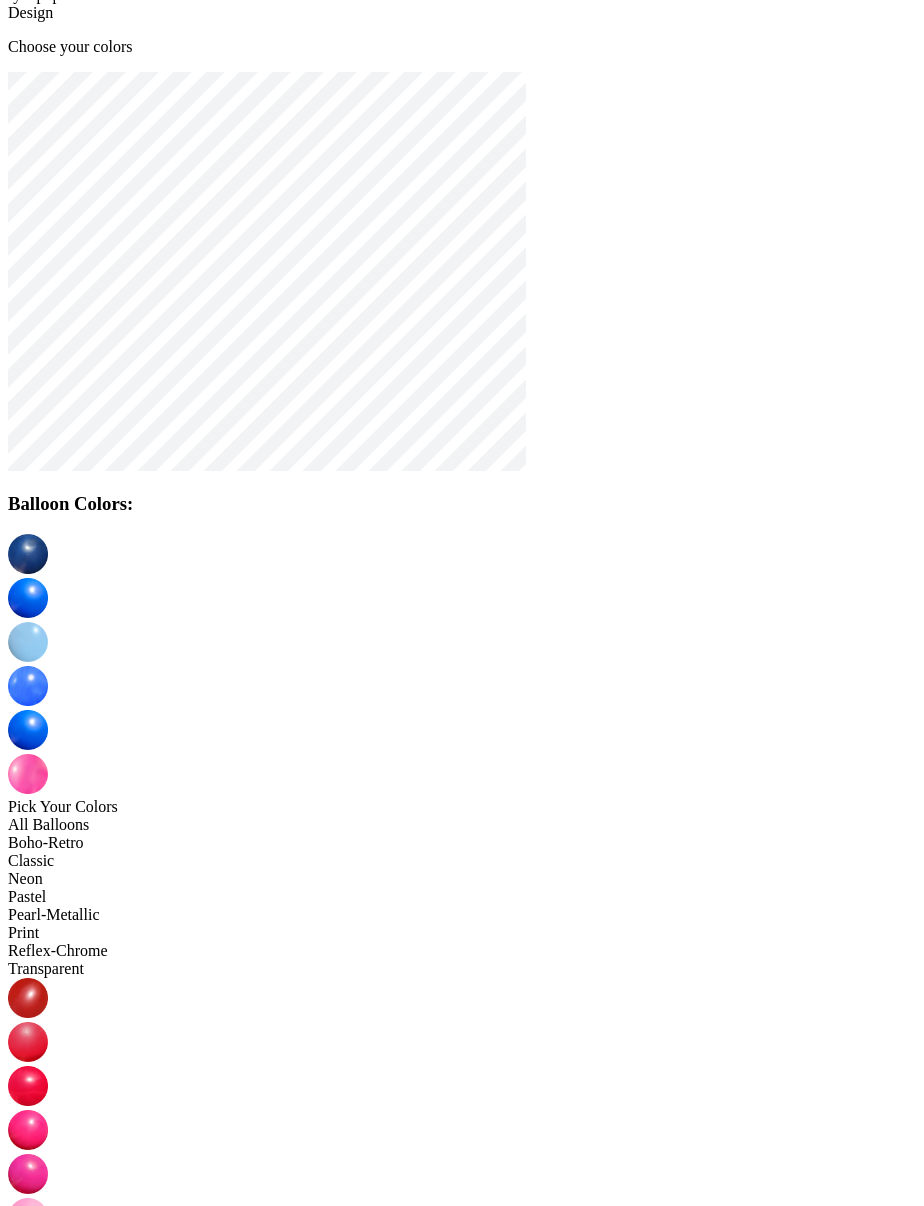click at bounding box center (28, 774) 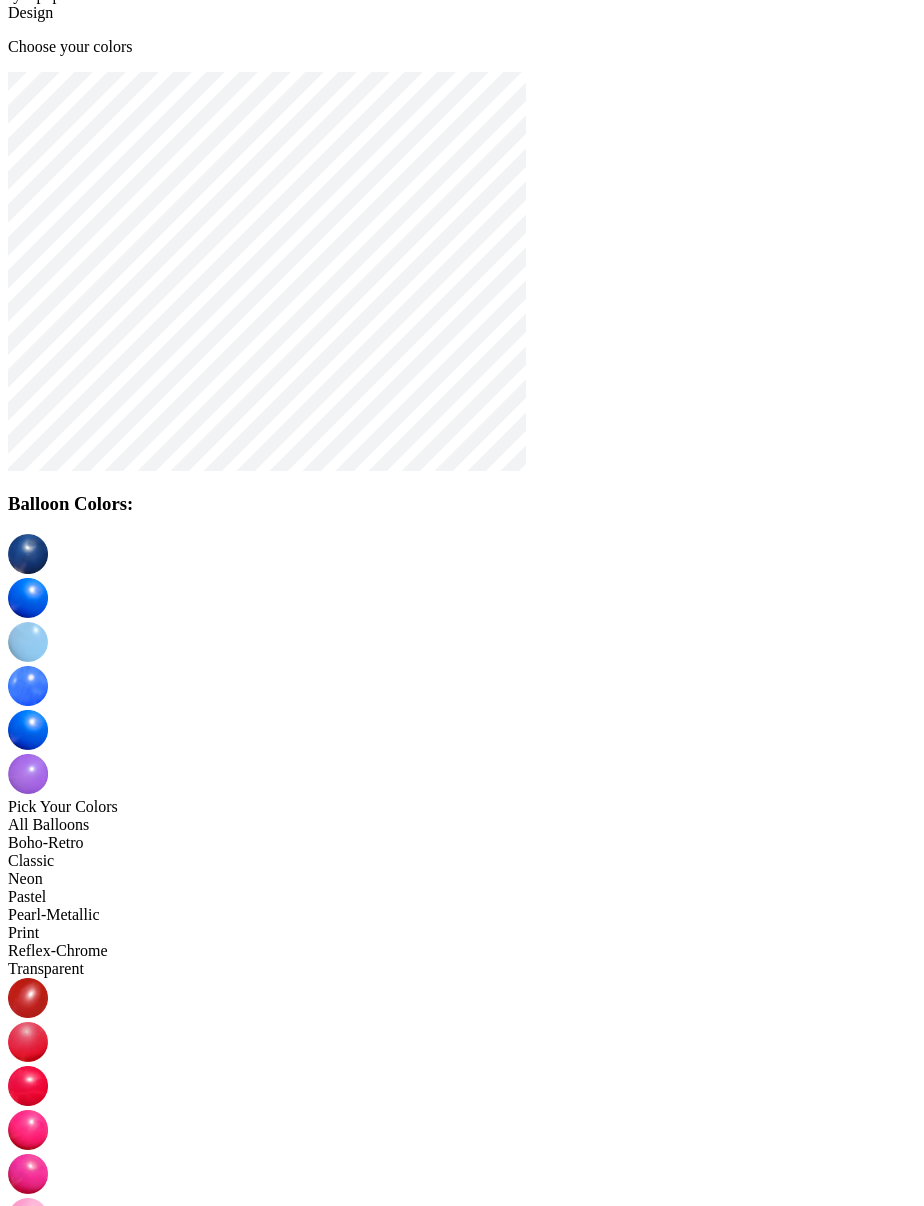click on "Continue" at bounding box center (462, 176945) 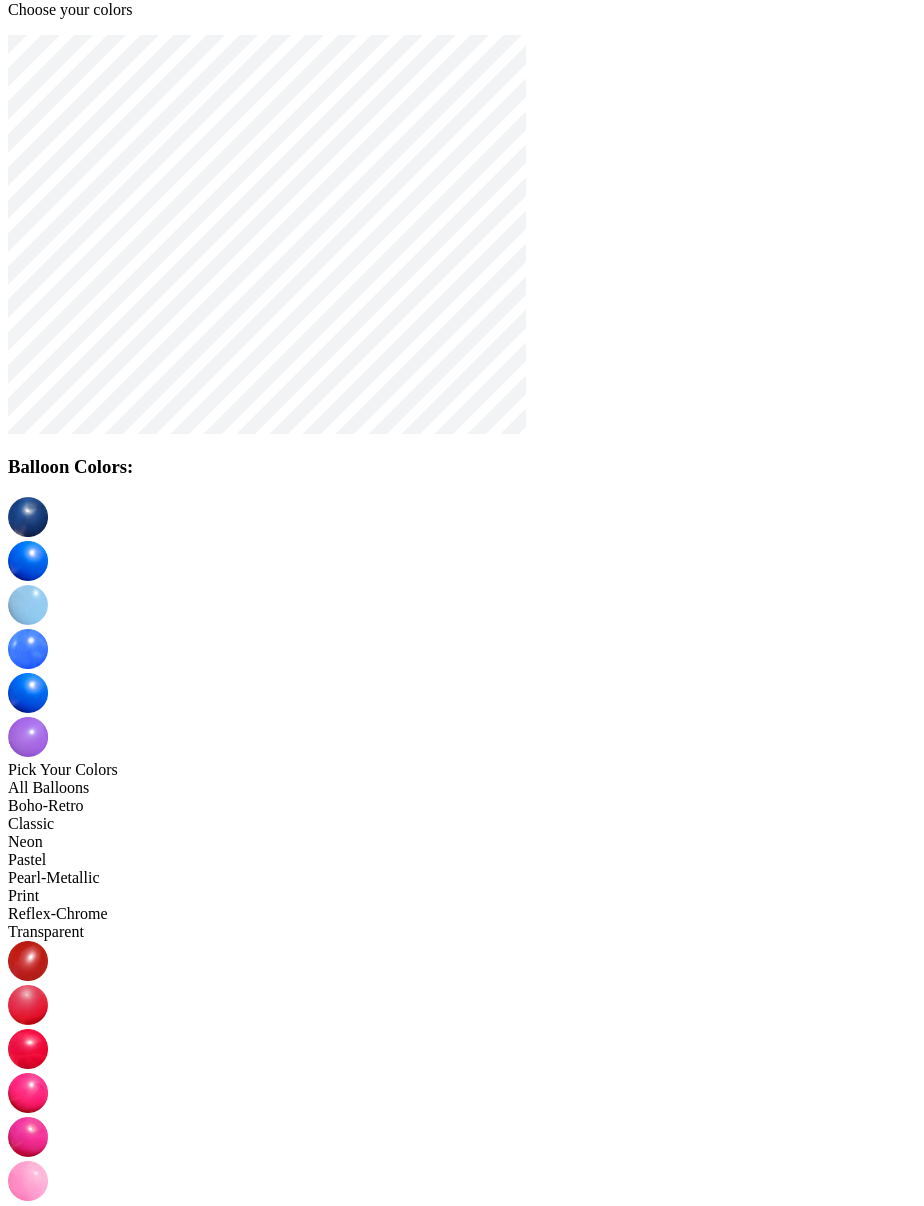 scroll, scrollTop: 180, scrollLeft: 0, axis: vertical 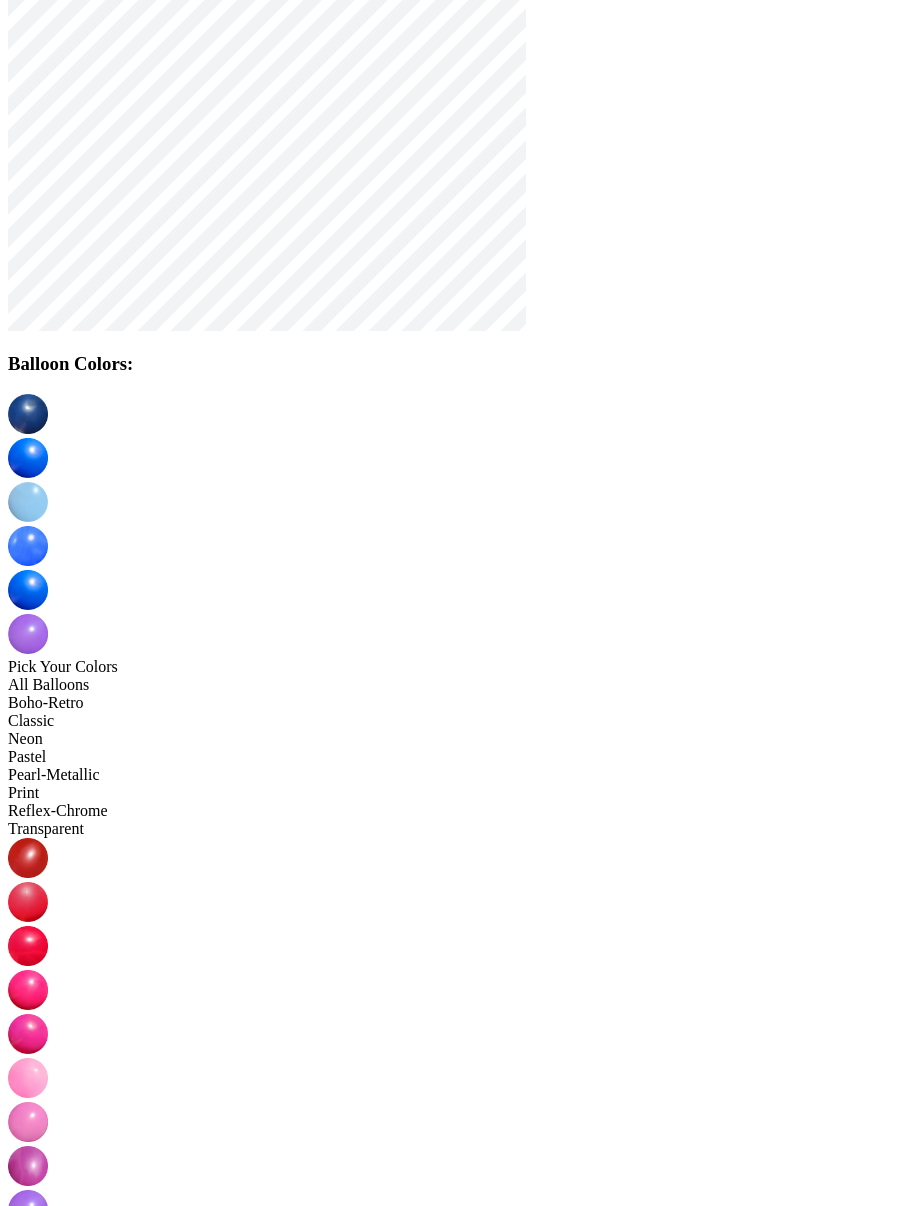 click on "View Technical Details" at bounding box center [462, 183711] 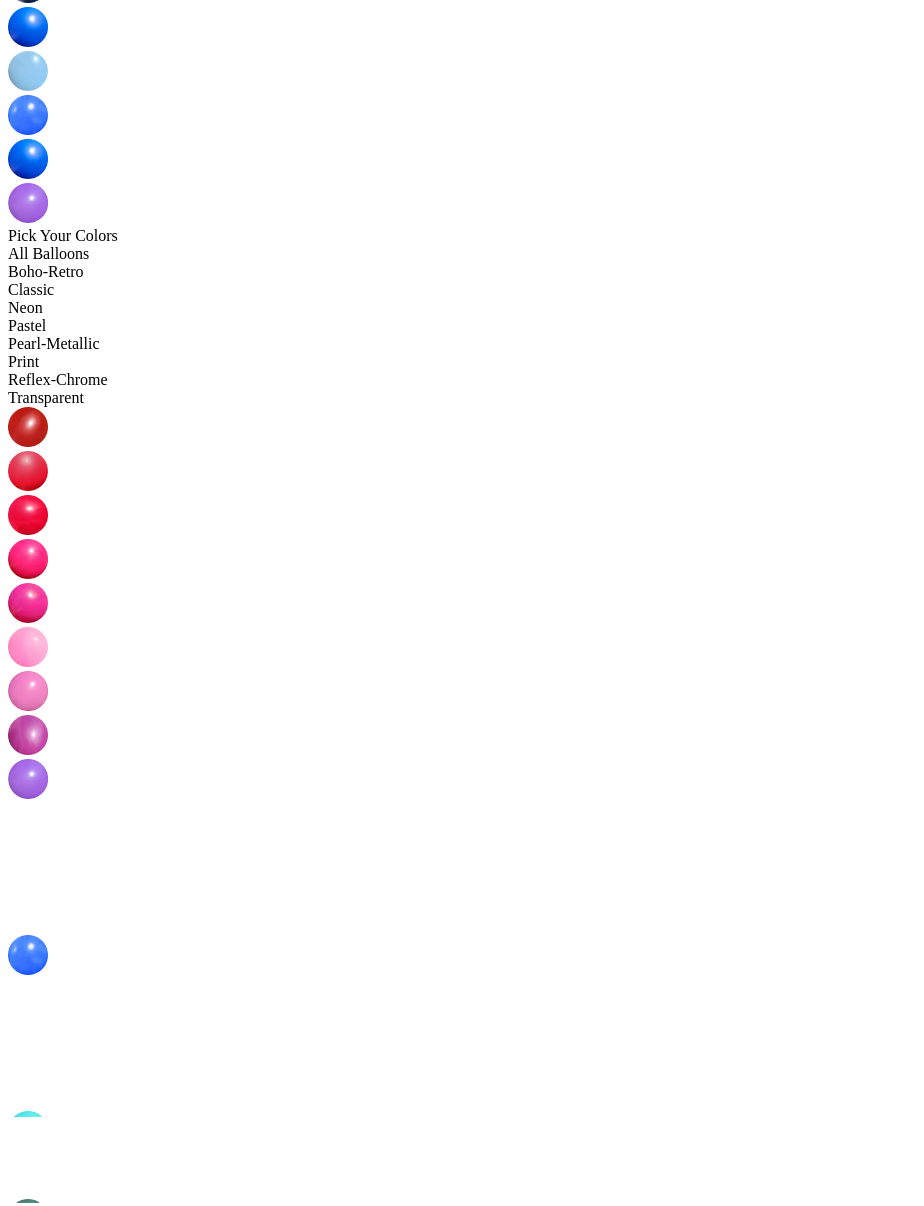 scroll, scrollTop: 607, scrollLeft: 0, axis: vertical 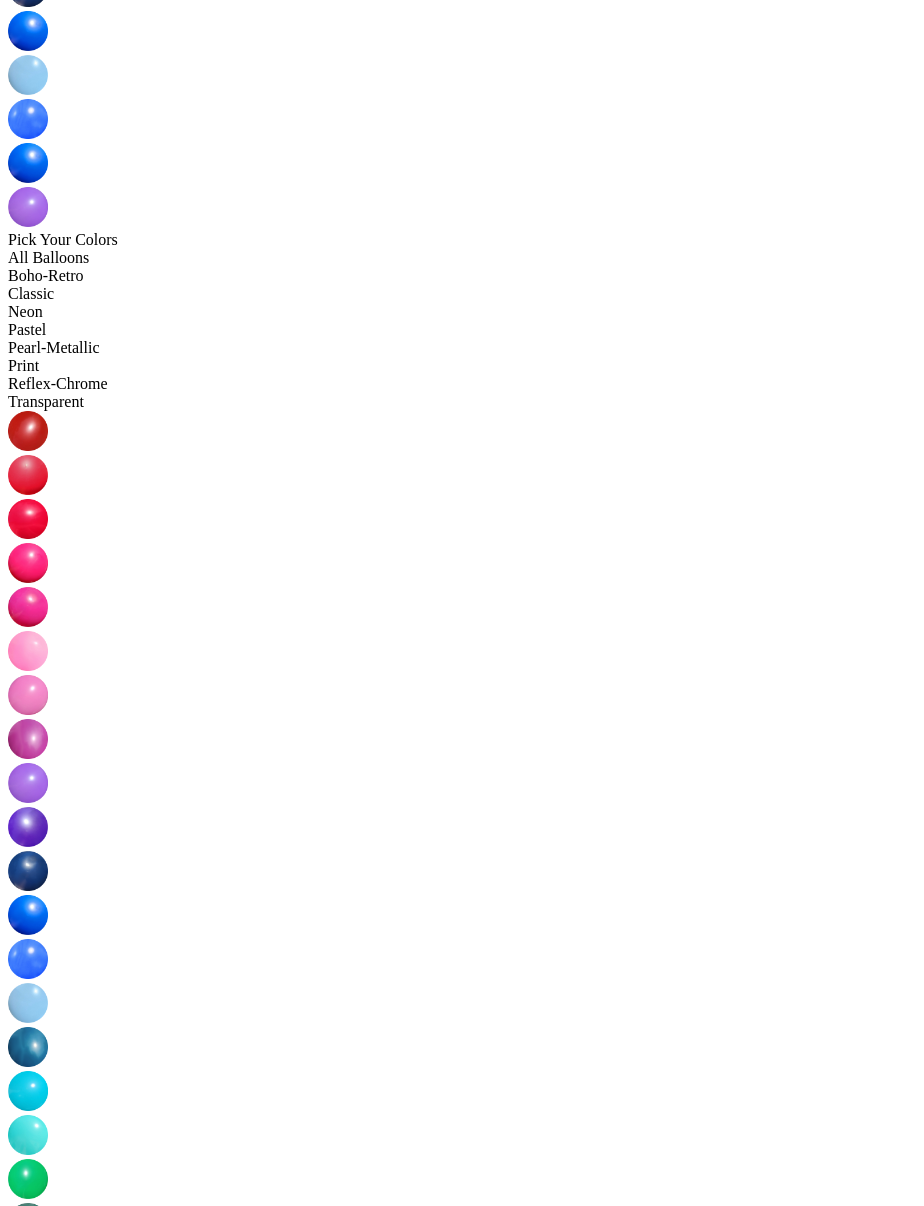 drag, startPoint x: 470, startPoint y: 879, endPoint x: 680, endPoint y: 1036, distance: 262.20032 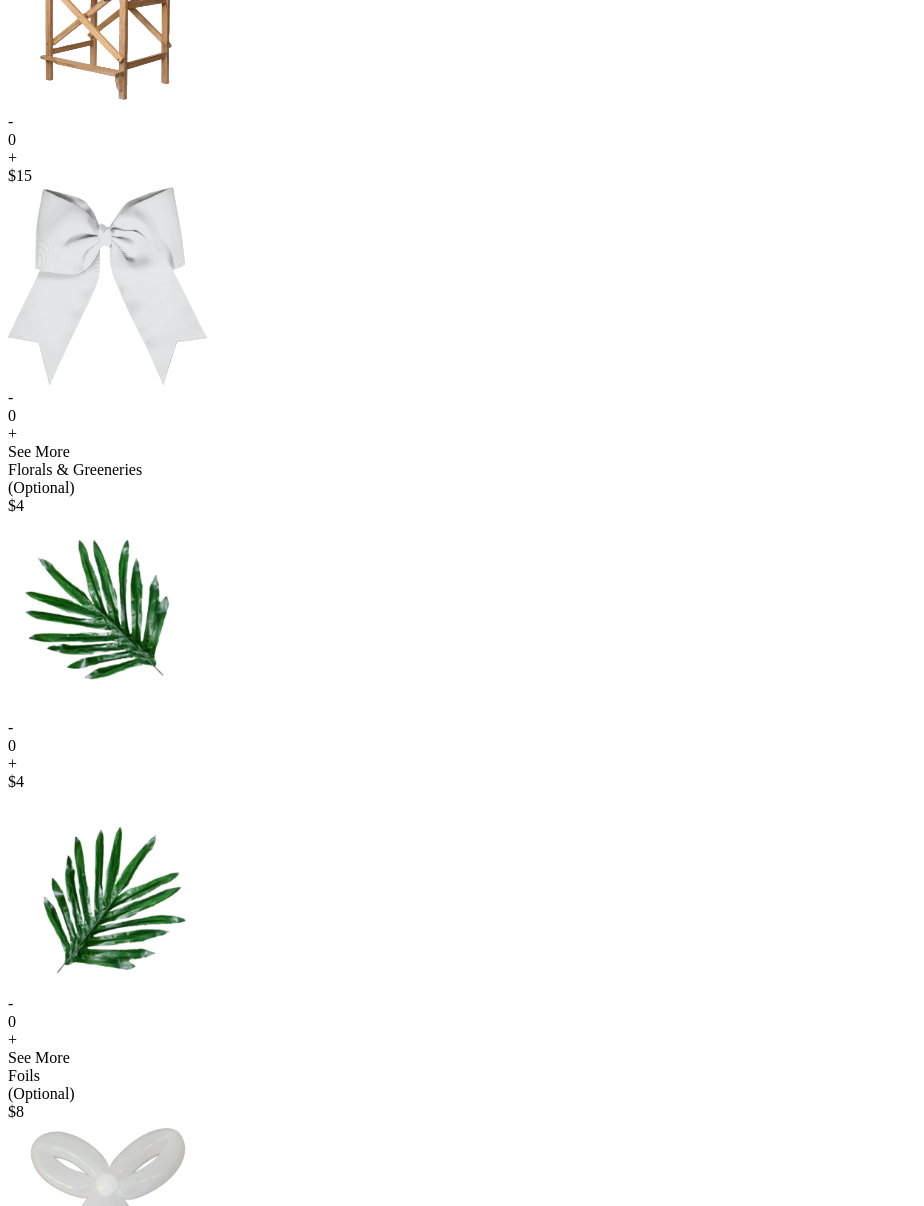 scroll, scrollTop: 797, scrollLeft: 0, axis: vertical 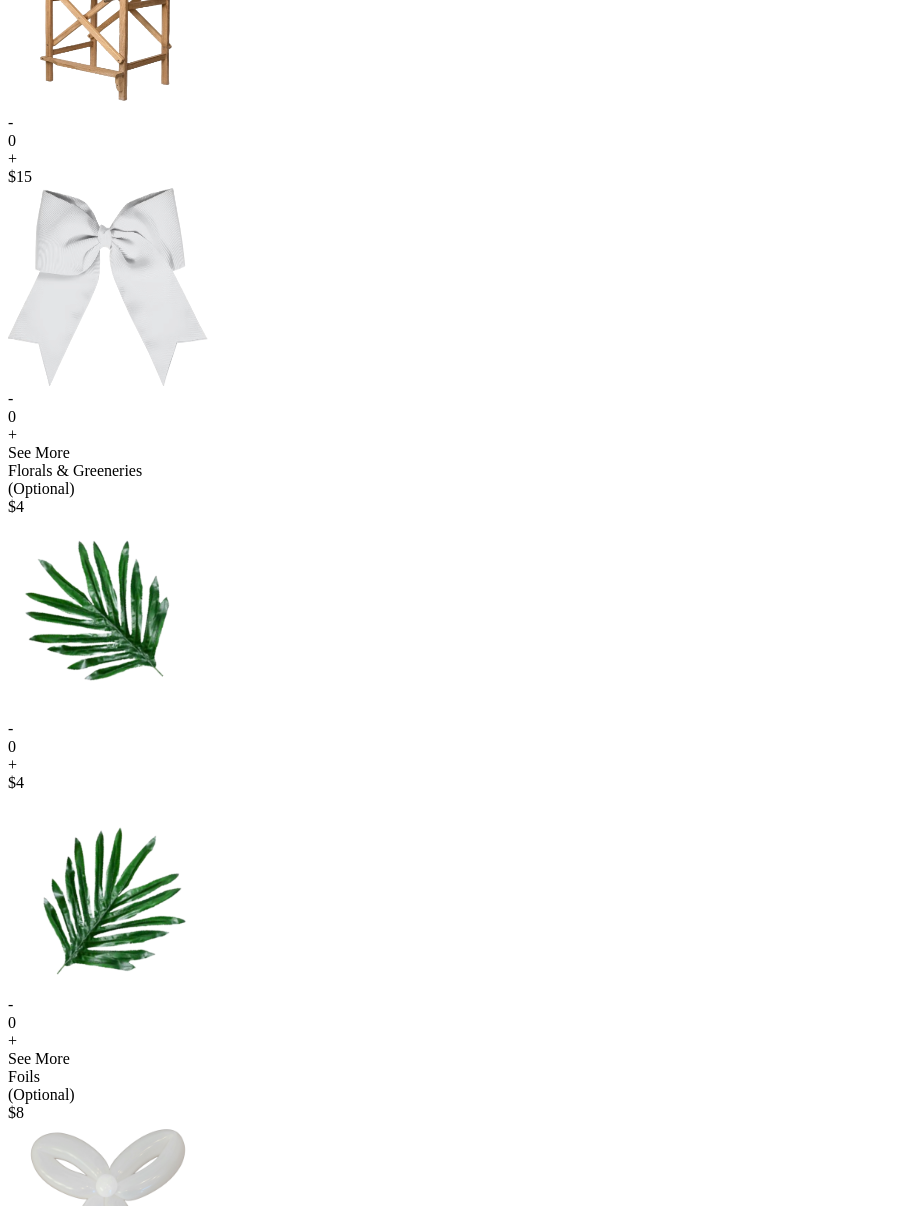click on "+" at bounding box center (462, 435) 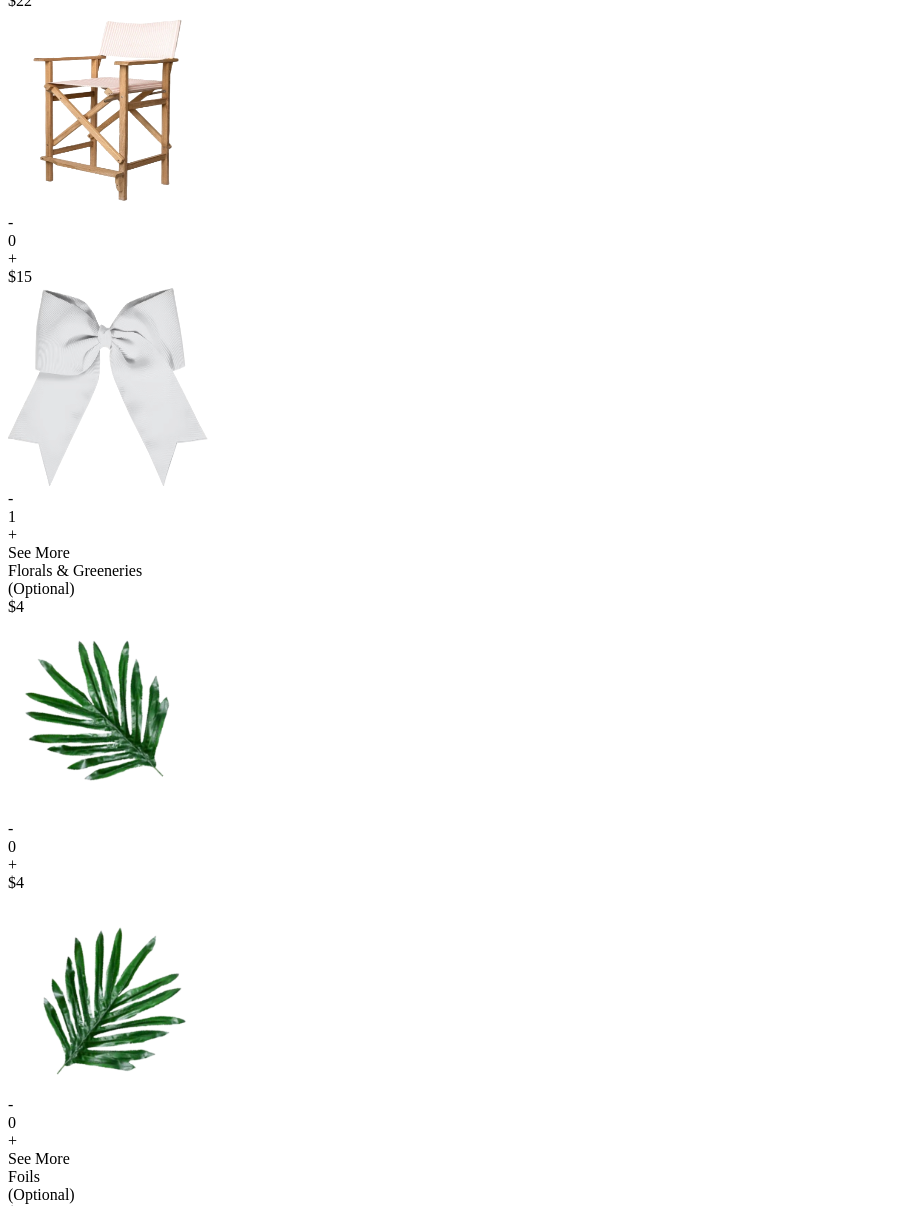 click on "+" at bounding box center (462, 259) 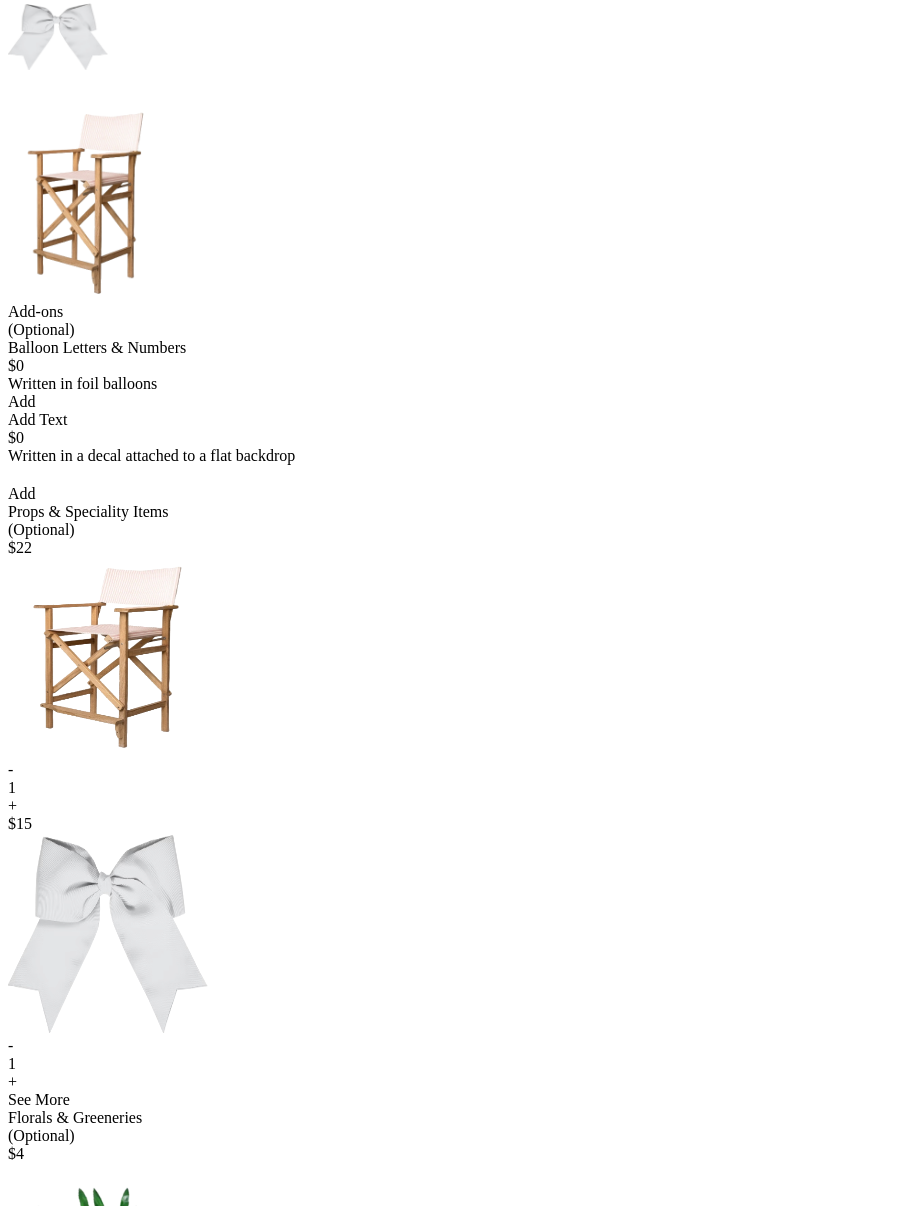 scroll, scrollTop: 0, scrollLeft: 0, axis: both 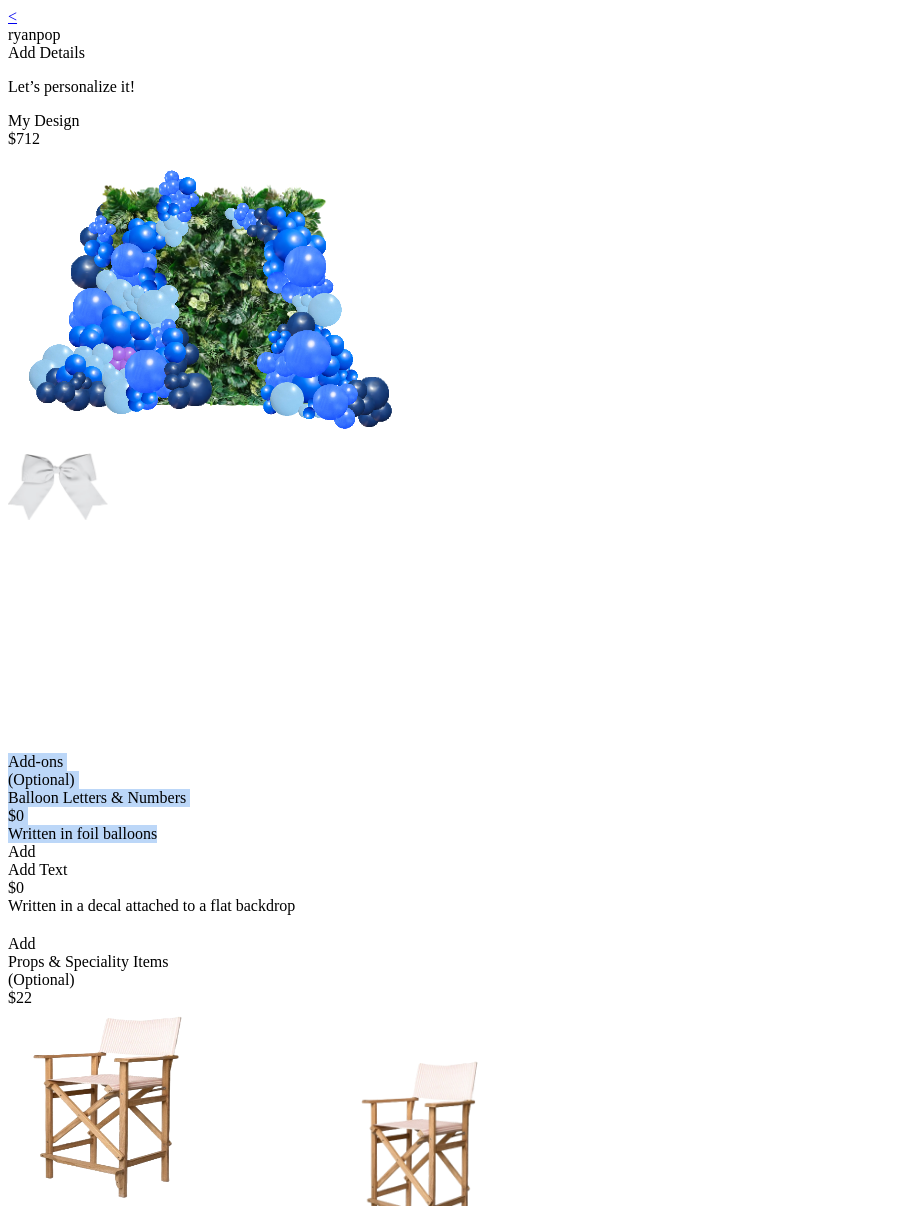 drag, startPoint x: 284, startPoint y: 271, endPoint x: 564, endPoint y: 724, distance: 532.5495 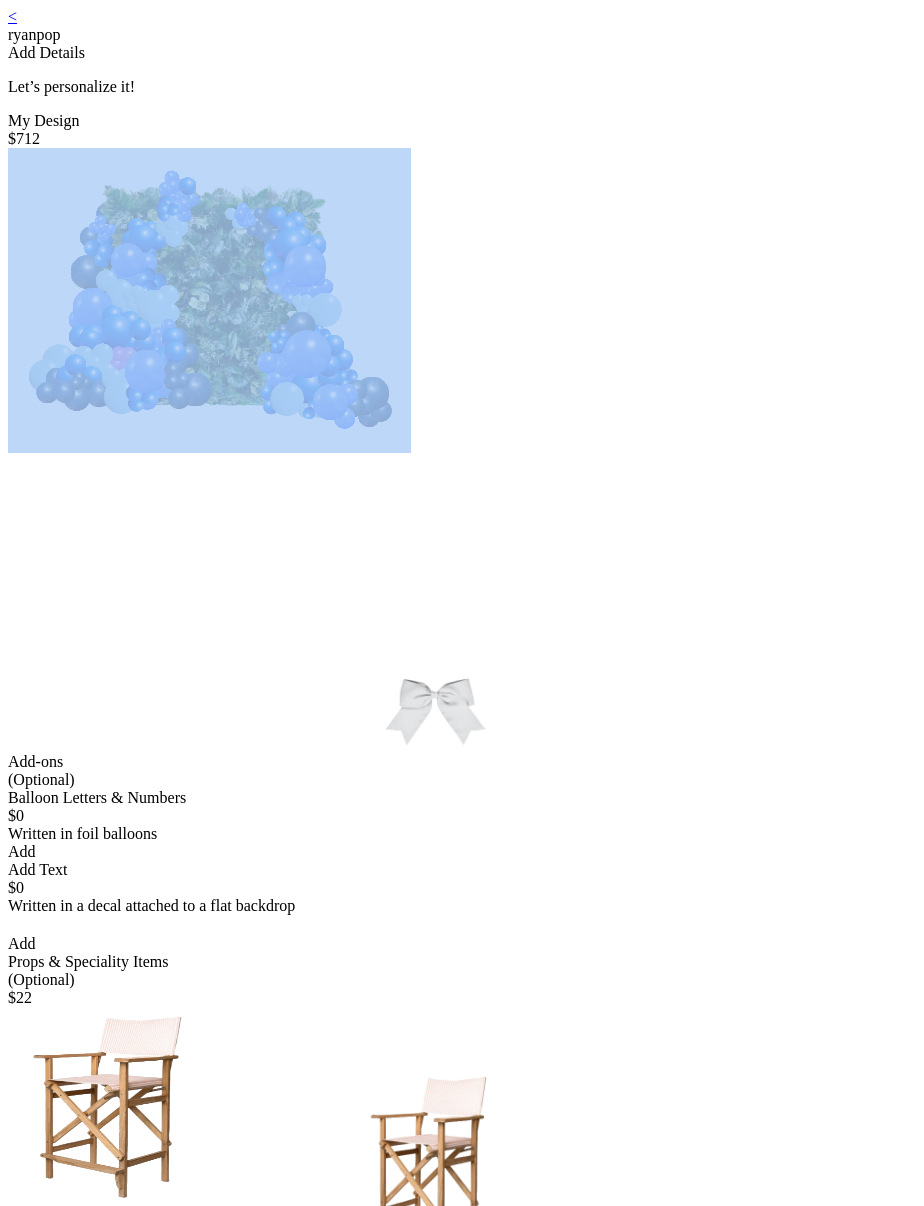 drag, startPoint x: 262, startPoint y: 207, endPoint x: 645, endPoint y: 430, distance: 443.1907 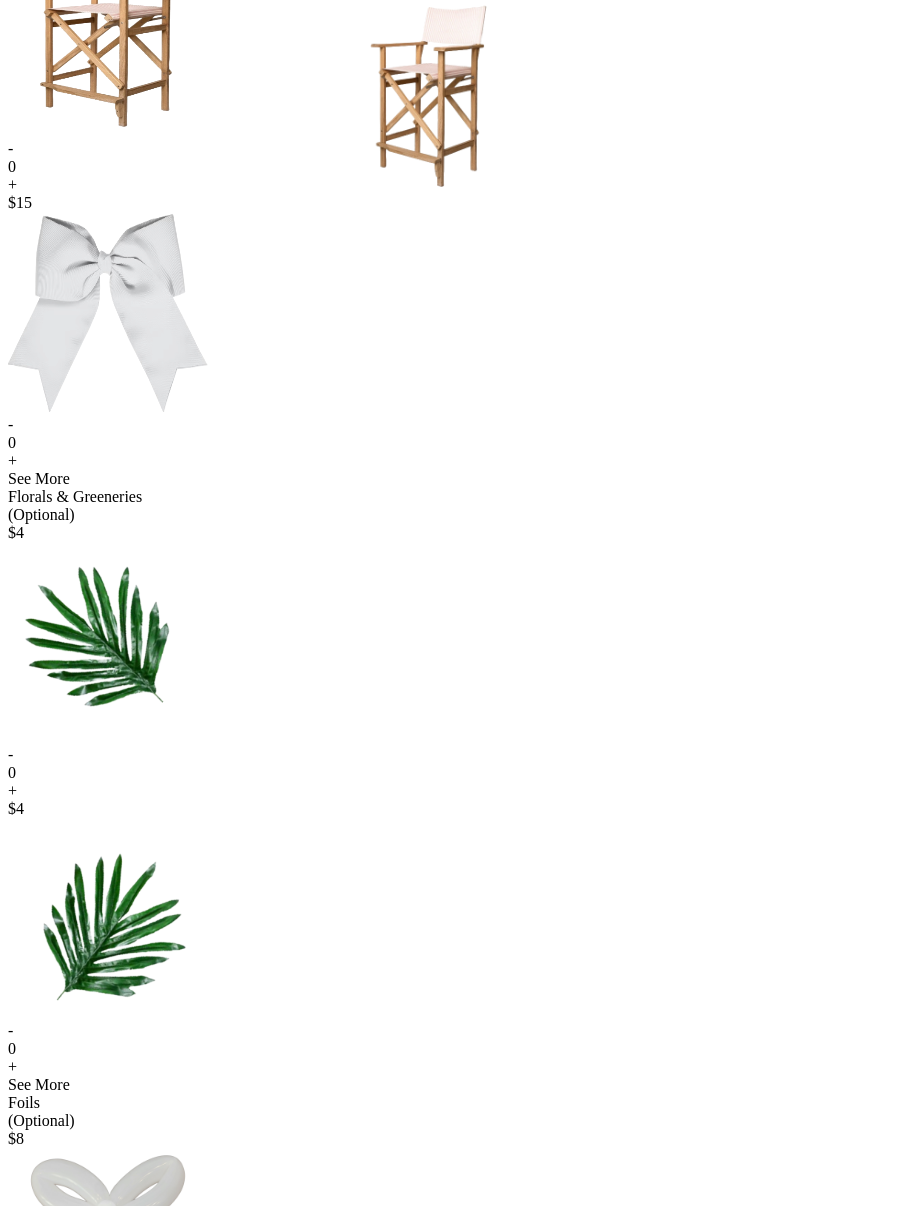 scroll, scrollTop: 1162, scrollLeft: 0, axis: vertical 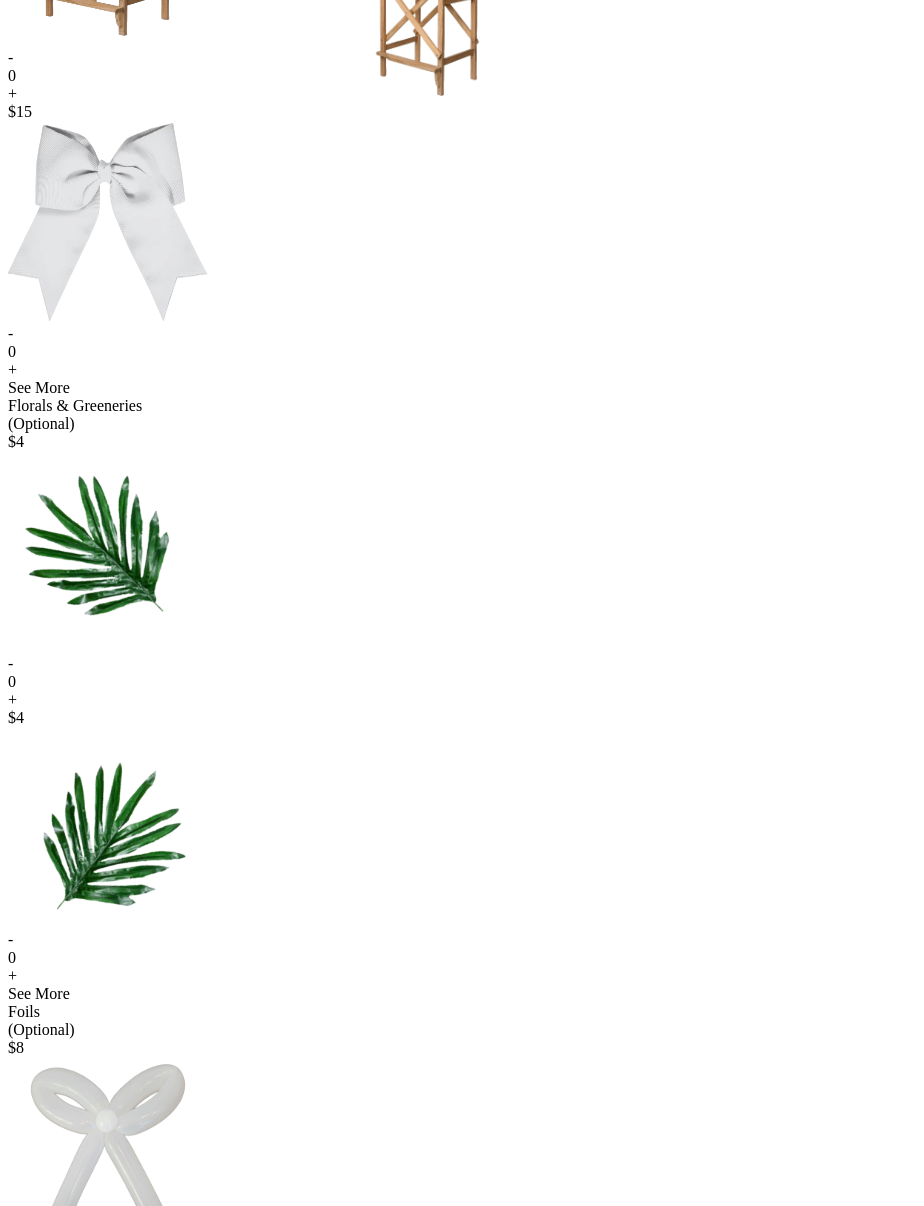 click on "Add & Continue" at bounding box center [462, 1674] 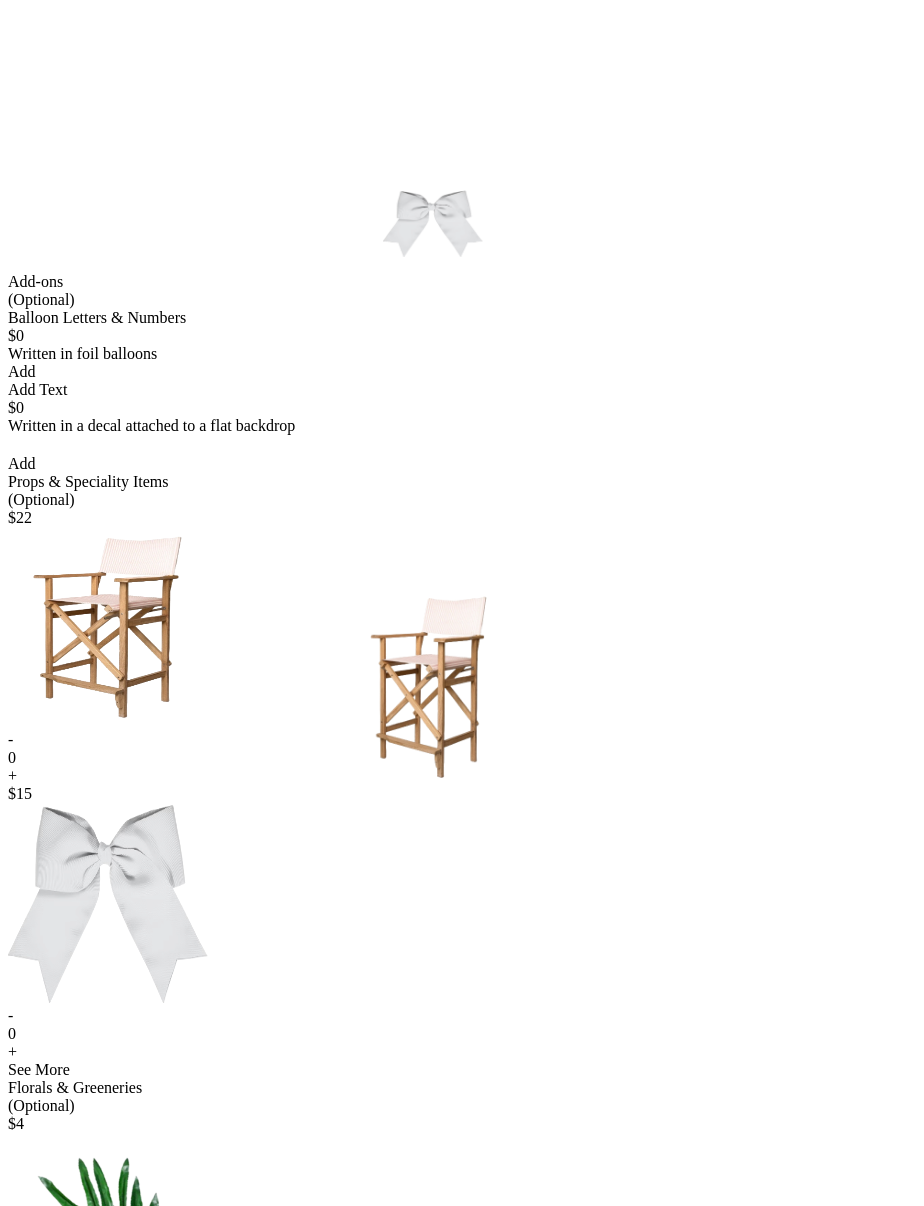 scroll, scrollTop: 720, scrollLeft: 0, axis: vertical 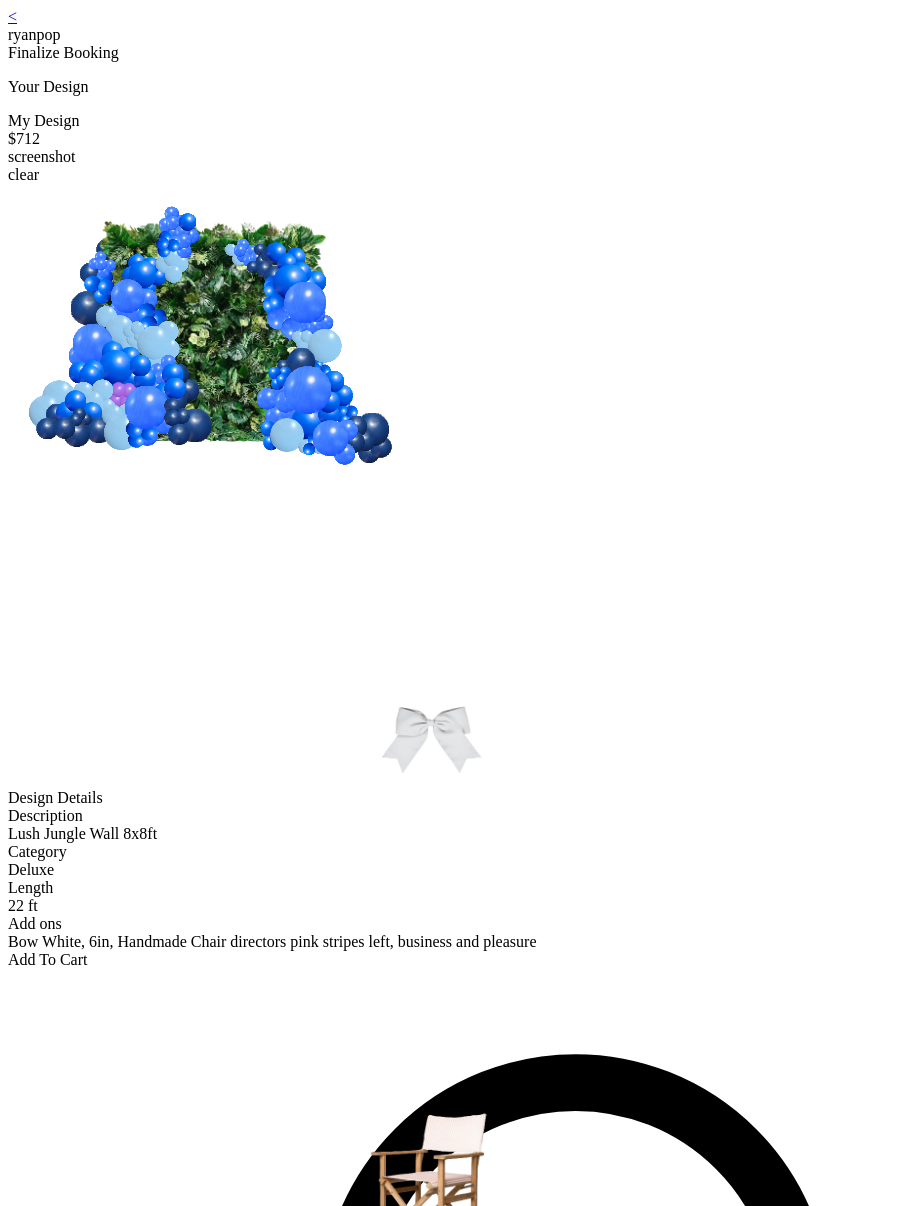 click on "Add To Cart" at bounding box center (462, 960) 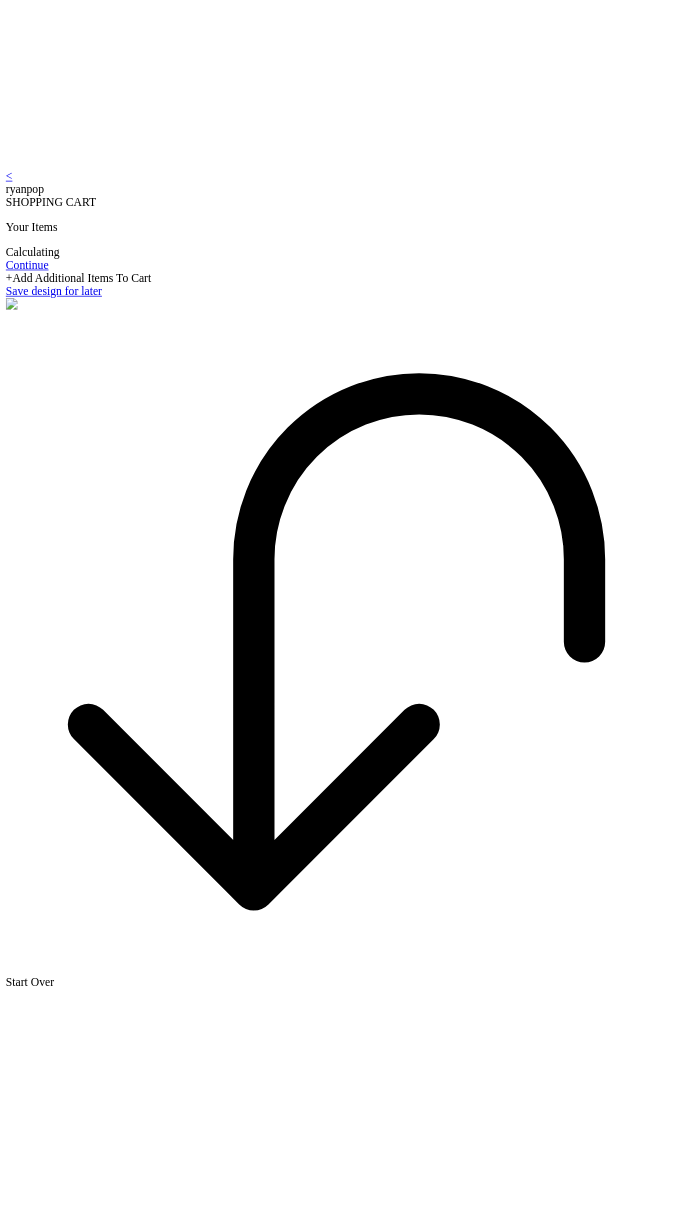 scroll, scrollTop: 0, scrollLeft: 0, axis: both 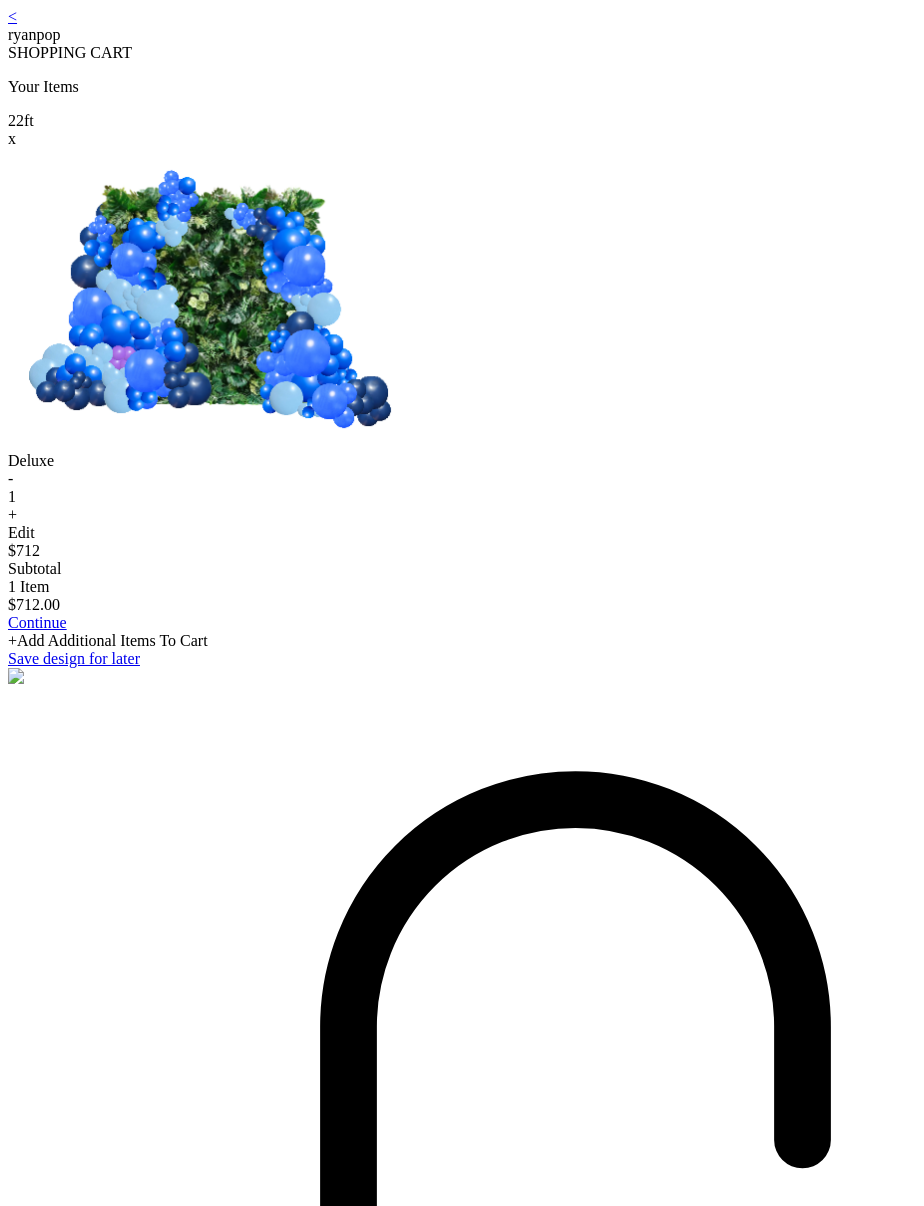 click on "ryanpop SHOPPING CART Your Items 22 ft x Deluxe - 1 + Edit $712 Subtotal 1 Item $712.00 Continue +Add Additional Items To Cart Save design for later" at bounding box center (462, 347) 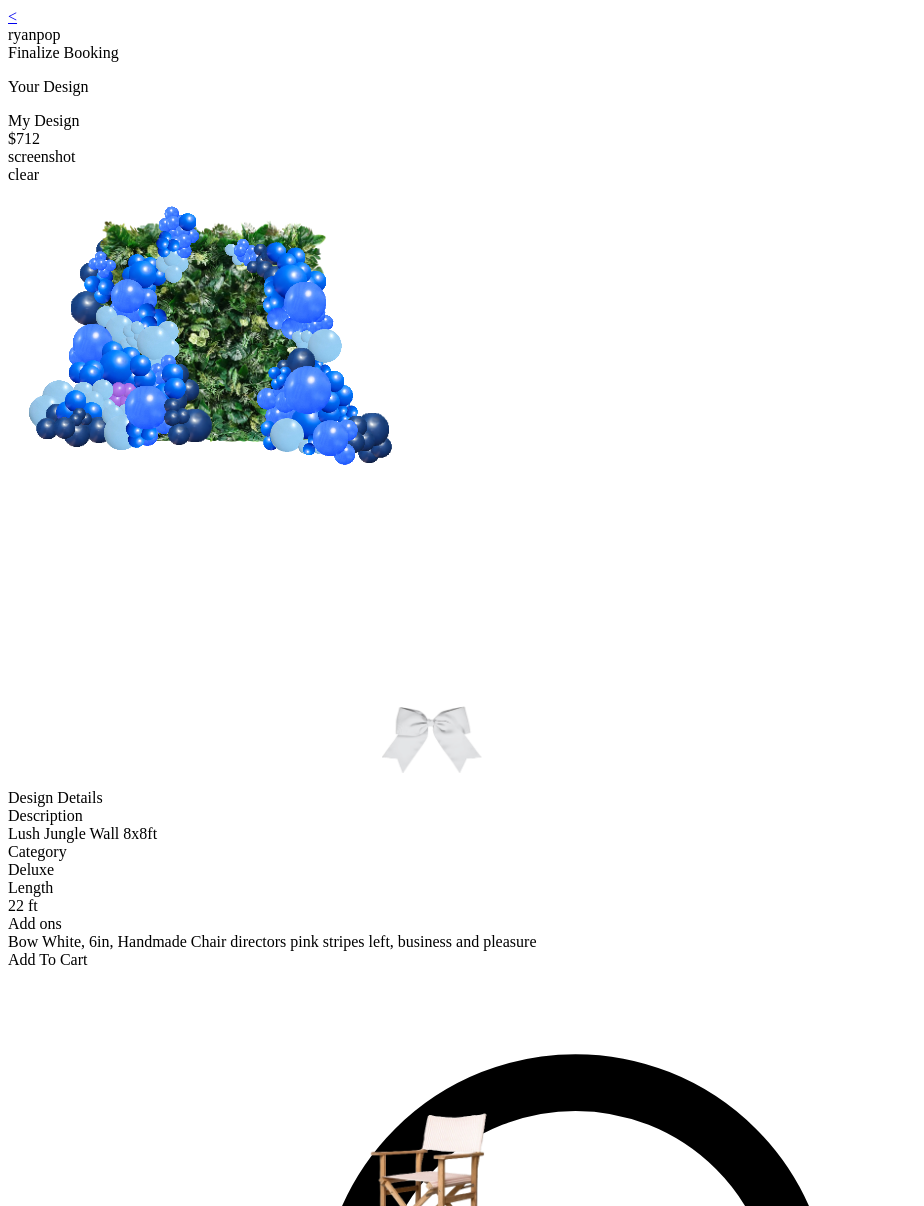 click on "< ryanpop" at bounding box center (462, 26) 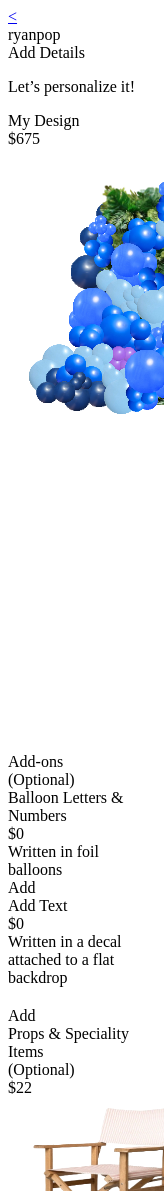click on "< ryanpop Add Details Let’s personalize it! My Design $675 Add-ons (Optional) Balloon Letters & Numbers $0 Written in foil balloons Generate Letter Color Number Color Size S M L Save Close Add Add Text $0 Written in a decal attached to a flat backdrop select font Color Size S M L Save Close Add Props & Speciality Items (Optional) $ 22 - 1 + $ 15 - 1 + See More Florals & Greeneries (Optional) $ 4 - 0 + $ 4 - 0 + See More Foils (Optional) $ 8 - 0 + $ 13 - 0 + See More Not seeing what you are looking for? Add & Continue Start Over Profile Cart" at bounding box center (82, 1735) 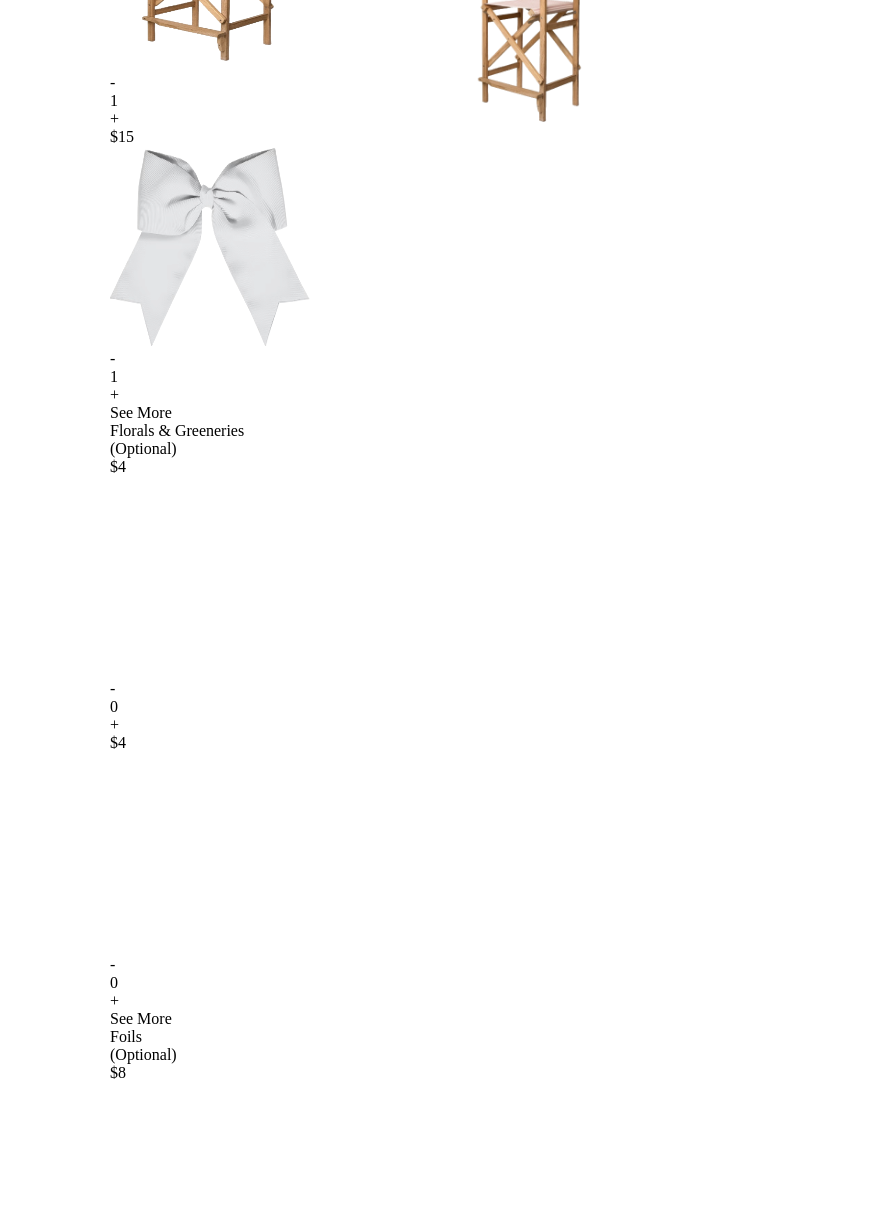 scroll, scrollTop: 1162, scrollLeft: 0, axis: vertical 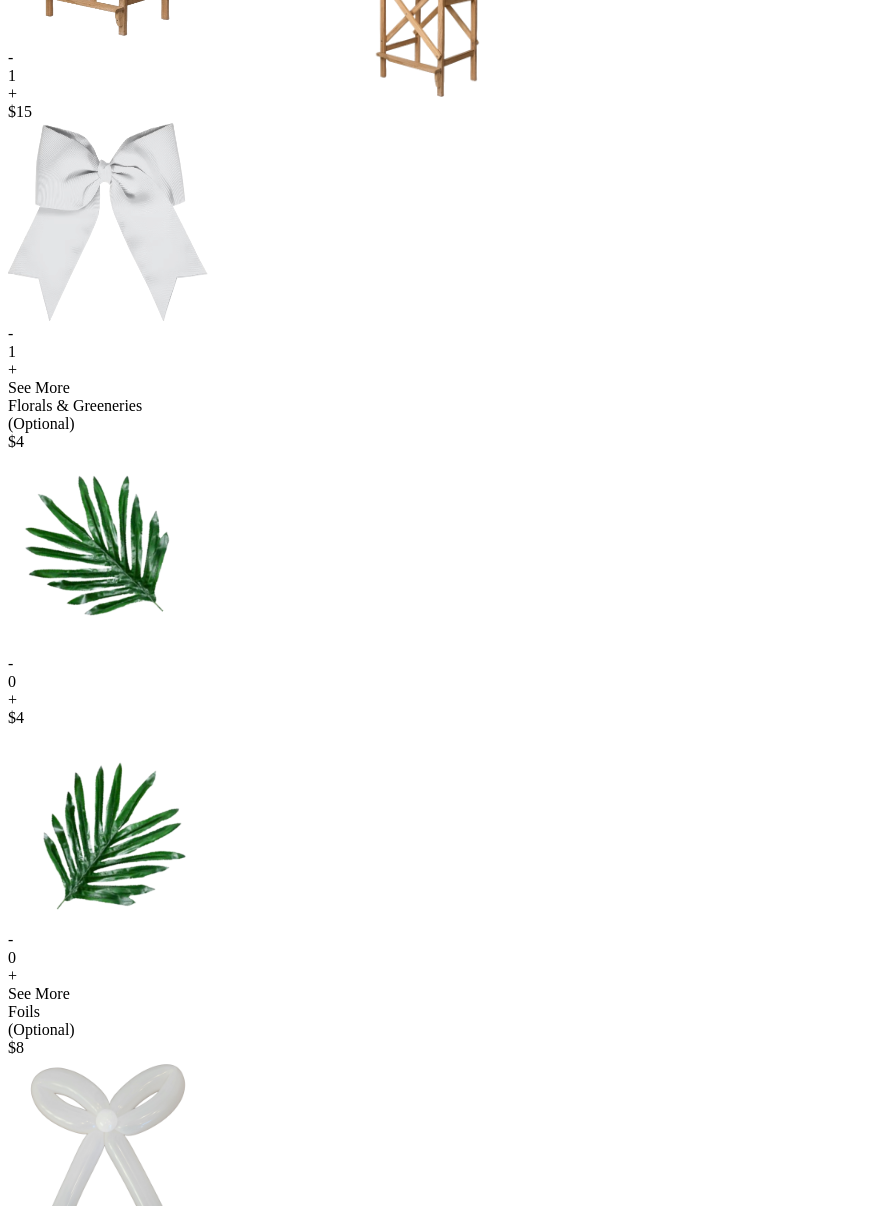 click on "Add & Continue" at bounding box center [438, 1674] 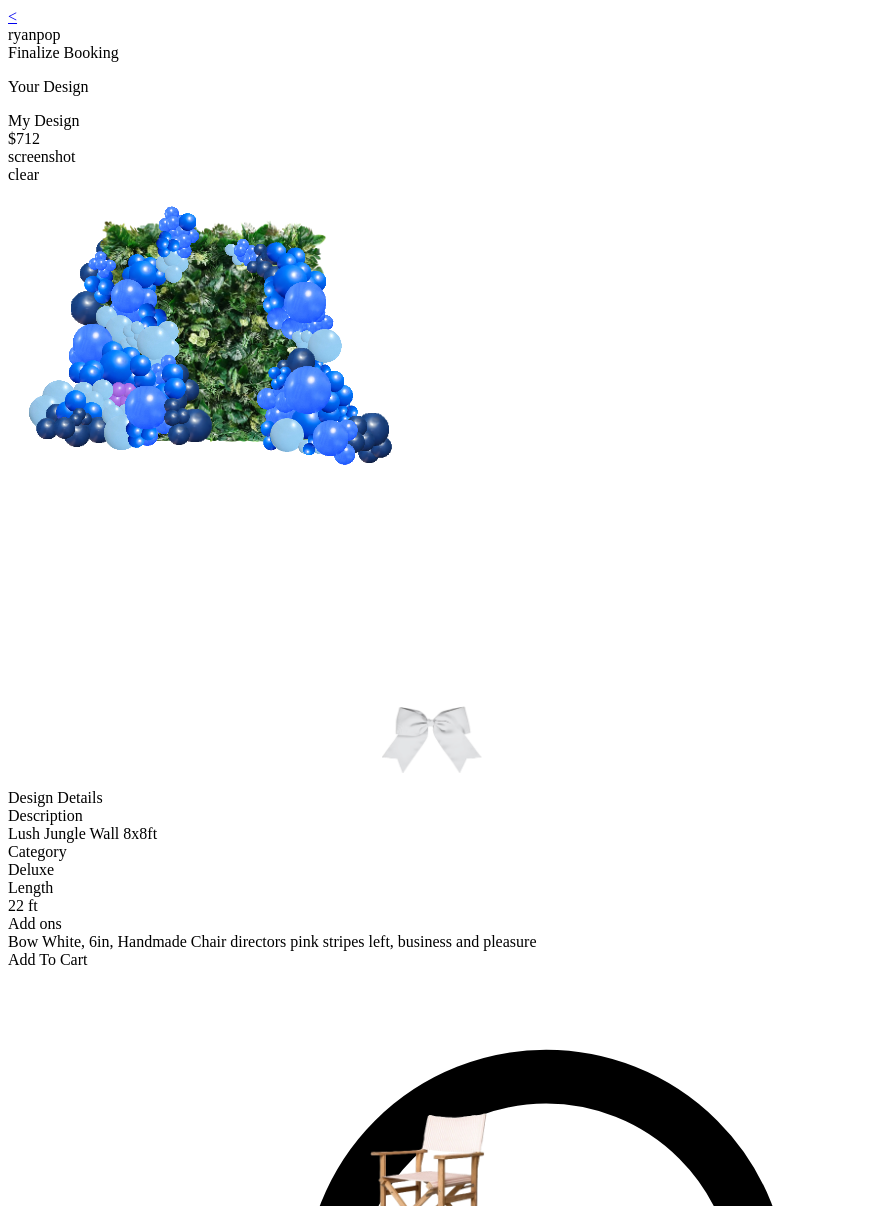 scroll, scrollTop: 0, scrollLeft: 0, axis: both 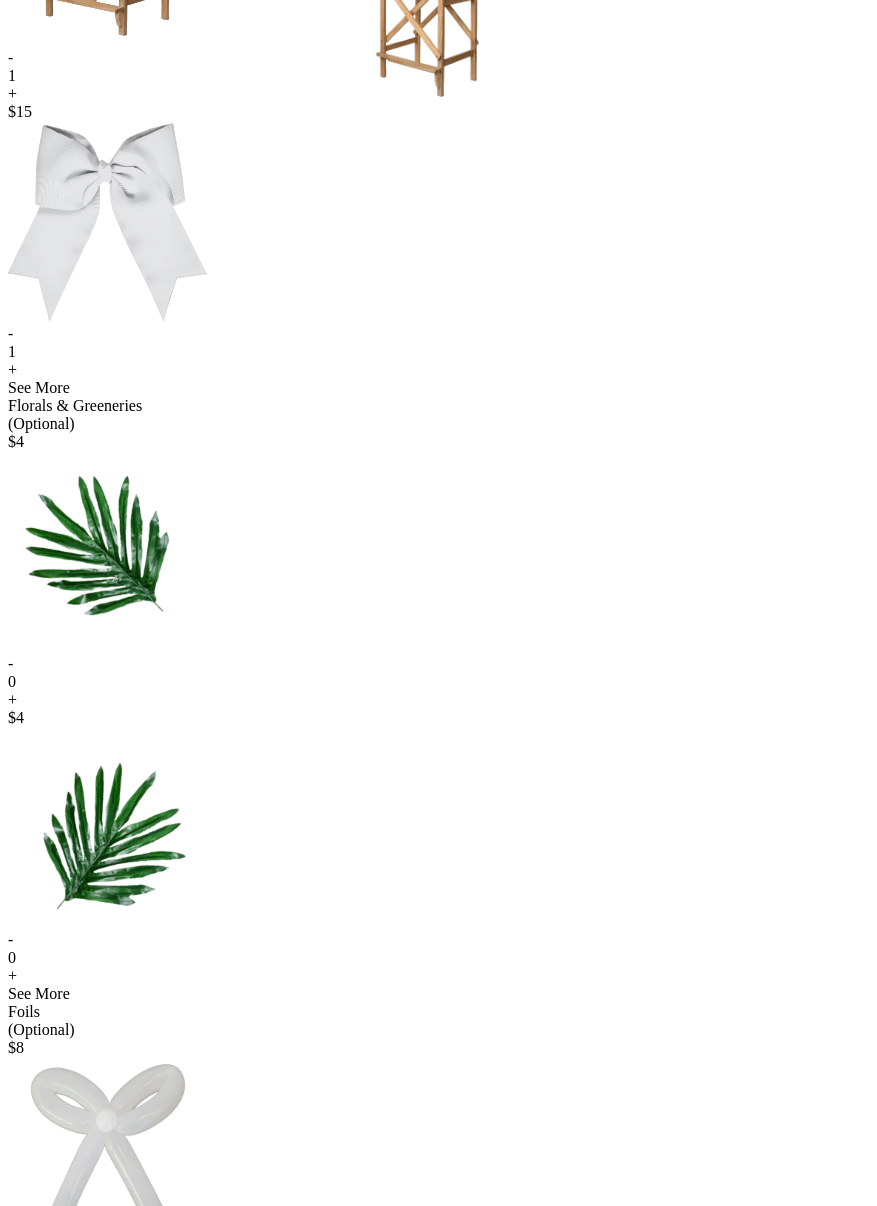 click on "Add & Continue" at bounding box center (438, 1674) 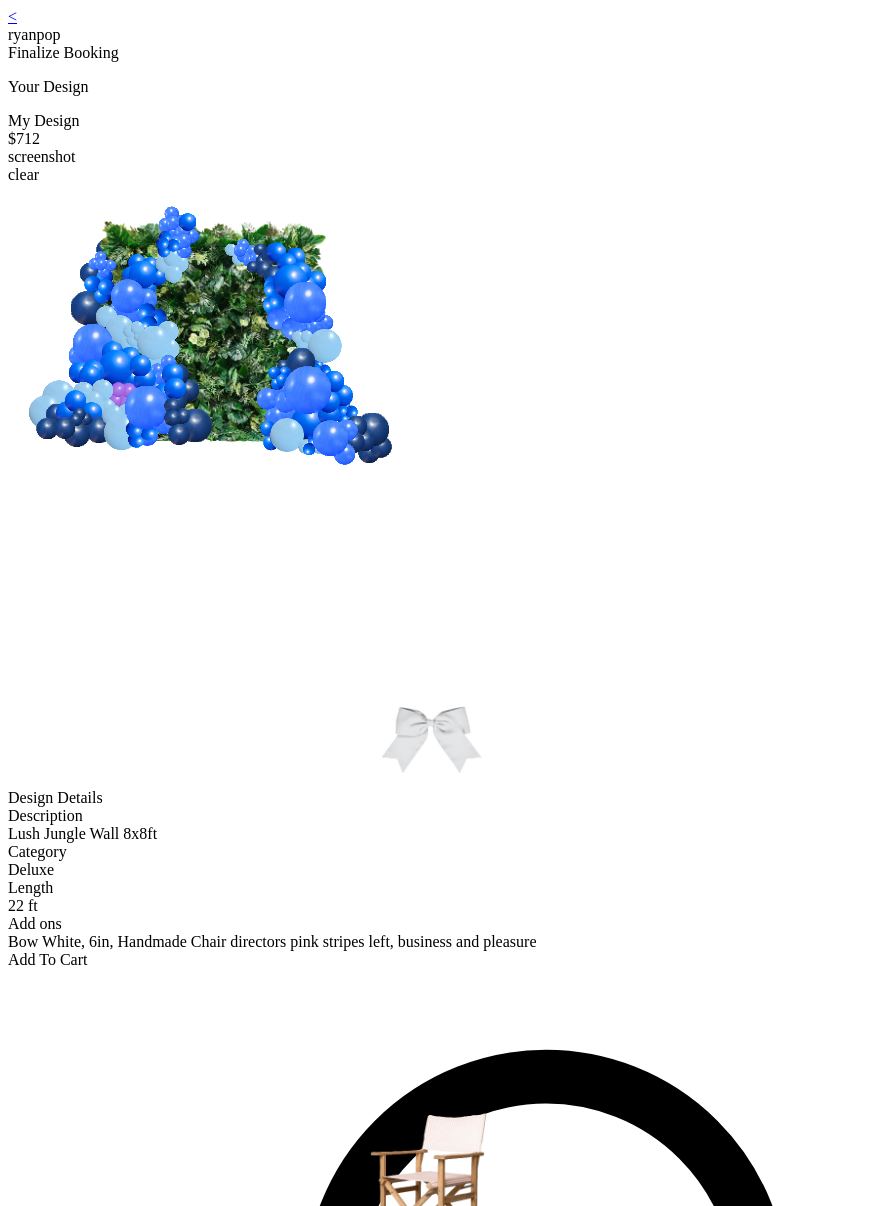 scroll, scrollTop: 0, scrollLeft: 0, axis: both 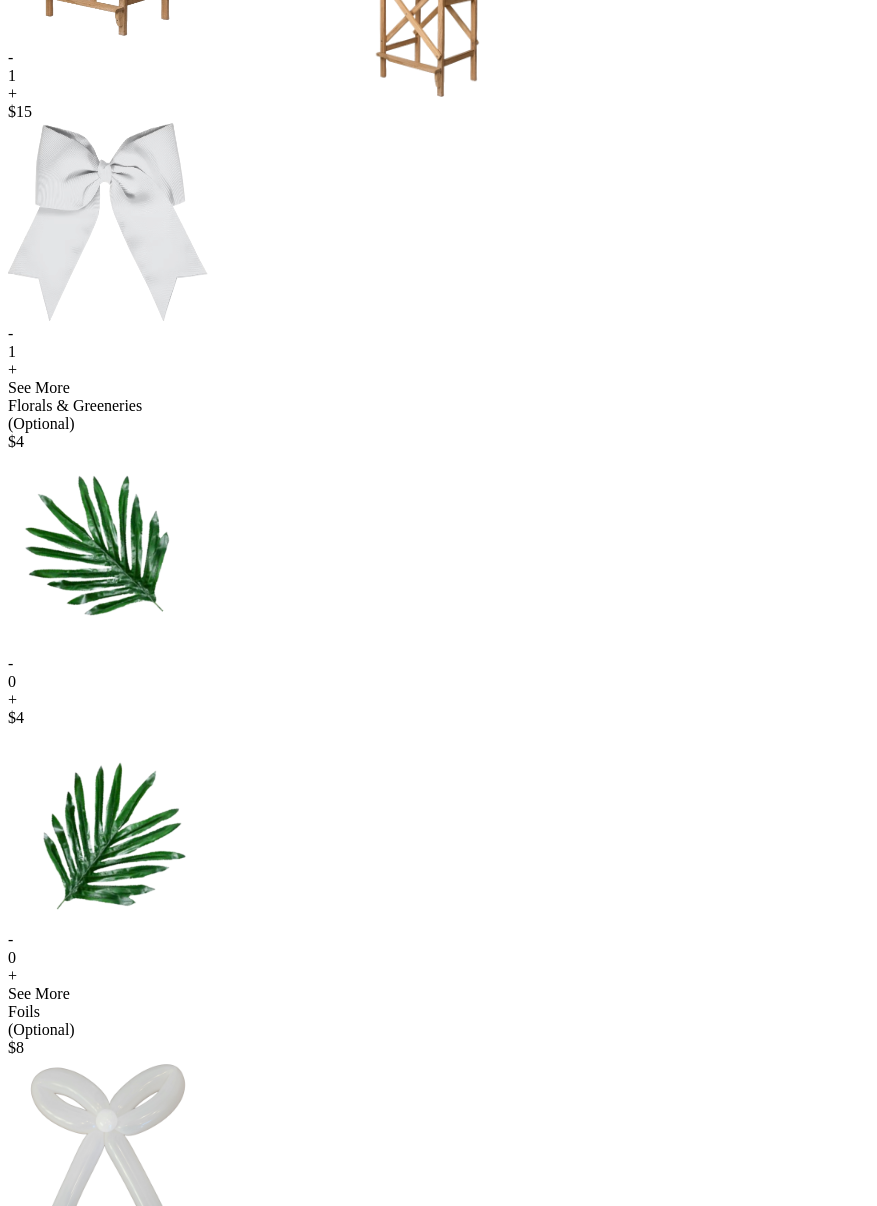 click on "Add & Continue" at bounding box center (438, 1674) 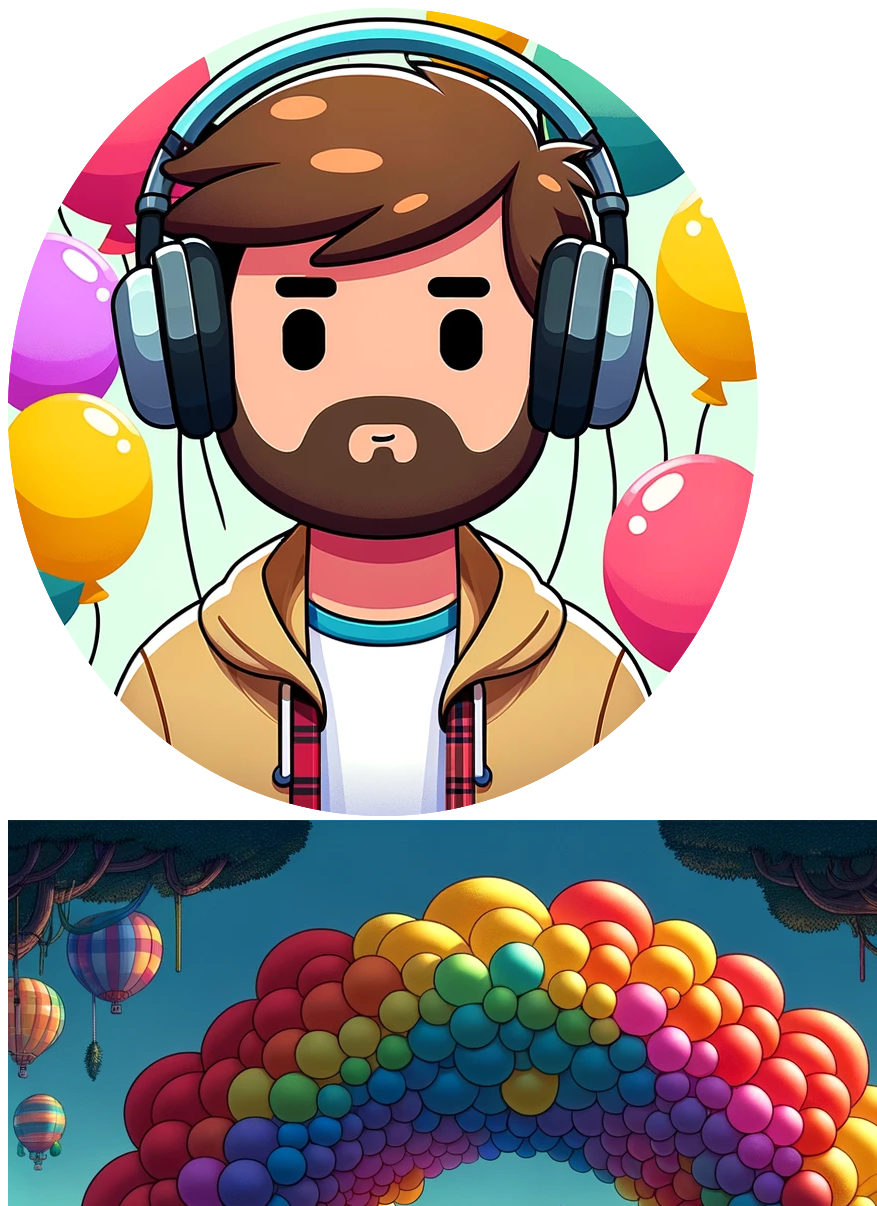 scroll, scrollTop: 0, scrollLeft: 0, axis: both 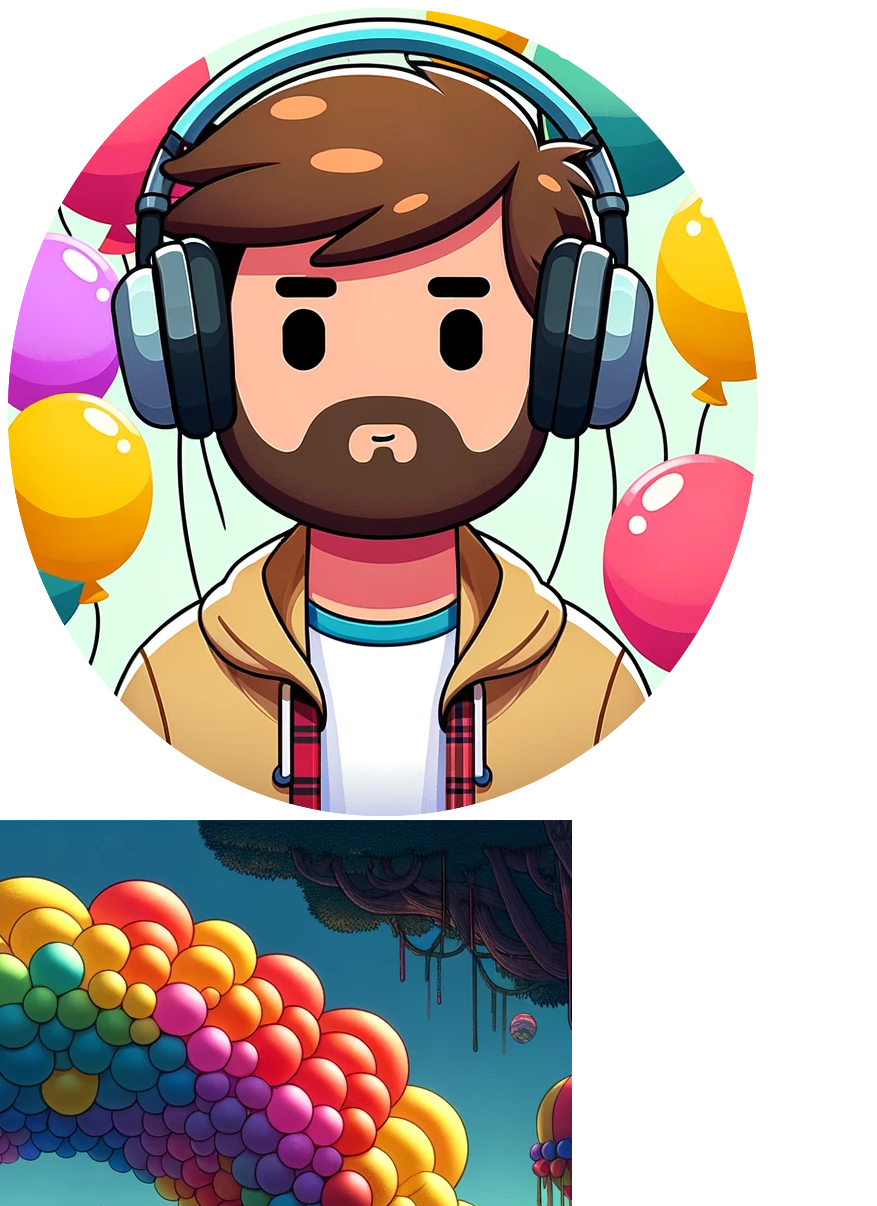 click on "Start Designing & Book Now" at bounding box center (103, 4988) 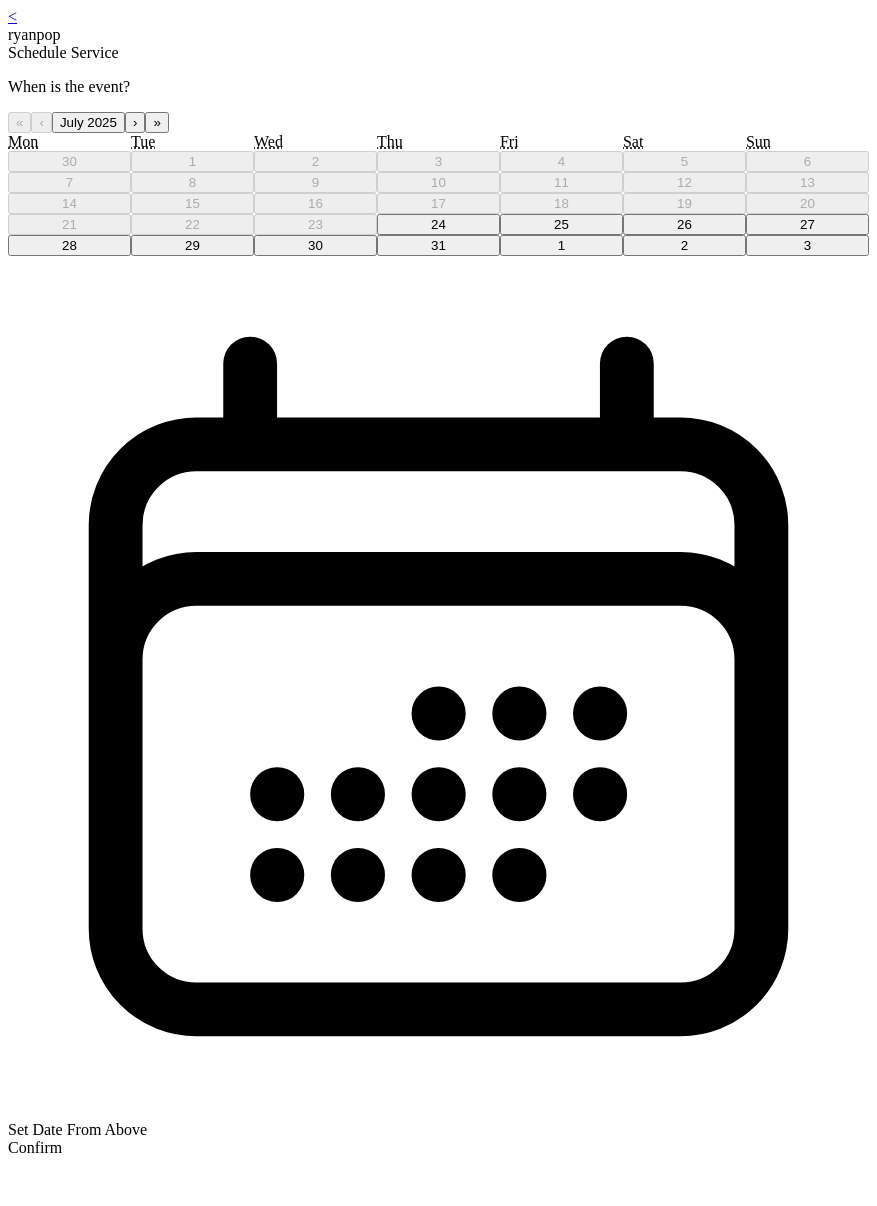 click on "25" at bounding box center [561, 224] 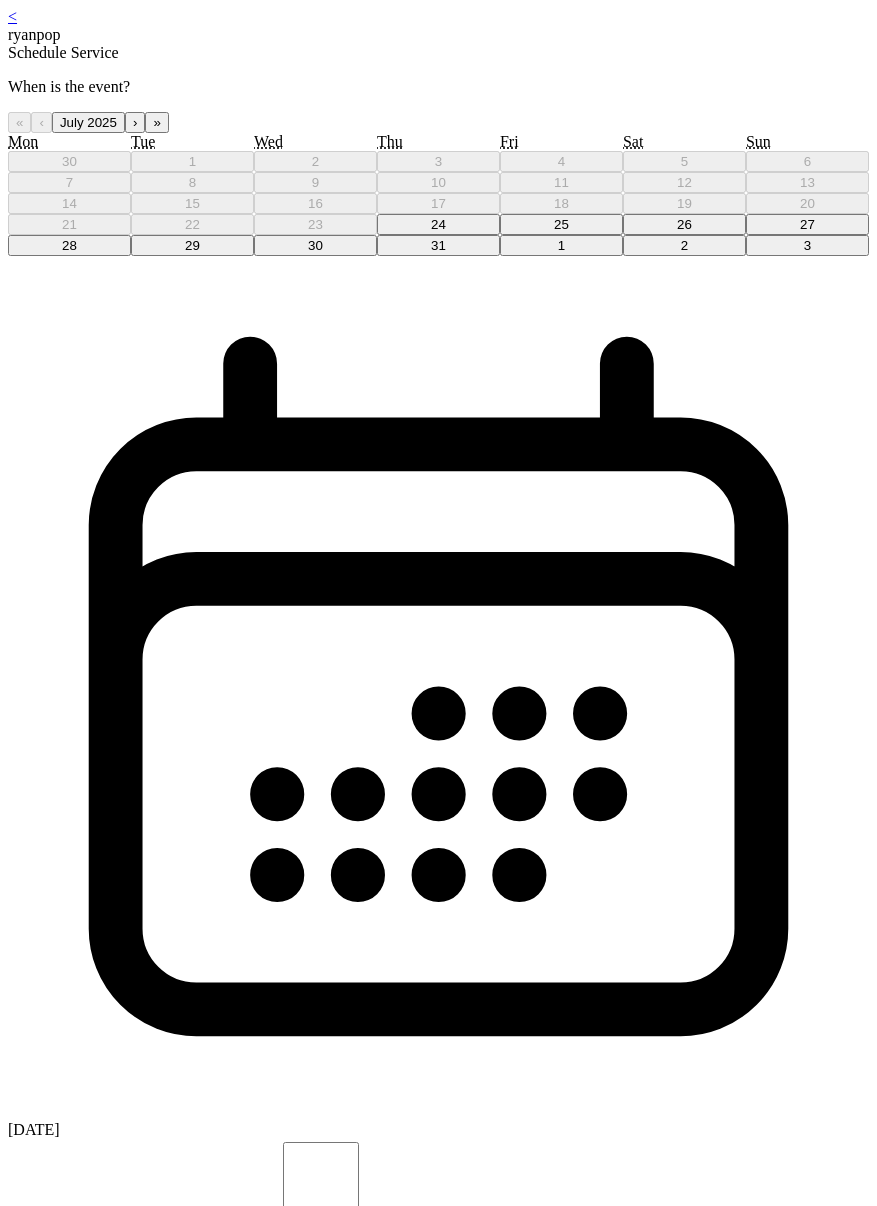 click on "10:00 am" at bounding box center [438, 2114] 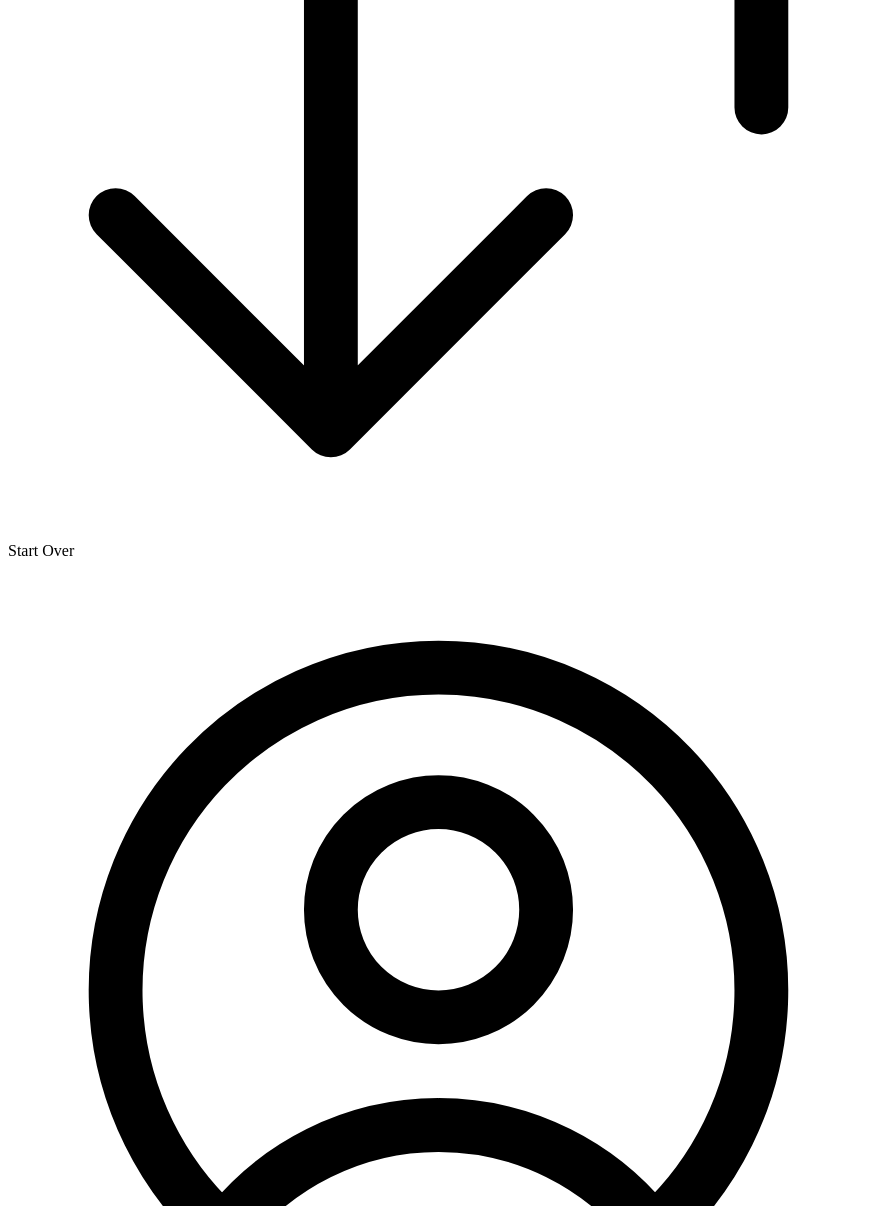 scroll, scrollTop: 1728, scrollLeft: 0, axis: vertical 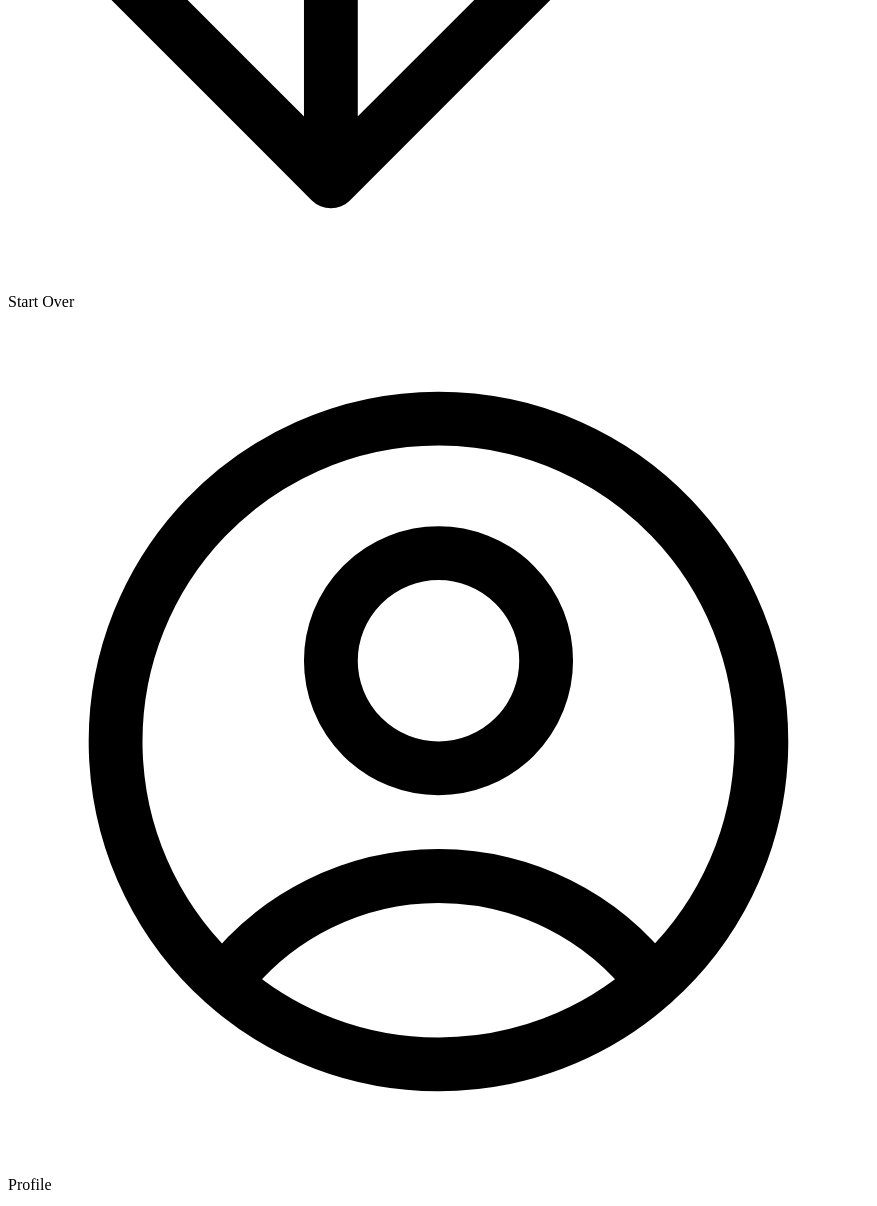 click at bounding box center (8, -954) 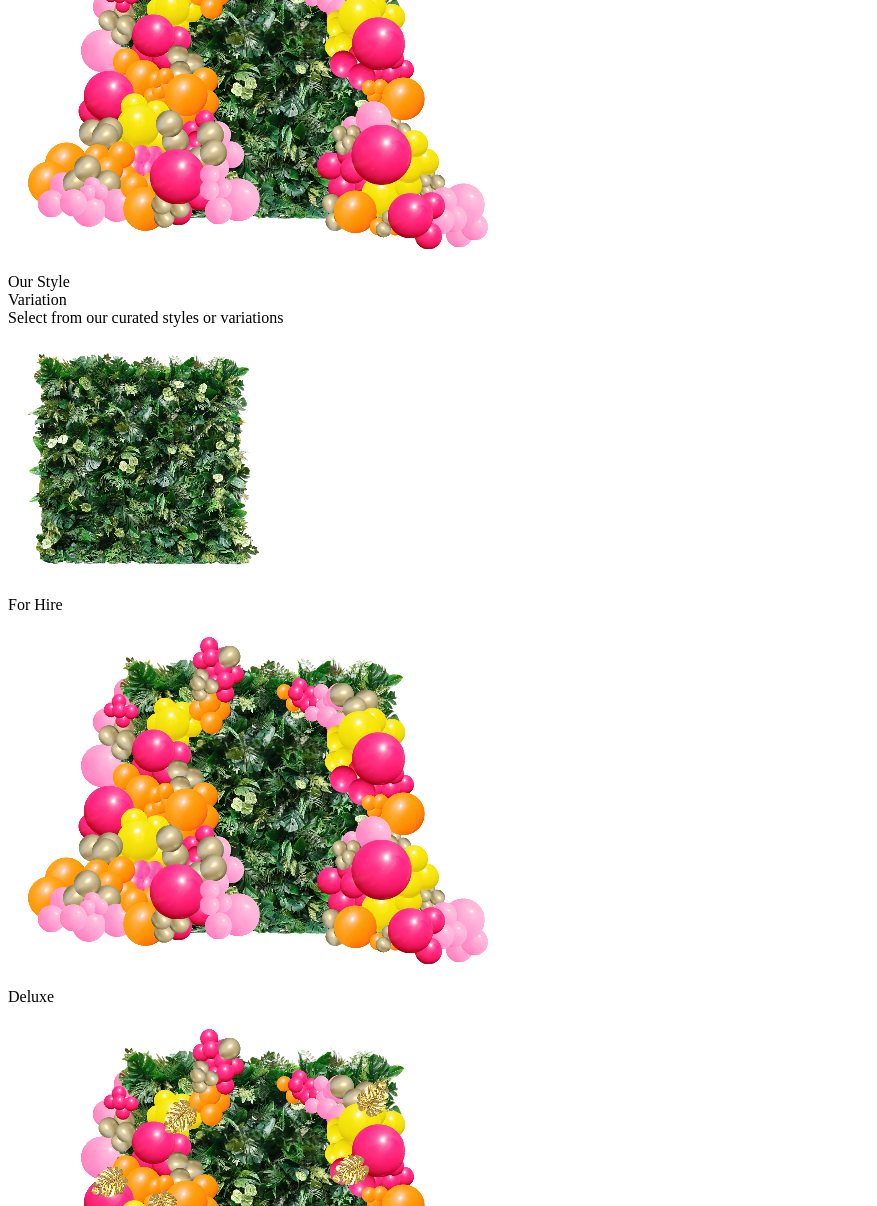 scroll, scrollTop: 889, scrollLeft: 0, axis: vertical 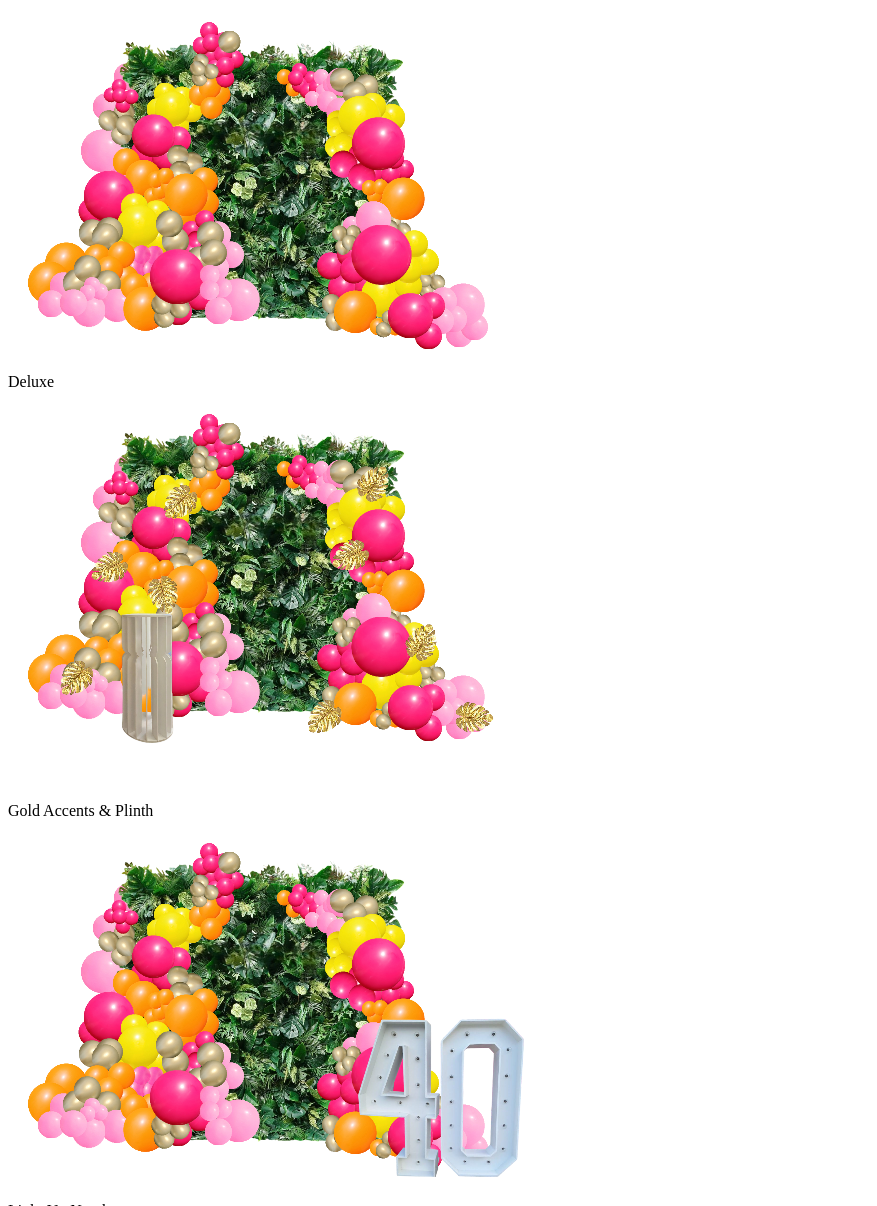 click on "Continue" at bounding box center (37, 2413) 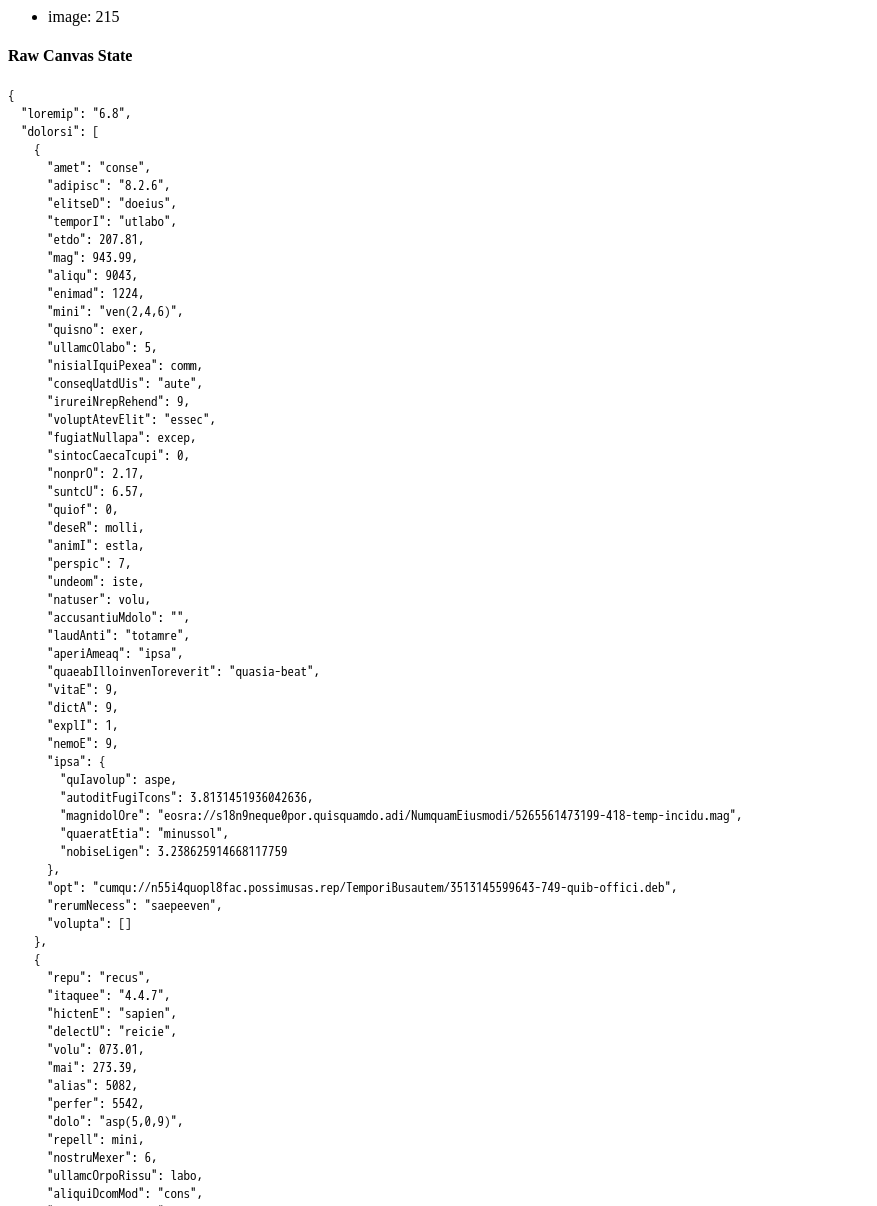 scroll, scrollTop: 0, scrollLeft: 0, axis: both 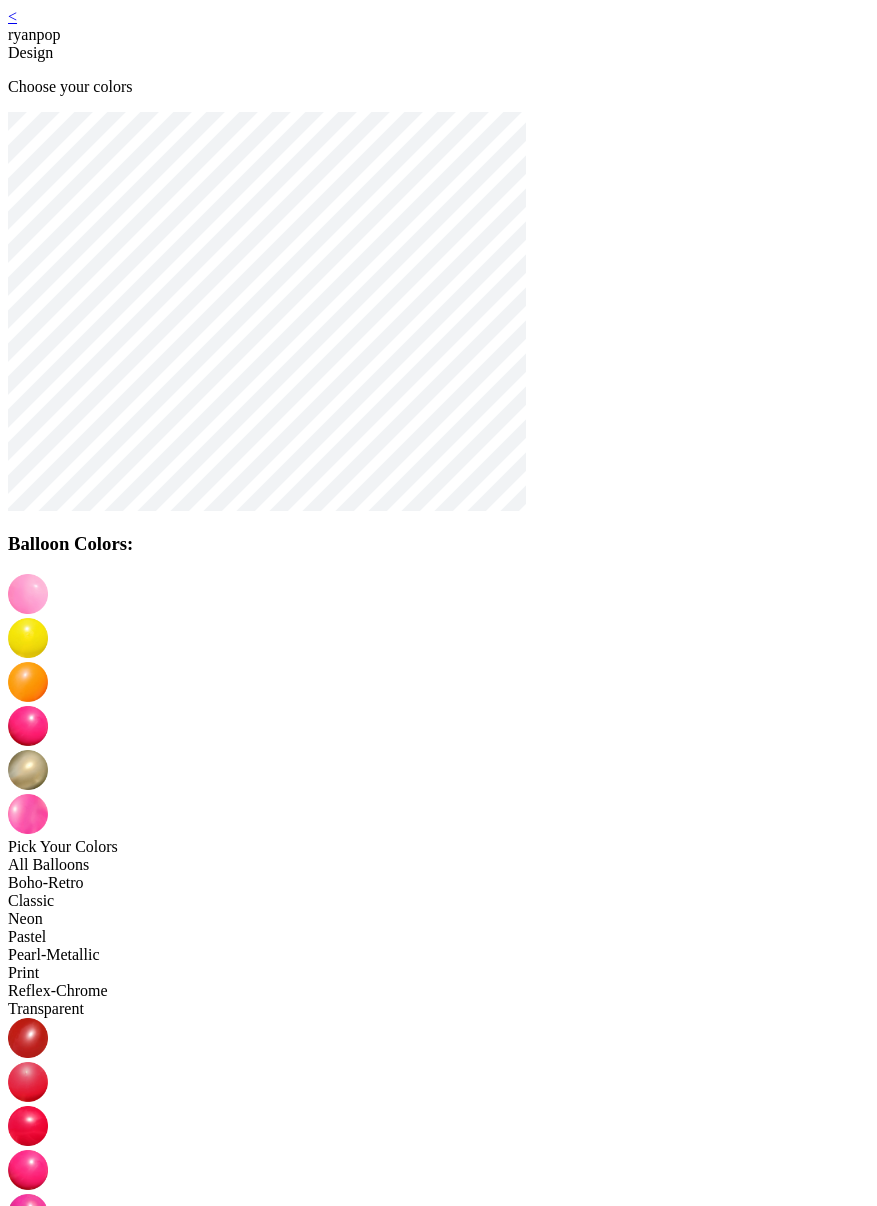 click at bounding box center (28, 1830) 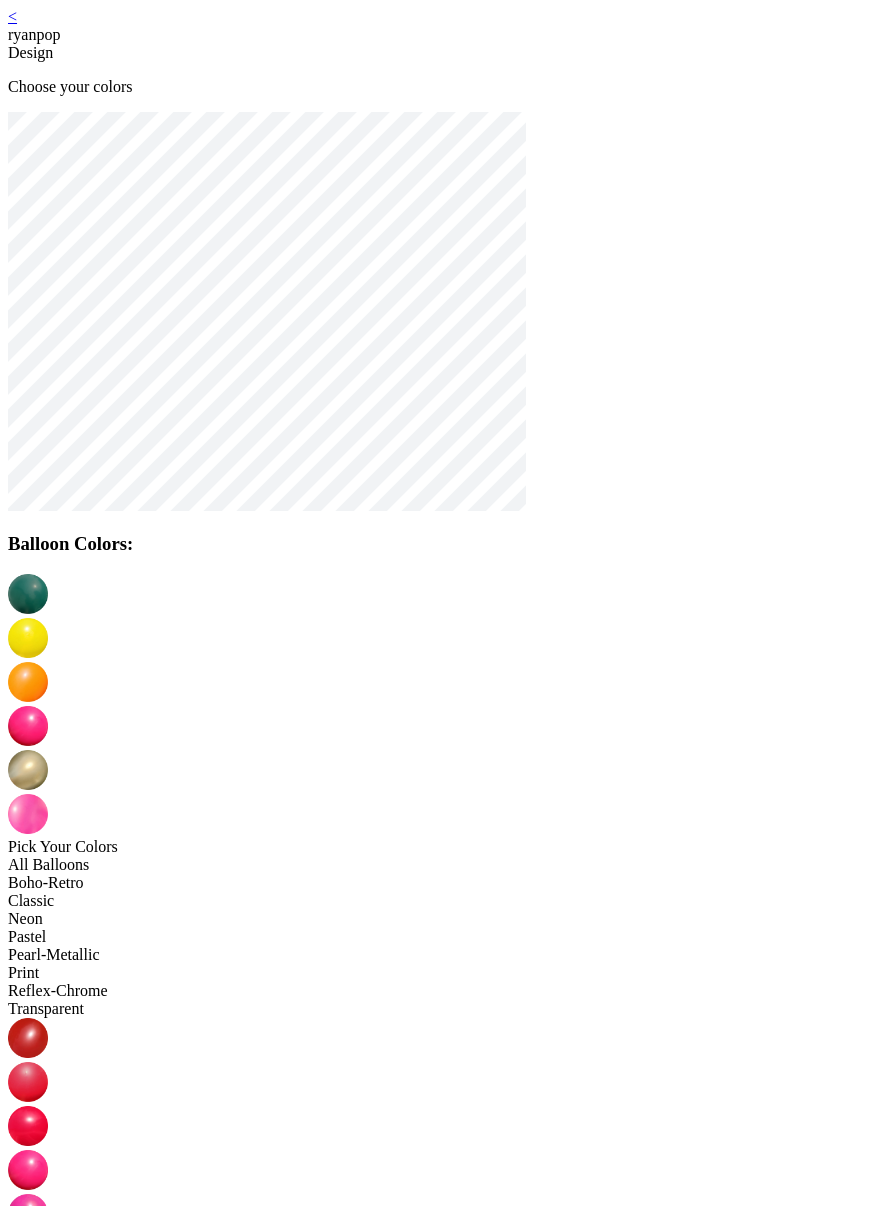 click at bounding box center [28, 638] 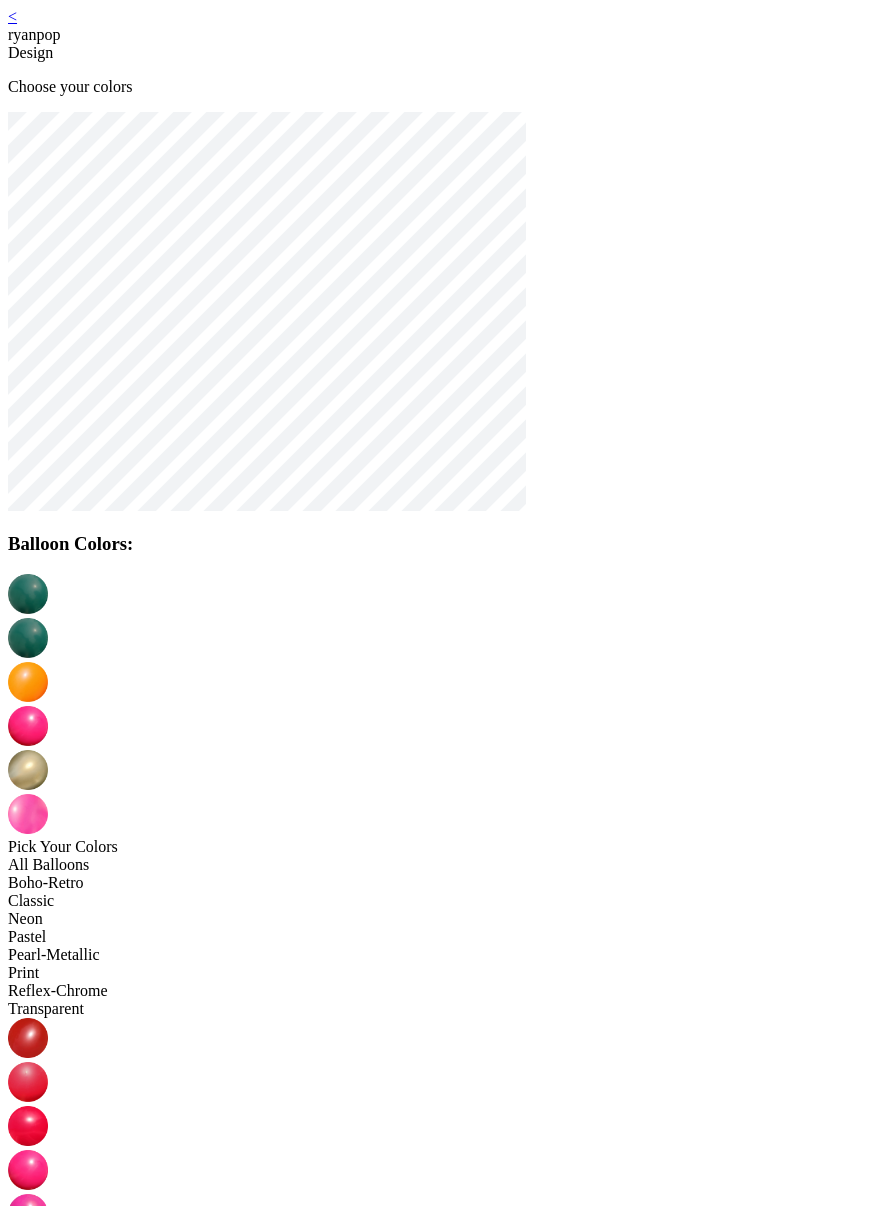 click at bounding box center [28, 682] 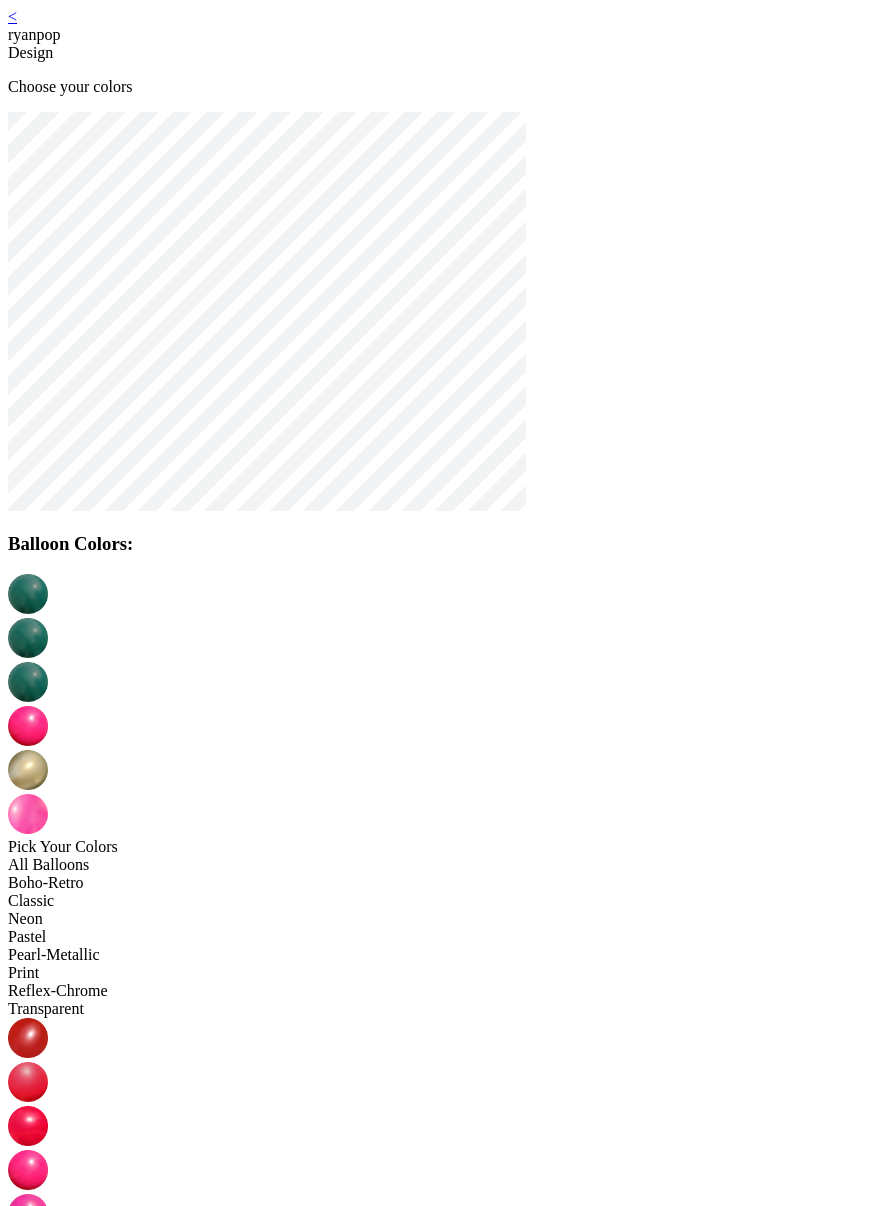click at bounding box center [28, 726] 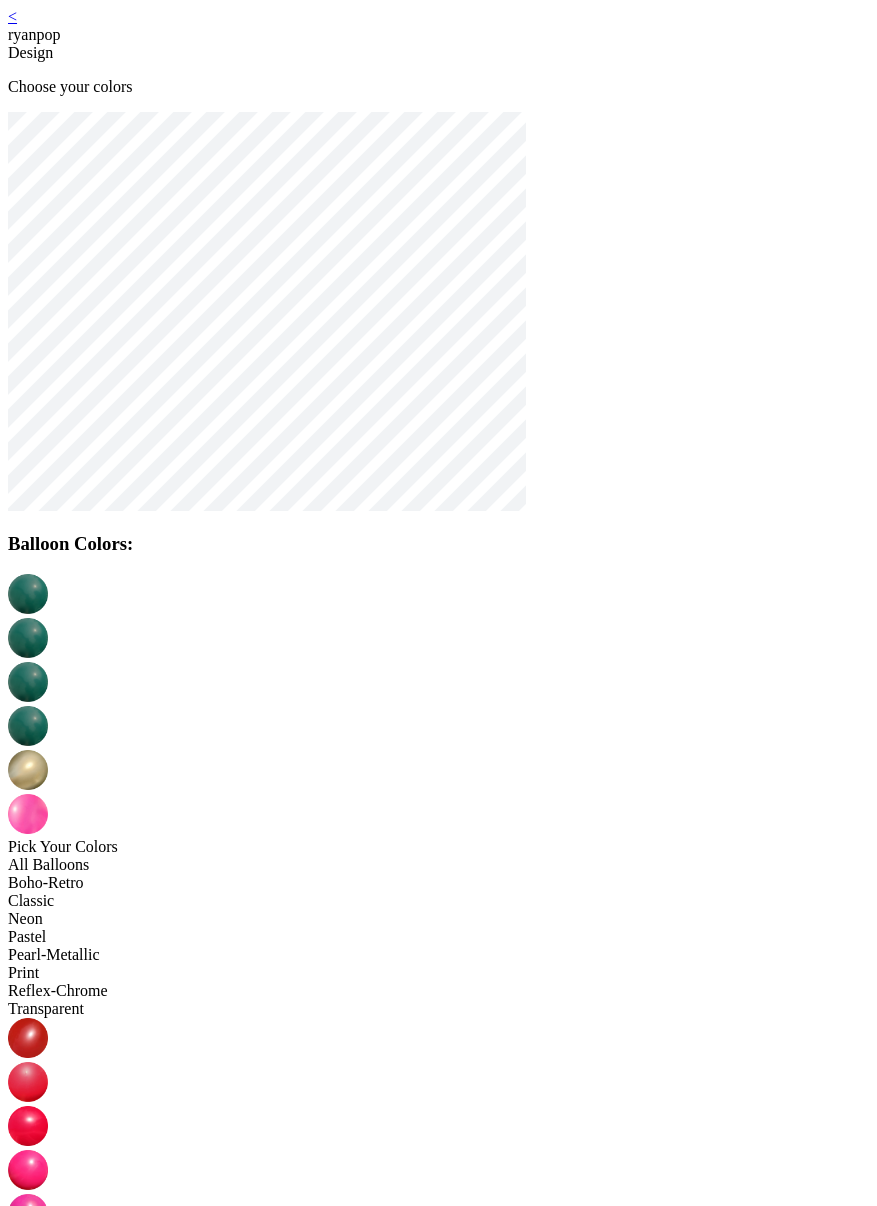 click at bounding box center [28, 770] 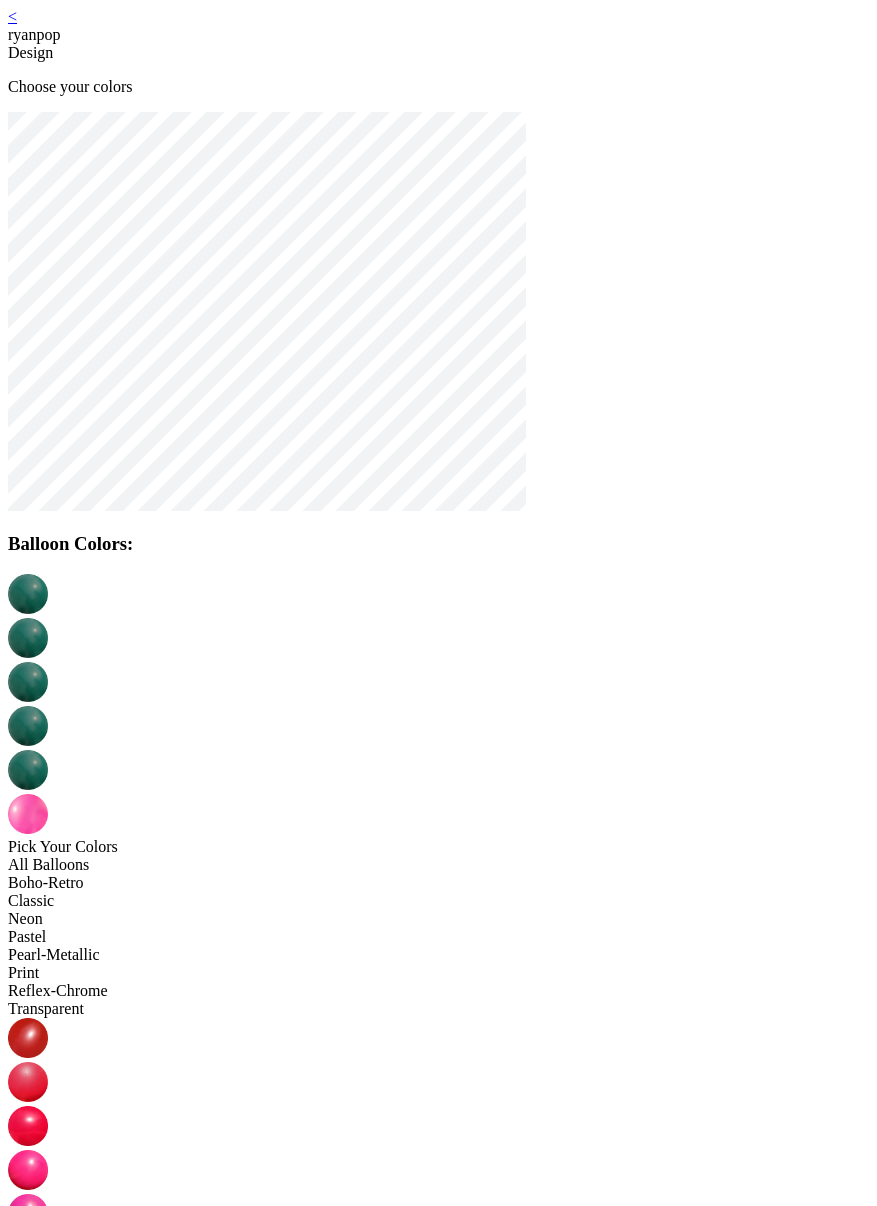 click at bounding box center (28, 814) 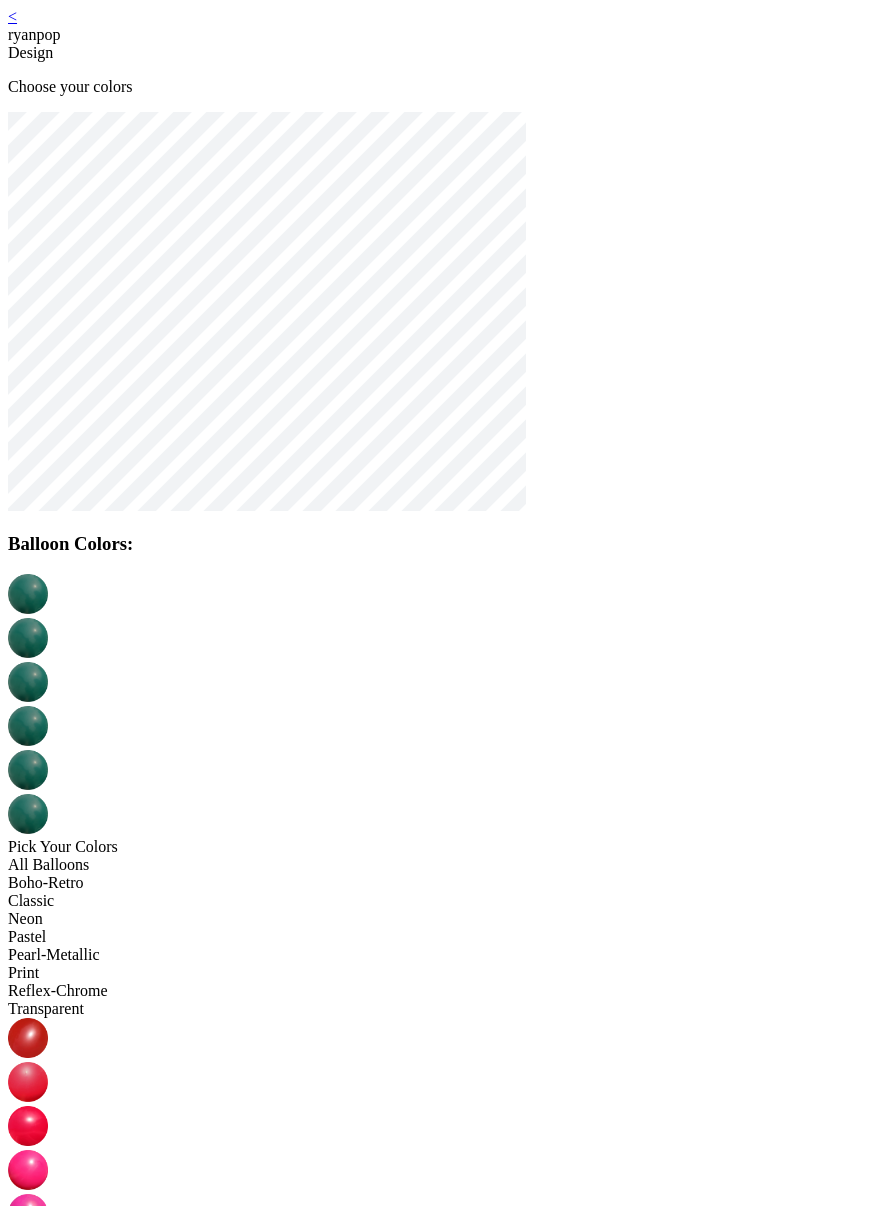 click on "Continue" at bounding box center (438, 176985) 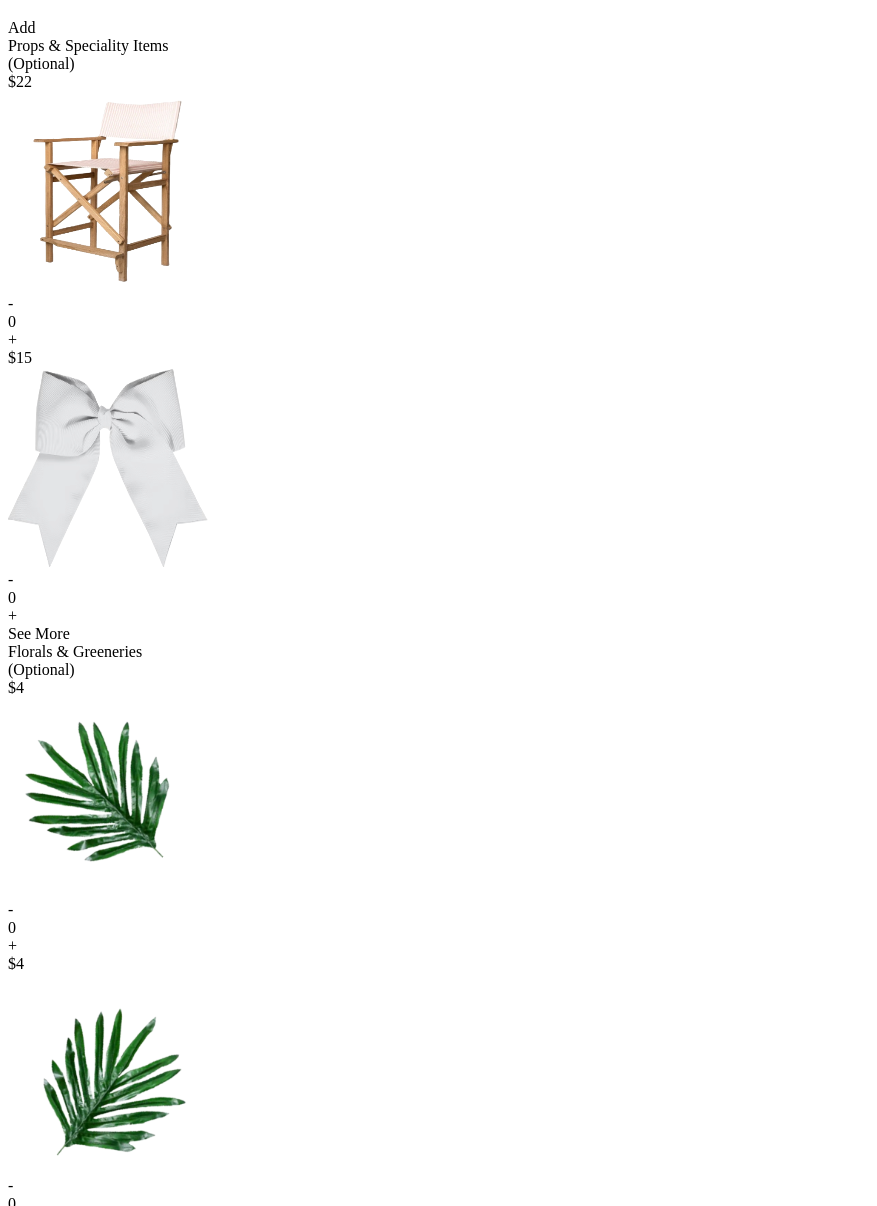 scroll, scrollTop: 1002, scrollLeft: 0, axis: vertical 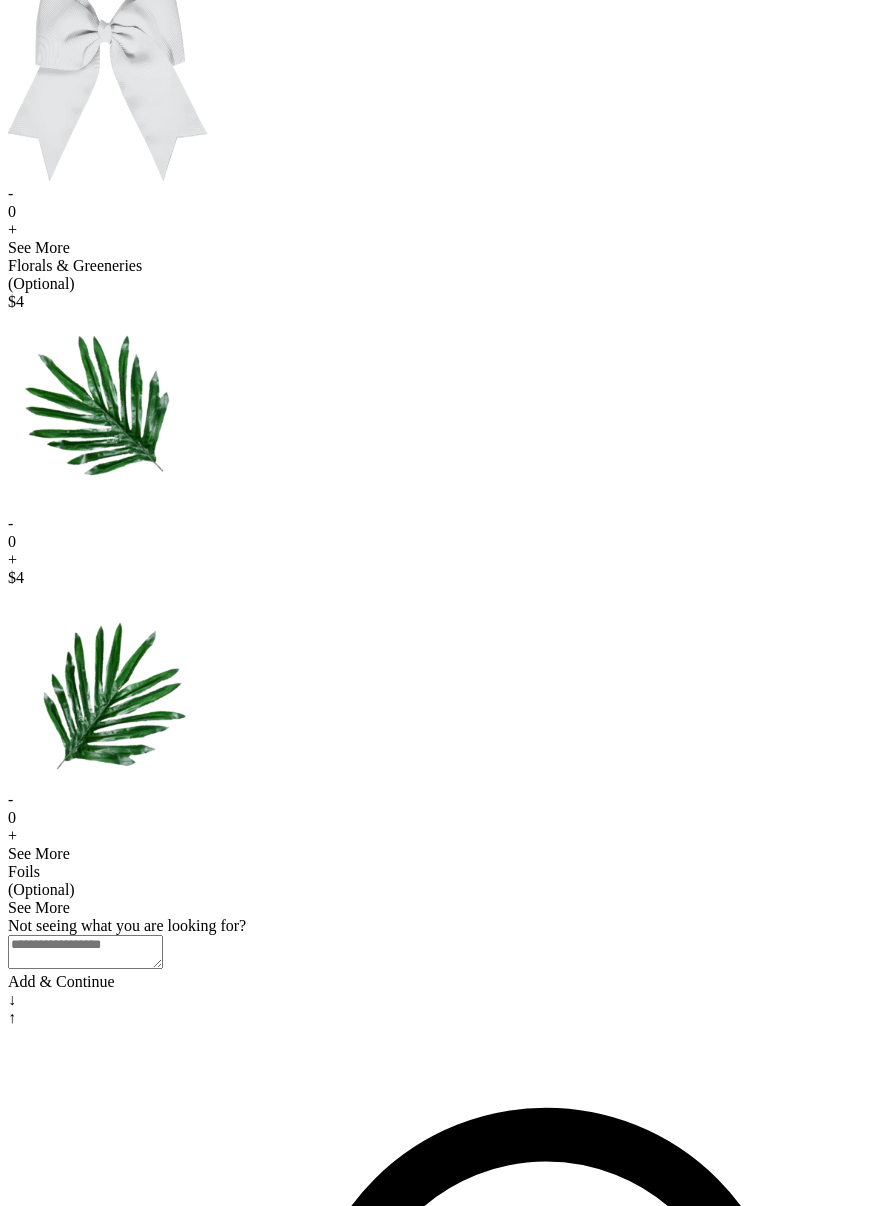 click on "+" at bounding box center (438, -46) 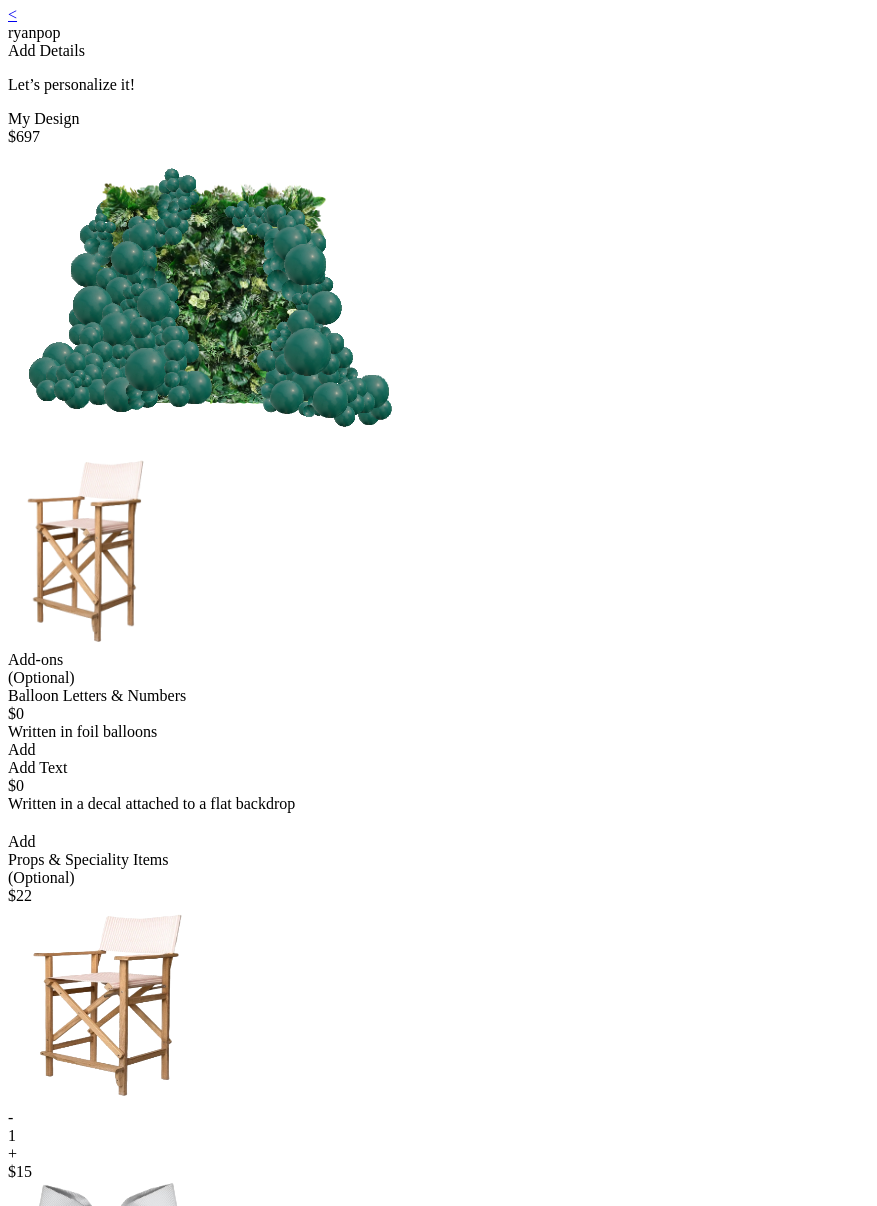 scroll, scrollTop: 0, scrollLeft: 0, axis: both 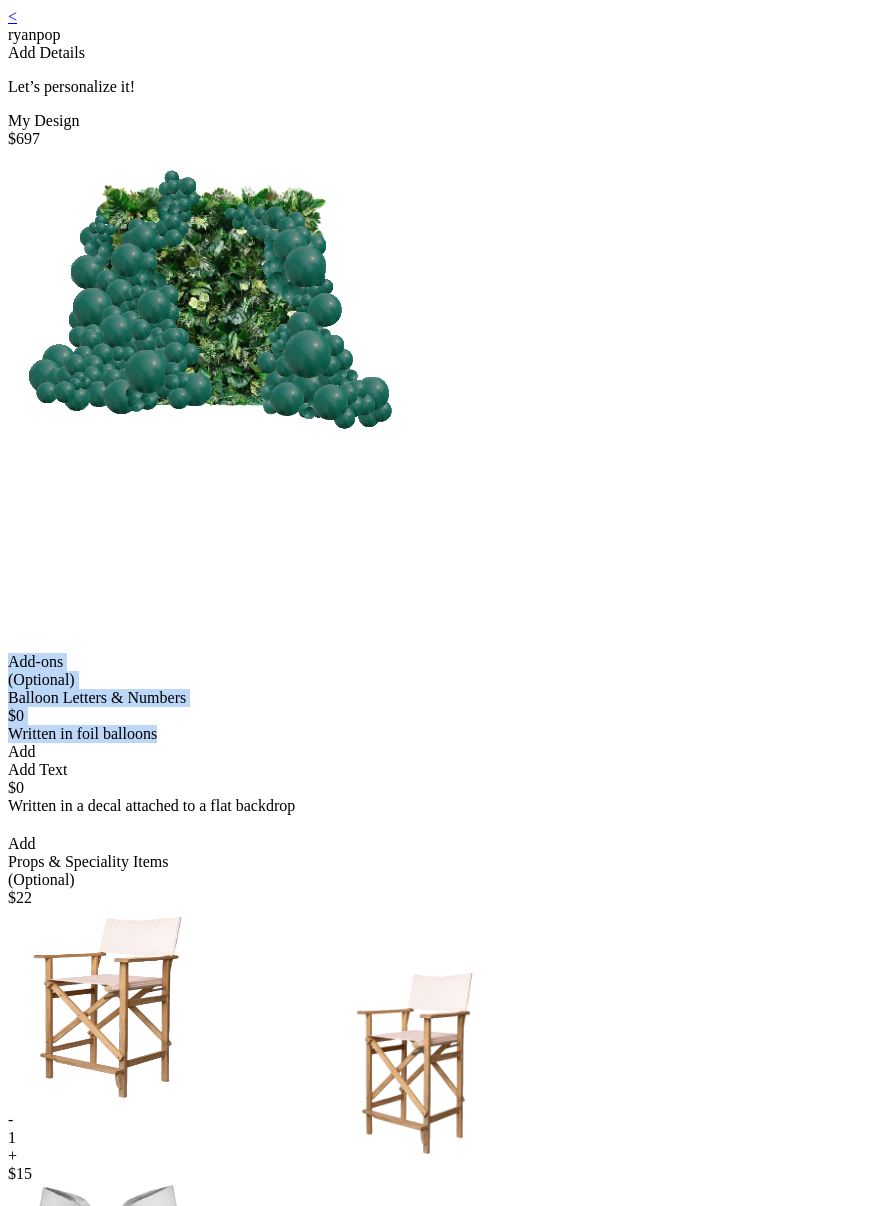 drag, startPoint x: 313, startPoint y: 331, endPoint x: 647, endPoint y: 816, distance: 588.88116 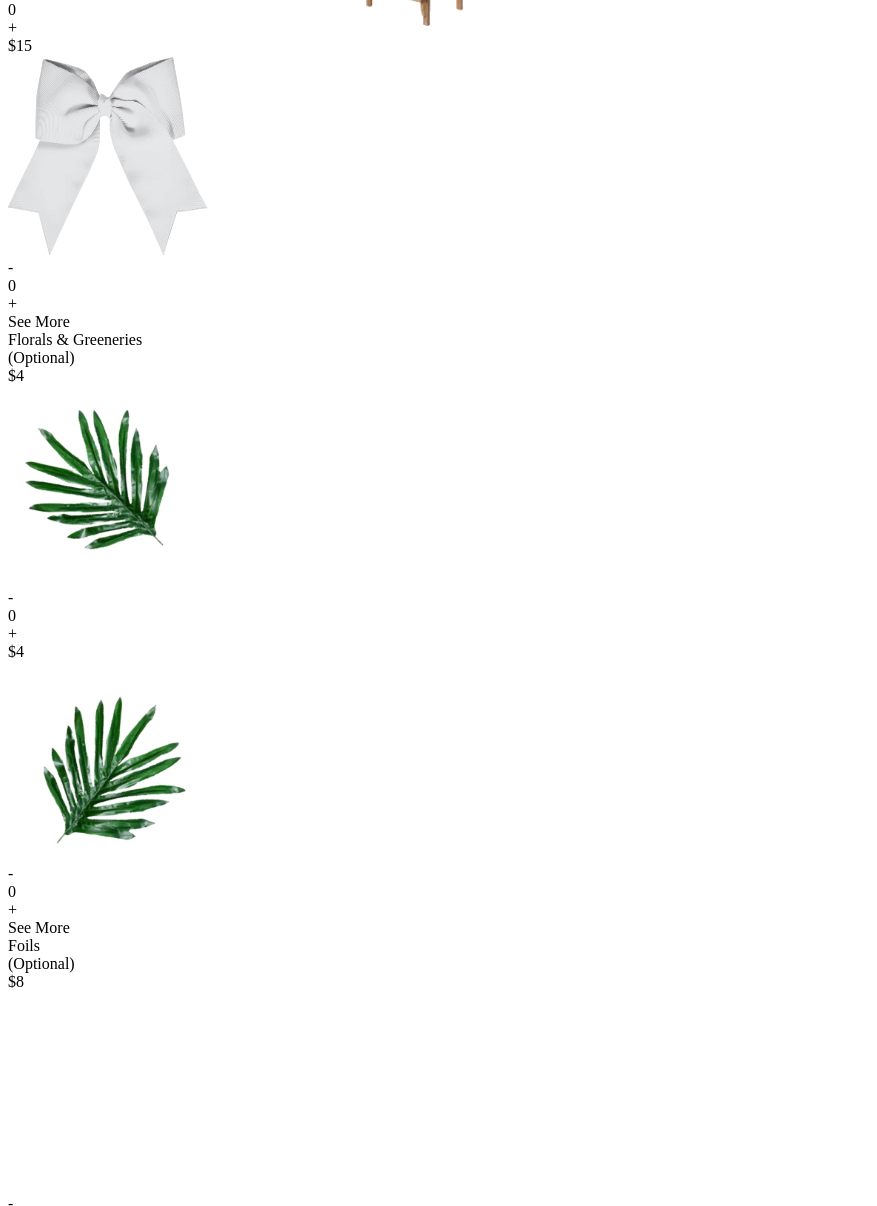 scroll, scrollTop: 1162, scrollLeft: 0, axis: vertical 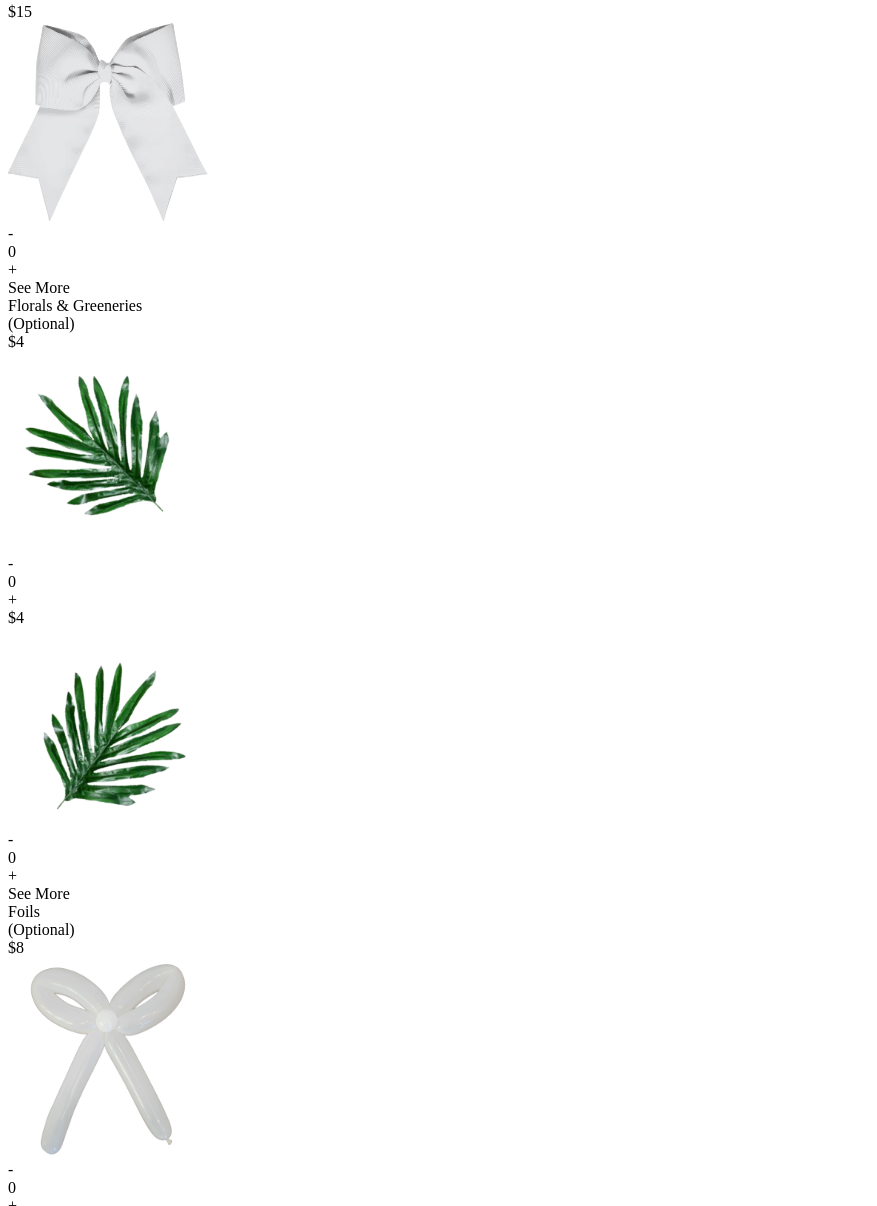 drag, startPoint x: 473, startPoint y: 1052, endPoint x: 509, endPoint y: 1059, distance: 36.67424 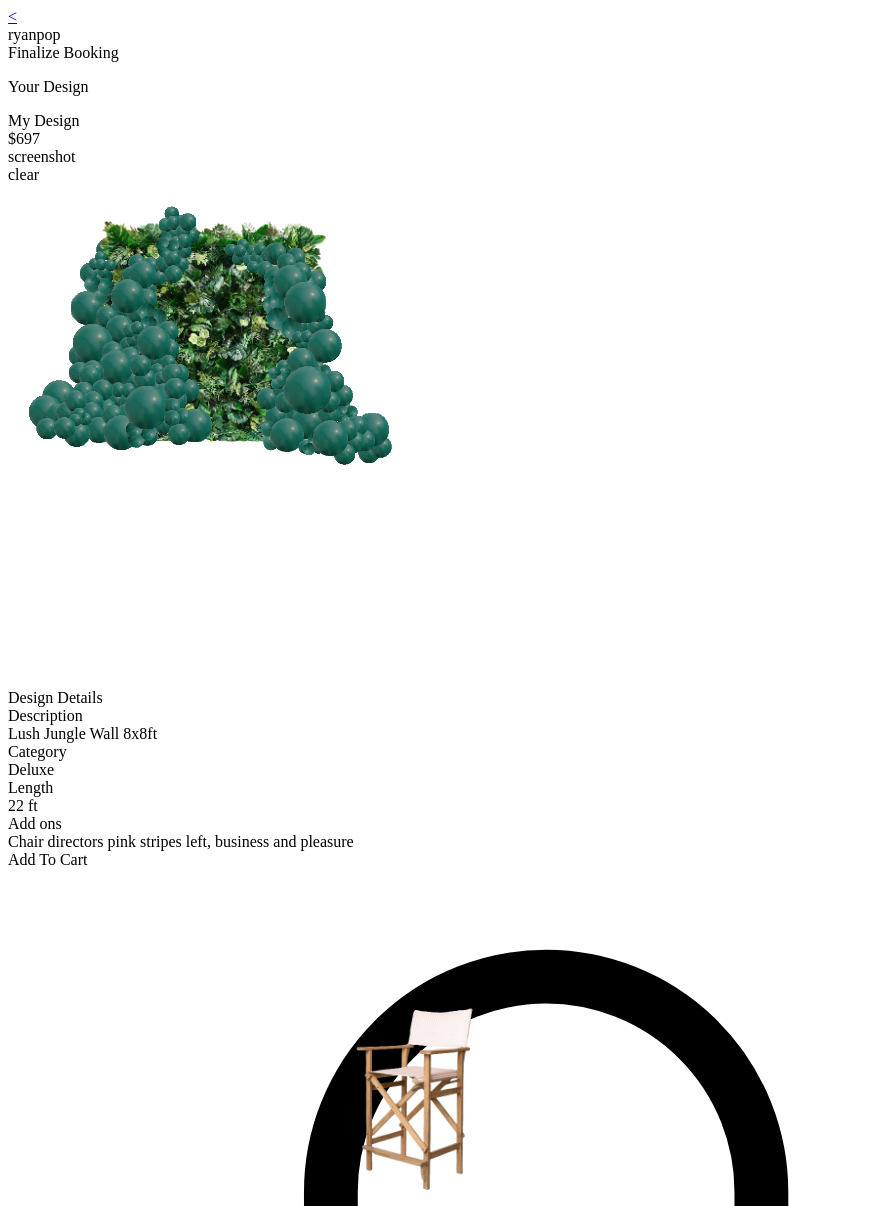scroll, scrollTop: 0, scrollLeft: 0, axis: both 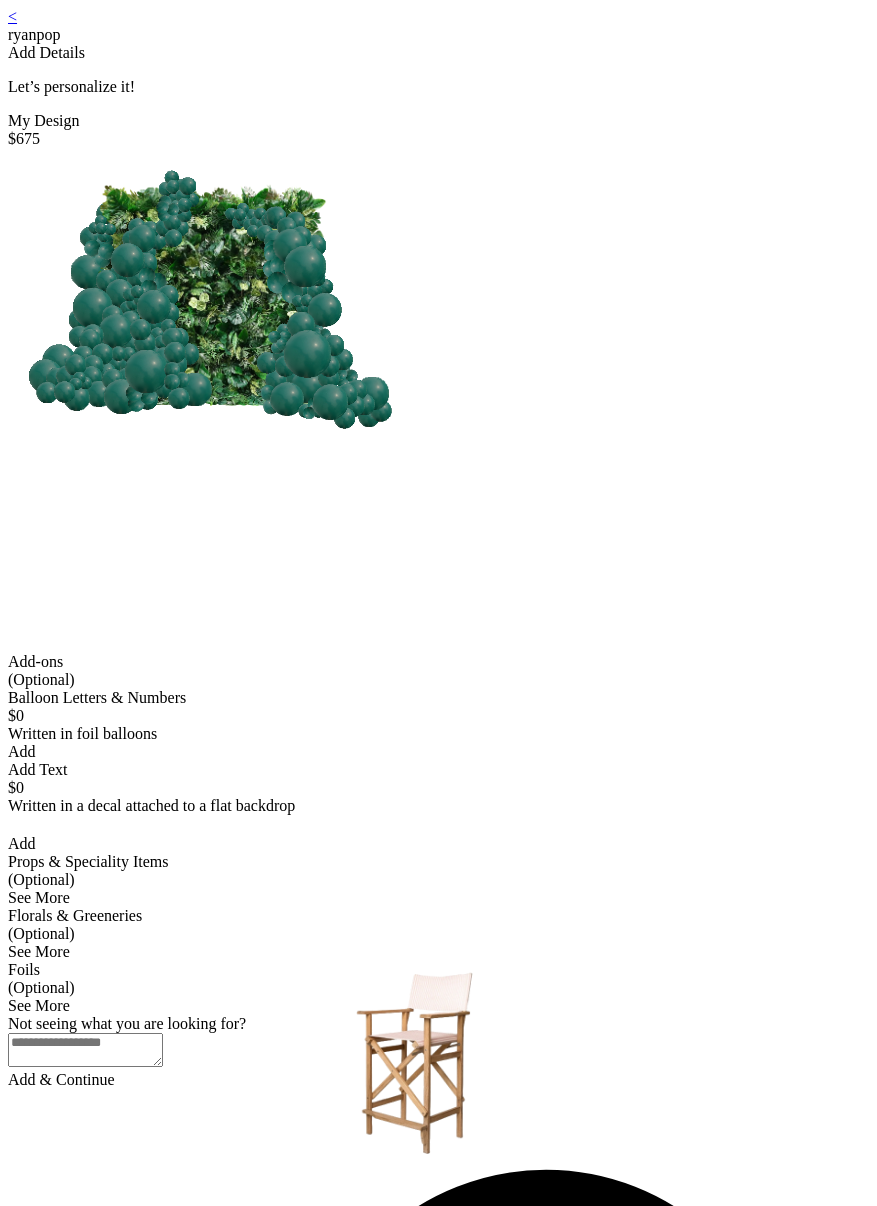 click on "<" at bounding box center [12, 16] 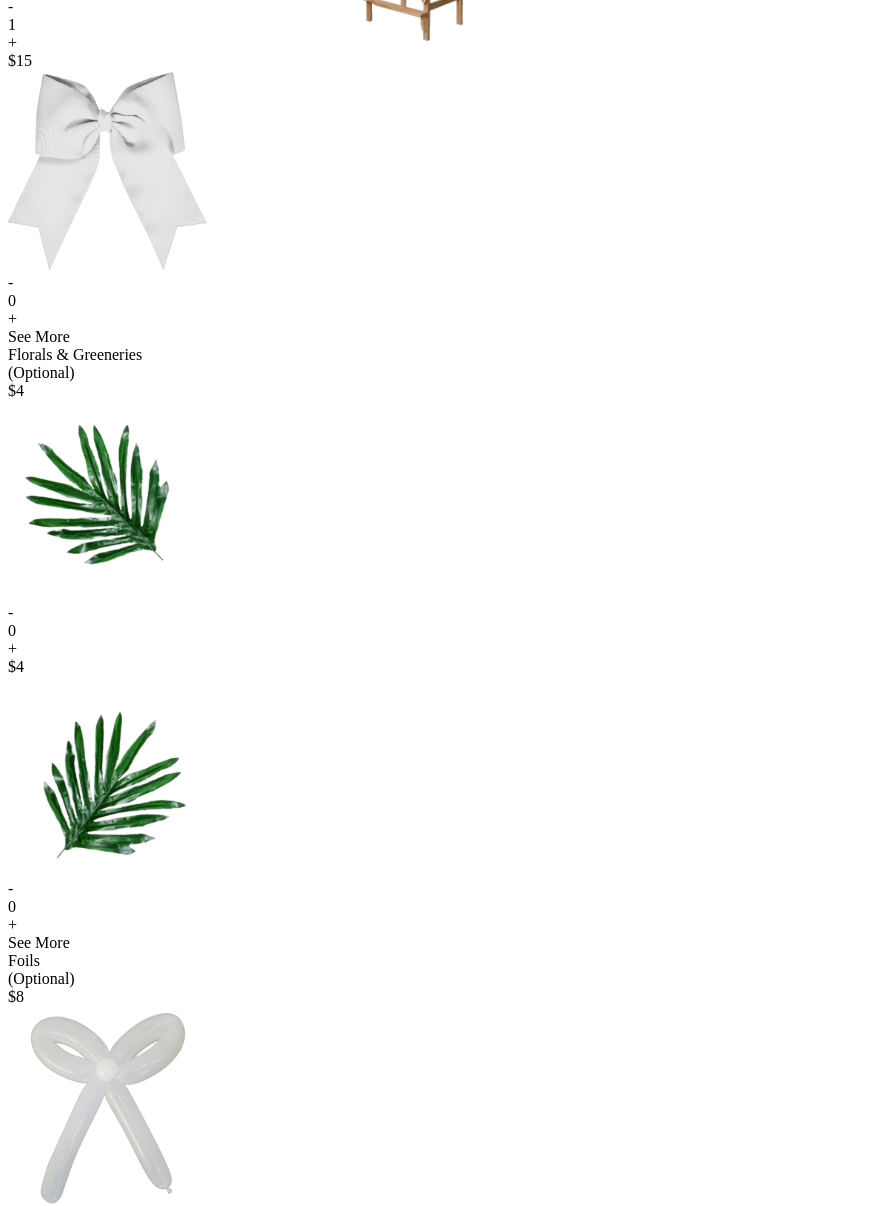 scroll, scrollTop: 1162, scrollLeft: 0, axis: vertical 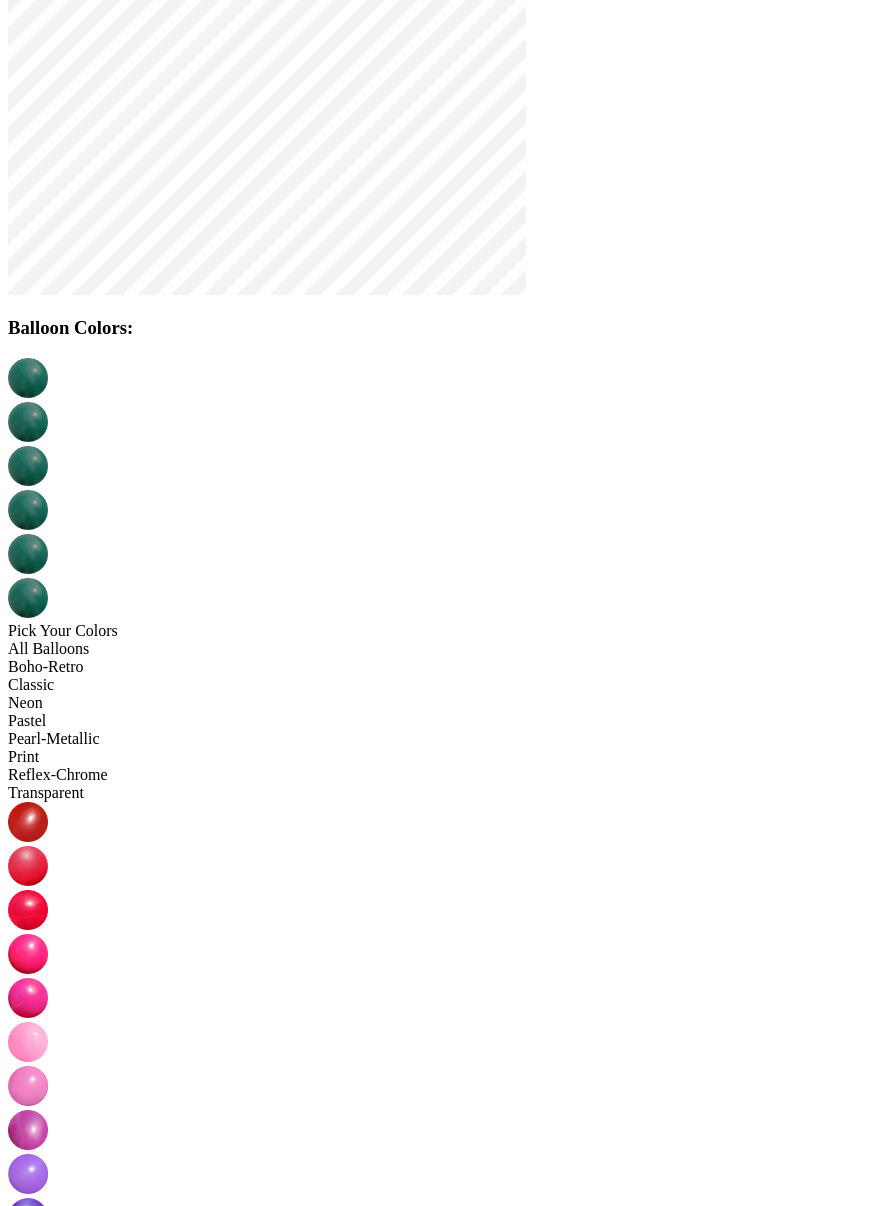 click on "Continue" at bounding box center [128, 176789] 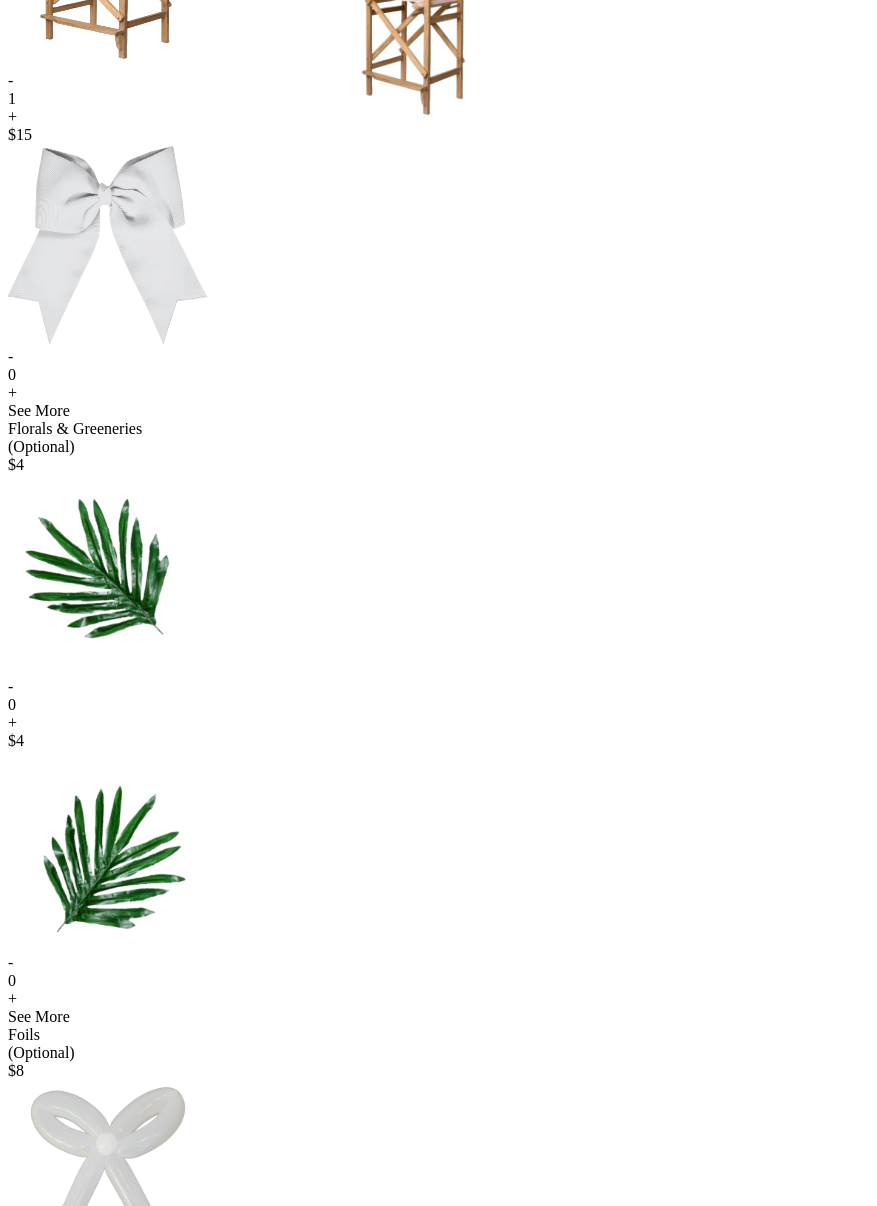 scroll, scrollTop: 1162, scrollLeft: 0, axis: vertical 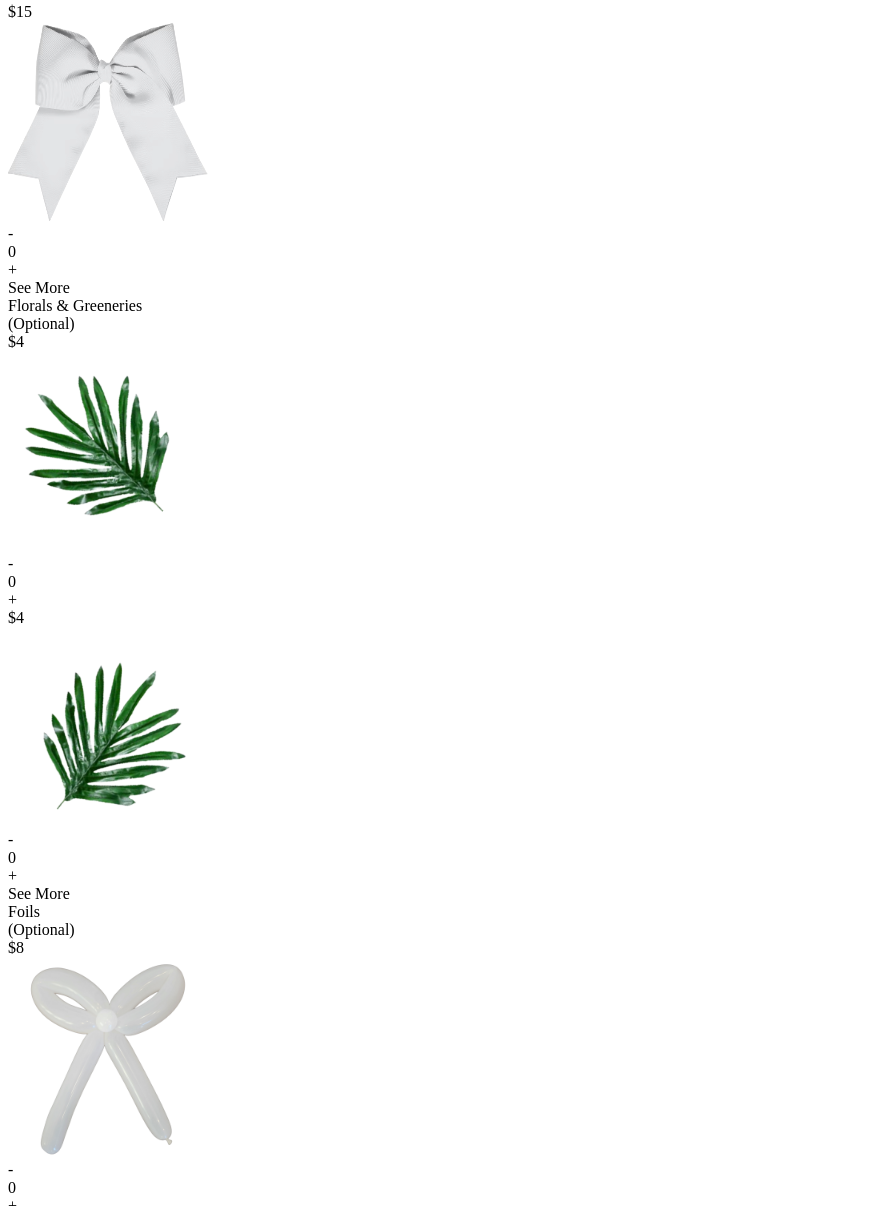 click on "Add & Continue" at bounding box center [438, 1574] 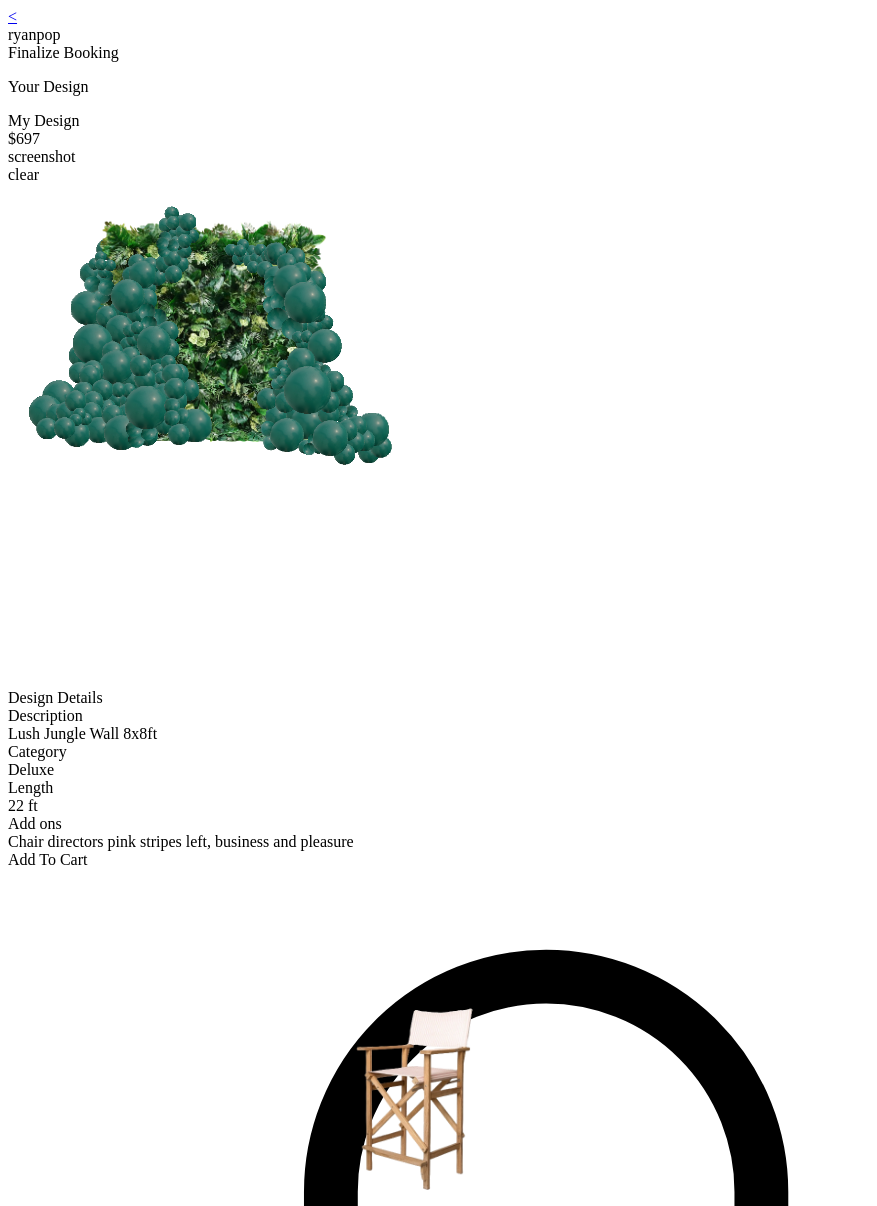 scroll, scrollTop: 0, scrollLeft: 0, axis: both 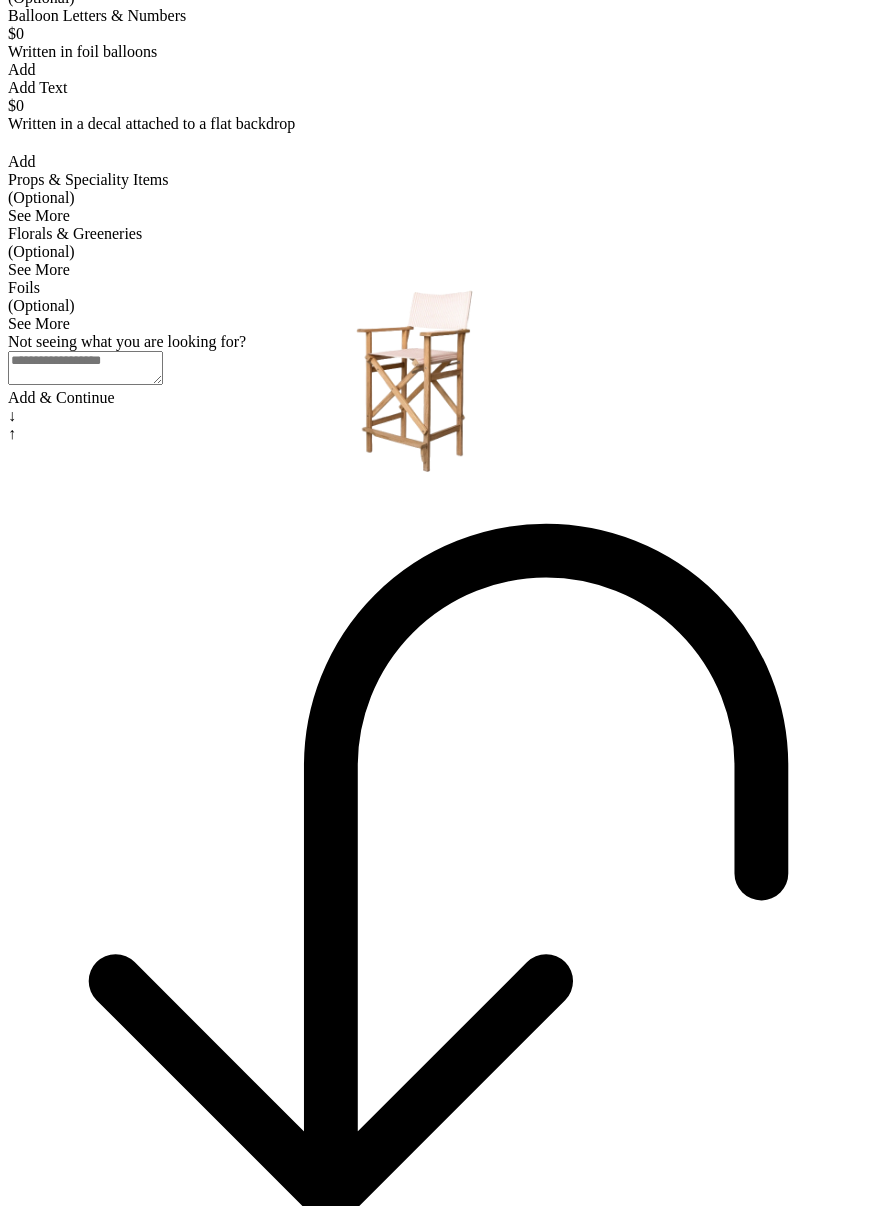 click on "< ryanpop Add Details Let’s personalize it! My Design $675 Add-ons (Optional) Balloon Letters & Numbers $0 Written in foil balloons Generate Letter Color Number Color Size S M L Save Close Add Add Text $0 Written in a decal attached to a flat backdrop select font Color Size S M L Save Close Add Props & Speciality Items (Optional) See More Florals & Greeneries (Optional) See More Foils (Optional) See More Not seeing what you are looking for? Add & Continue ↓   ↑   Start Over Profile Cart" at bounding box center (438, 1209) 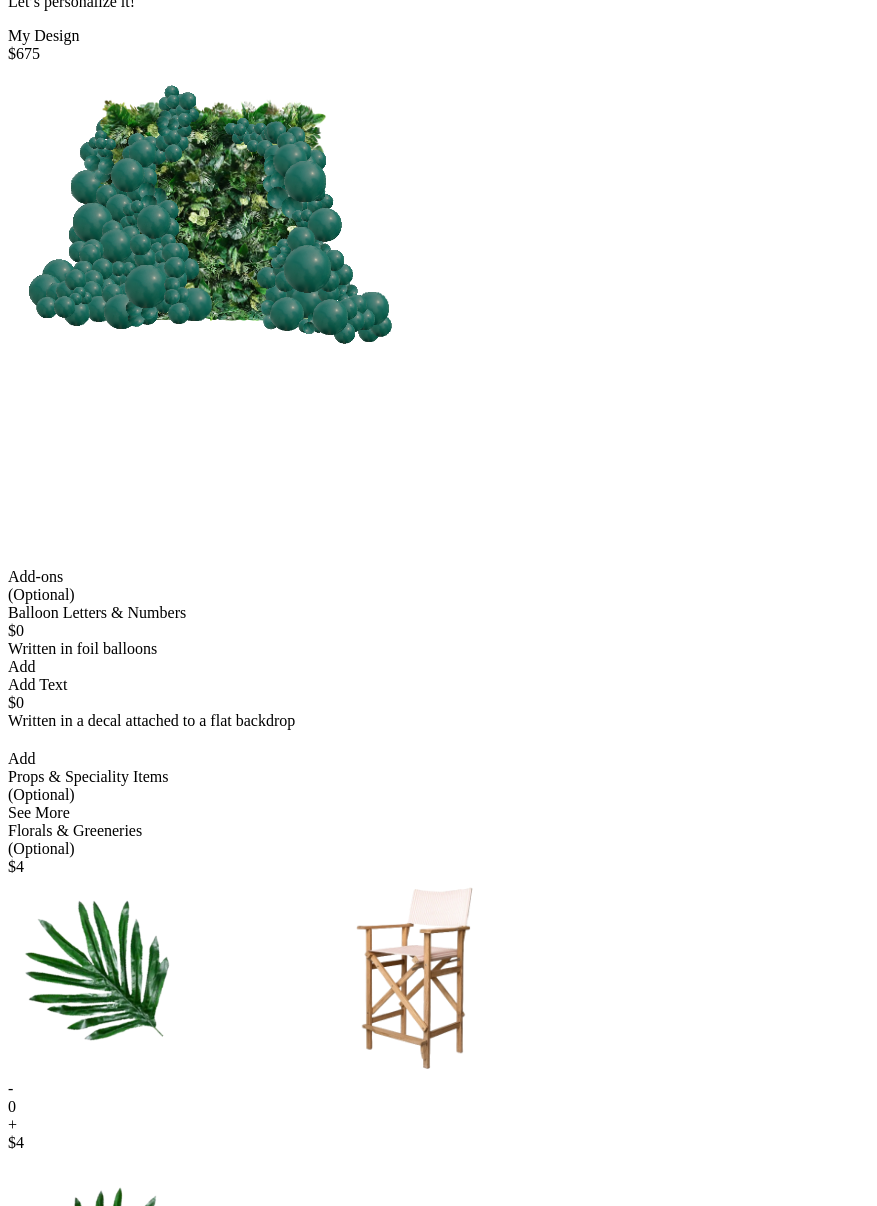 scroll, scrollTop: 1002, scrollLeft: 0, axis: vertical 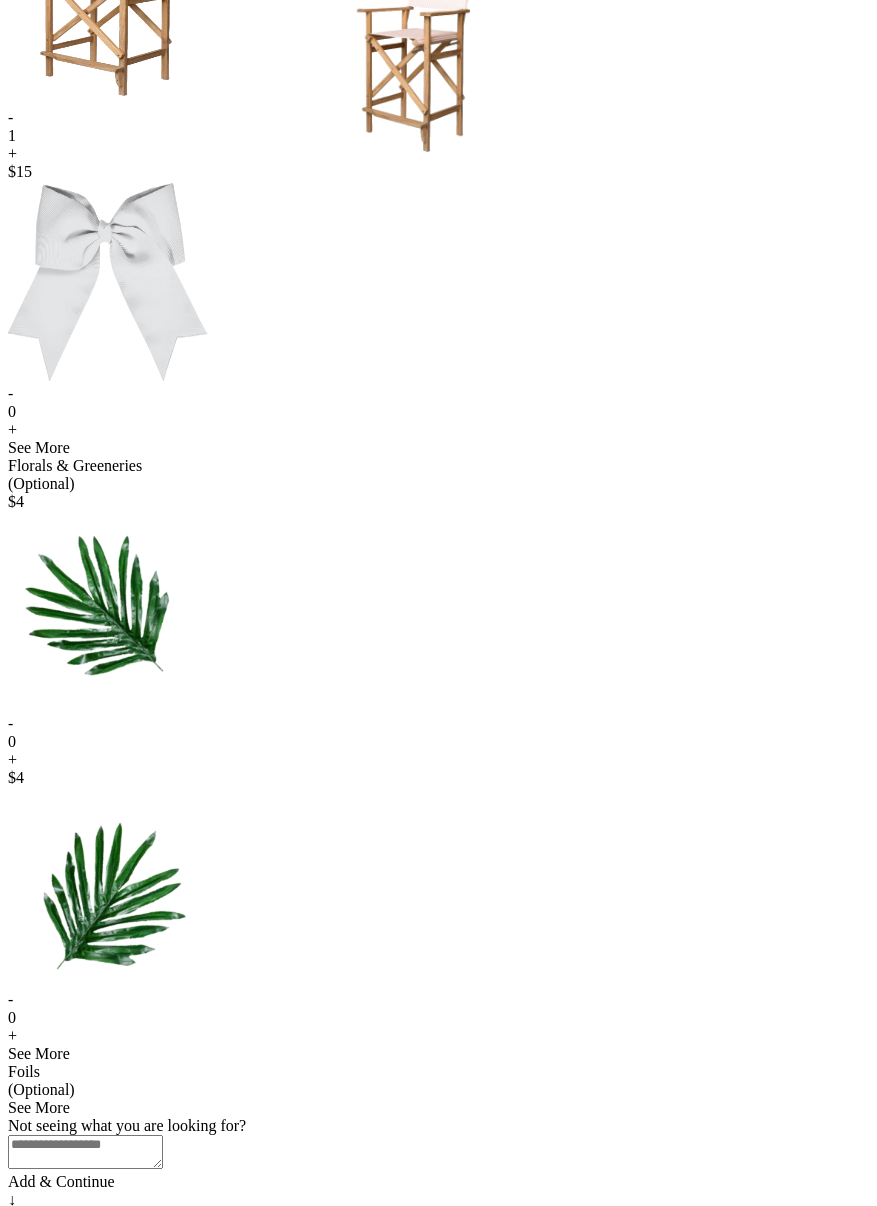 click on "Add & Continue" at bounding box center (438, 1182) 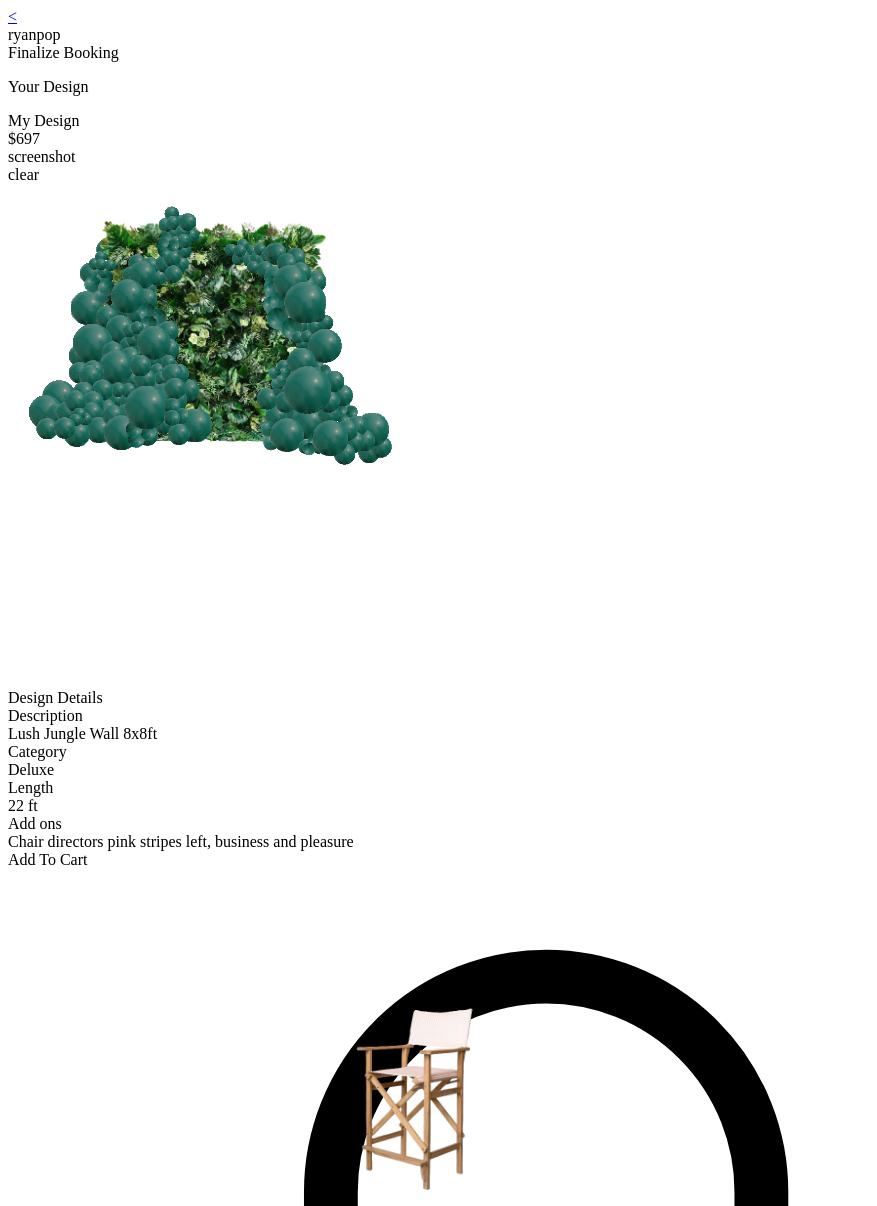 scroll, scrollTop: 0, scrollLeft: 0, axis: both 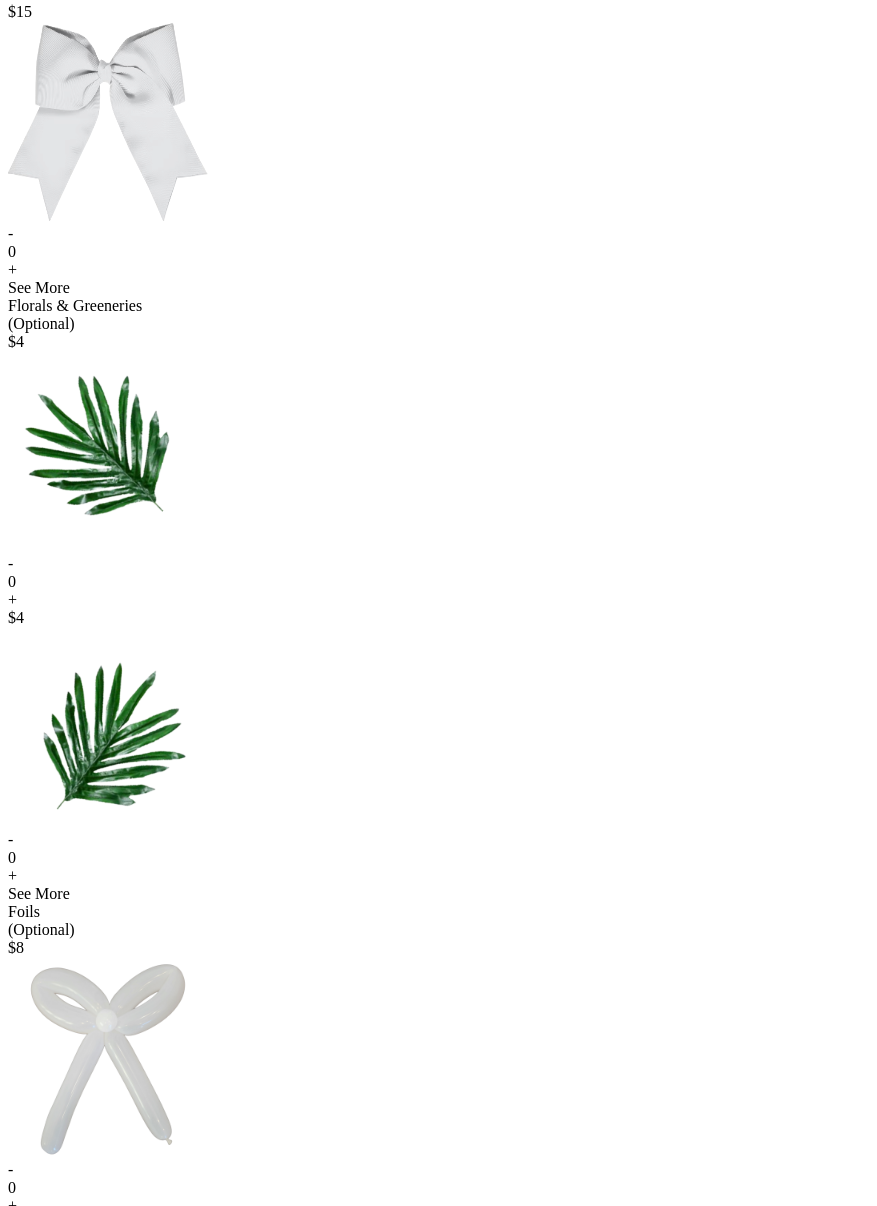click on "+" at bounding box center (438, 1206) 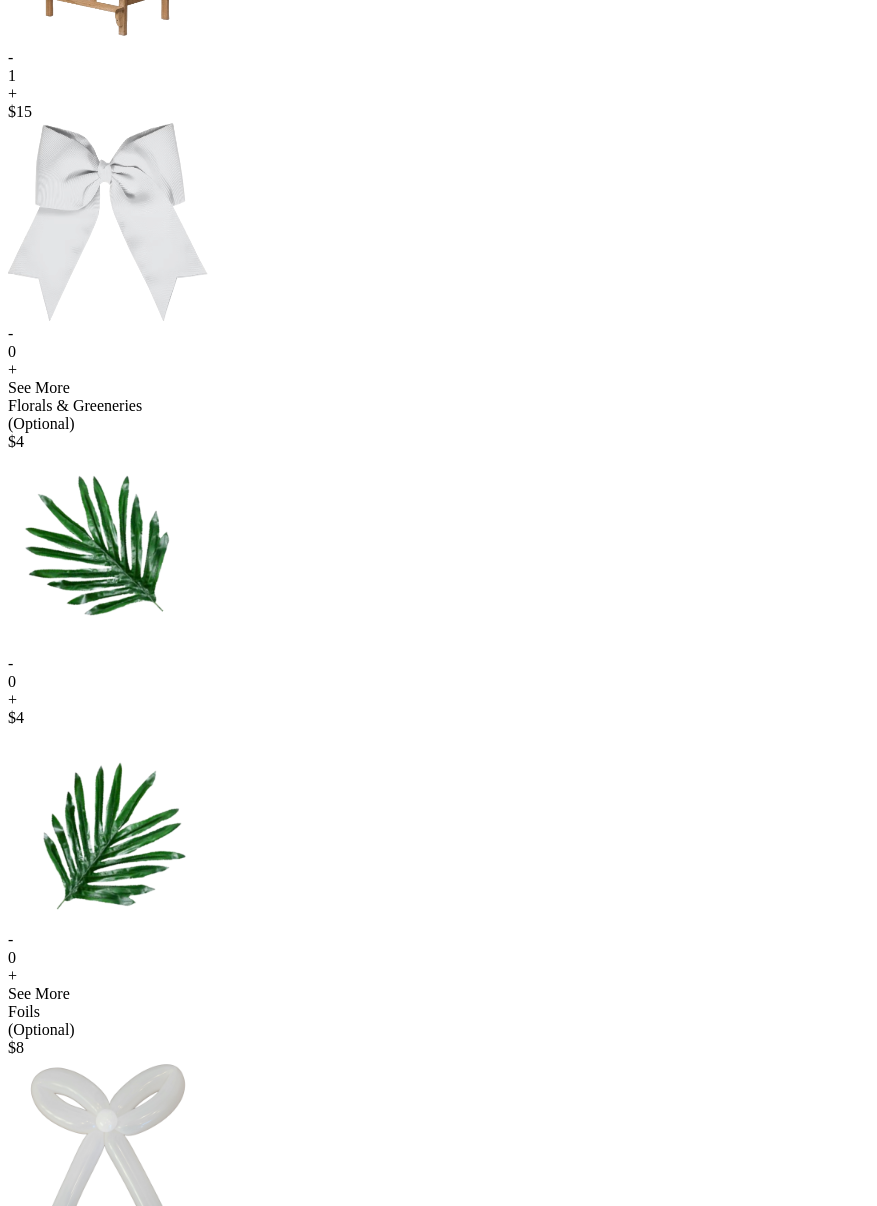 click on "+" at bounding box center (438, 1582) 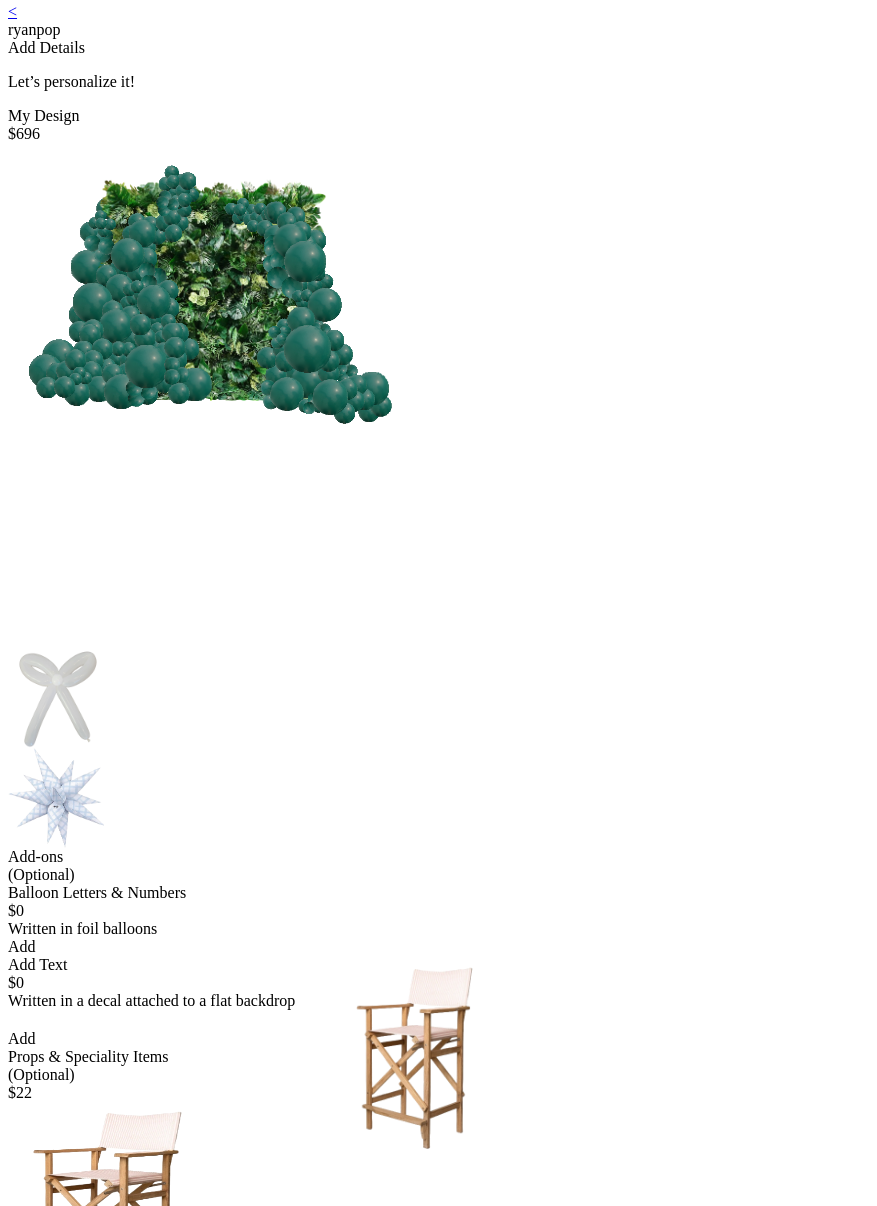 scroll, scrollTop: 0, scrollLeft: 0, axis: both 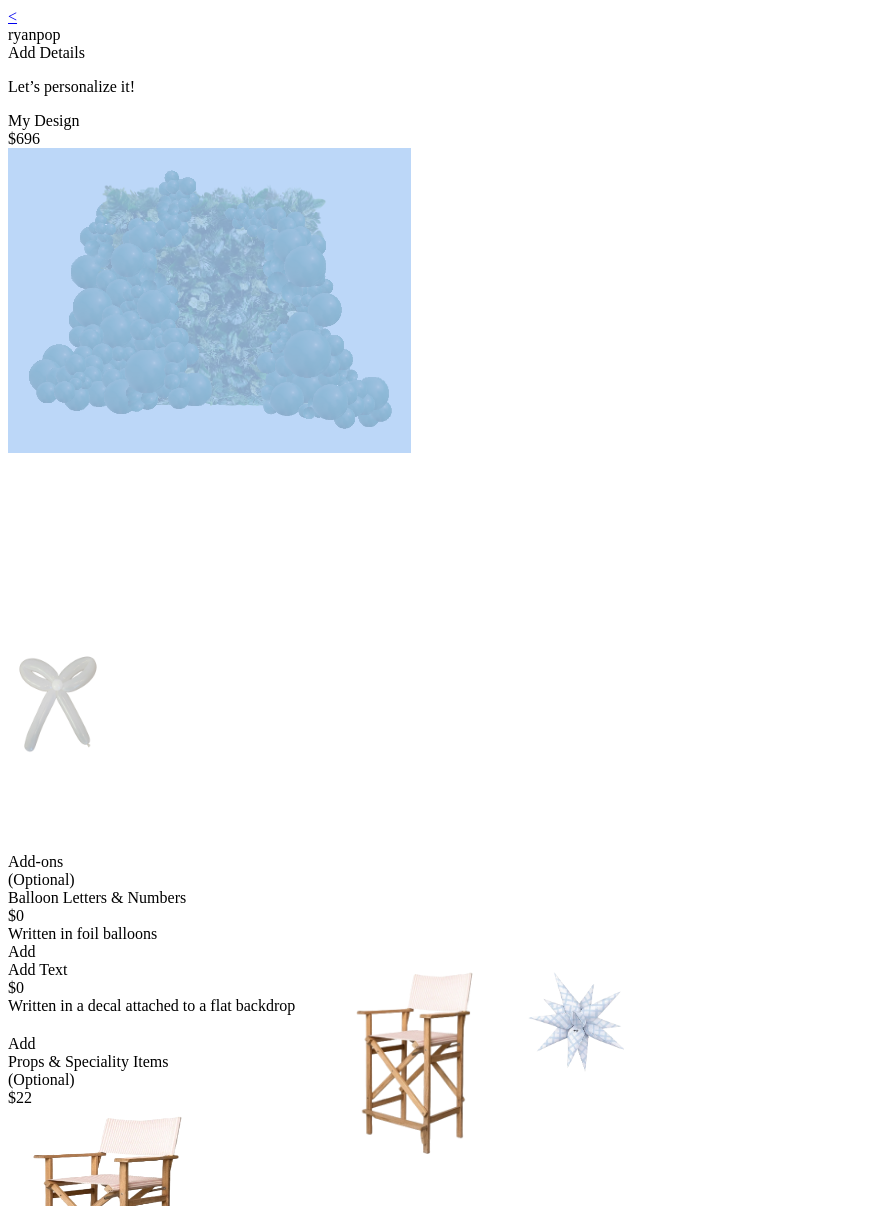 drag, startPoint x: 233, startPoint y: 200, endPoint x: 831, endPoint y: 454, distance: 649.70764 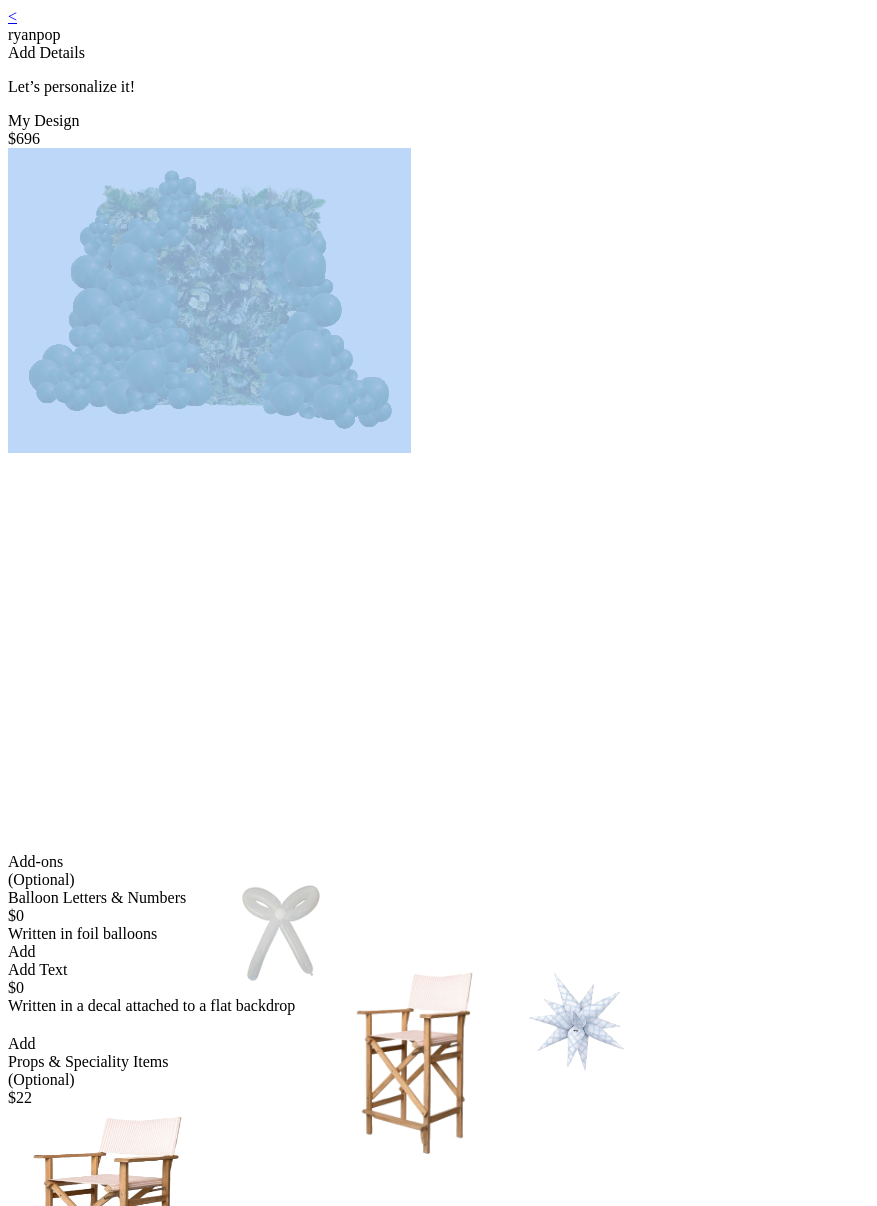 drag, startPoint x: 253, startPoint y: 208, endPoint x: 496, endPoint y: 466, distance: 354.41925 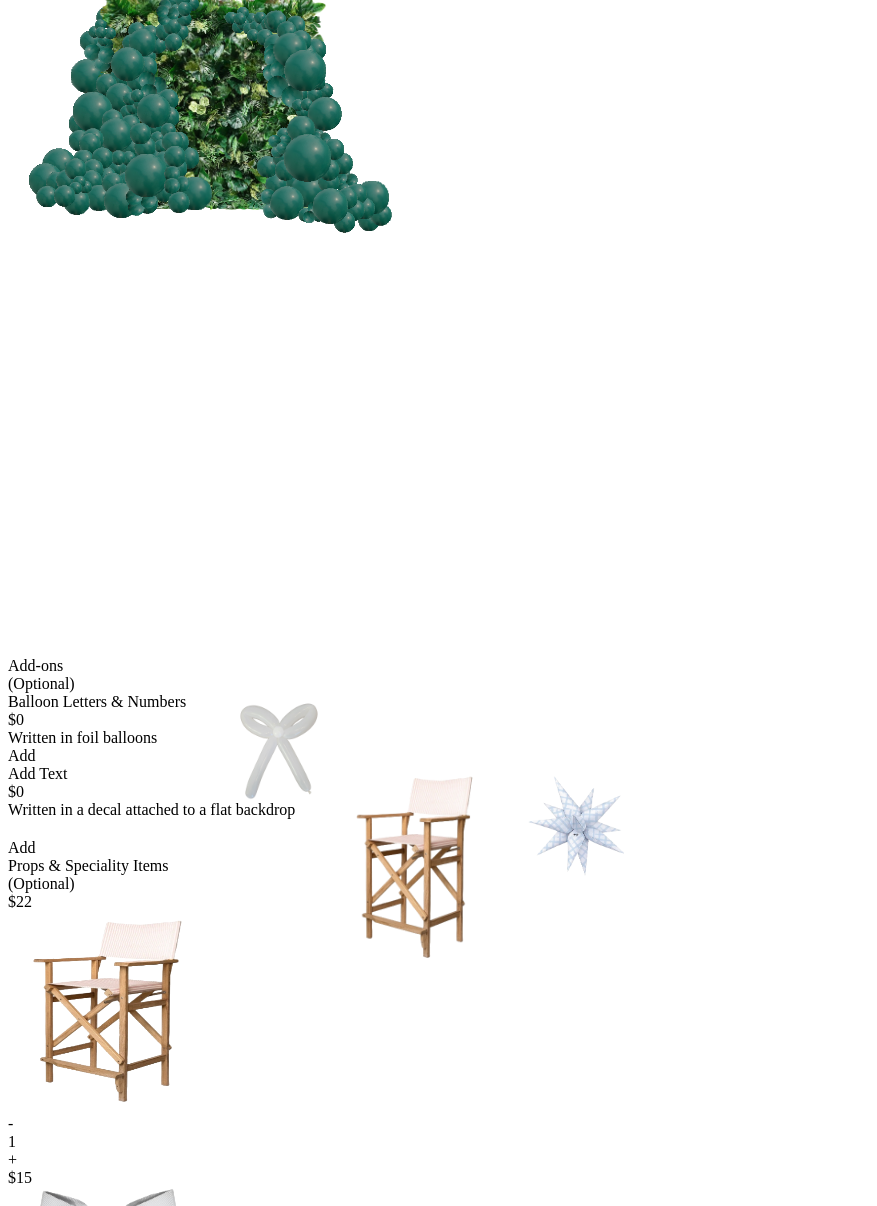 scroll, scrollTop: 1162, scrollLeft: 0, axis: vertical 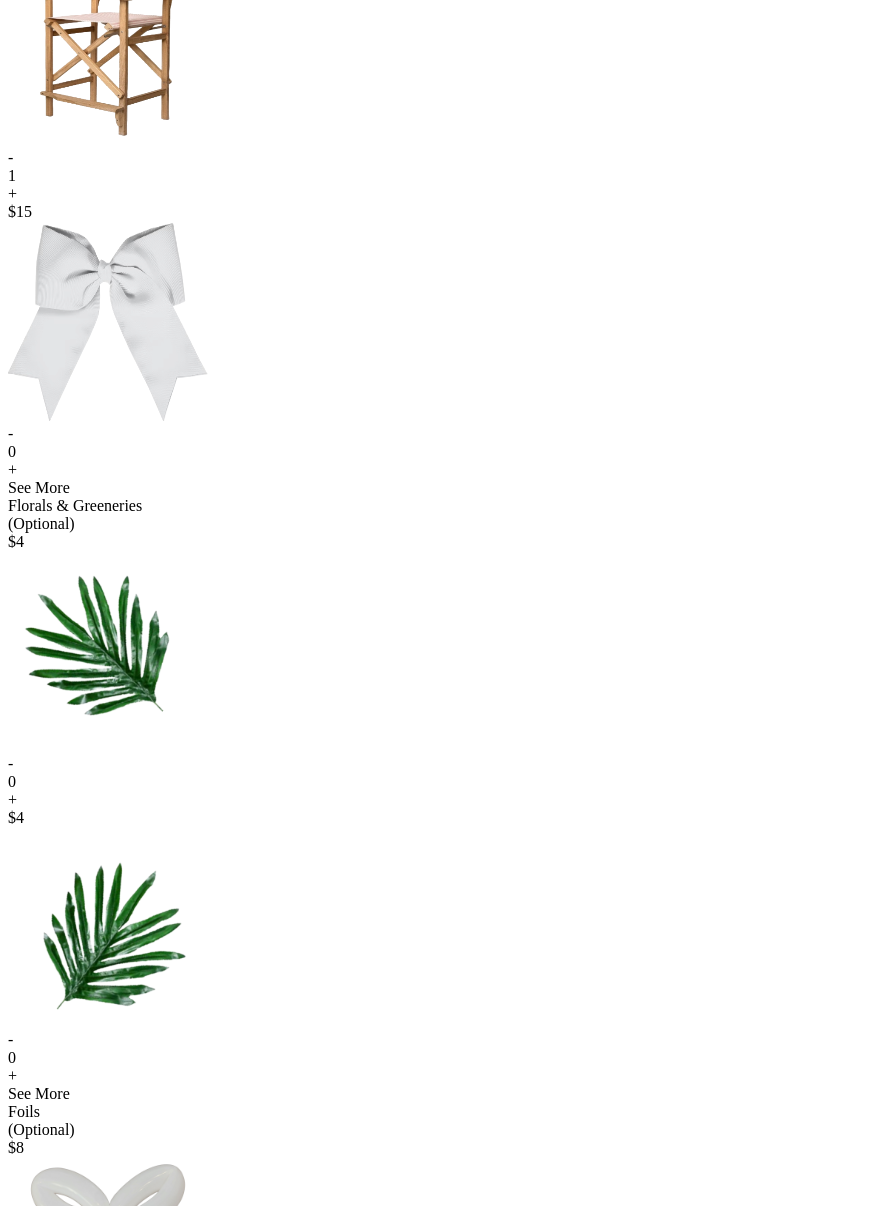 click on "Add & Continue" at bounding box center [438, 1774] 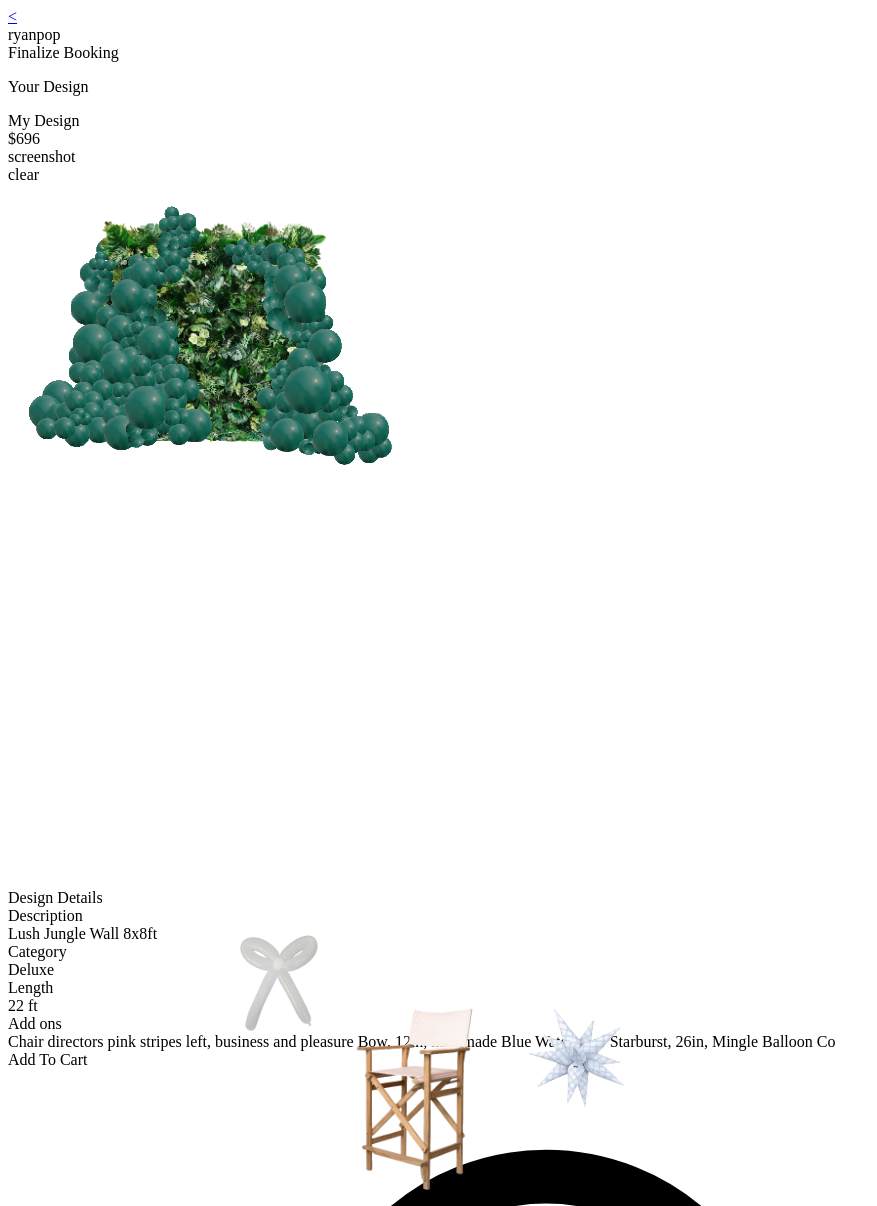 scroll, scrollTop: 0, scrollLeft: 0, axis: both 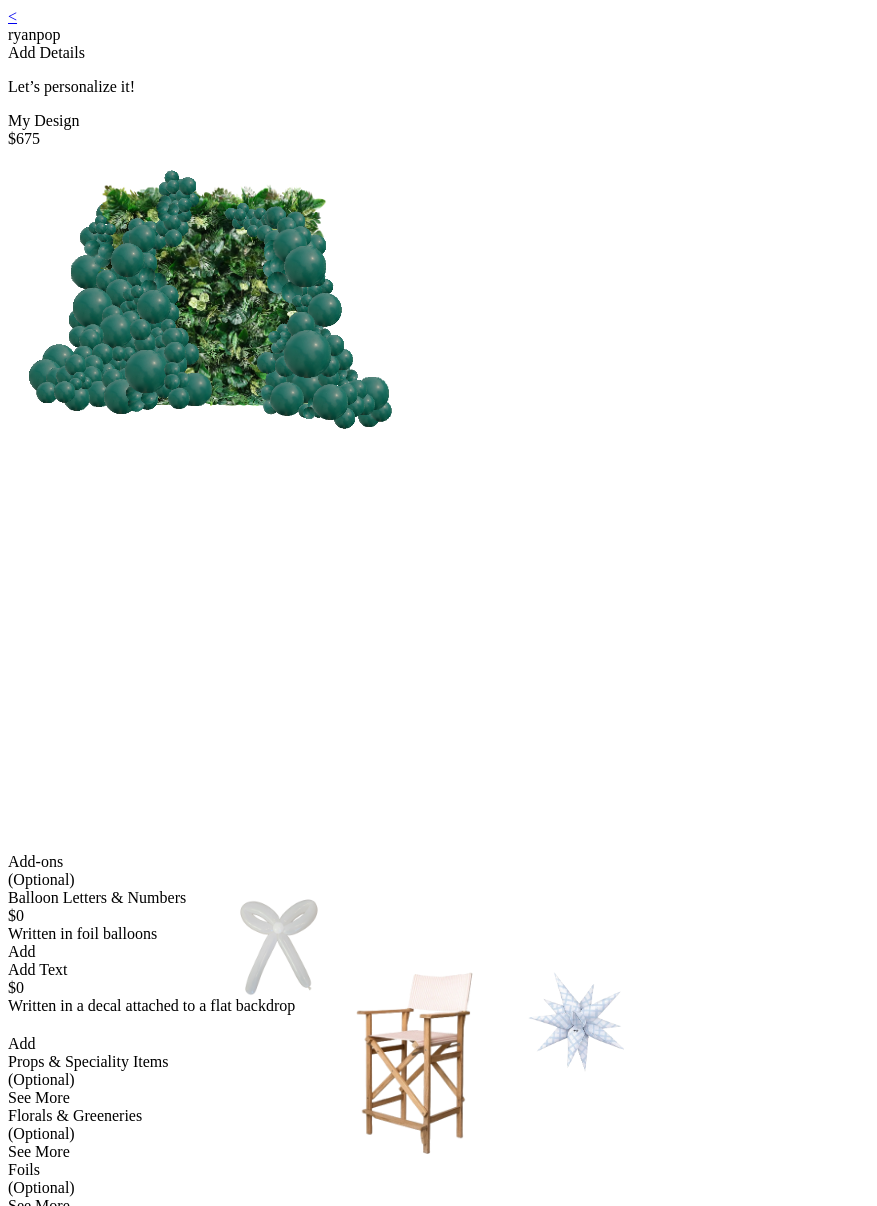 drag, startPoint x: 478, startPoint y: 443, endPoint x: 442, endPoint y: 466, distance: 42.72002 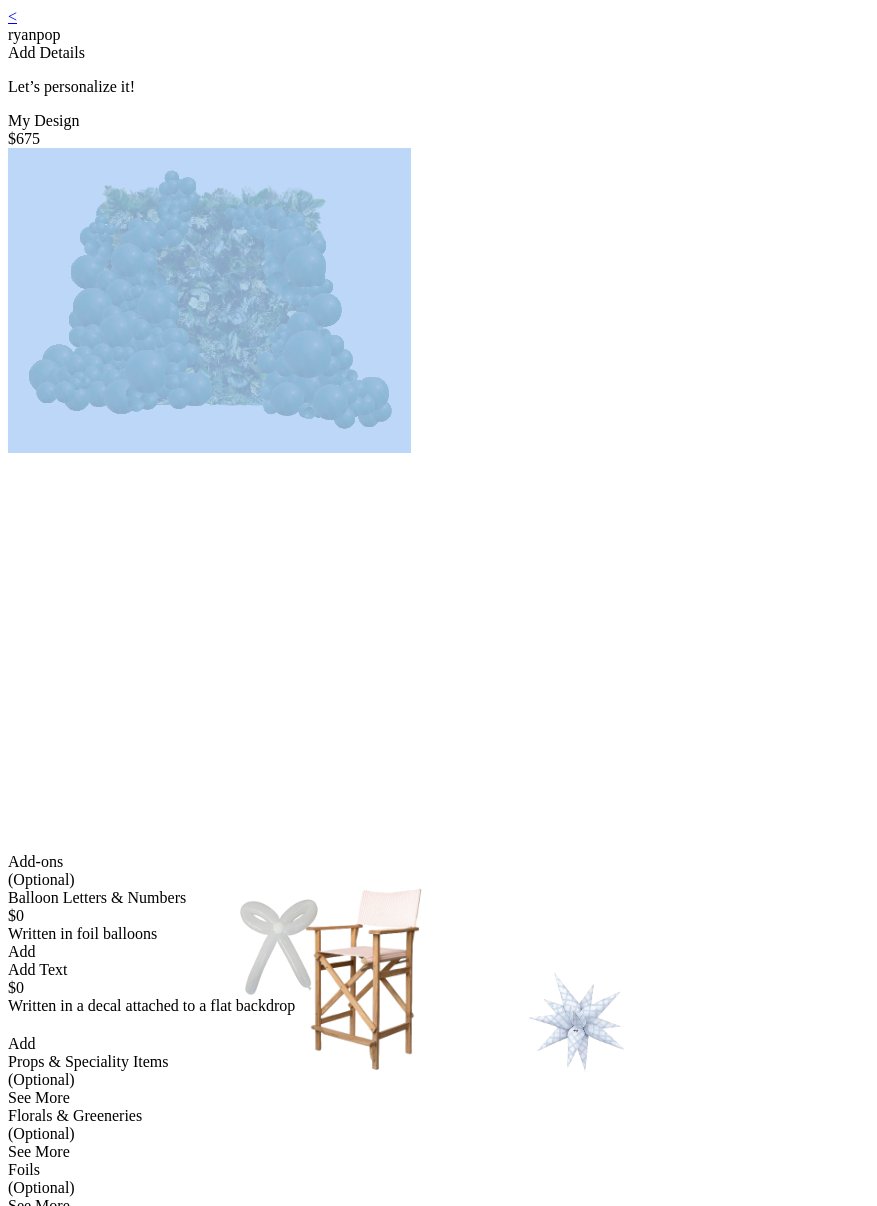 drag, startPoint x: 431, startPoint y: 473, endPoint x: 395, endPoint y: 358, distance: 120.50311 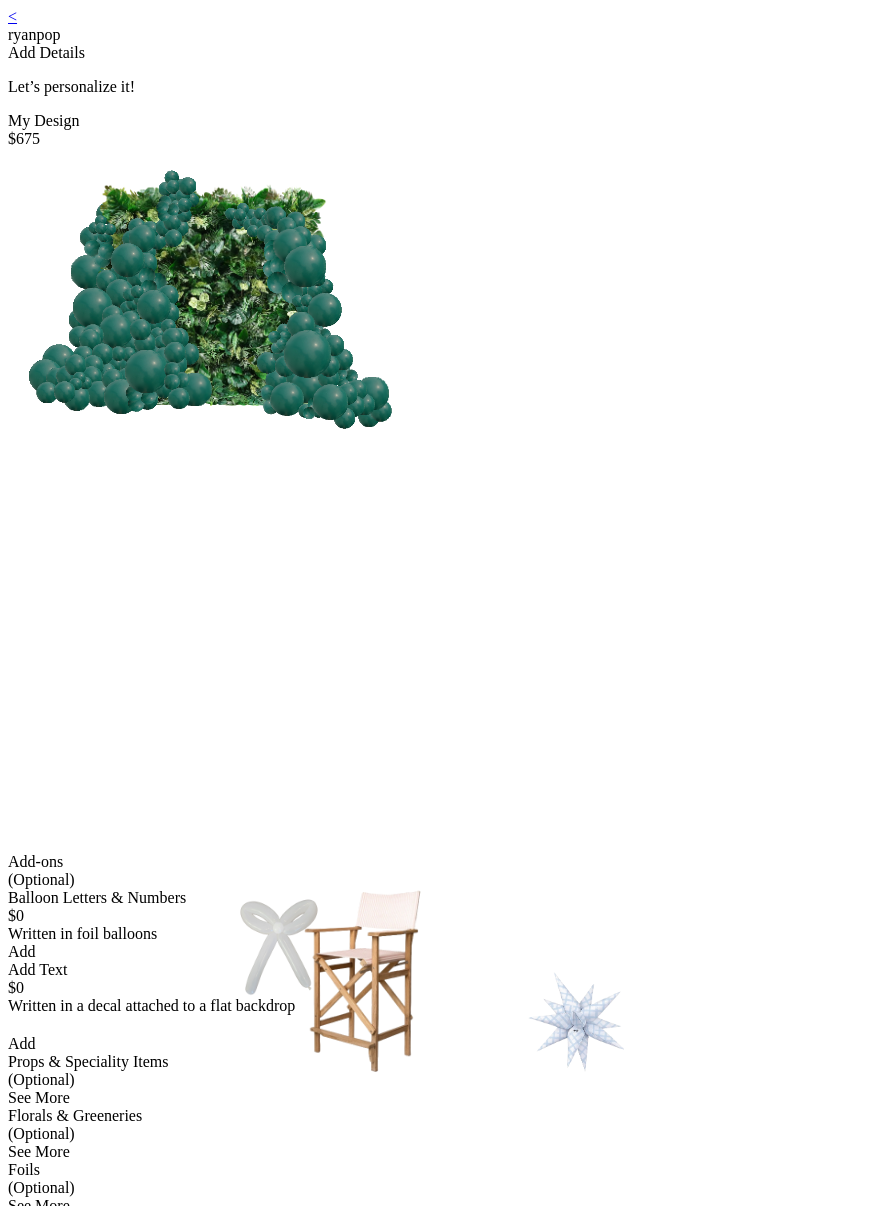 click at bounding box center [279, 946] 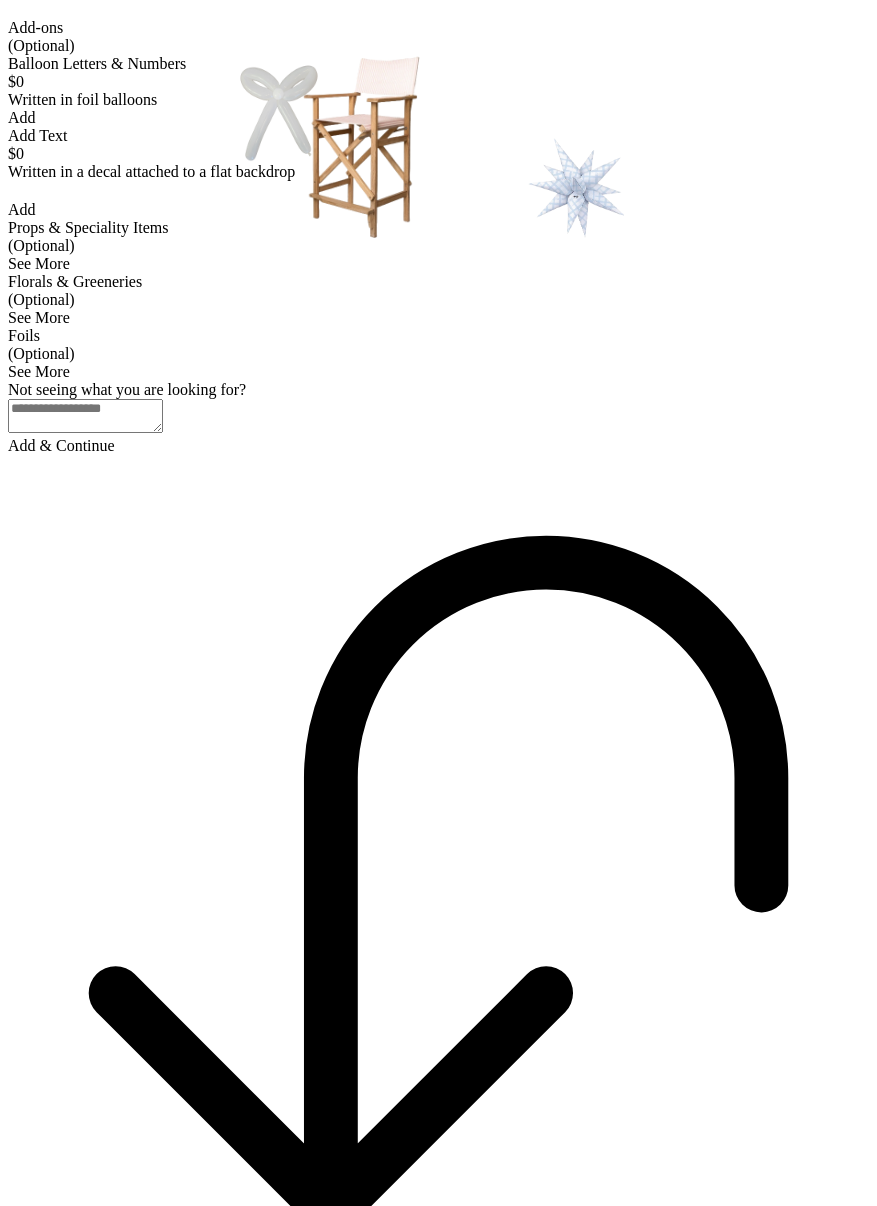 scroll, scrollTop: 842, scrollLeft: 0, axis: vertical 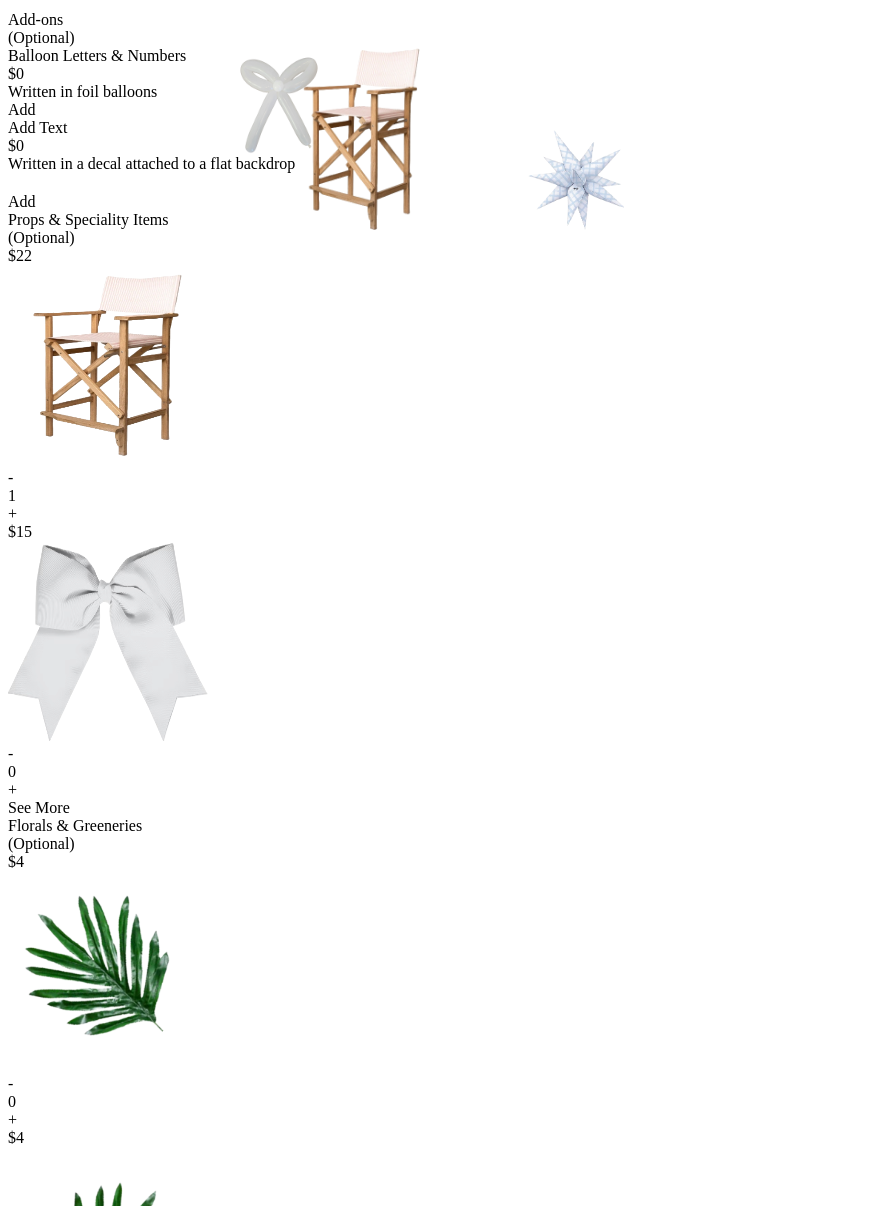 click on "-" at bounding box center [438, 478] 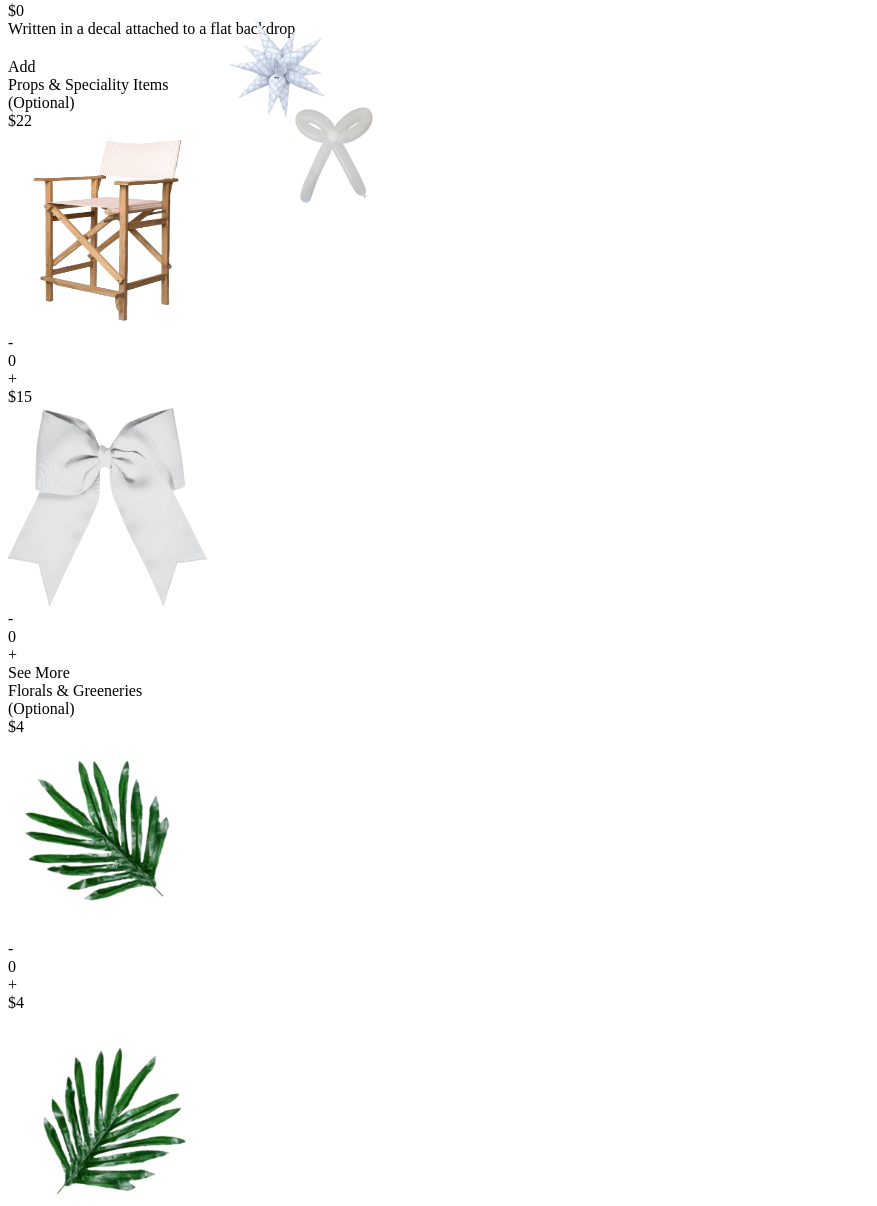 scroll, scrollTop: 1162, scrollLeft: 0, axis: vertical 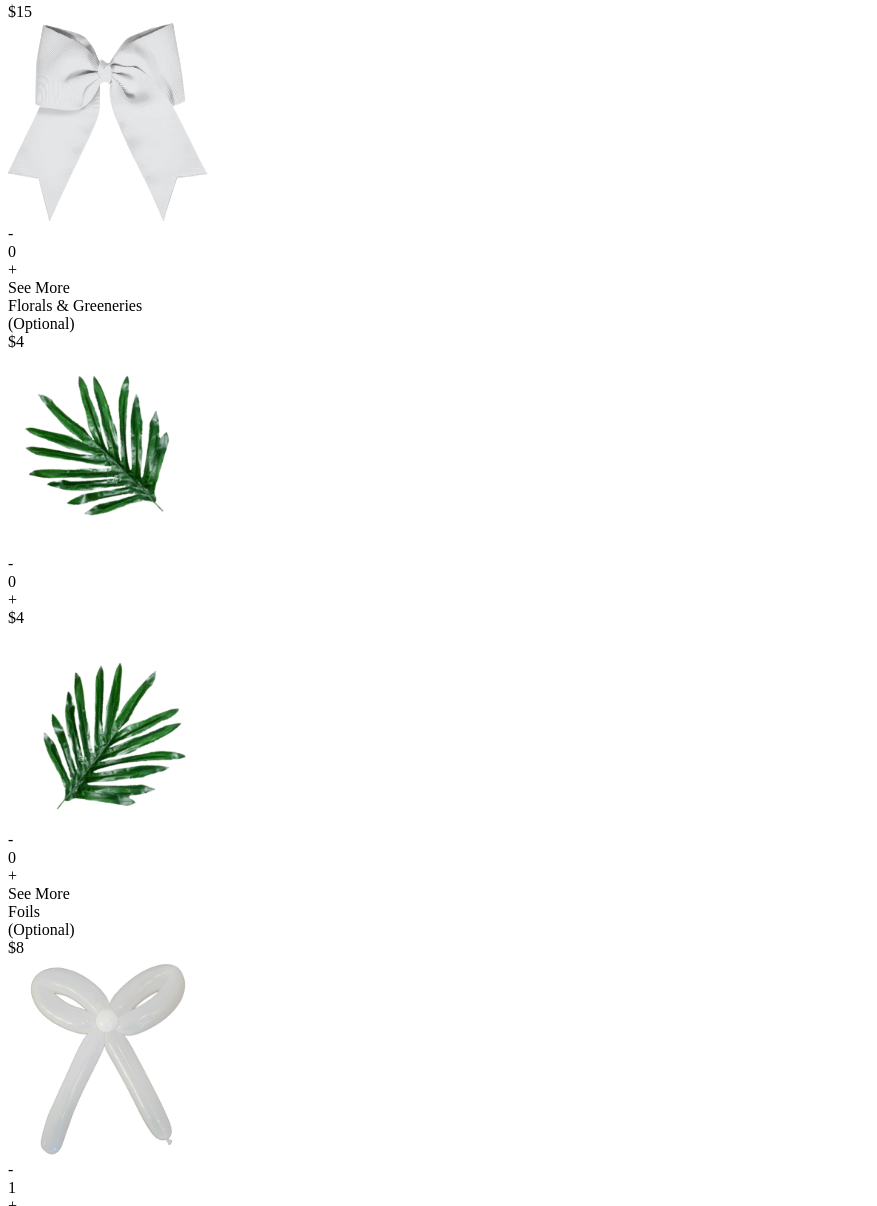 click on "-" at bounding box center (438, 1170) 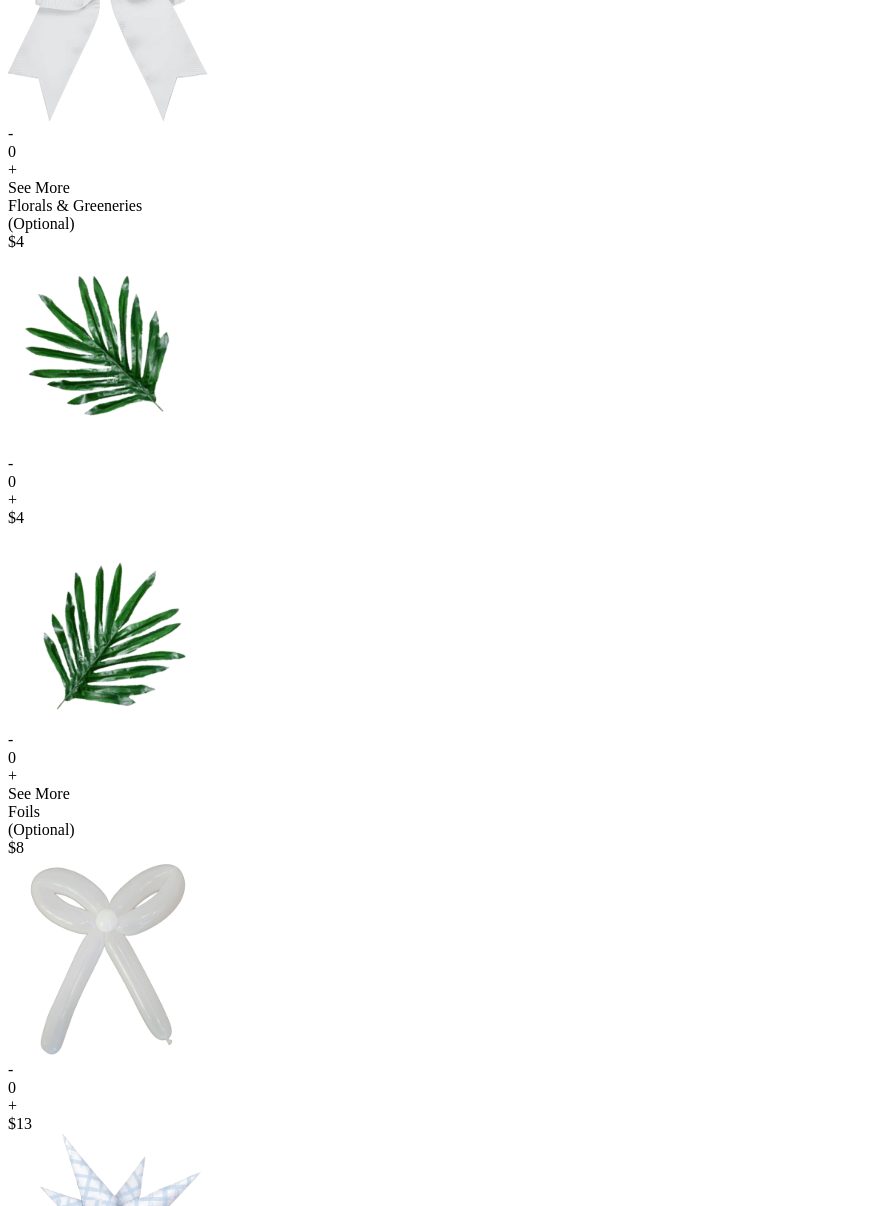 click on "-" at bounding box center (438, 1346) 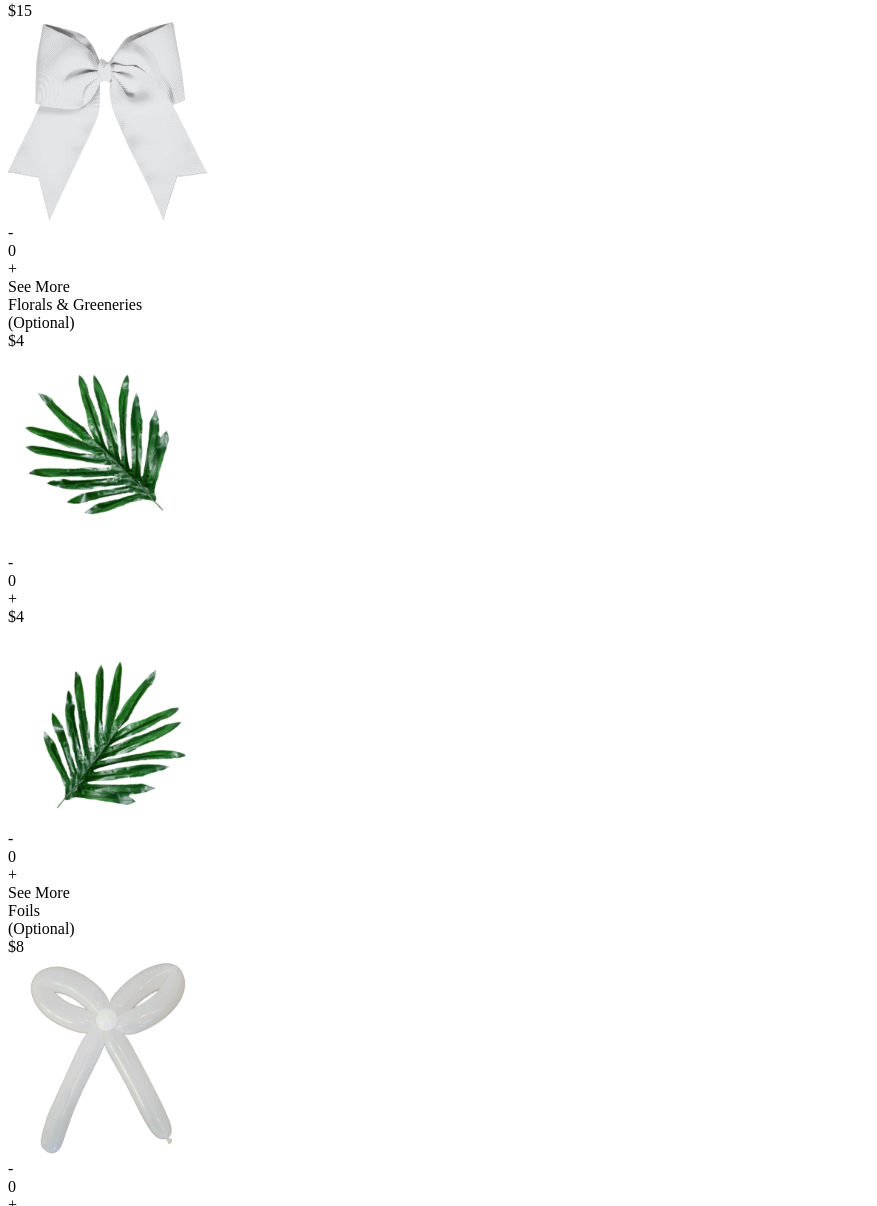 scroll, scrollTop: 799, scrollLeft: 0, axis: vertical 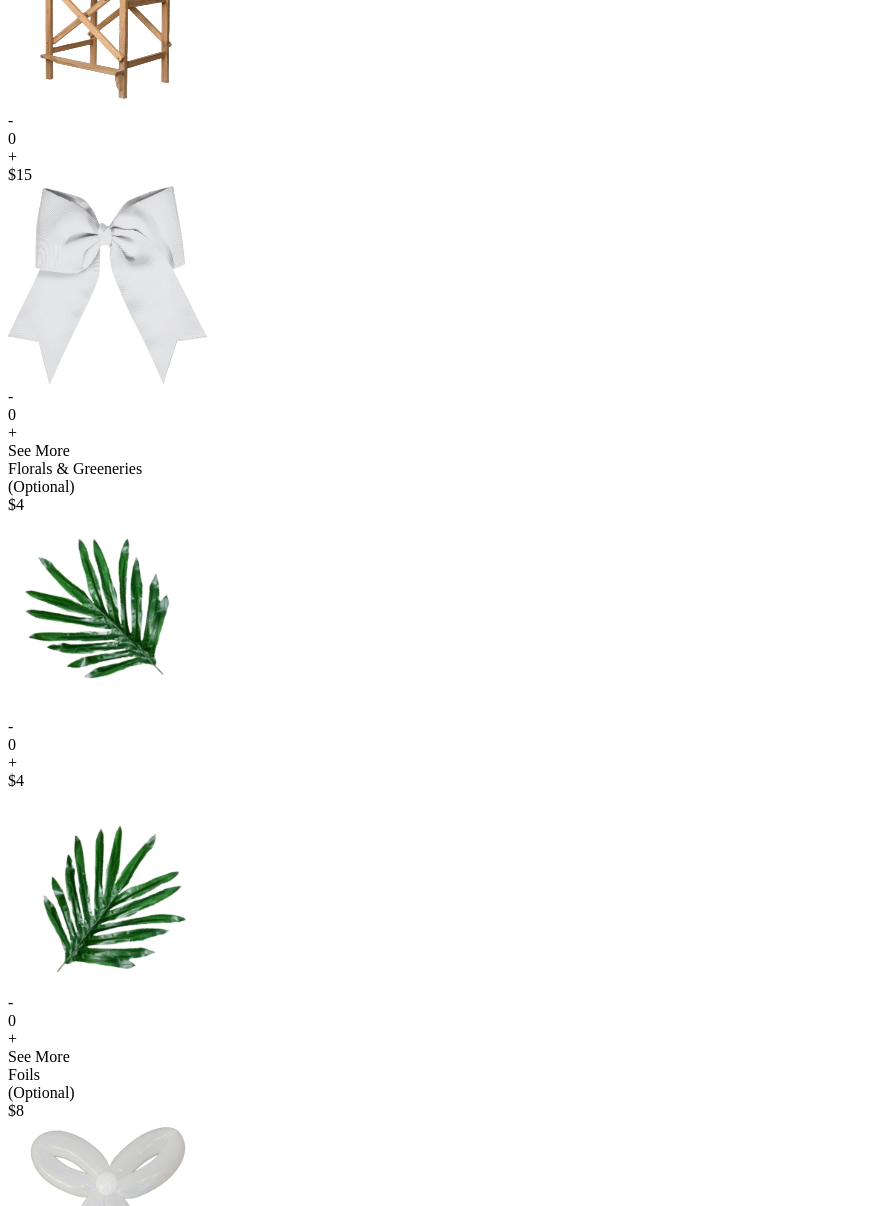 click on "+" at bounding box center [438, 157] 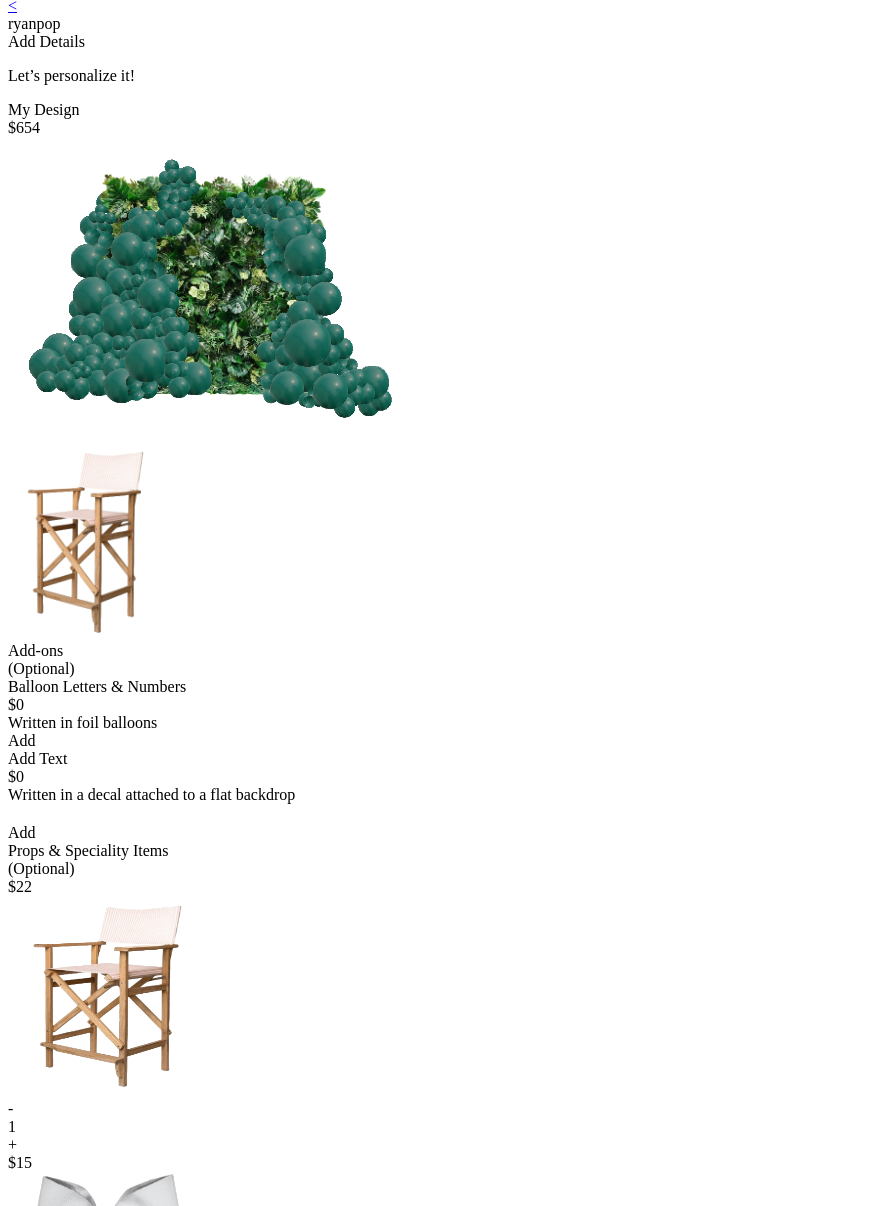 scroll, scrollTop: 0, scrollLeft: 0, axis: both 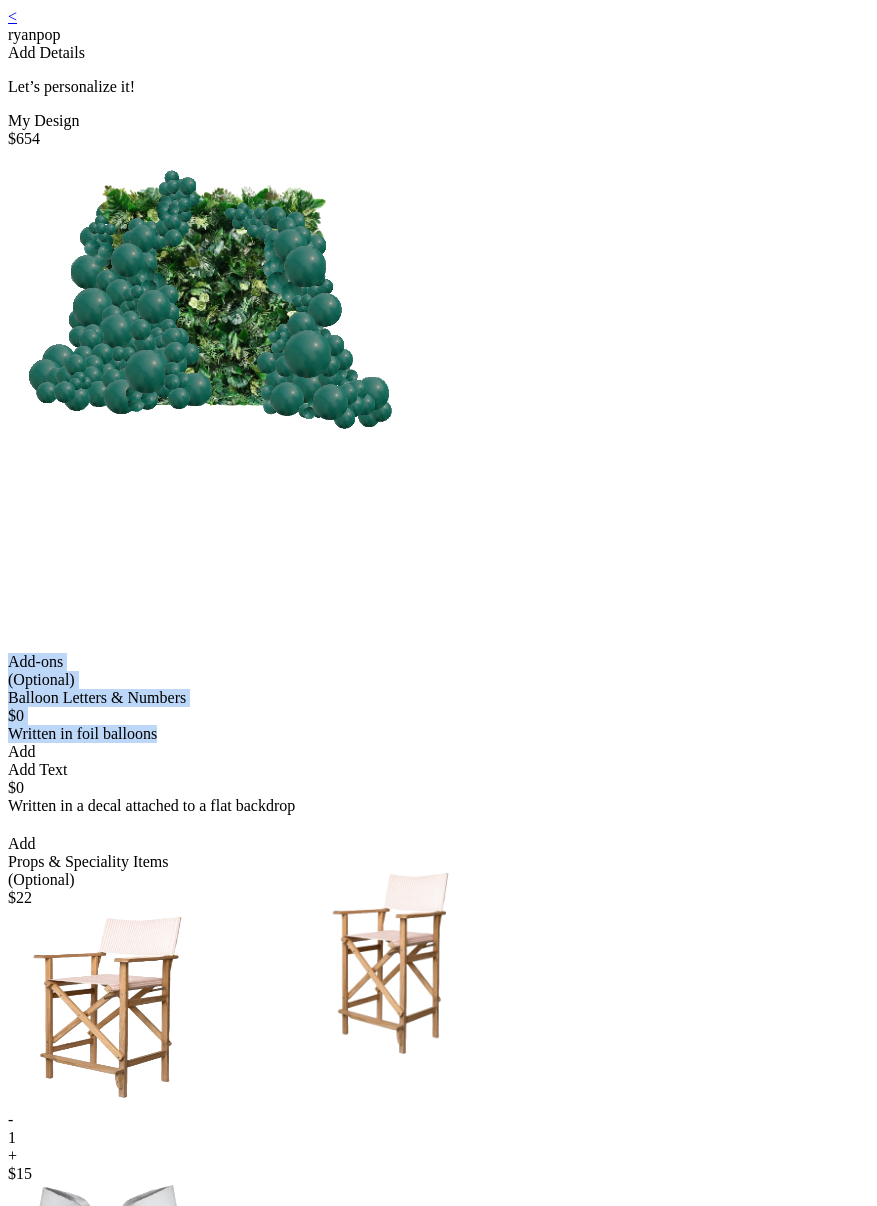 drag, startPoint x: 253, startPoint y: 239, endPoint x: 611, endPoint y: 758, distance: 630.49585 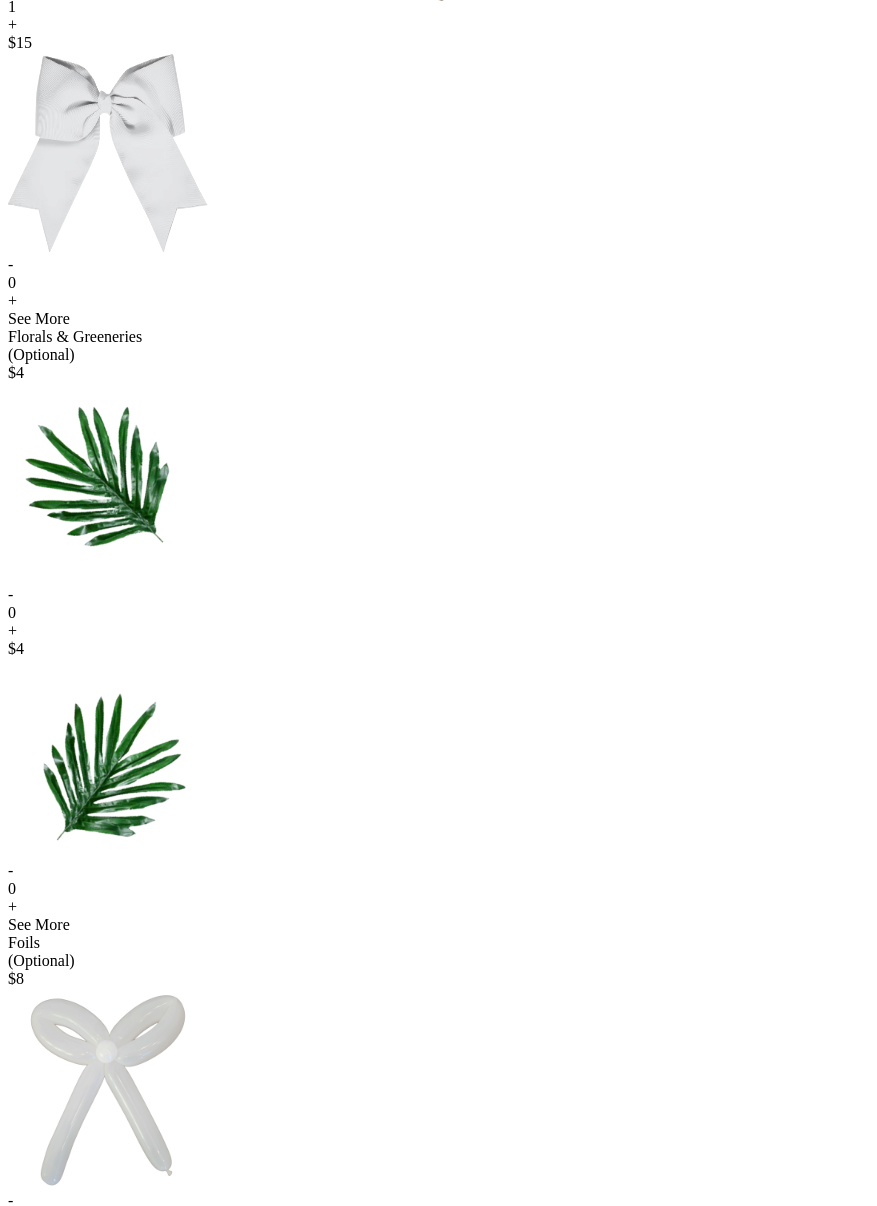 scroll, scrollTop: 1162, scrollLeft: 0, axis: vertical 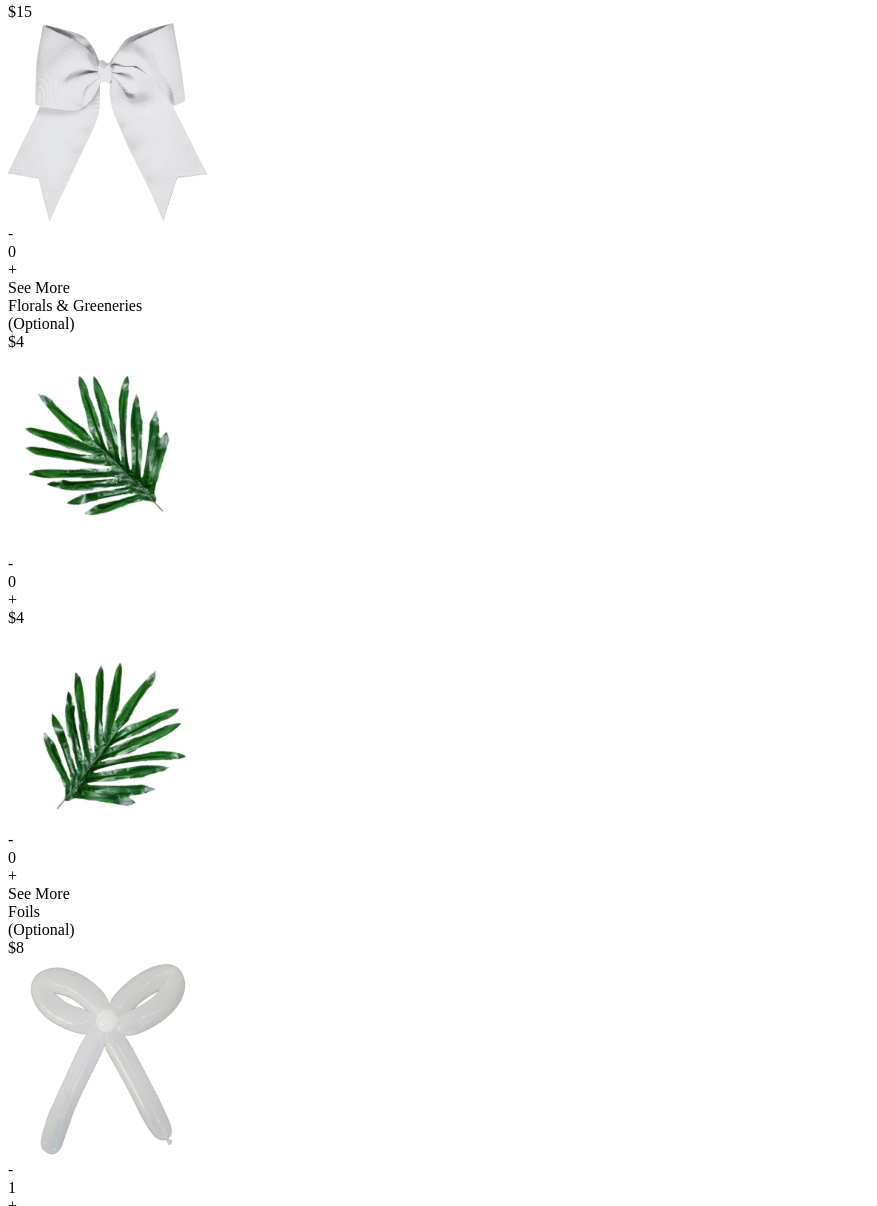click on "+" at bounding box center [438, 1482] 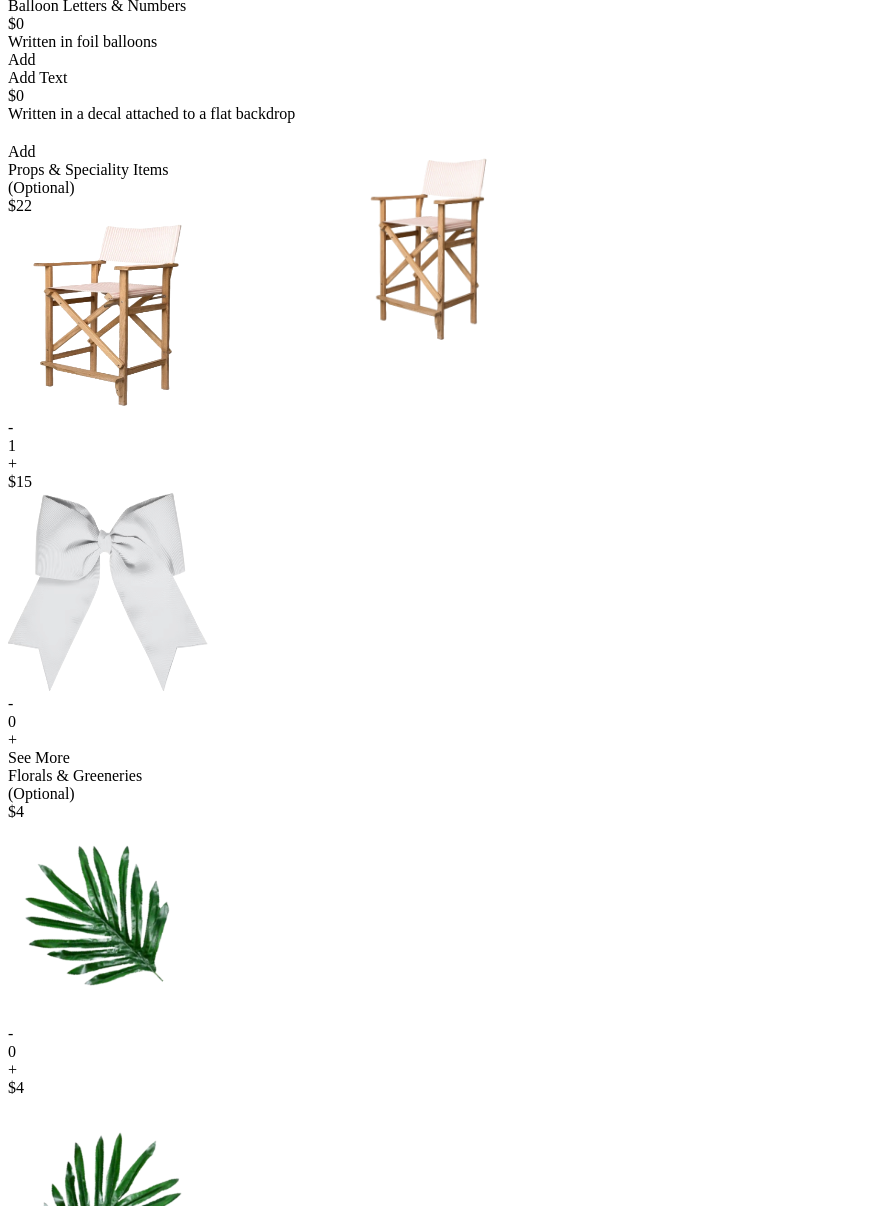 scroll, scrollTop: 0, scrollLeft: 0, axis: both 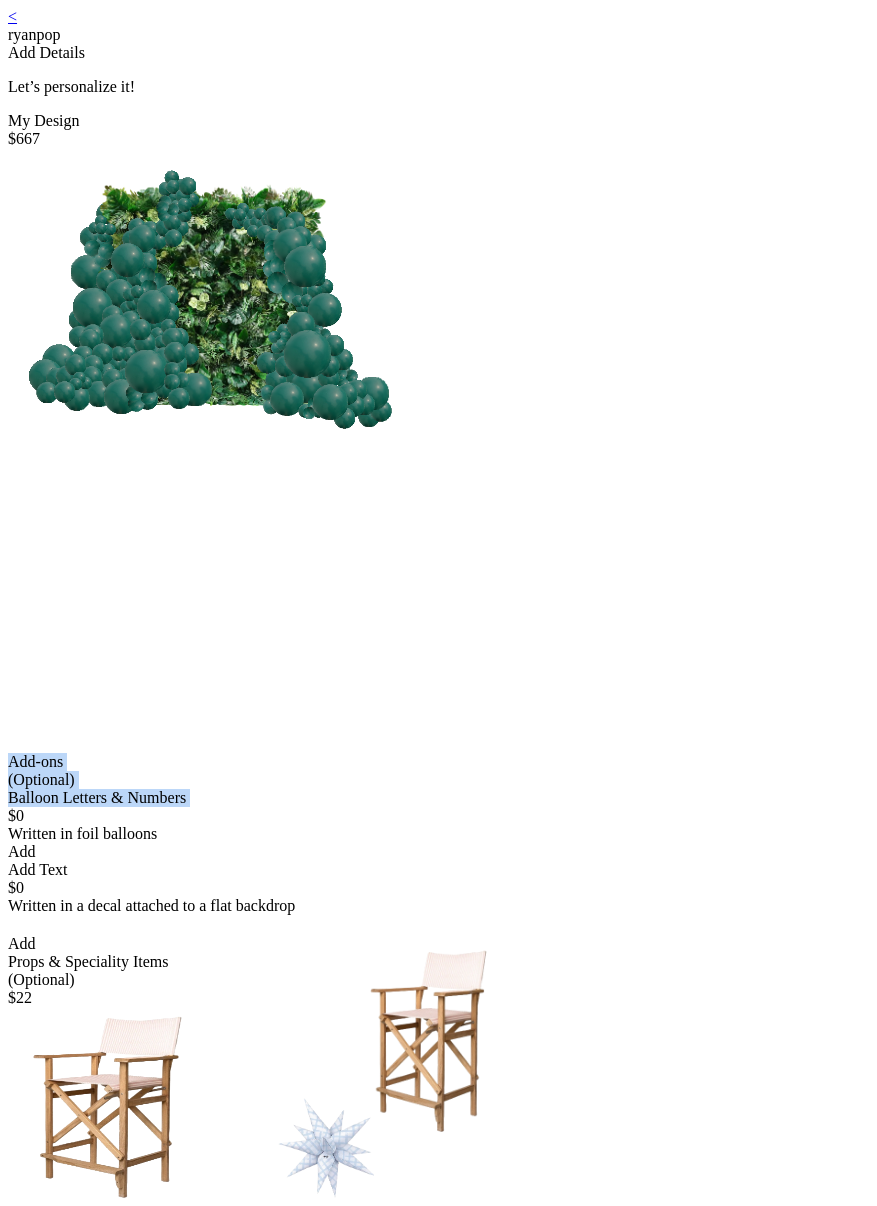 drag, startPoint x: 234, startPoint y: 206, endPoint x: 560, endPoint y: 739, distance: 624.792 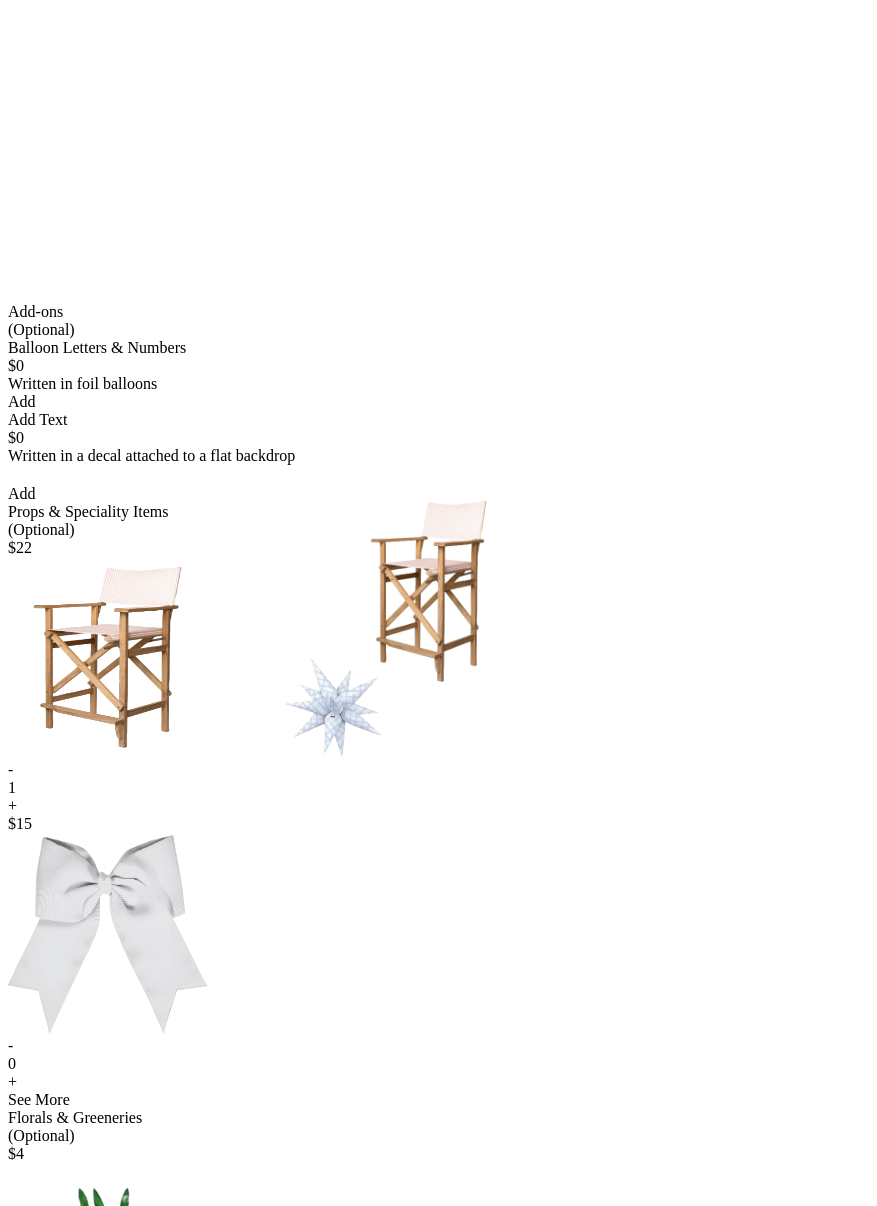 scroll, scrollTop: 1162, scrollLeft: 0, axis: vertical 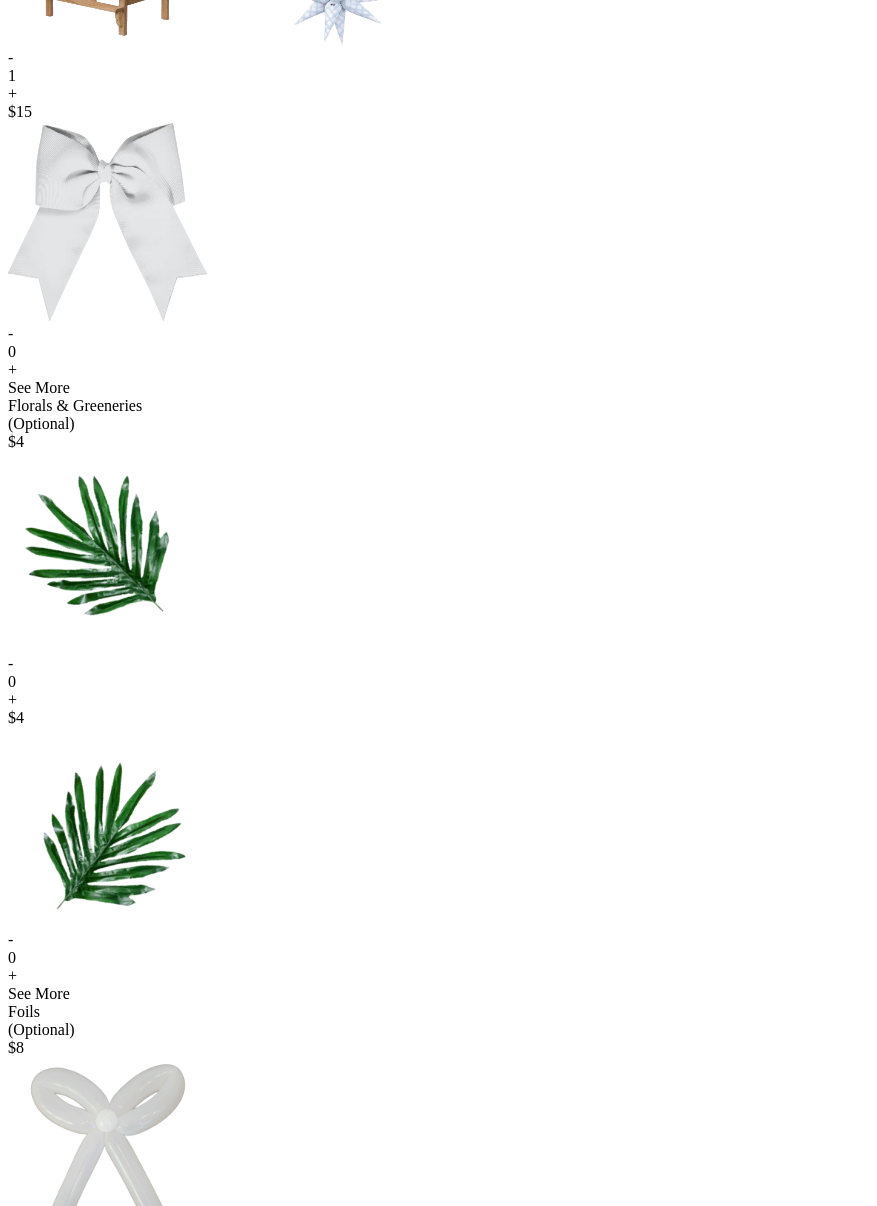click on "-" at bounding box center [438, 1546] 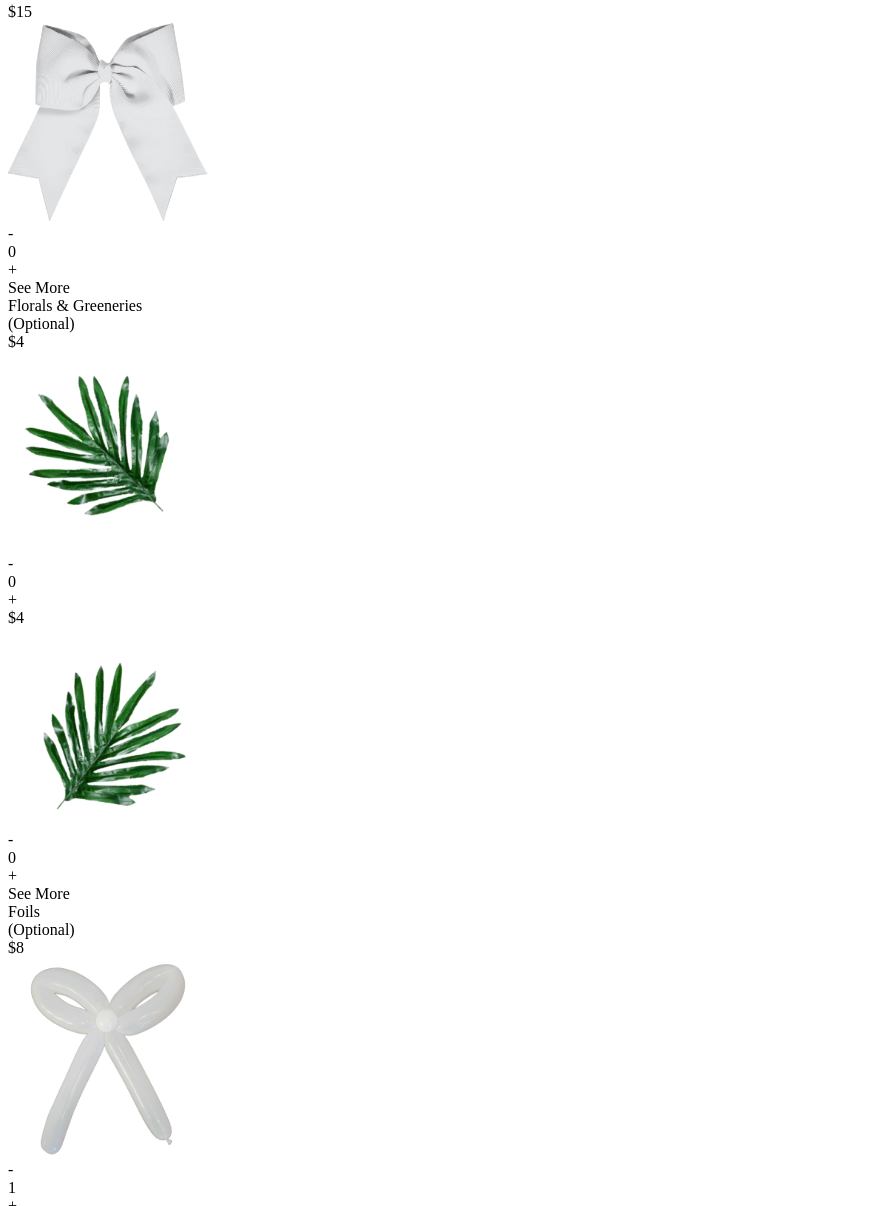 click on "-" at bounding box center (438, 1446) 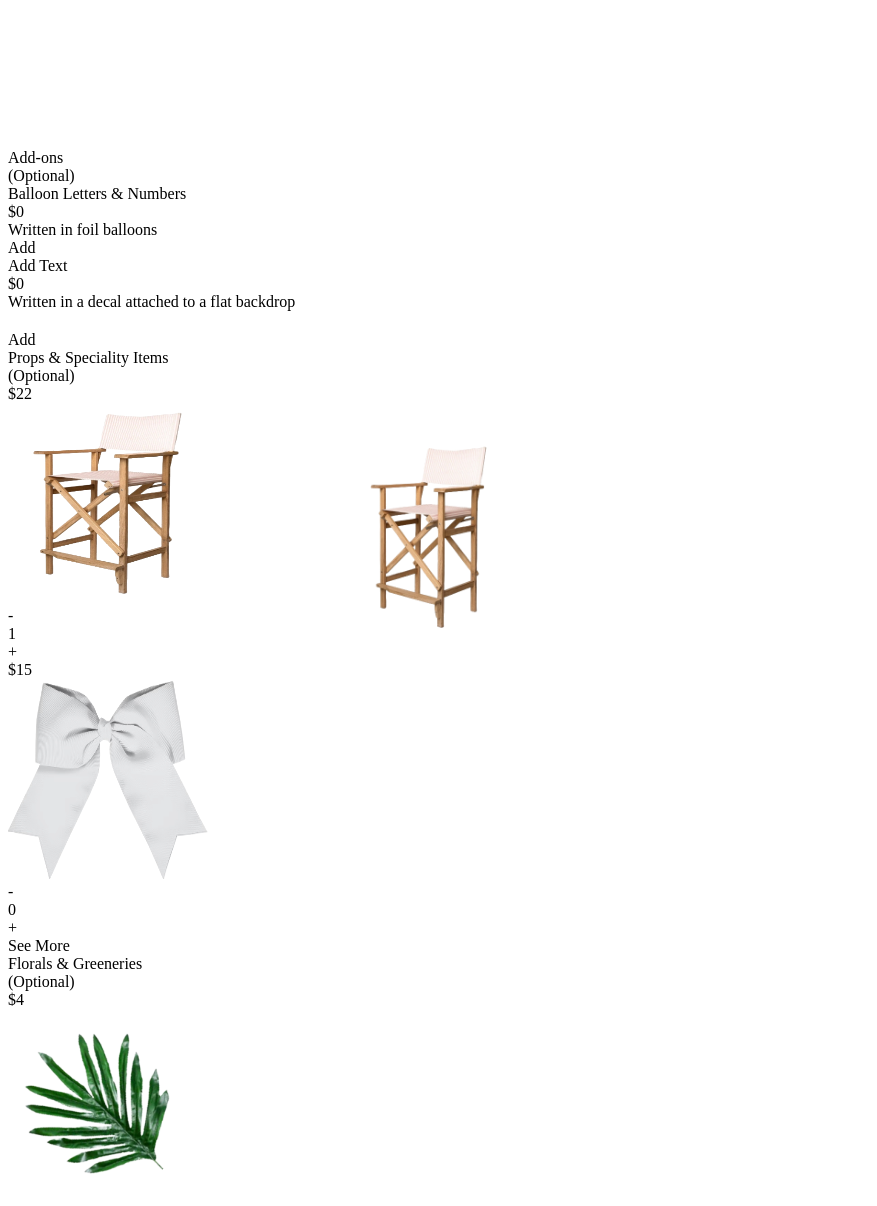 scroll, scrollTop: 0, scrollLeft: 0, axis: both 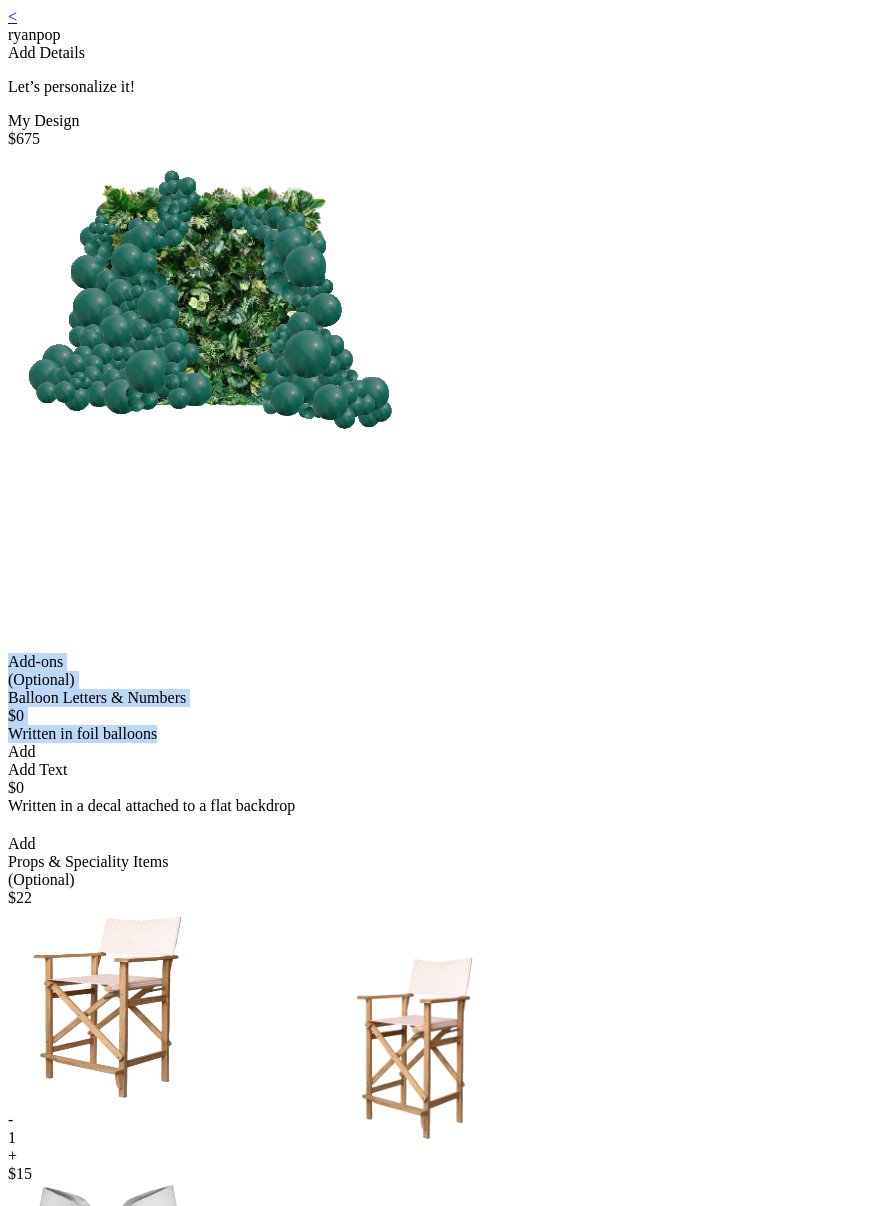 drag, startPoint x: 241, startPoint y: 248, endPoint x: 611, endPoint y: 798, distance: 662.87256 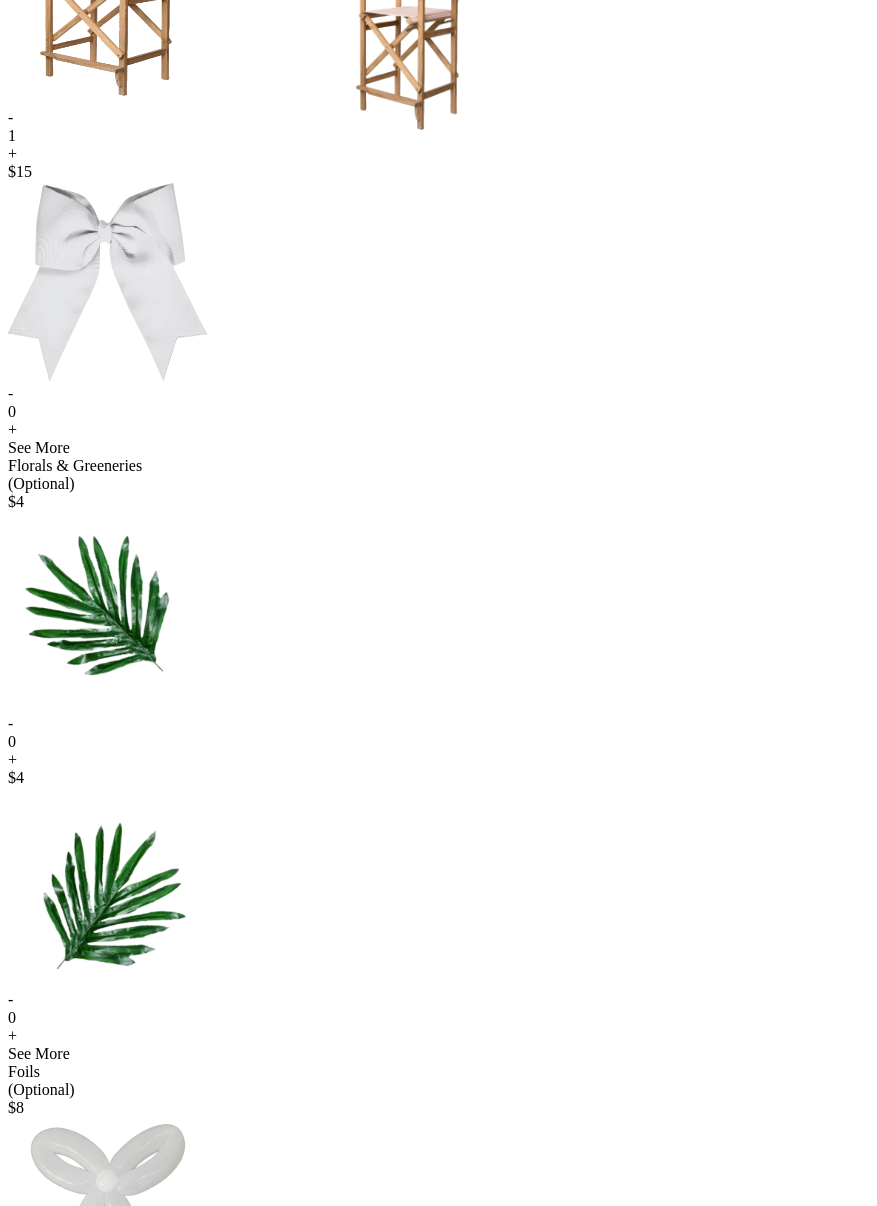 scroll, scrollTop: 0, scrollLeft: 0, axis: both 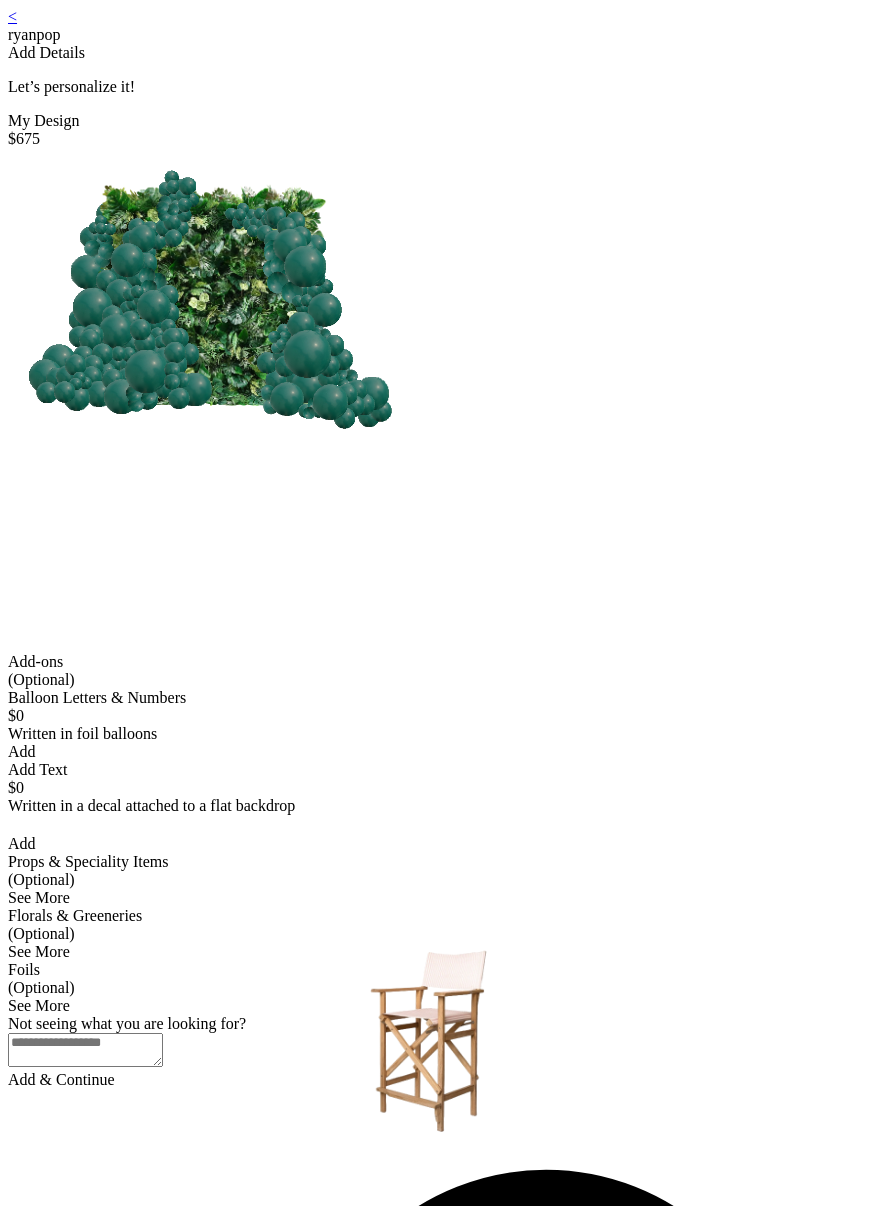 click on "< [PERSON] Add Details Let’s personalize it! My Design $675 Add-ons (Optional) Balloon Letters & Numbers $0 Written in foil balloons Generate Letter Color Number Color Size S M L Save Close Add Add Text $0 Written in a decal attached to a flat backdrop select font Color Size S M L Save Close Add Props & Speciality Items (Optional) See More Florals & Greeneries (Optional) See More Foils (Optional) See More Not seeing what you are looking for? Add & Continue" at bounding box center [438, 548] 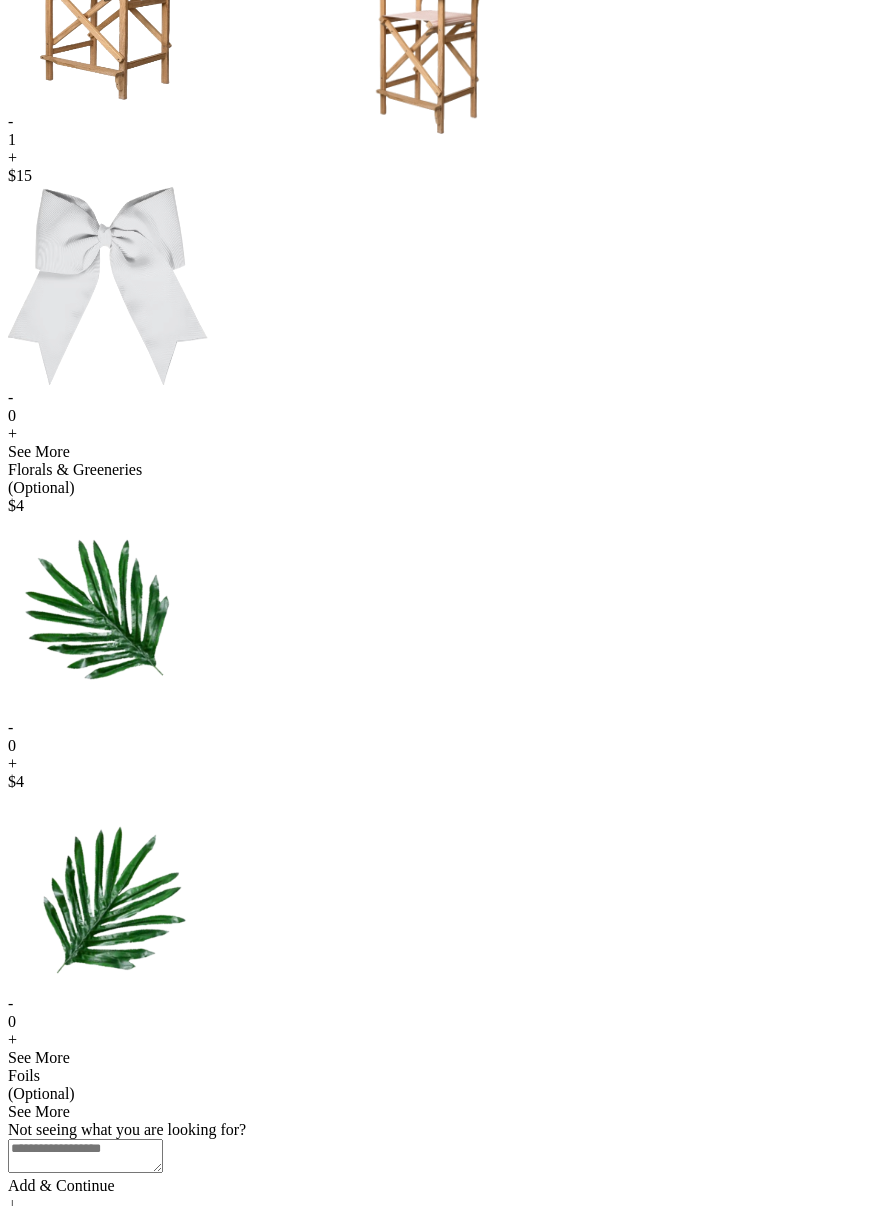 scroll, scrollTop: 1002, scrollLeft: 0, axis: vertical 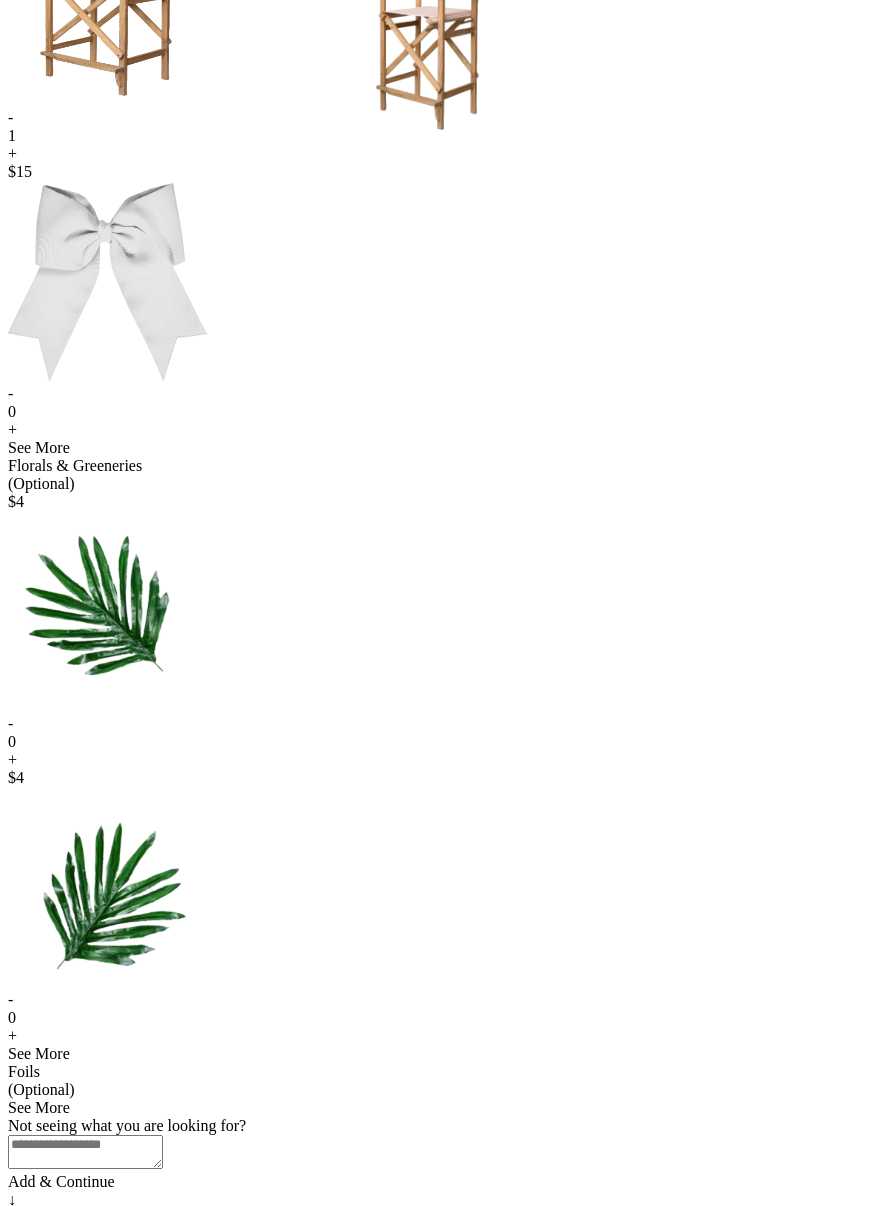 click on "Add & Continue" at bounding box center (438, 1182) 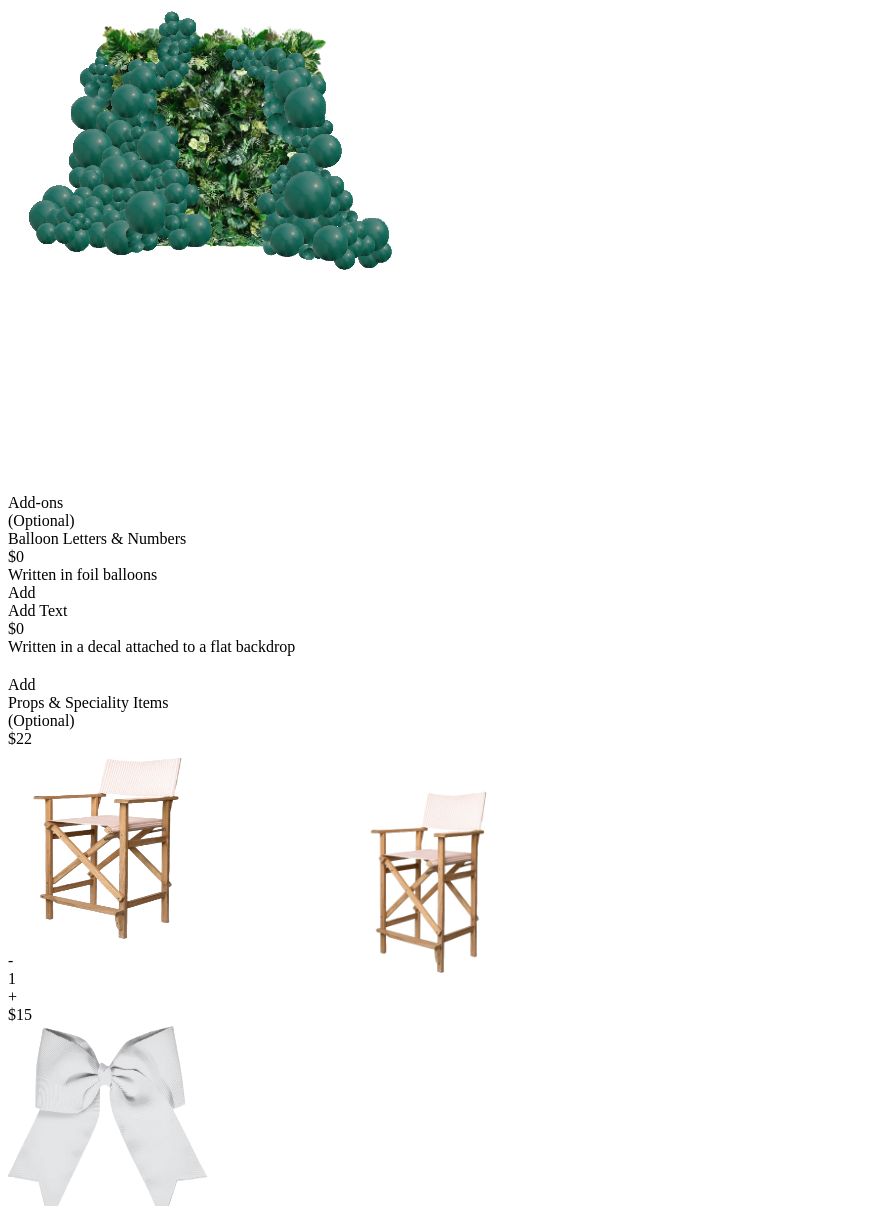 scroll, scrollTop: 0, scrollLeft: 0, axis: both 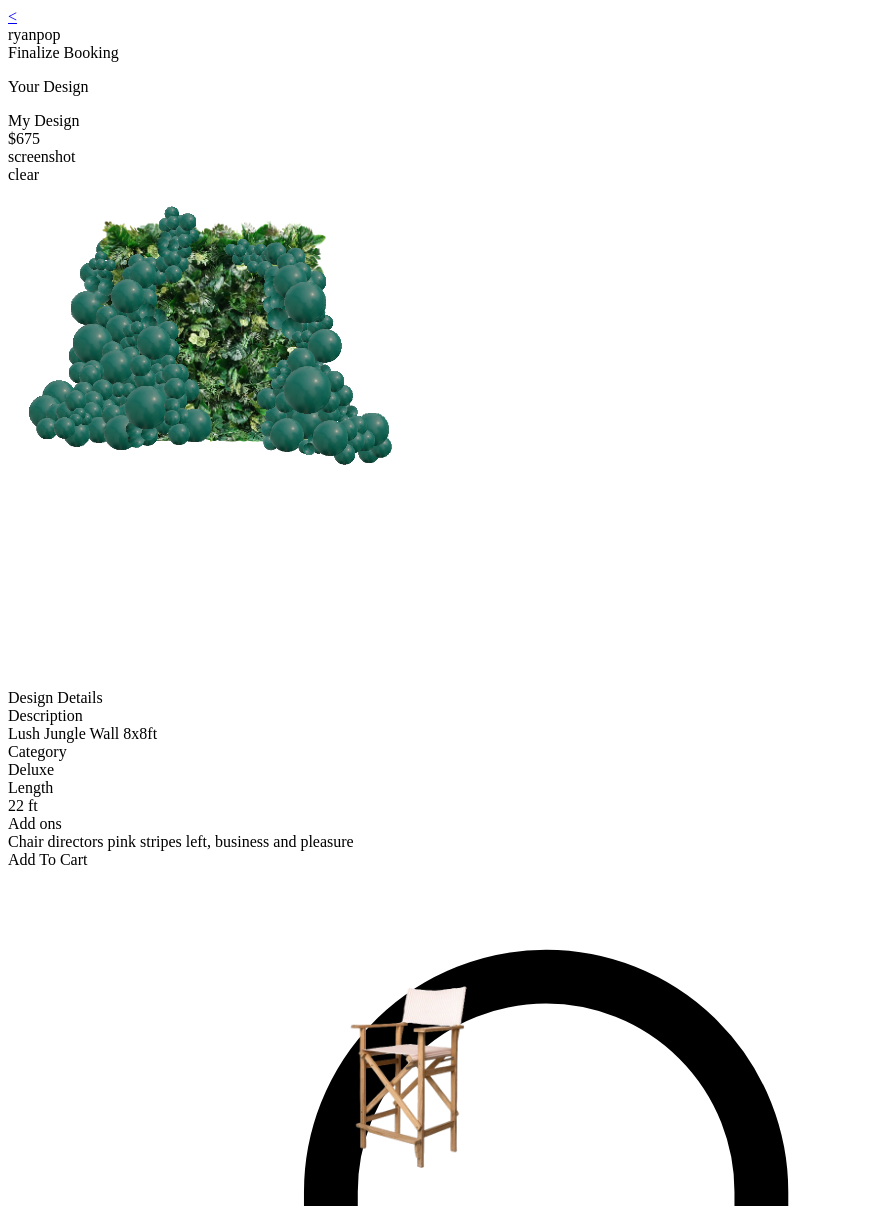 click on "<" at bounding box center (438, 17) 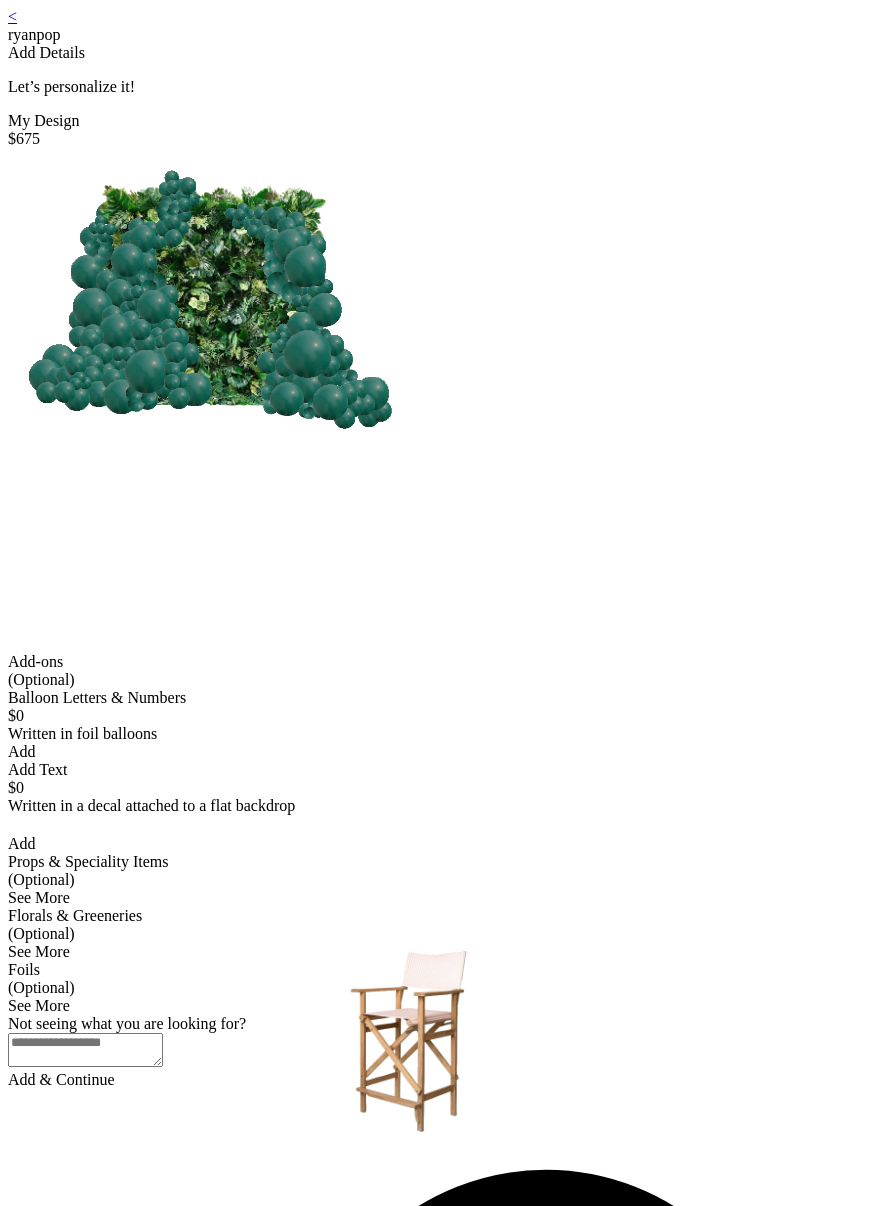 click on "<" at bounding box center (12, 16) 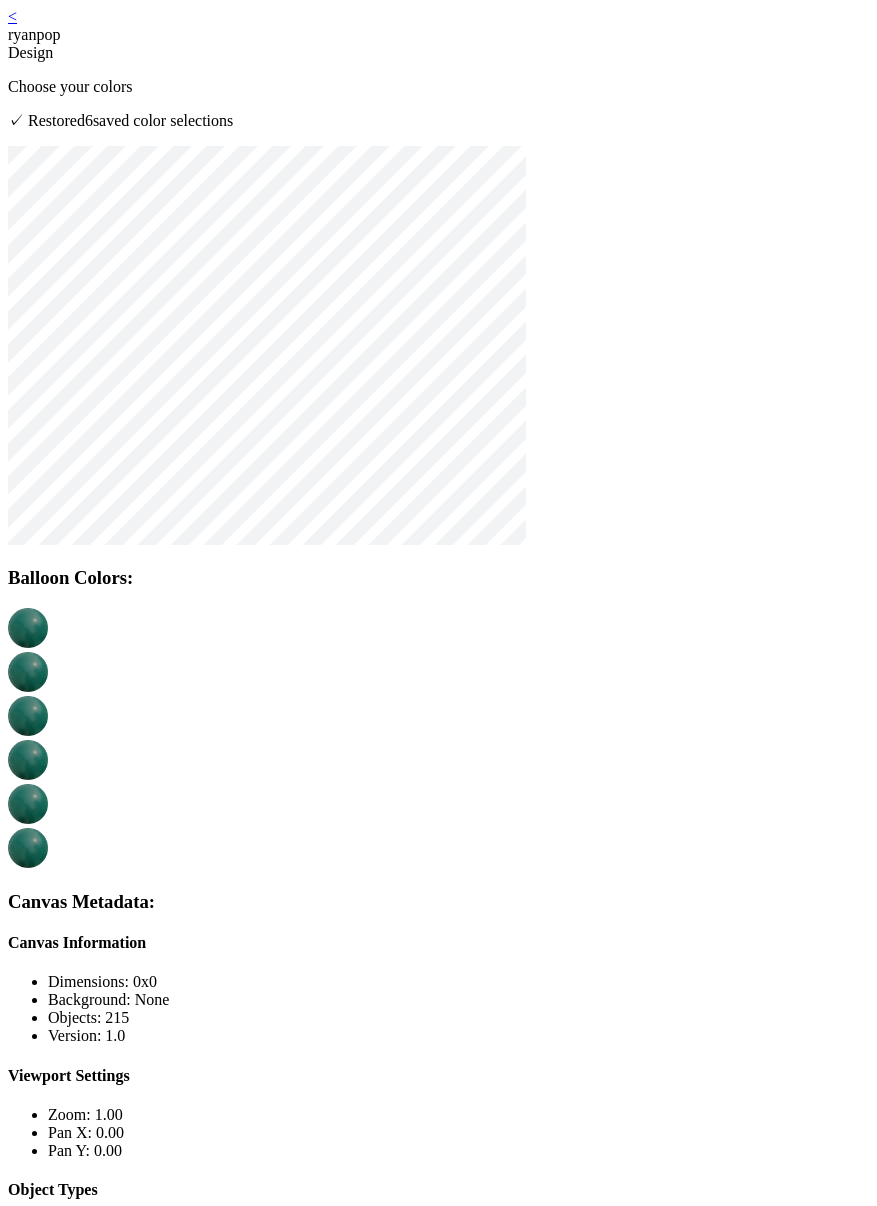 click on "< ryanpop Design Choose your colors" at bounding box center (438, 52) 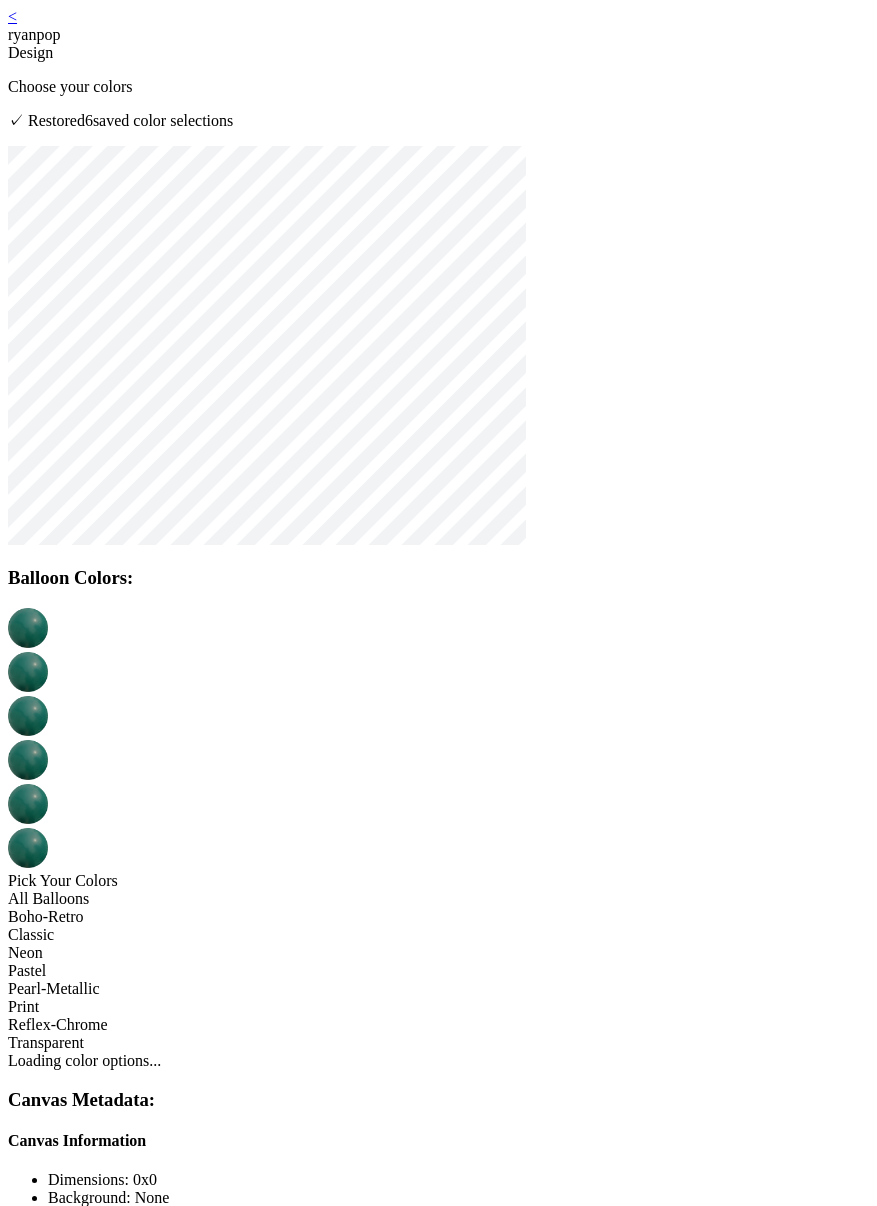 click on "< ryanpop" at bounding box center (438, 26) 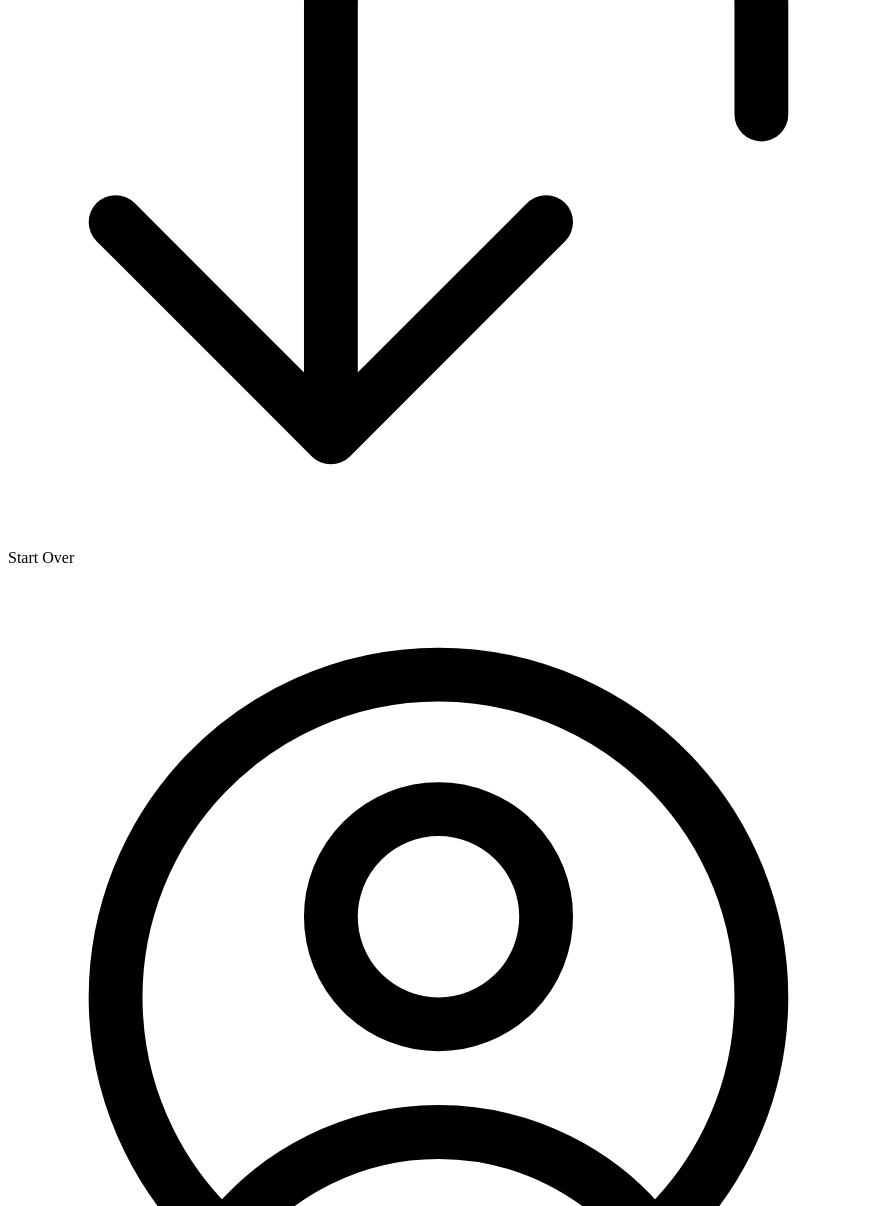 scroll, scrollTop: 889, scrollLeft: 0, axis: vertical 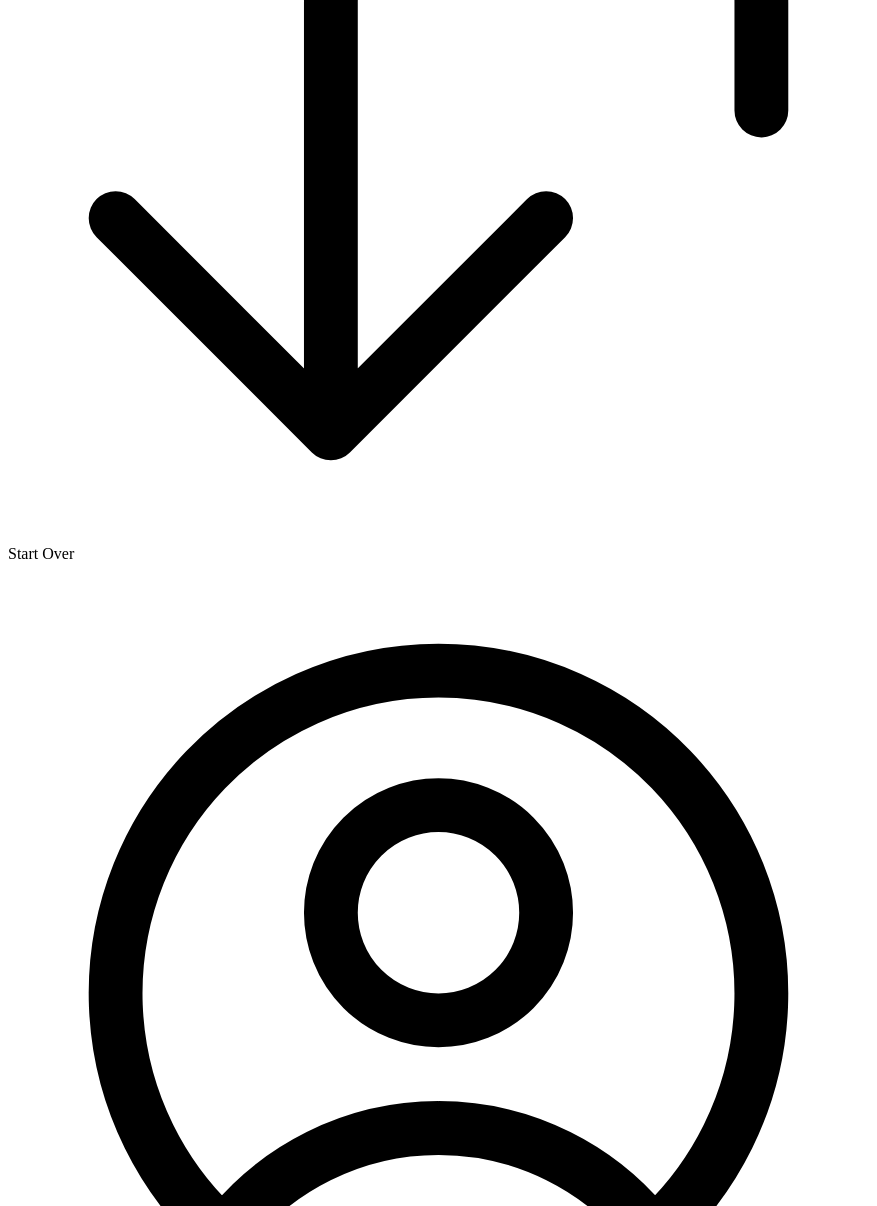 click at bounding box center (8, -522) 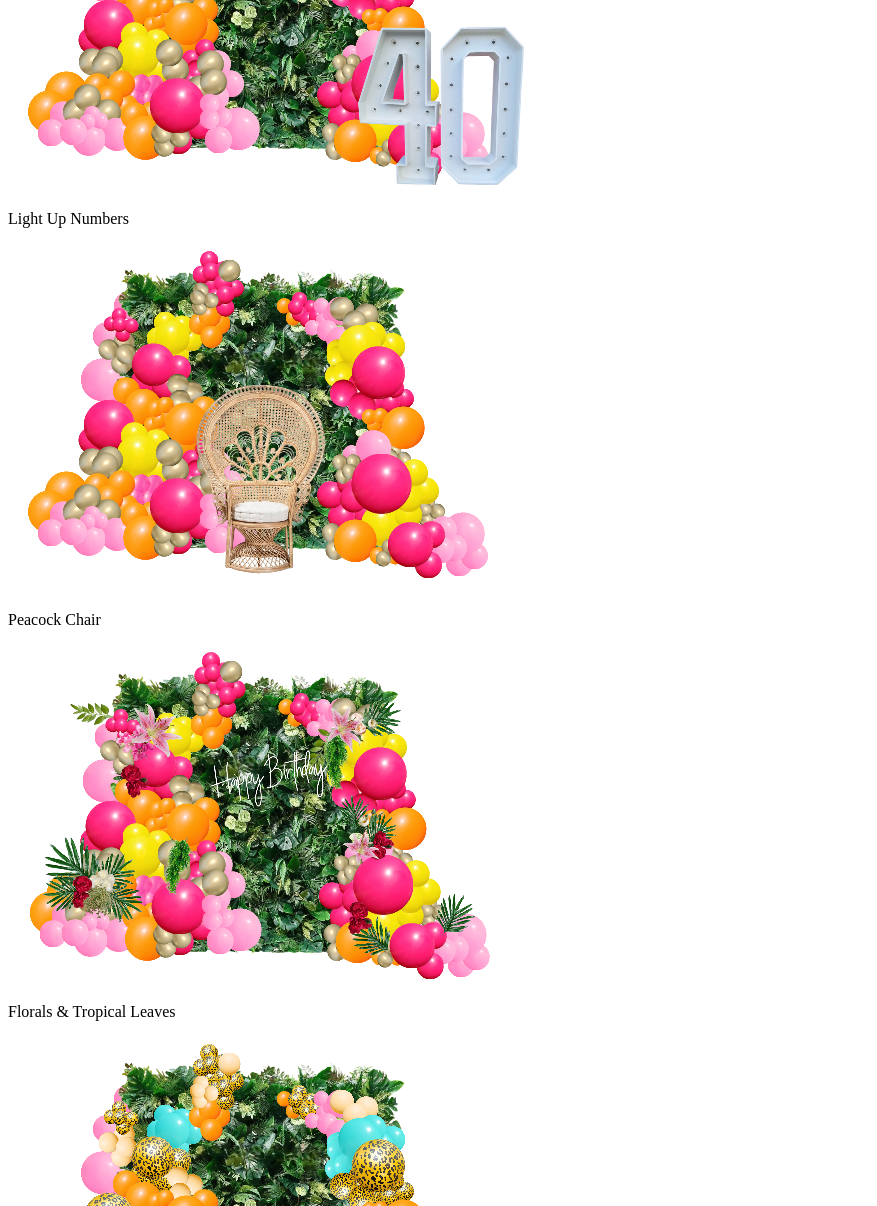 click on "Continue" at bounding box center [37, 1421] 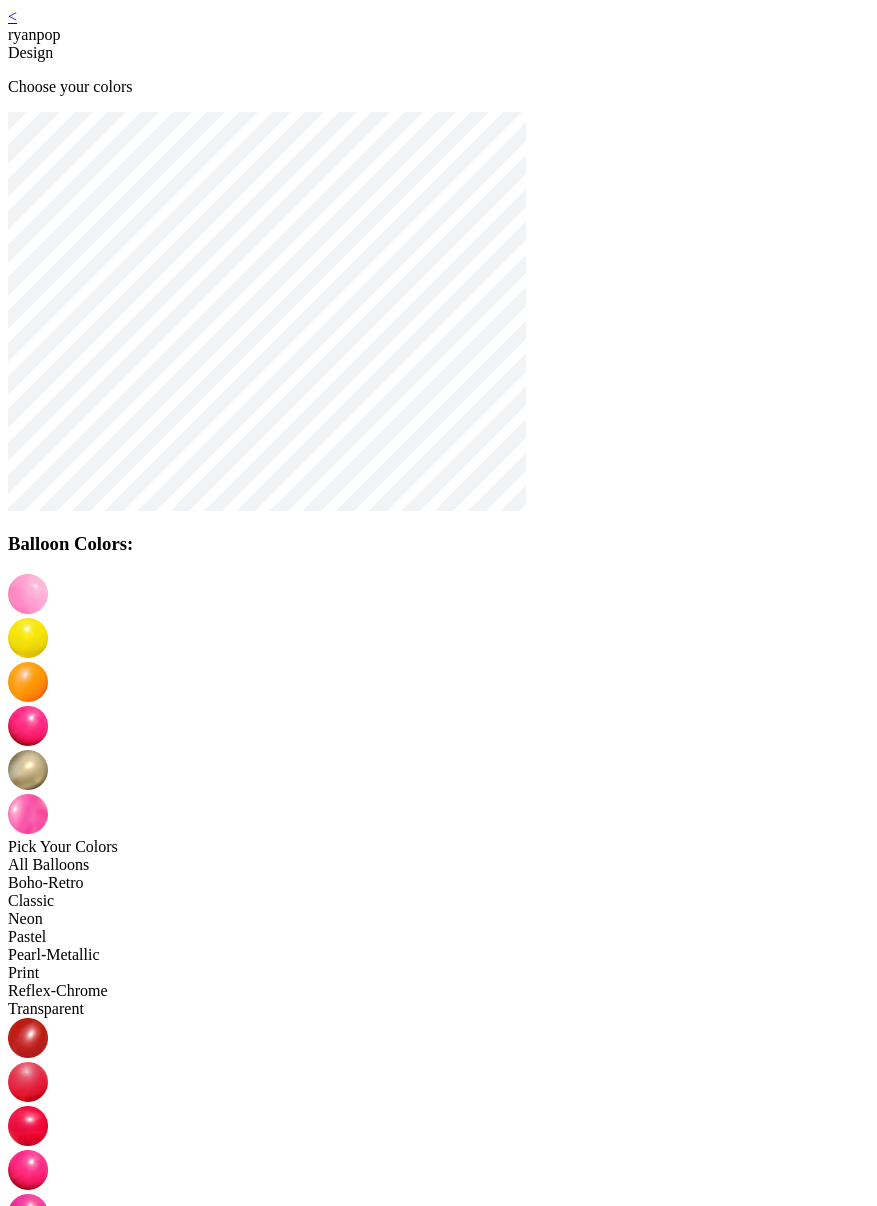 drag, startPoint x: 476, startPoint y: 925, endPoint x: 486, endPoint y: 918, distance: 12.206555 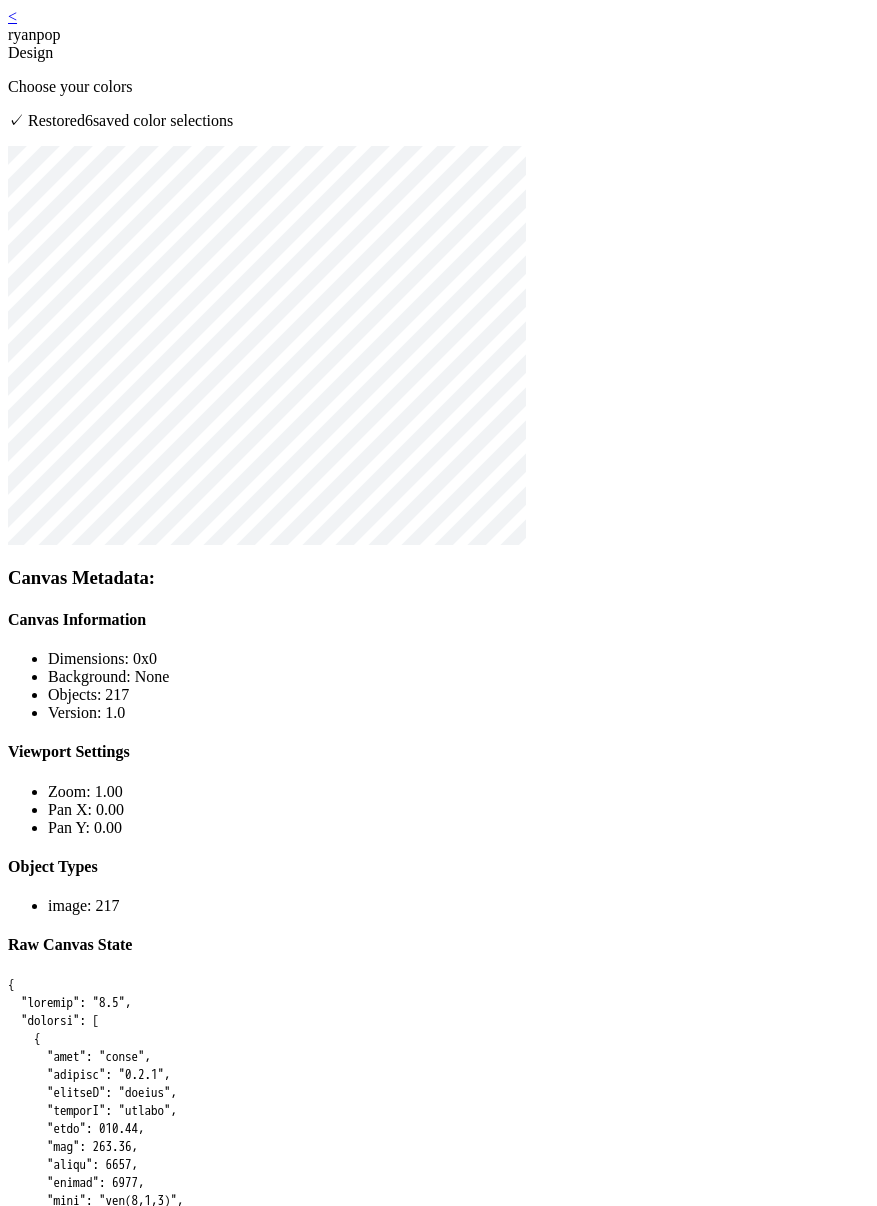 scroll, scrollTop: 0, scrollLeft: 0, axis: both 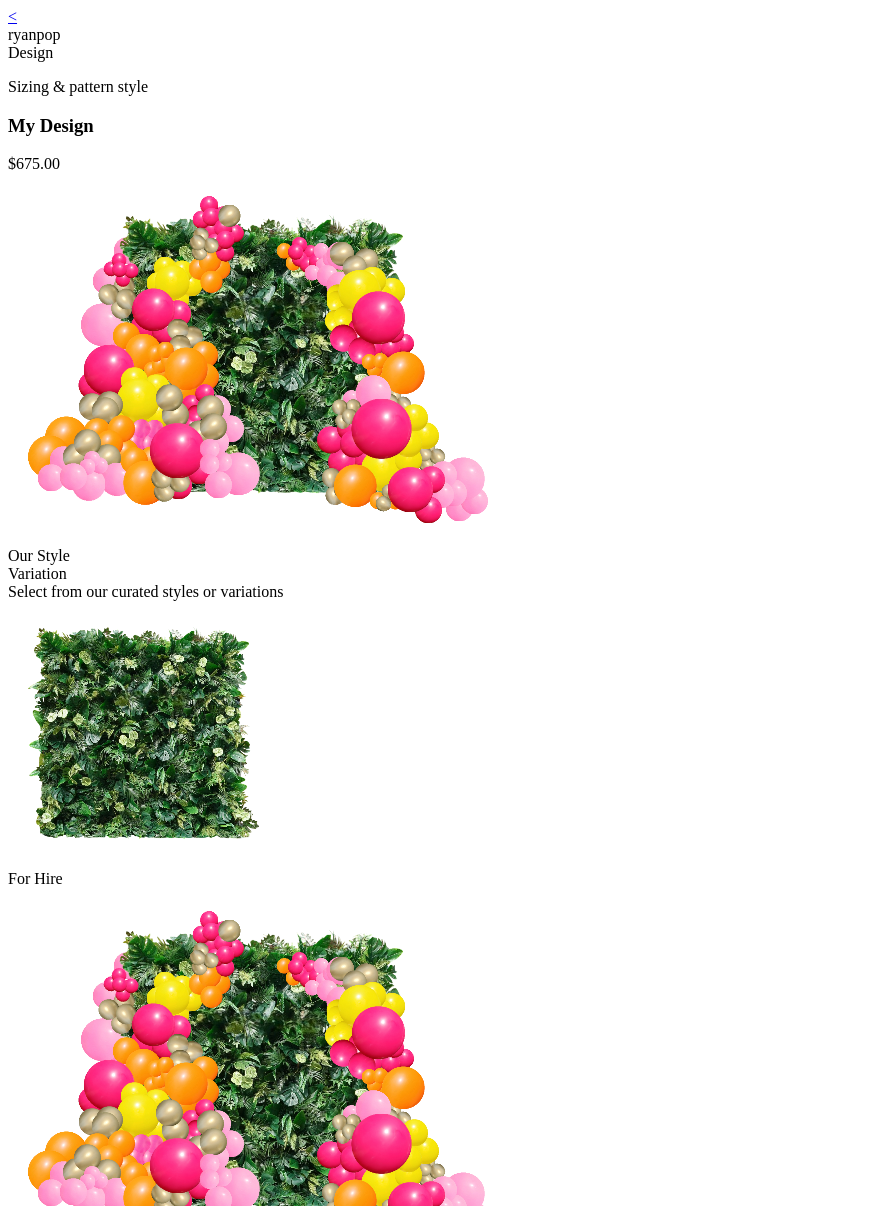 click on "<" at bounding box center (12, 16) 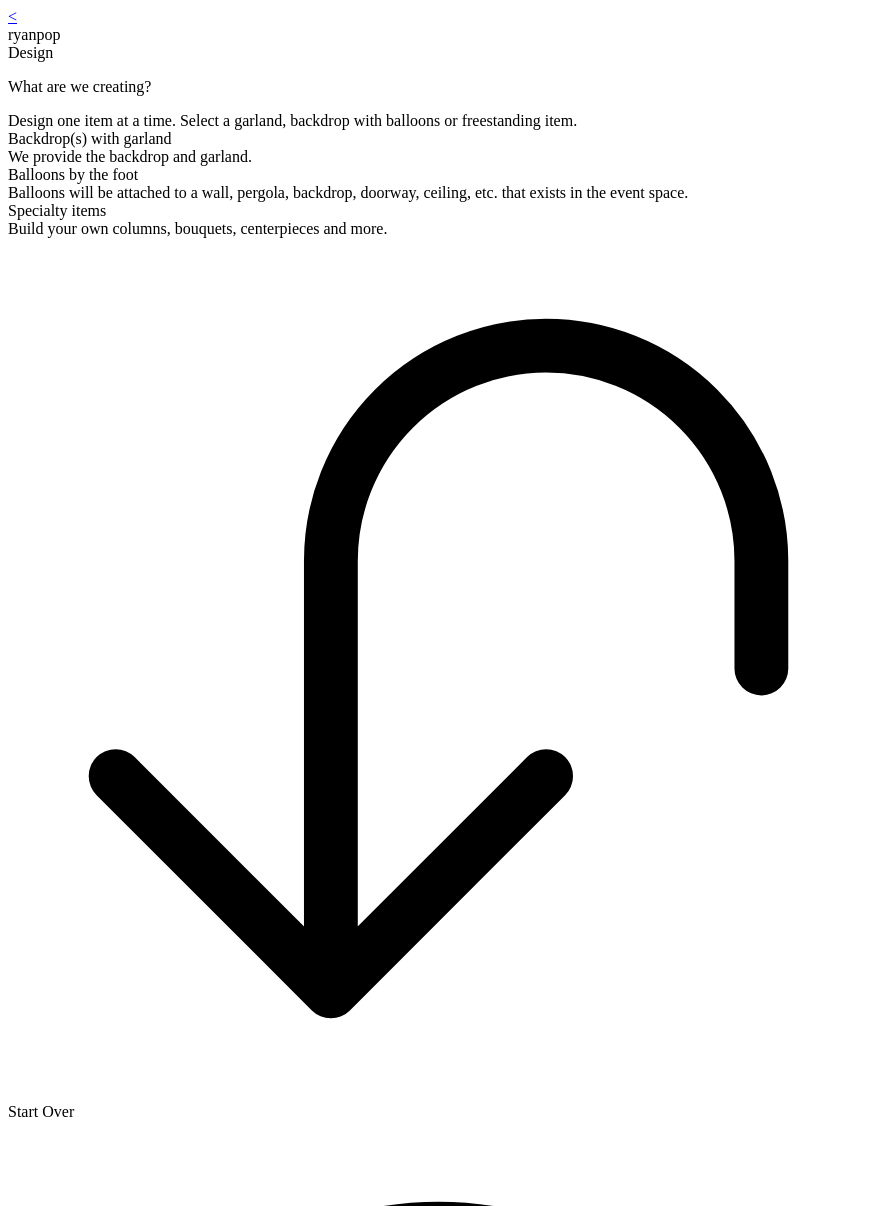 scroll, scrollTop: 0, scrollLeft: 0, axis: both 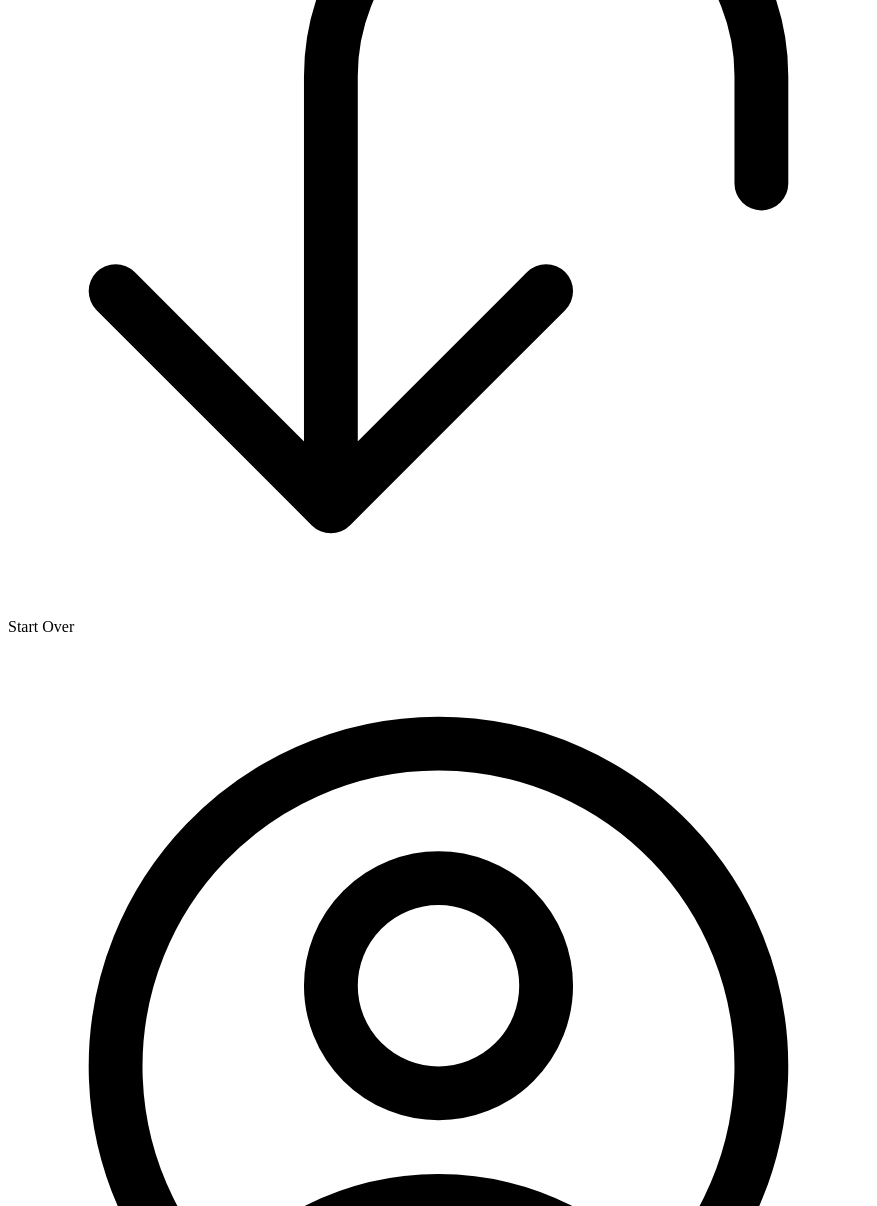 click at bounding box center [8, -629] 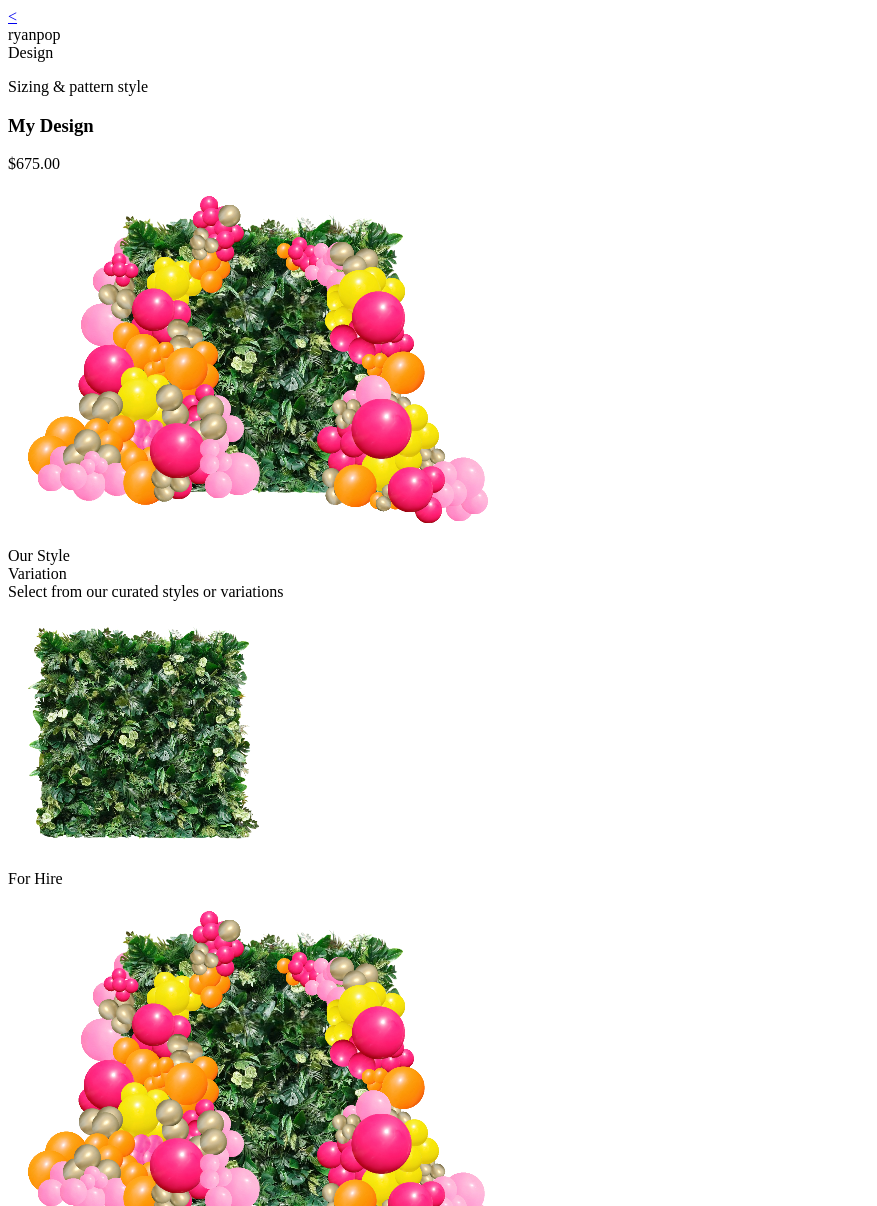 scroll, scrollTop: 889, scrollLeft: 0, axis: vertical 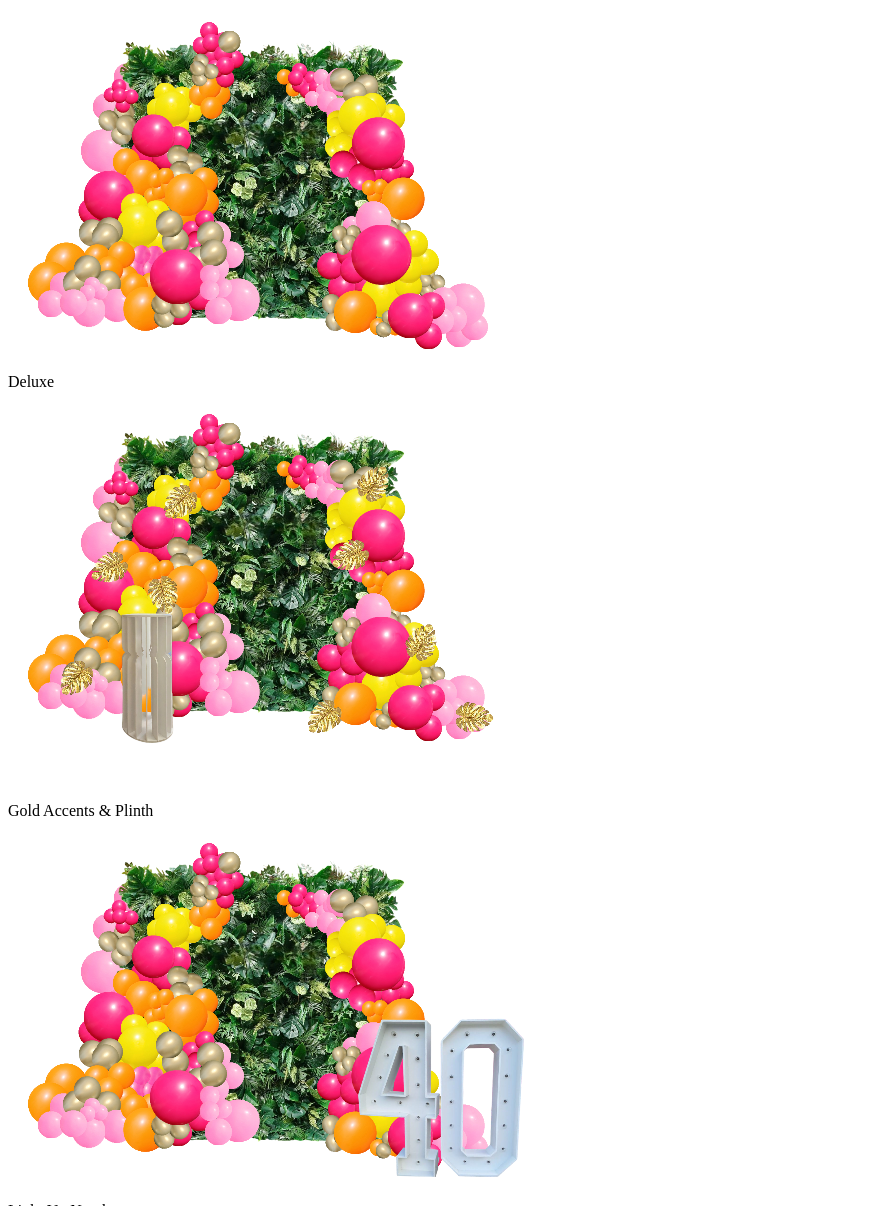 click at bounding box center [258, 2198] 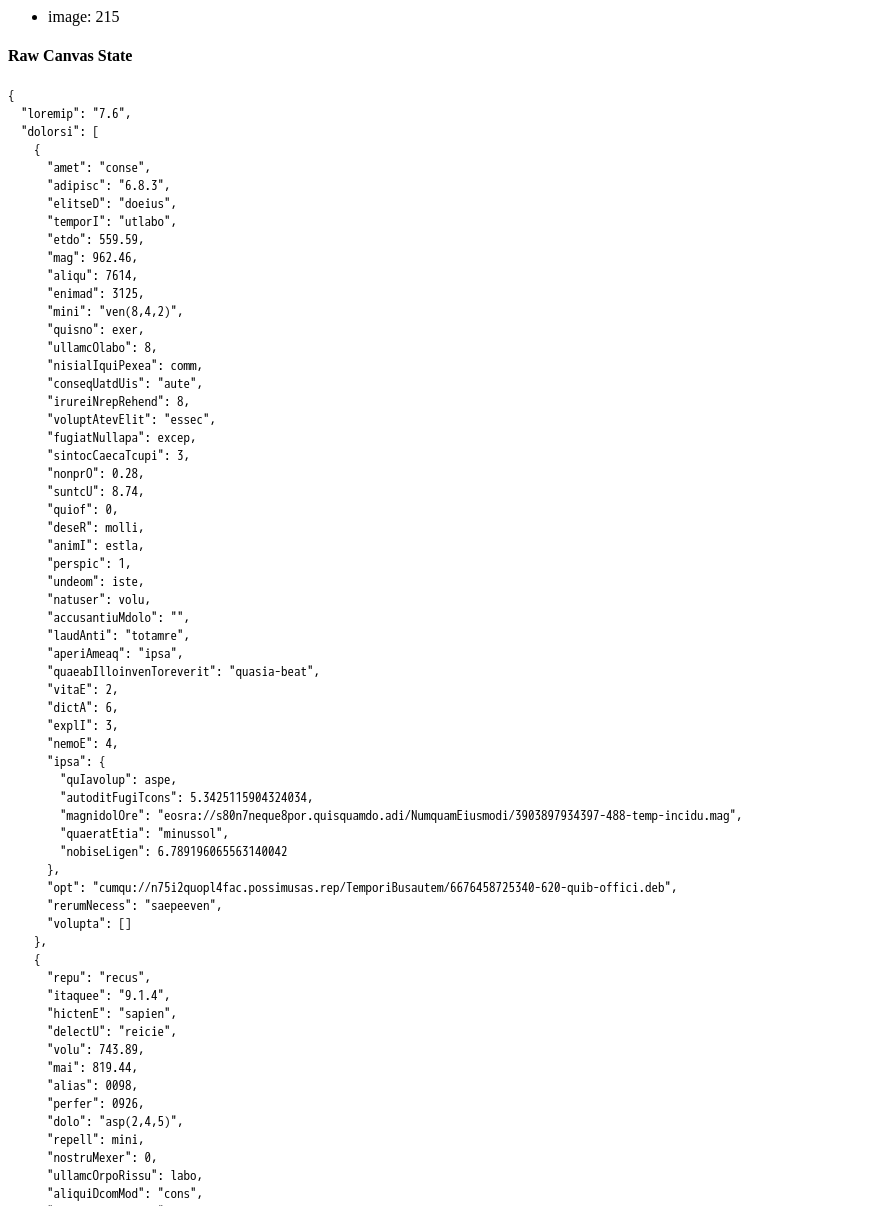 scroll, scrollTop: 0, scrollLeft: 0, axis: both 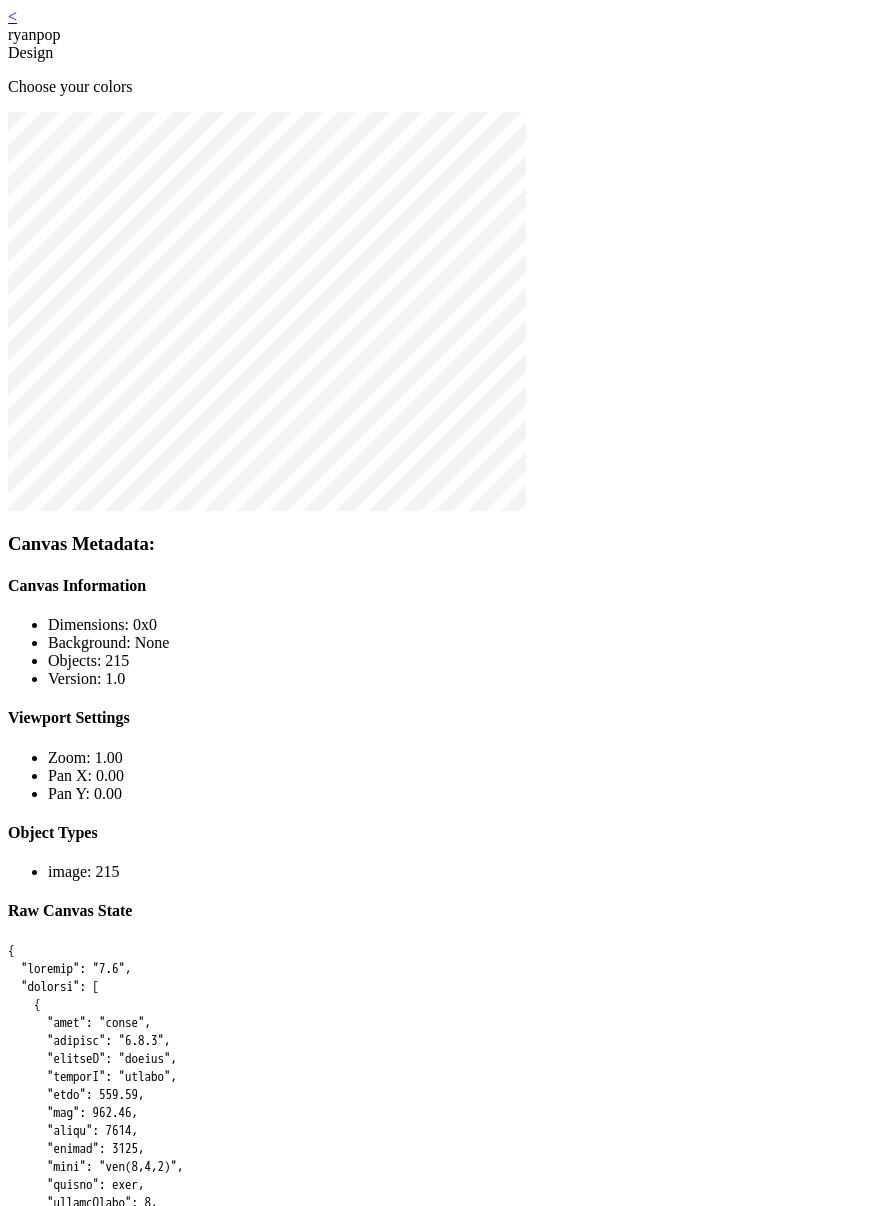 click on "Continue" at bounding box center (438, 177706) 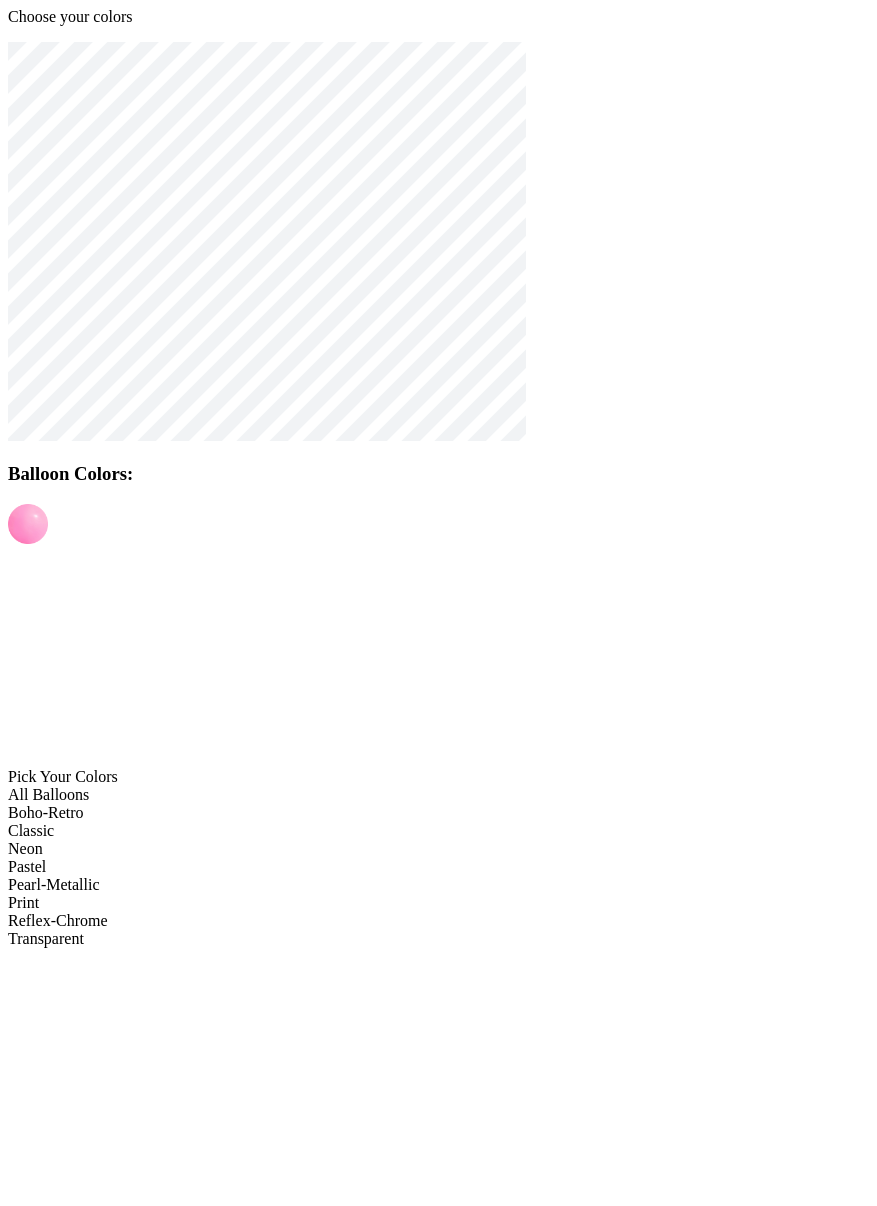 scroll, scrollTop: 94, scrollLeft: 0, axis: vertical 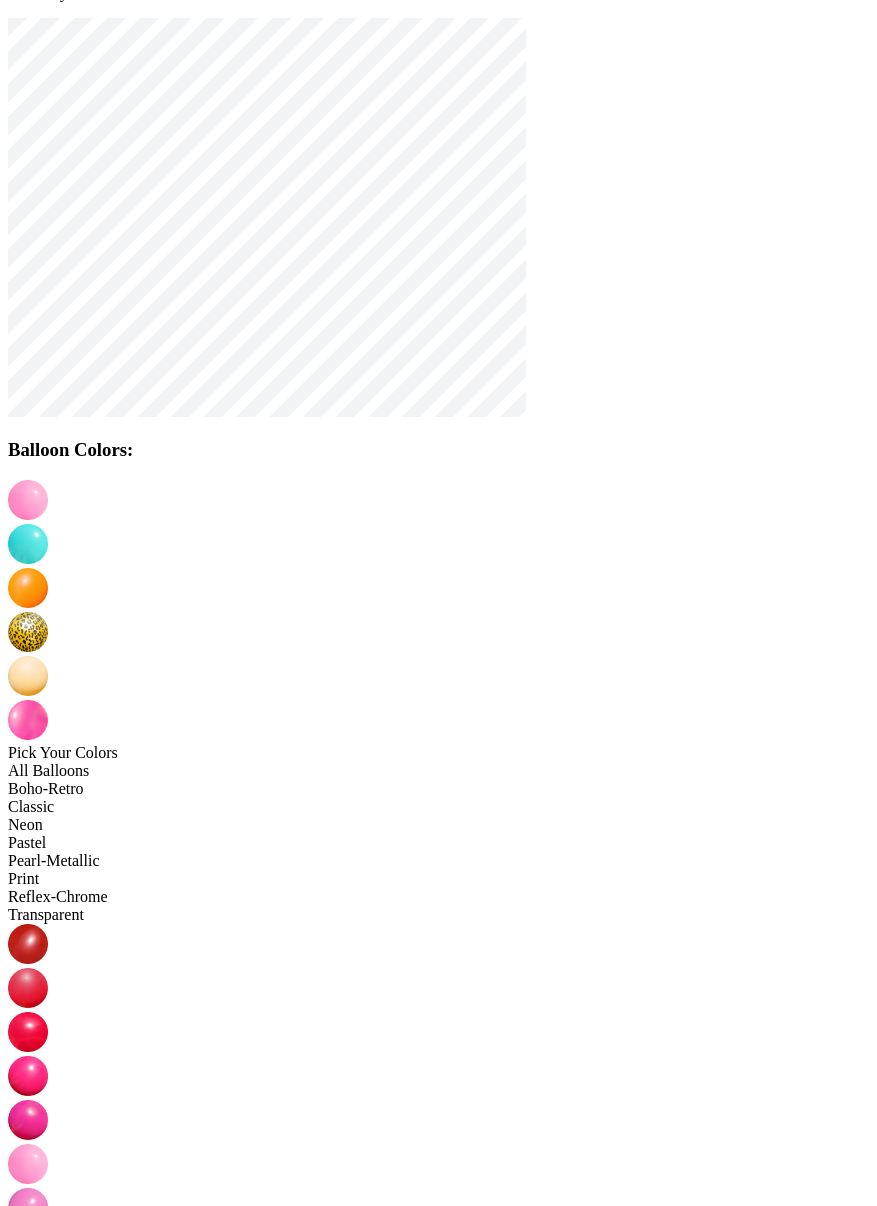 click on "Saved Design Data: Create New Continue View Technical Details {
"screenshotUrl": "https://d39m6rmzwi6wkb.cloudfront.net/updatedScreenshots/1752865254213883-2025-07-18t20-53-55-822z.png",
"selectedColors": [],
"designId": "1752865254213883",
"customUserDesignId": "design-[ID]",
"variantId": "variant-[ID]-[SIZE]",
"price": "200.00",
"length": "22",
"timestamp": "2025-07-18T20:54:05.971Z"
}" at bounding box center (438, 179417) 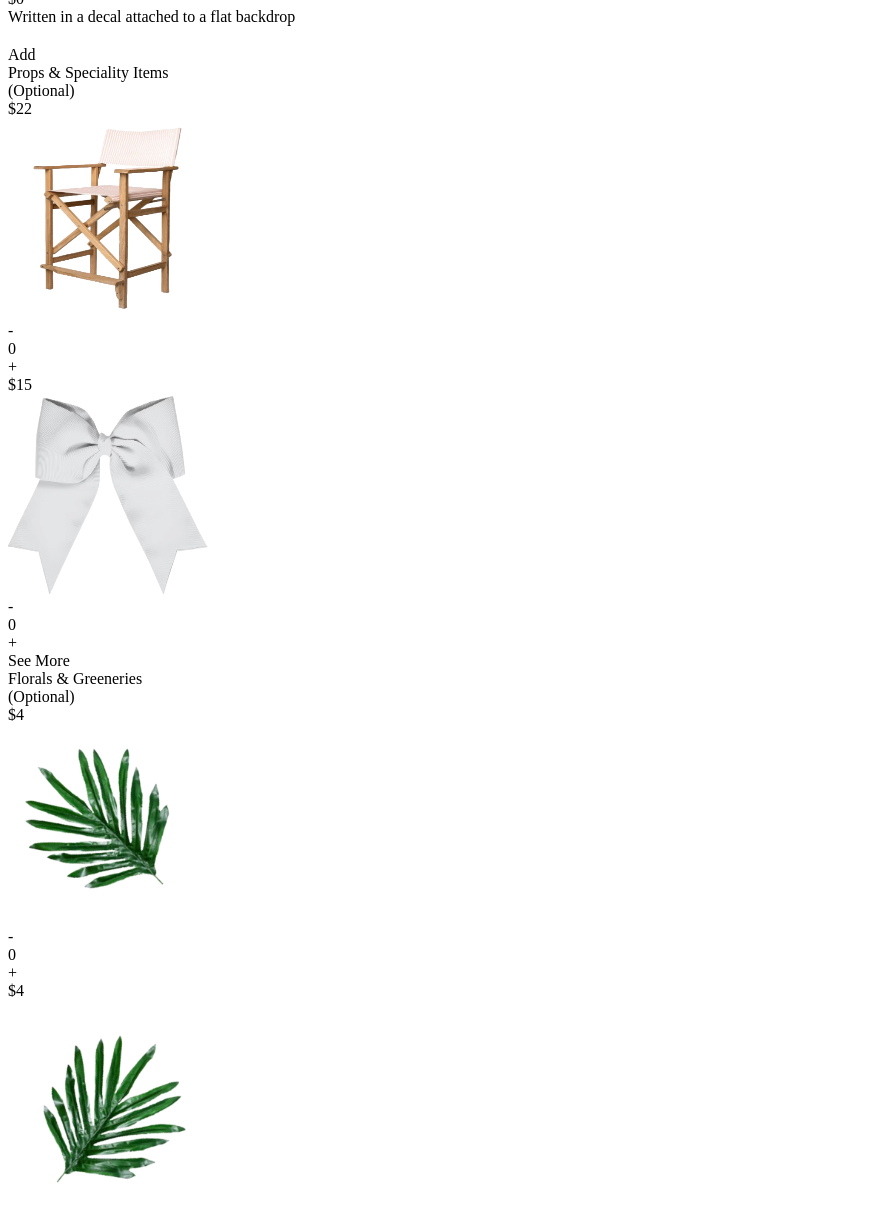 scroll, scrollTop: 559, scrollLeft: 0, axis: vertical 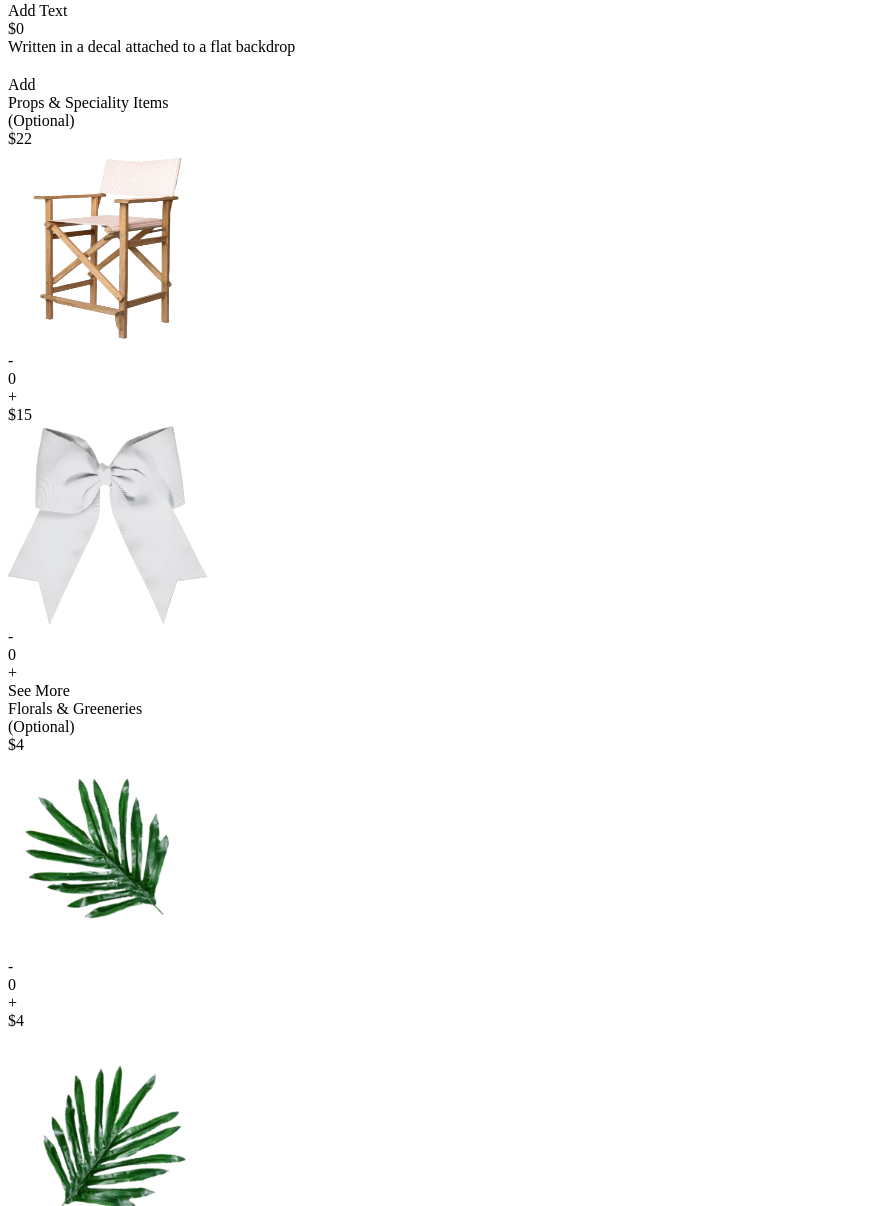 click on "+" at bounding box center (438, 397) 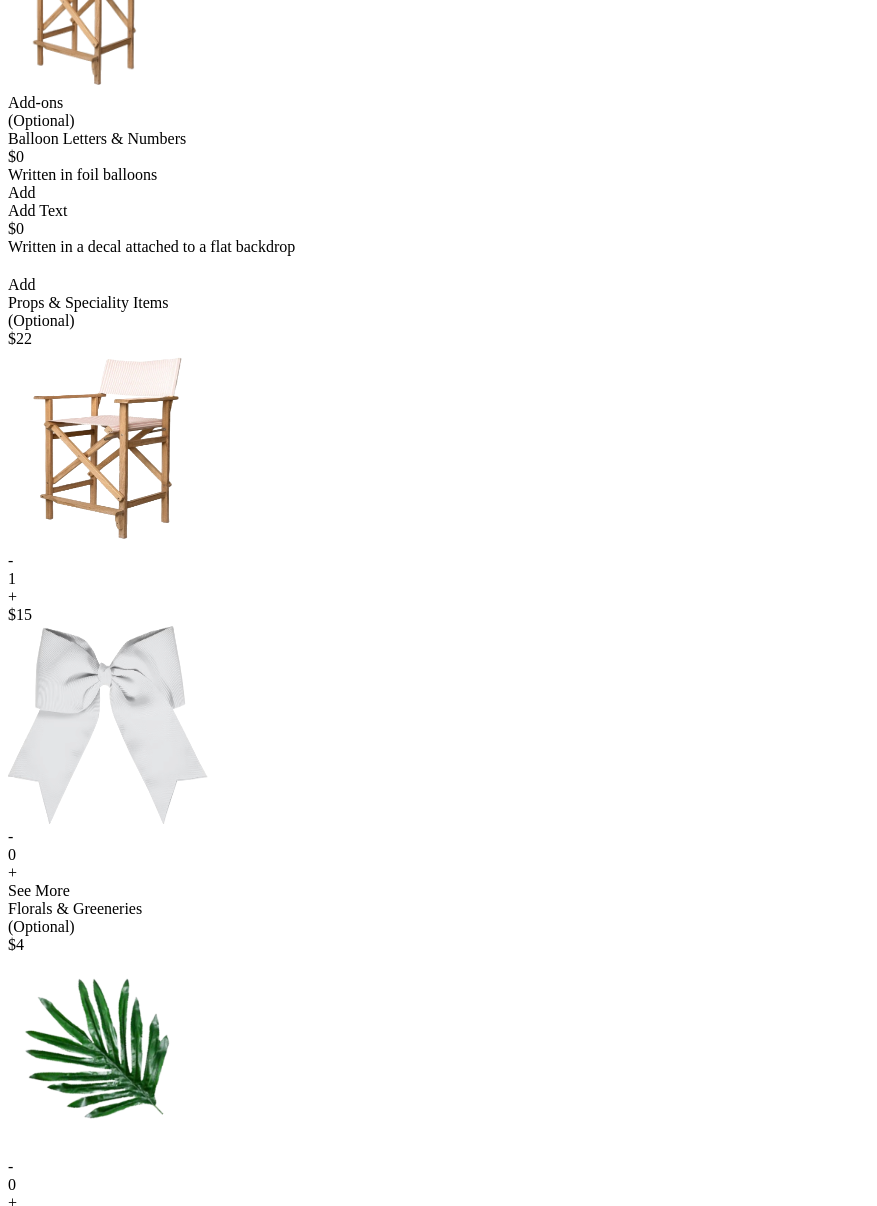 scroll, scrollTop: 0, scrollLeft: 0, axis: both 